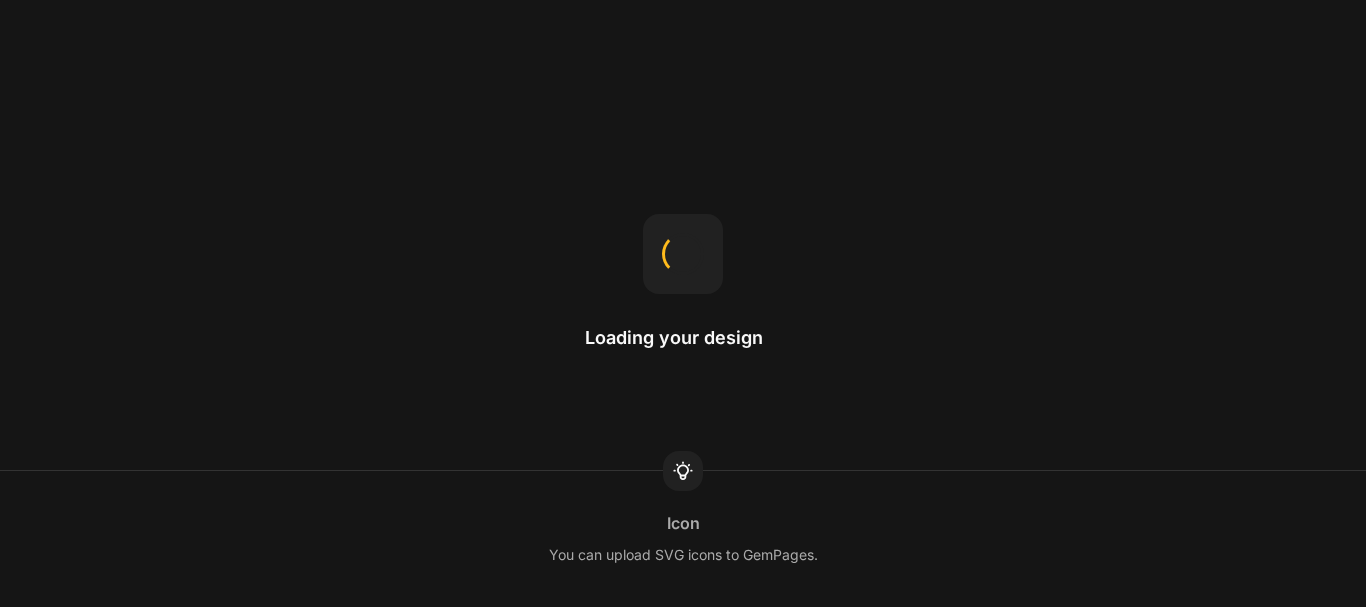 scroll, scrollTop: 0, scrollLeft: 0, axis: both 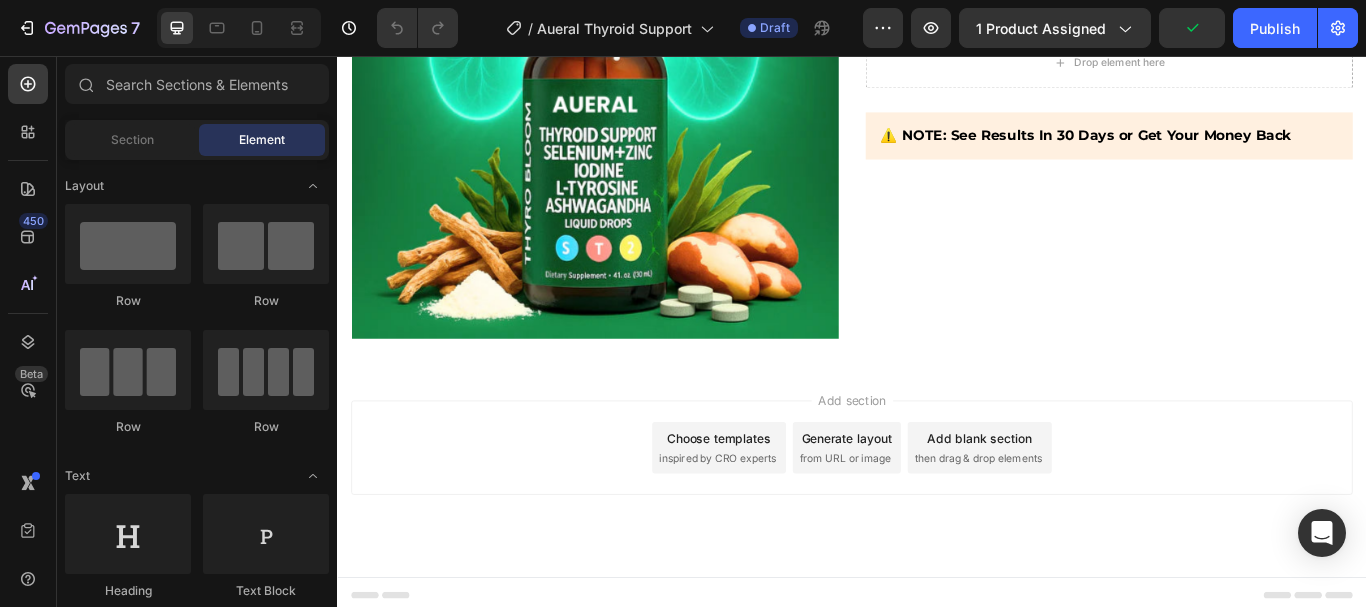 click on "Add blank section" at bounding box center (1086, 502) 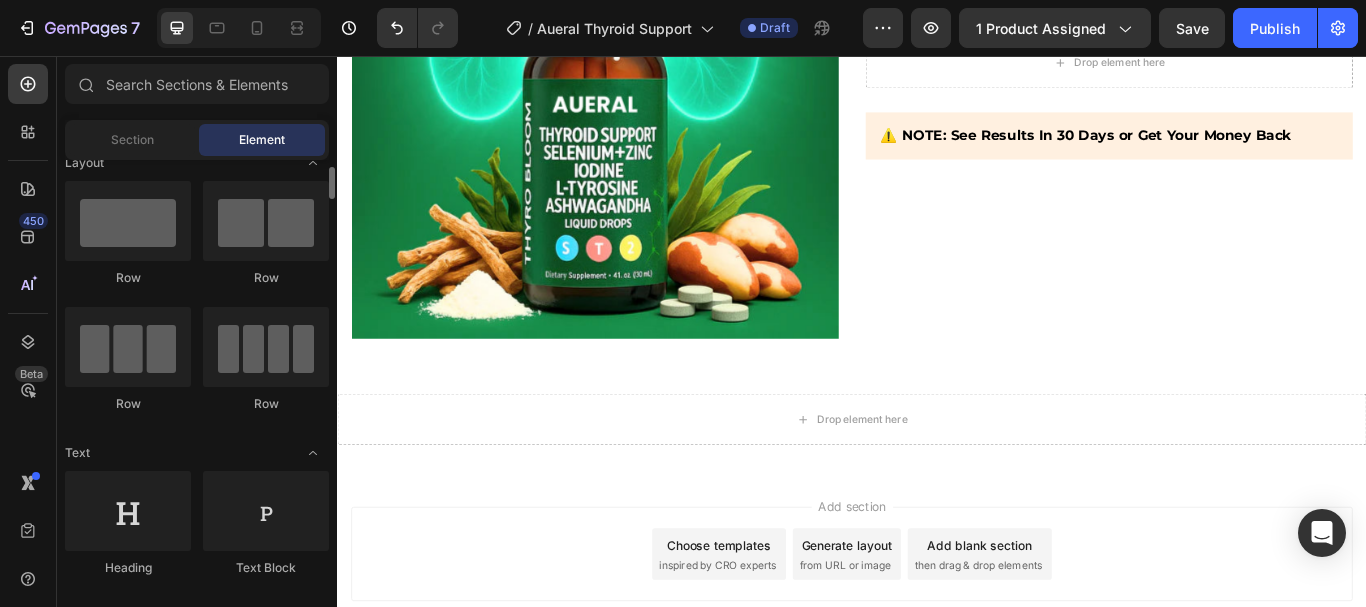 scroll, scrollTop: 30, scrollLeft: 0, axis: vertical 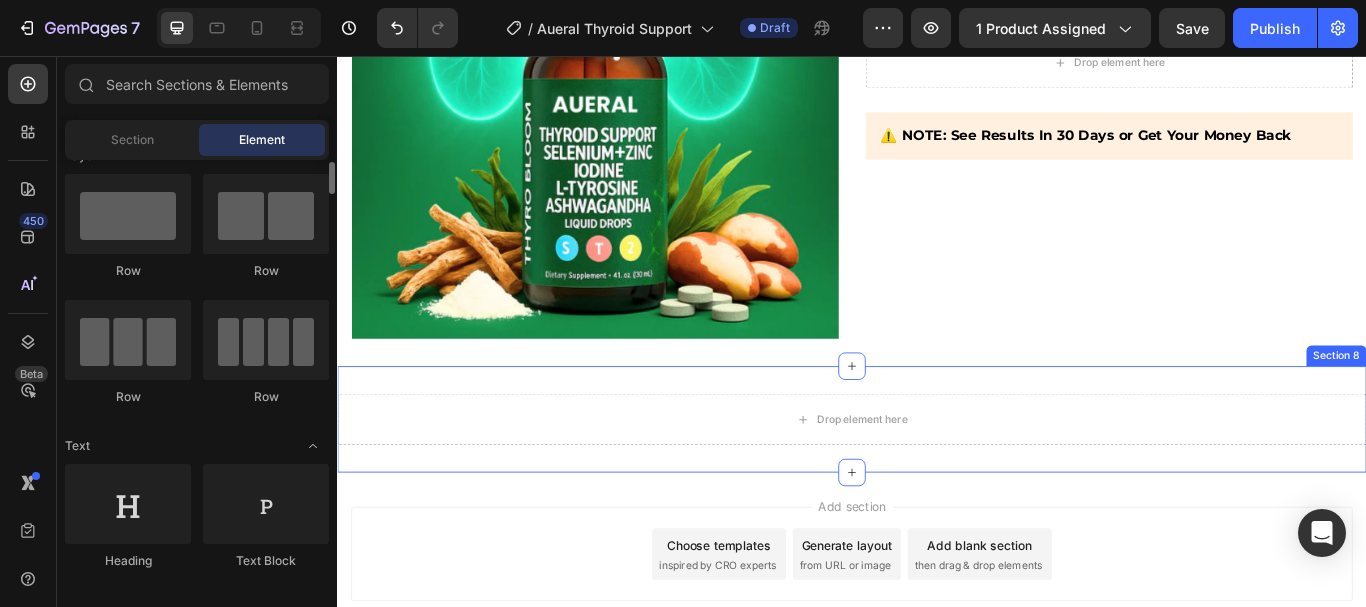 click on "Drop element here Section 8" at bounding box center (937, 480) 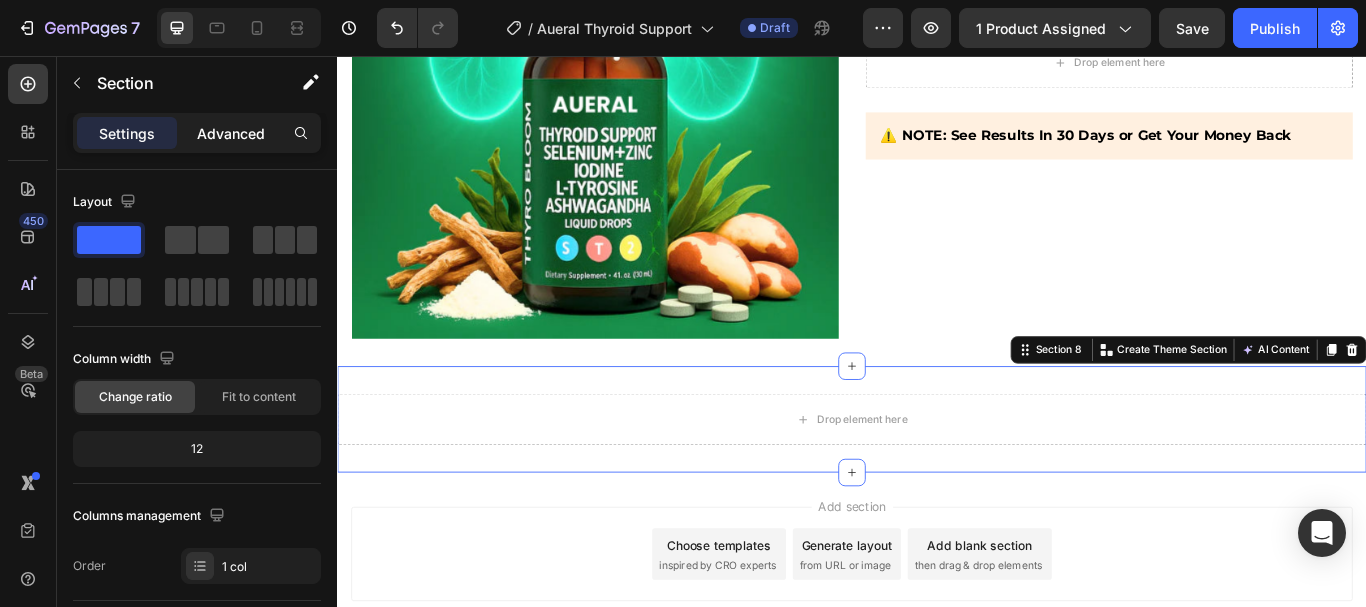 click on "Advanced" 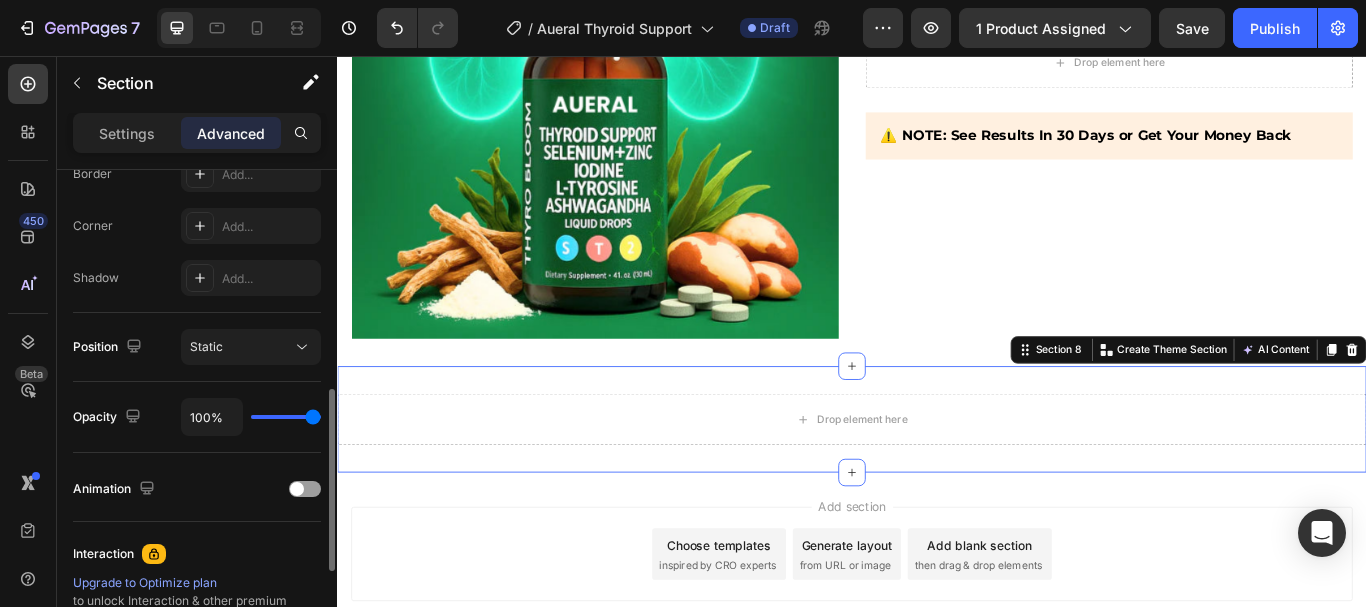 scroll, scrollTop: 589, scrollLeft: 0, axis: vertical 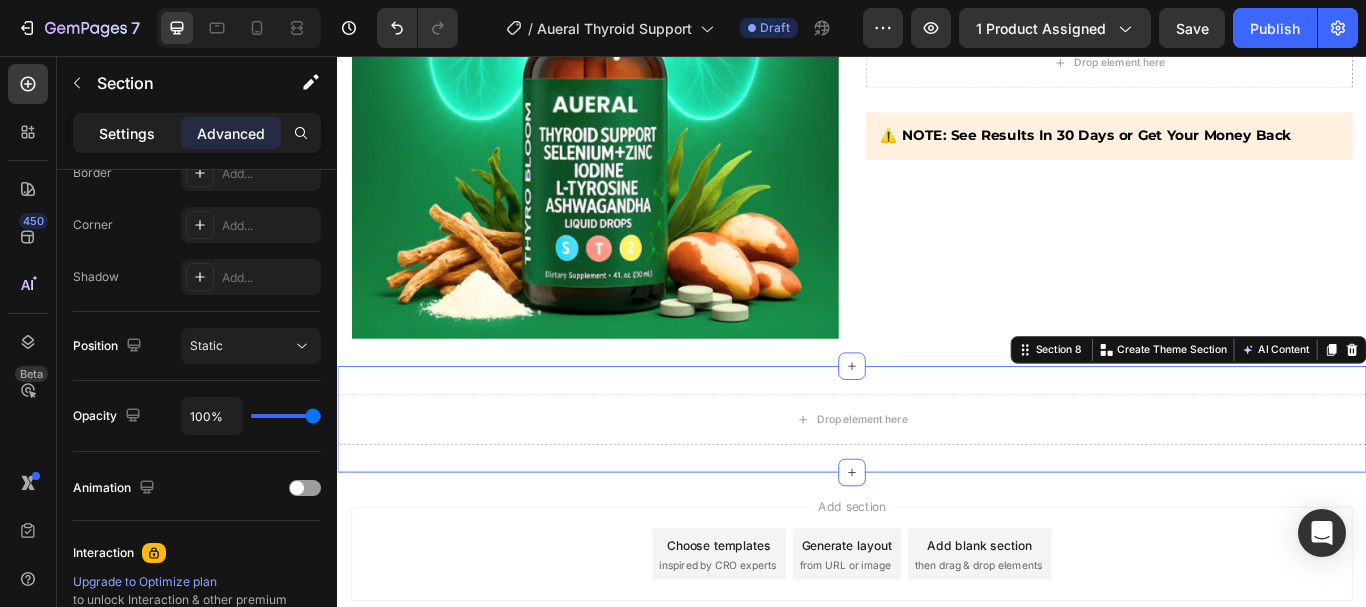 click on "Settings" at bounding box center (127, 133) 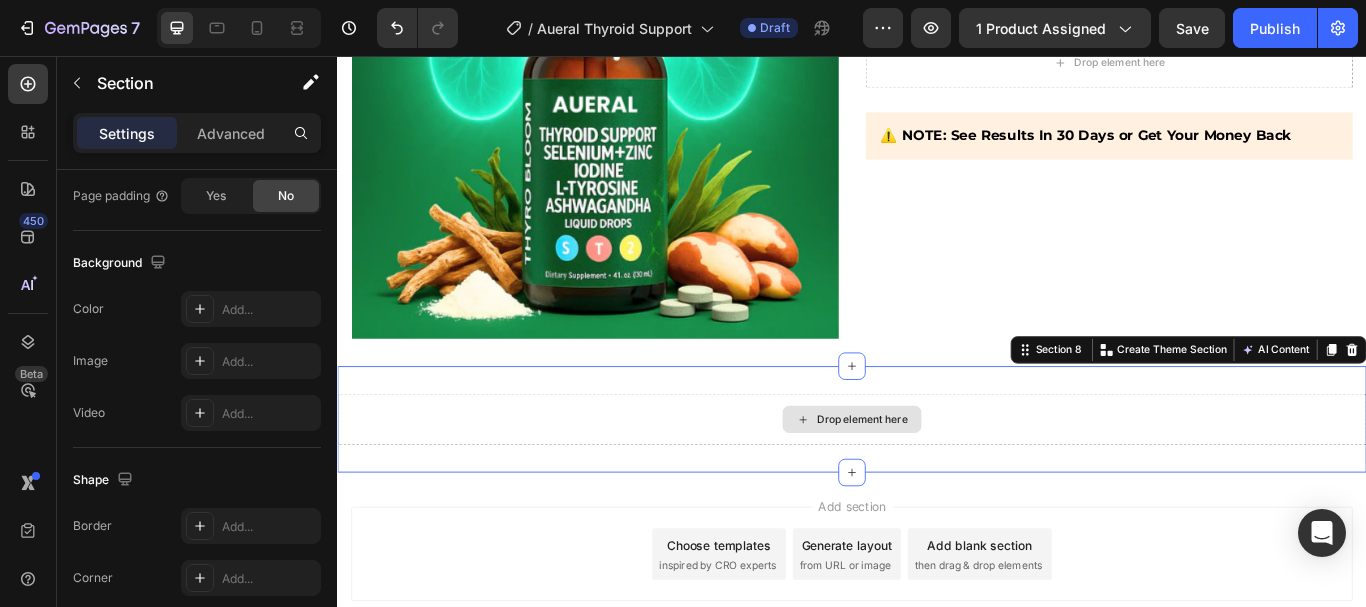 click on "Drop element here" at bounding box center (937, 480) 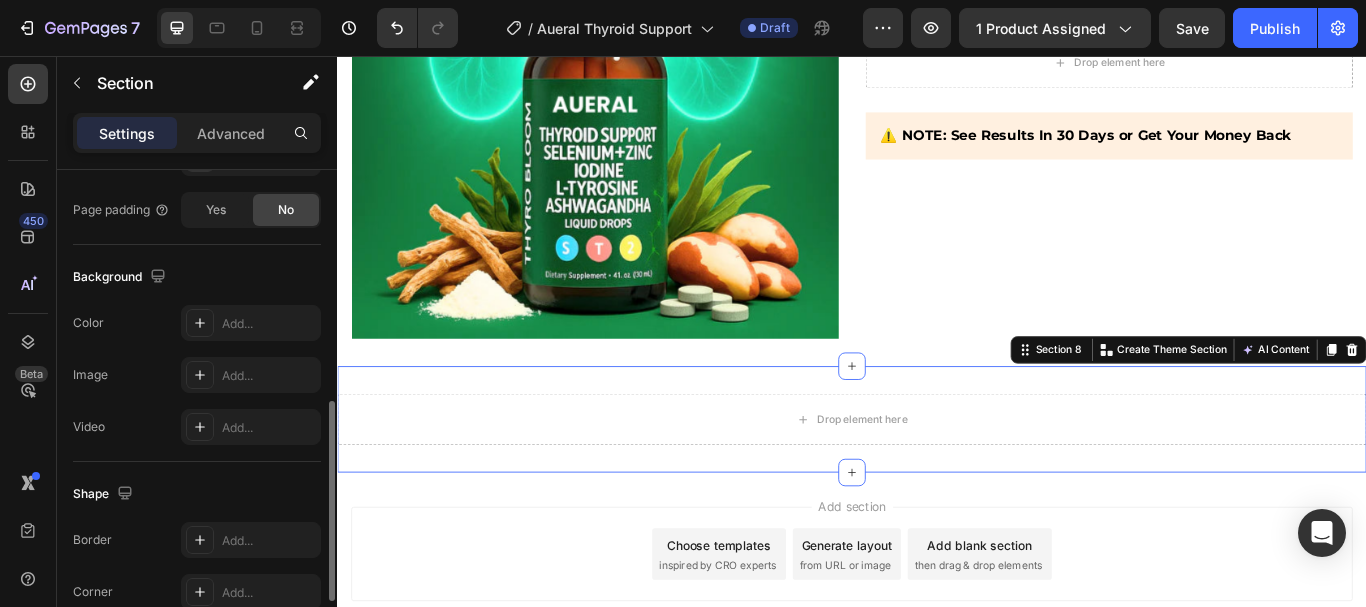 scroll, scrollTop: 574, scrollLeft: 0, axis: vertical 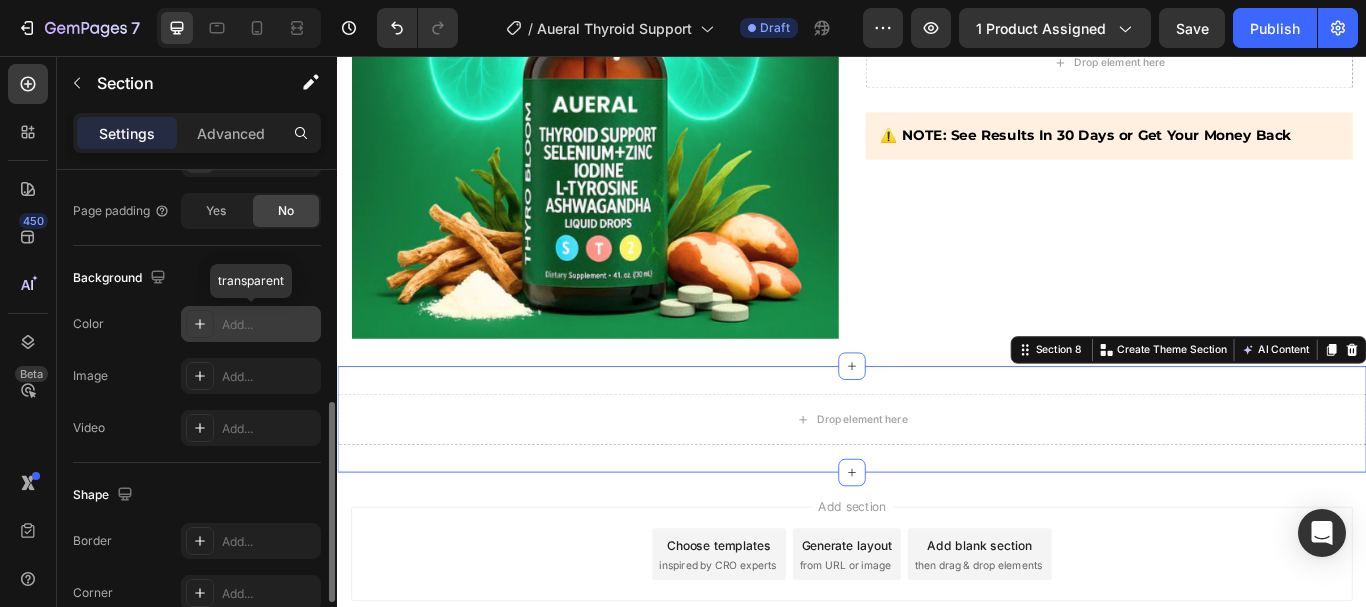 click on "Add..." at bounding box center (269, 325) 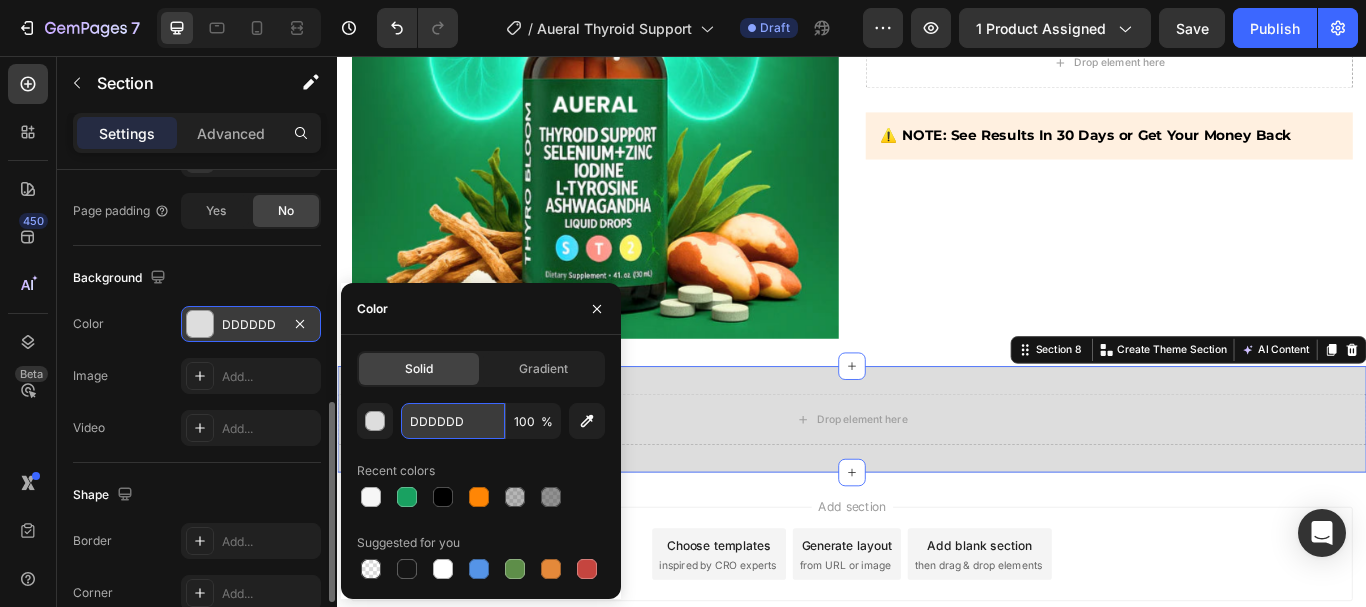 click on "DDDDDD" at bounding box center [453, 421] 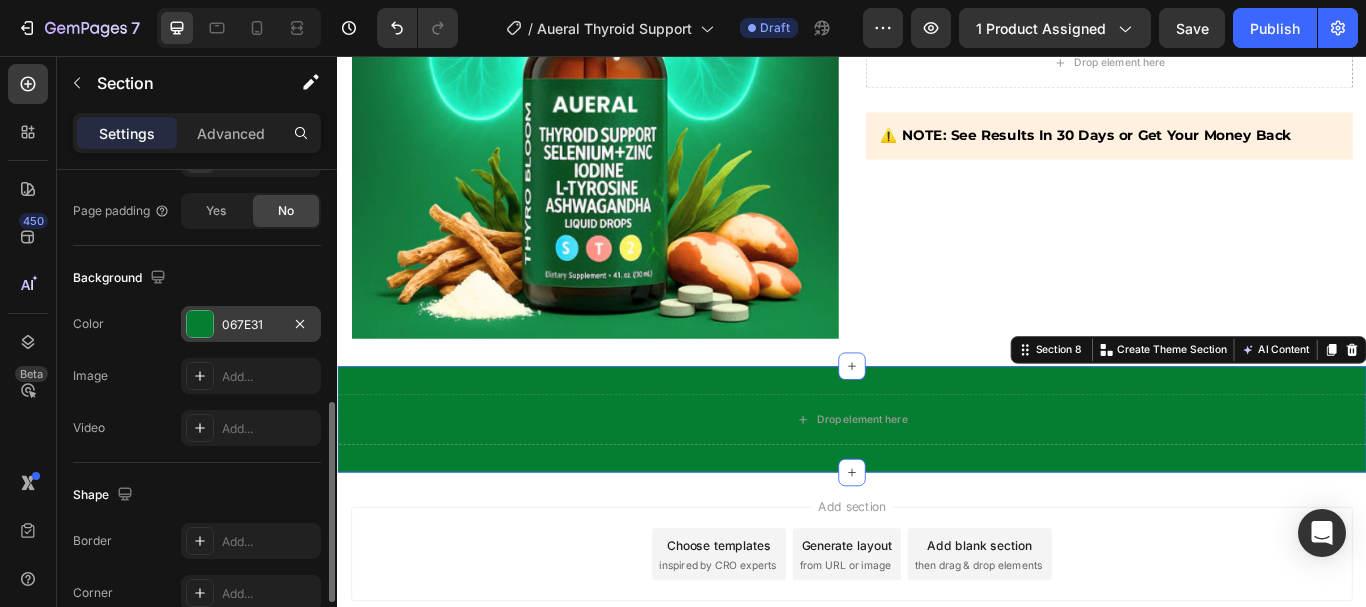 click on "Video Add..." at bounding box center [197, 428] 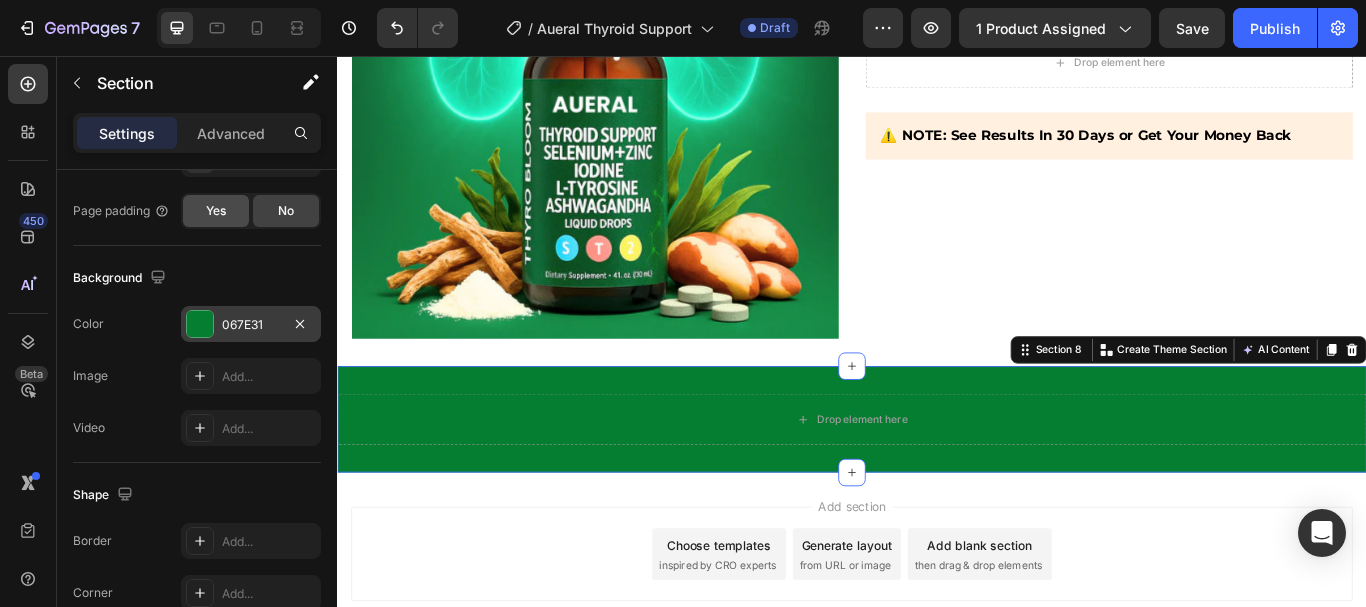 scroll, scrollTop: 0, scrollLeft: 0, axis: both 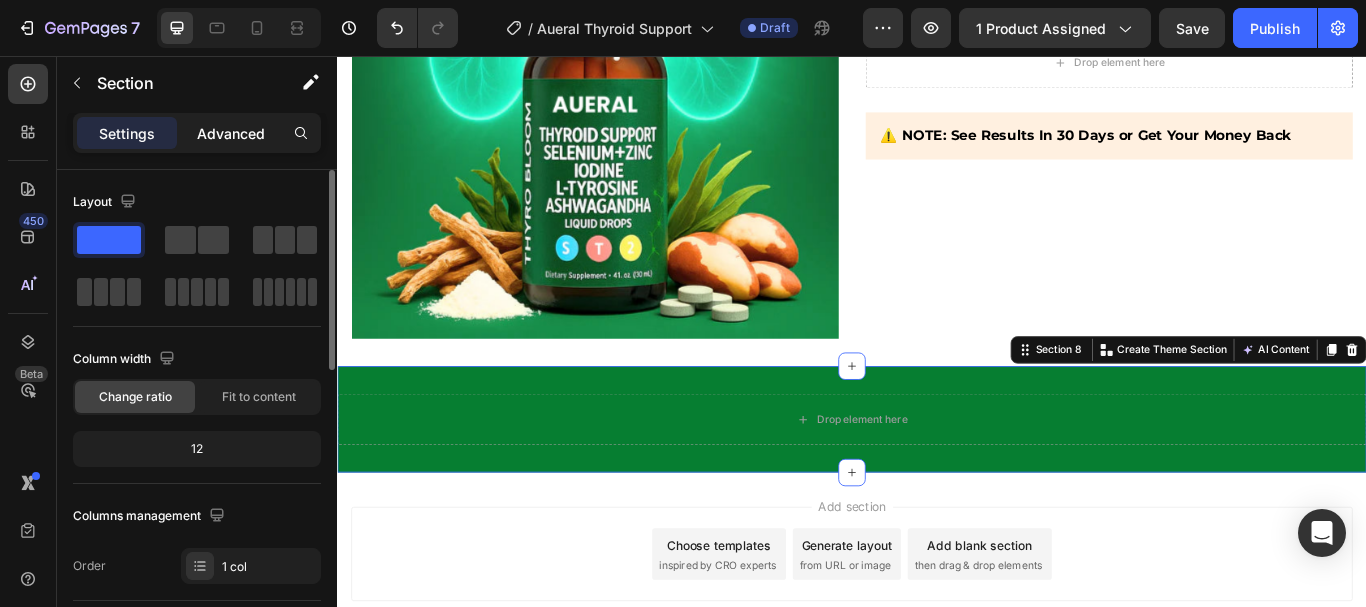click on "Advanced" at bounding box center [231, 133] 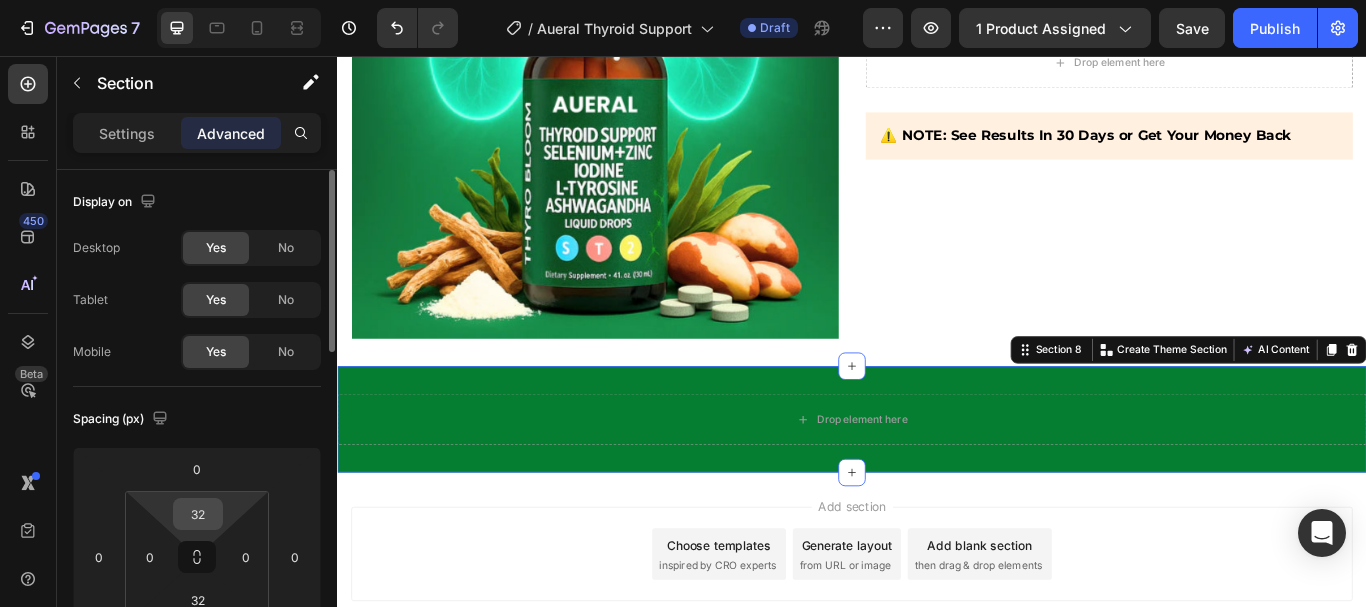 click on "32" at bounding box center (198, 514) 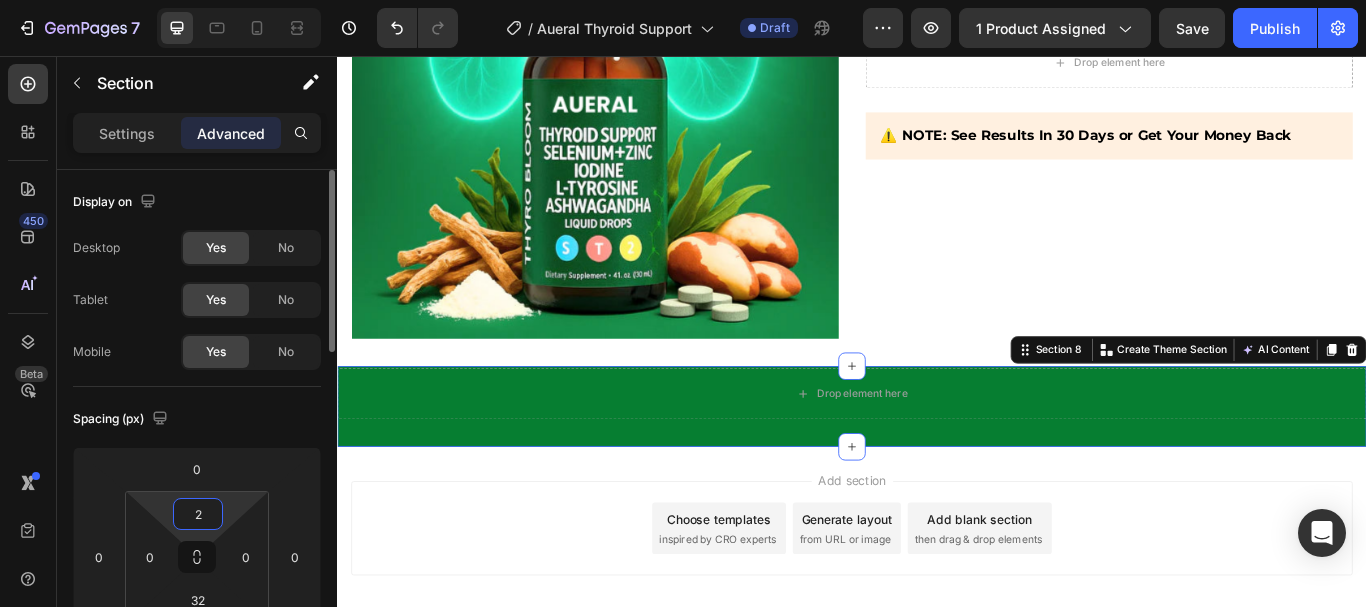 drag, startPoint x: 193, startPoint y: 505, endPoint x: 204, endPoint y: 514, distance: 14.21267 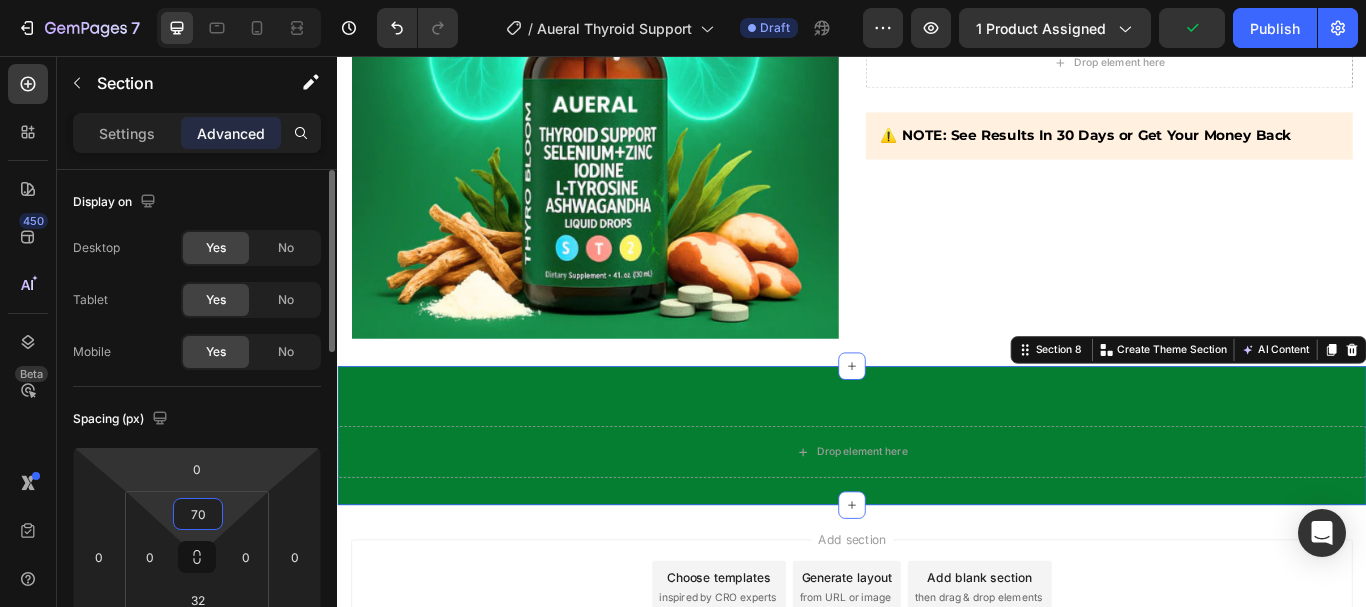 type on "70" 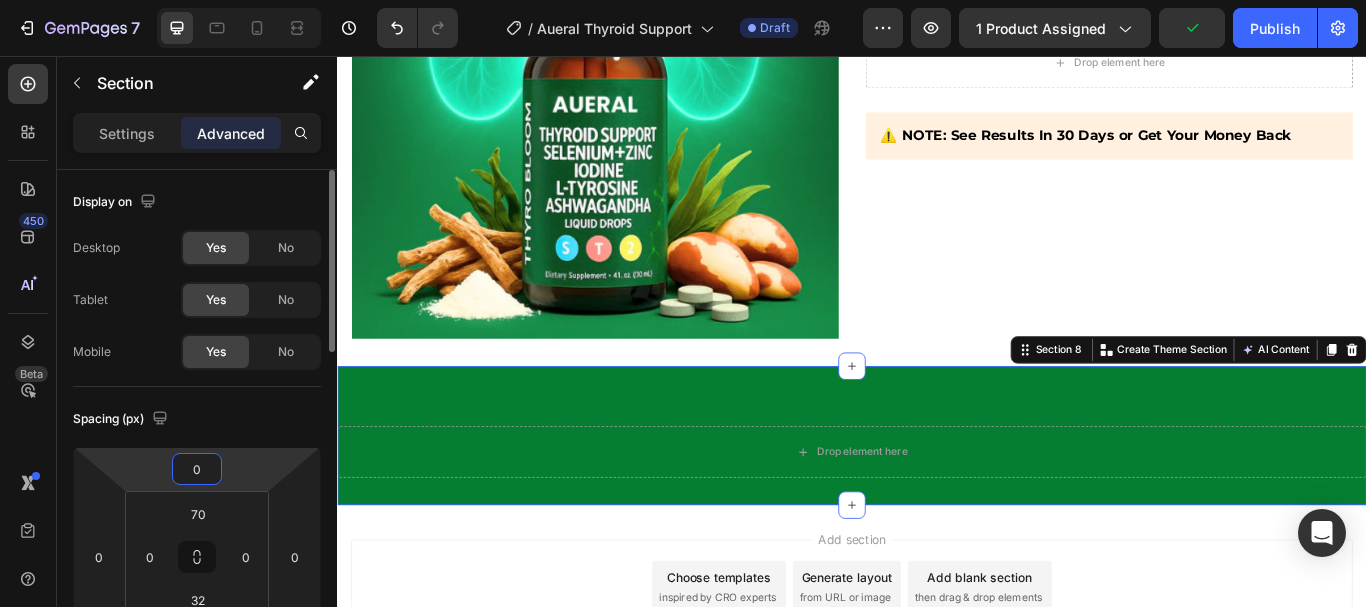 click on "7  Version history  /  Aueral Thyroid Support Draft Preview 1 product assigned  Publish  450 Beta Sections(18) Elements(84) Section Element Hero Section Product Detail Brands Trusted Badges Guarantee Product Breakdown How to use Testimonials Compare Bundle FAQs Social Proof Brand Story Product List Collection Blog List Contact Sticky Add to Cart Custom Footer Browse Library 450 Layout
Row
Row
Row
Row Text
Heading
Text Block Button
Button
Button Media
Image
Image
Video" at bounding box center (683, 0) 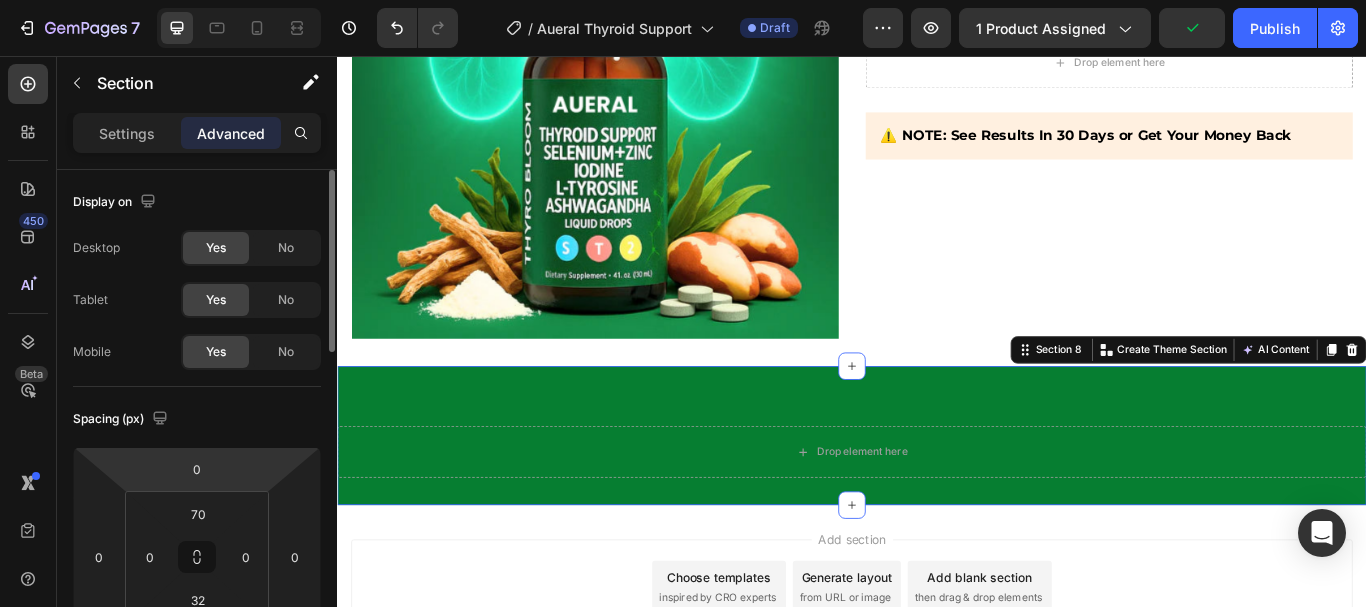 click on "Spacing (px) 0 0 0 0 70 0 32 0" 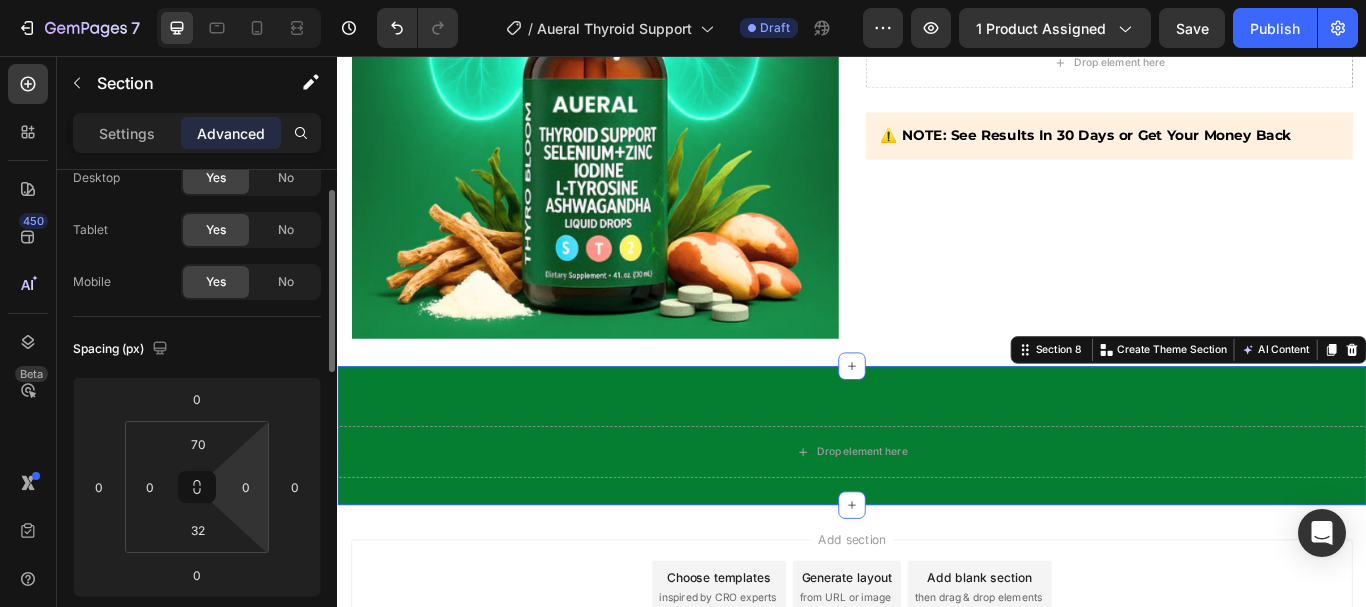 scroll, scrollTop: 73, scrollLeft: 0, axis: vertical 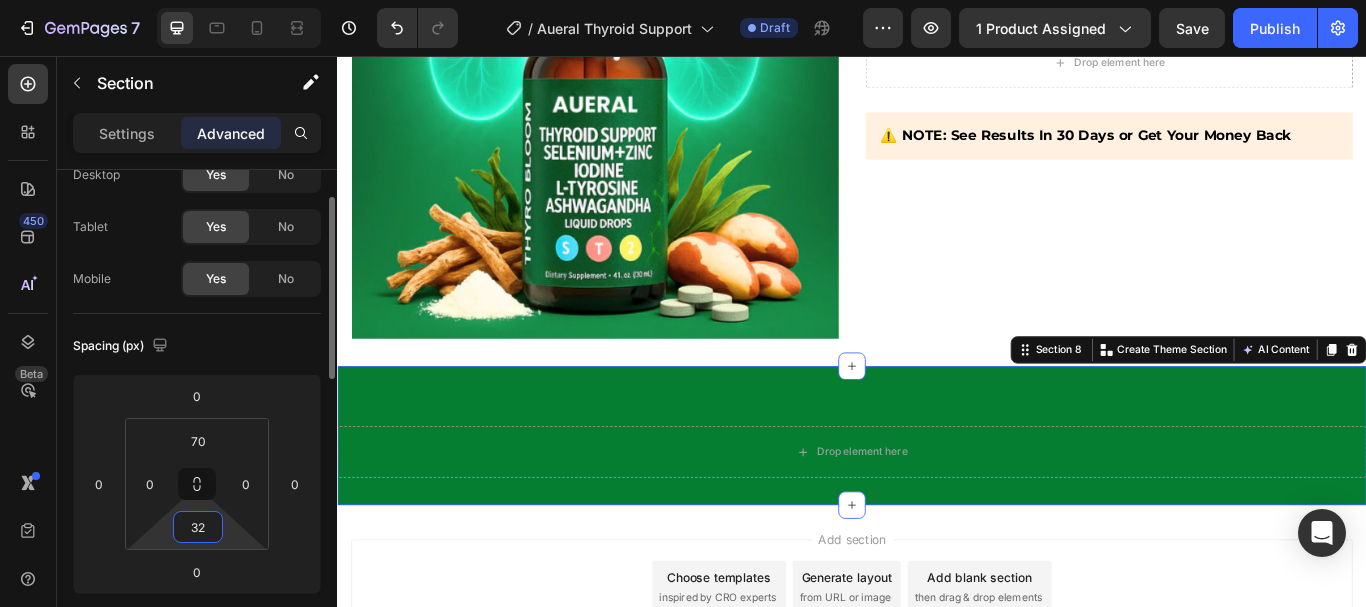 click on "32" at bounding box center (198, 527) 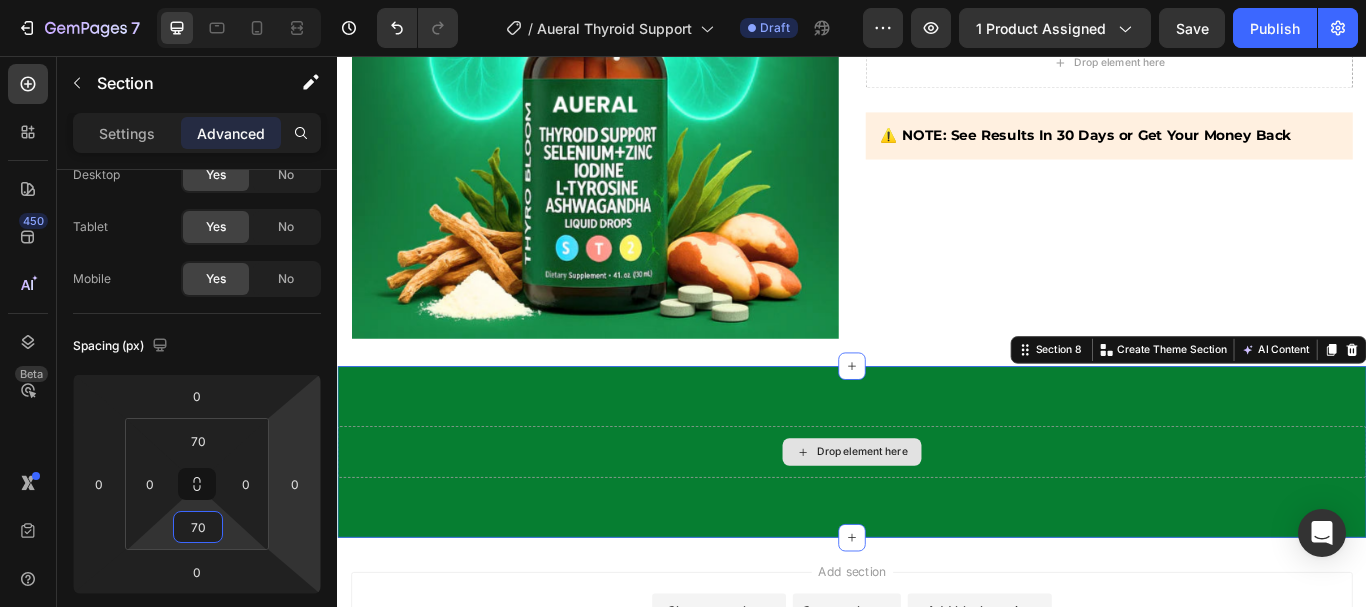 type on "70" 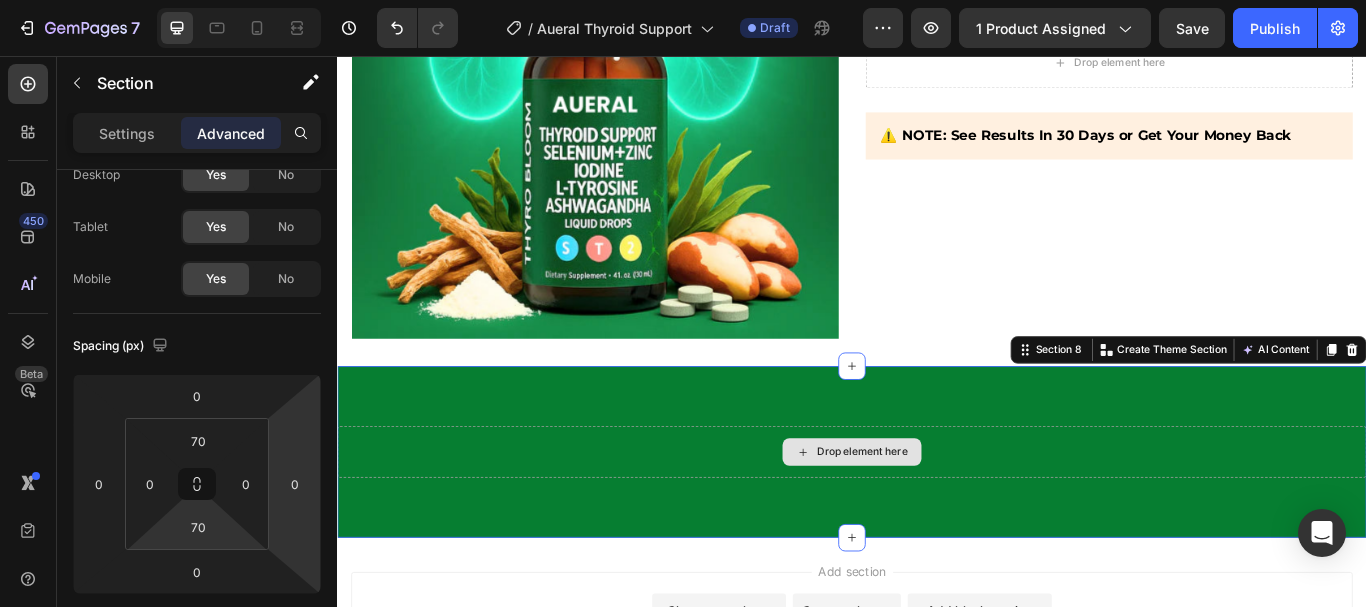 click on "Drop element here" at bounding box center [937, 518] 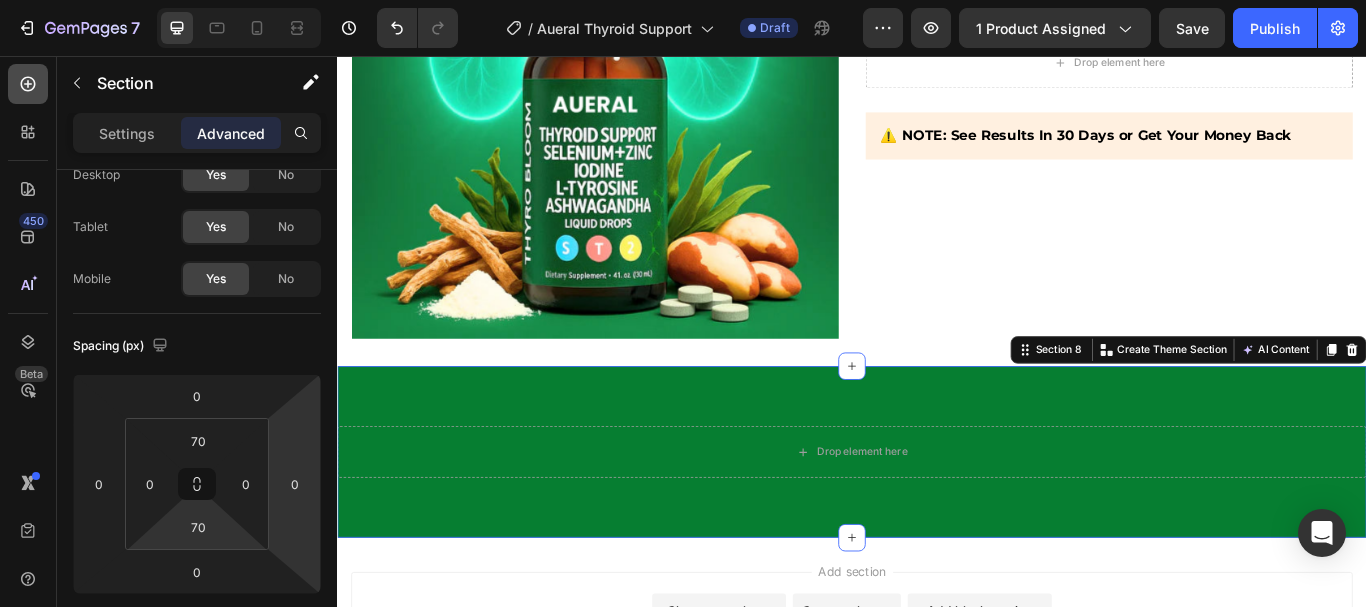 click 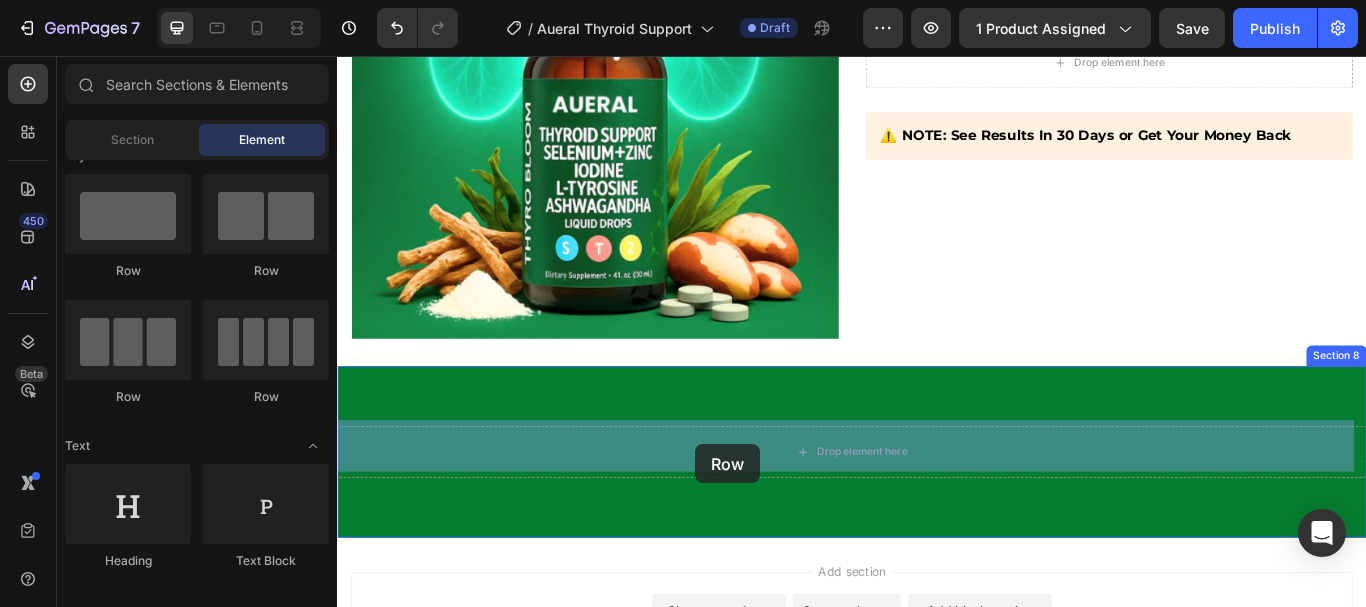 drag, startPoint x: 459, startPoint y: 275, endPoint x: 747, endPoint y: 509, distance: 371.0795 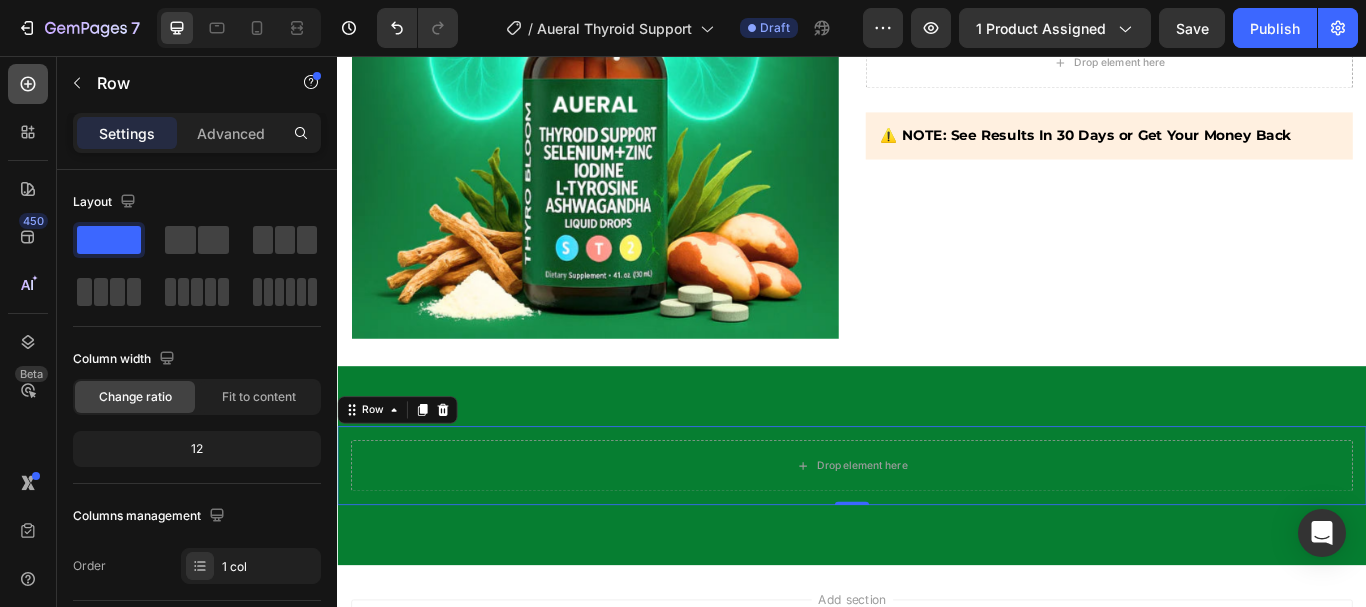 click 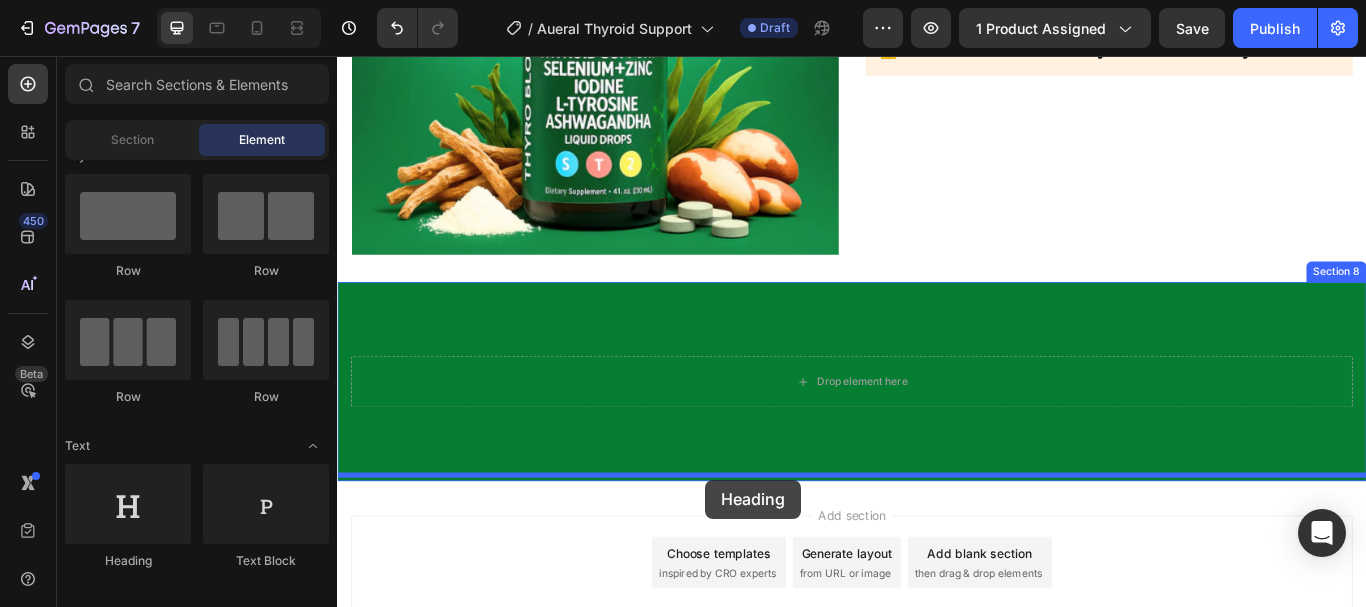 scroll, scrollTop: 4355, scrollLeft: 0, axis: vertical 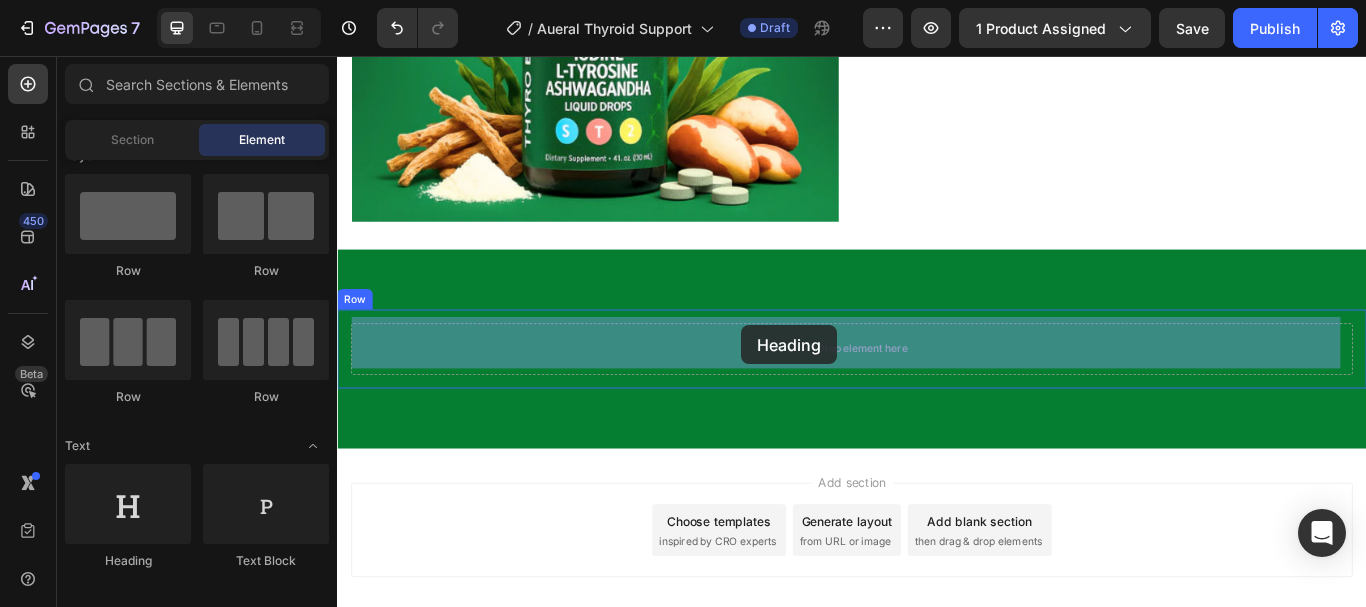 drag, startPoint x: 467, startPoint y: 581, endPoint x: 808, endPoint y: 370, distance: 401.00125 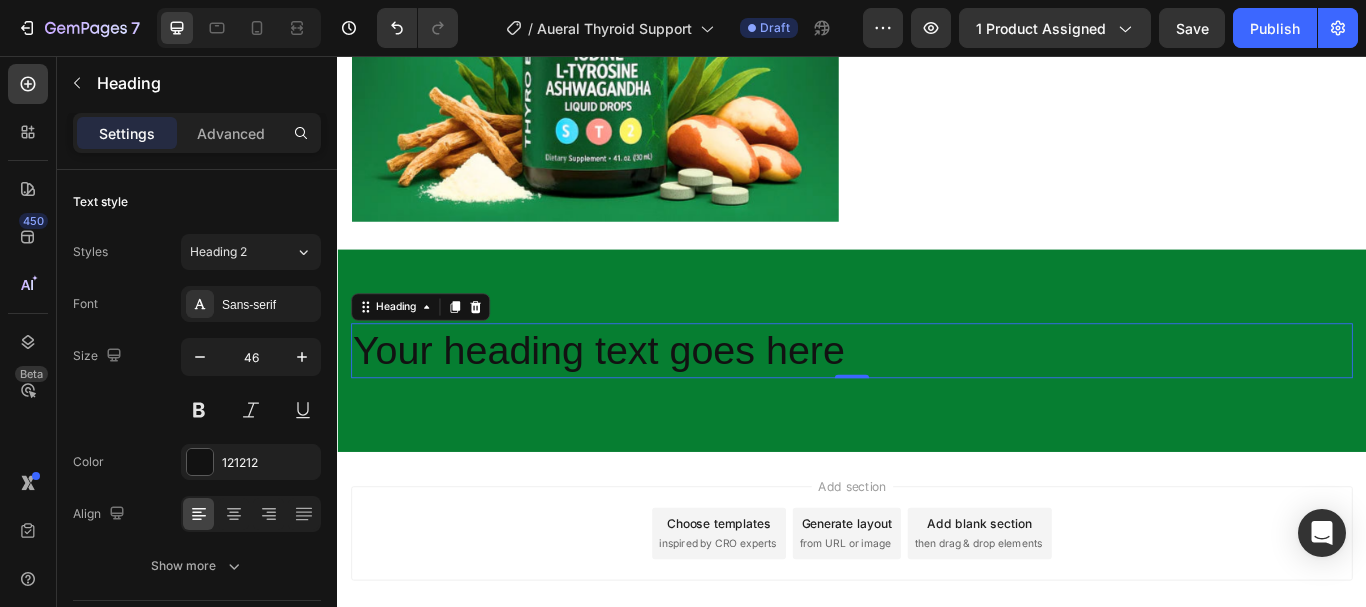 click on "Your heading text goes here" at bounding box center [937, 400] 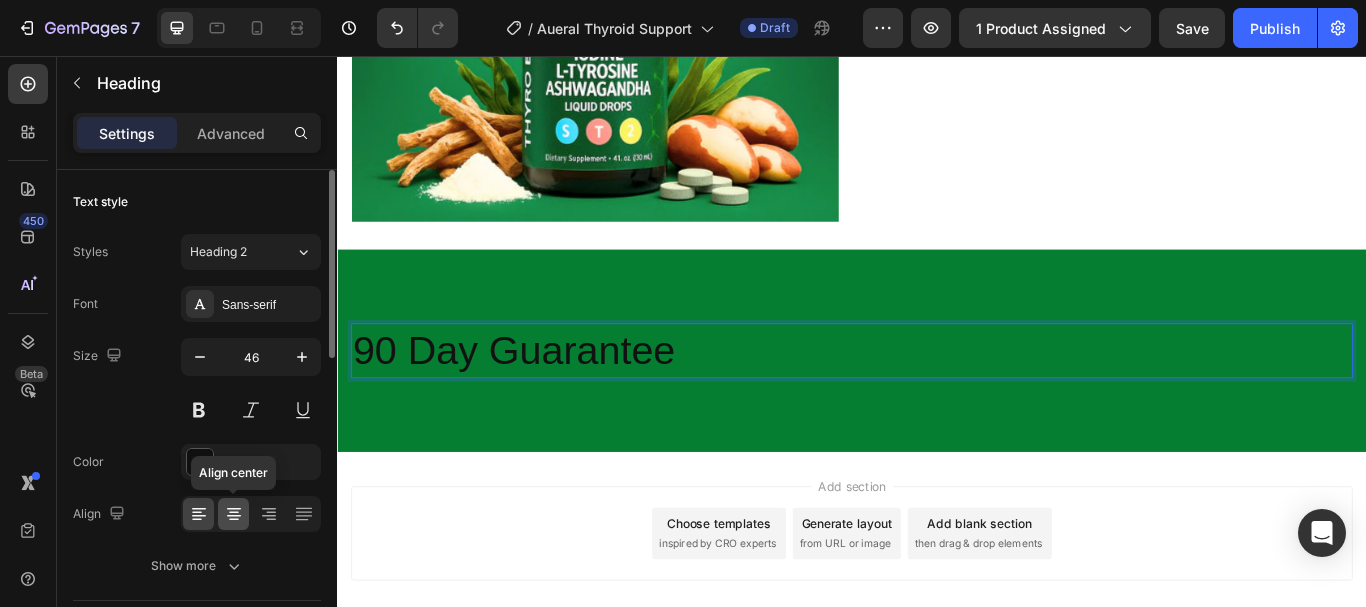 click 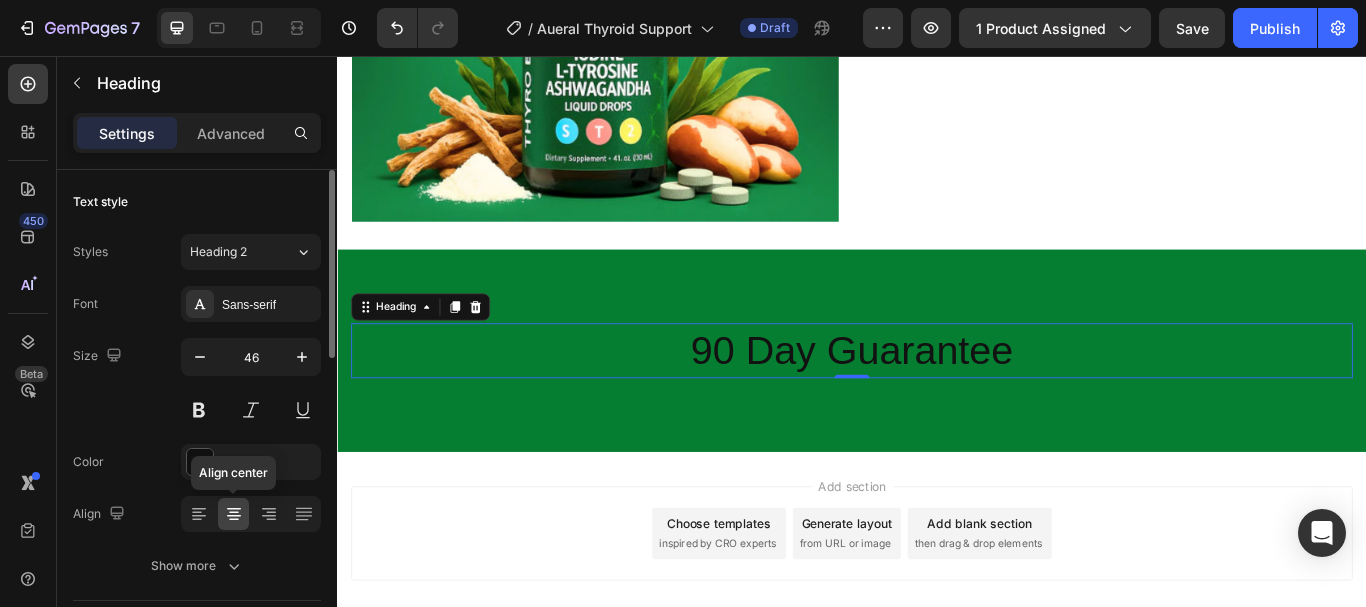 click 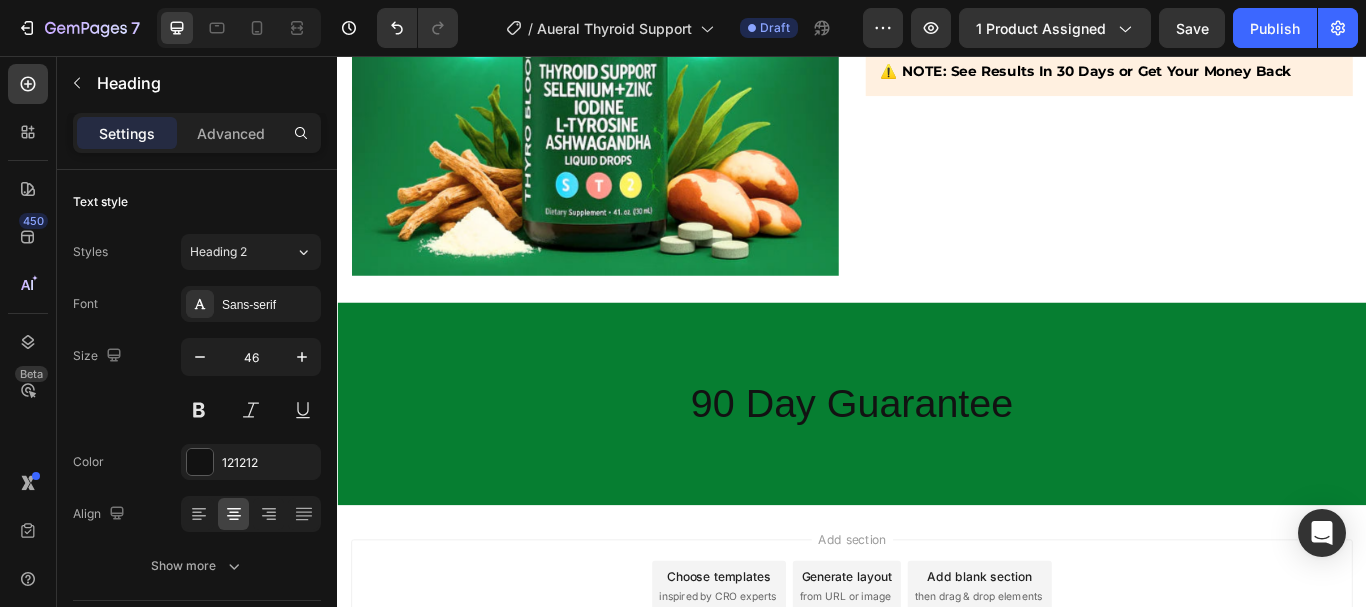 scroll, scrollTop: 4294, scrollLeft: 0, axis: vertical 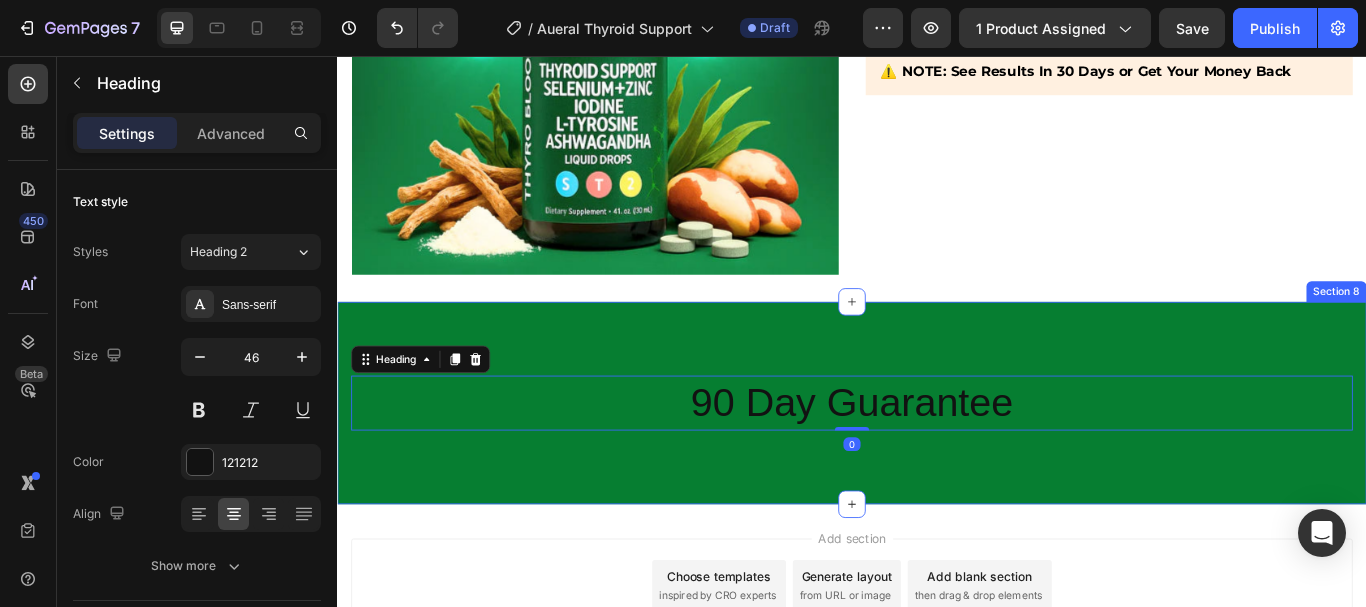 click on "90 Day Guarantee Heading   0 Row Section 8" at bounding box center [937, 461] 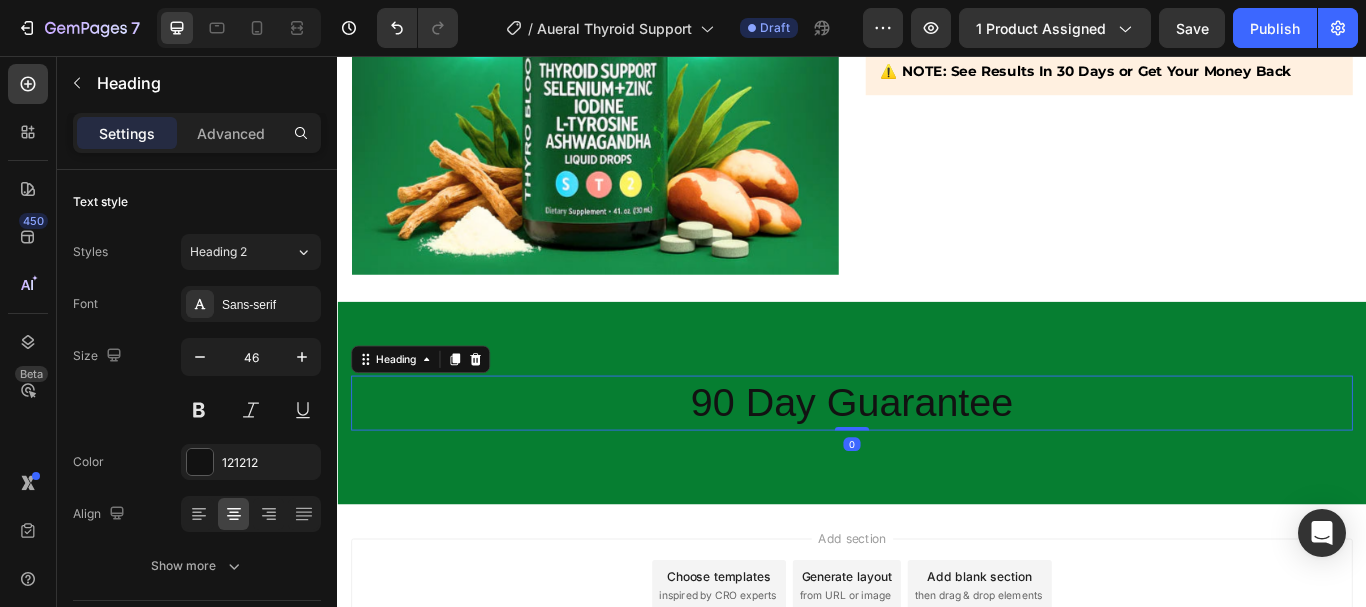 click on "90 Day Guarantee" at bounding box center (937, 461) 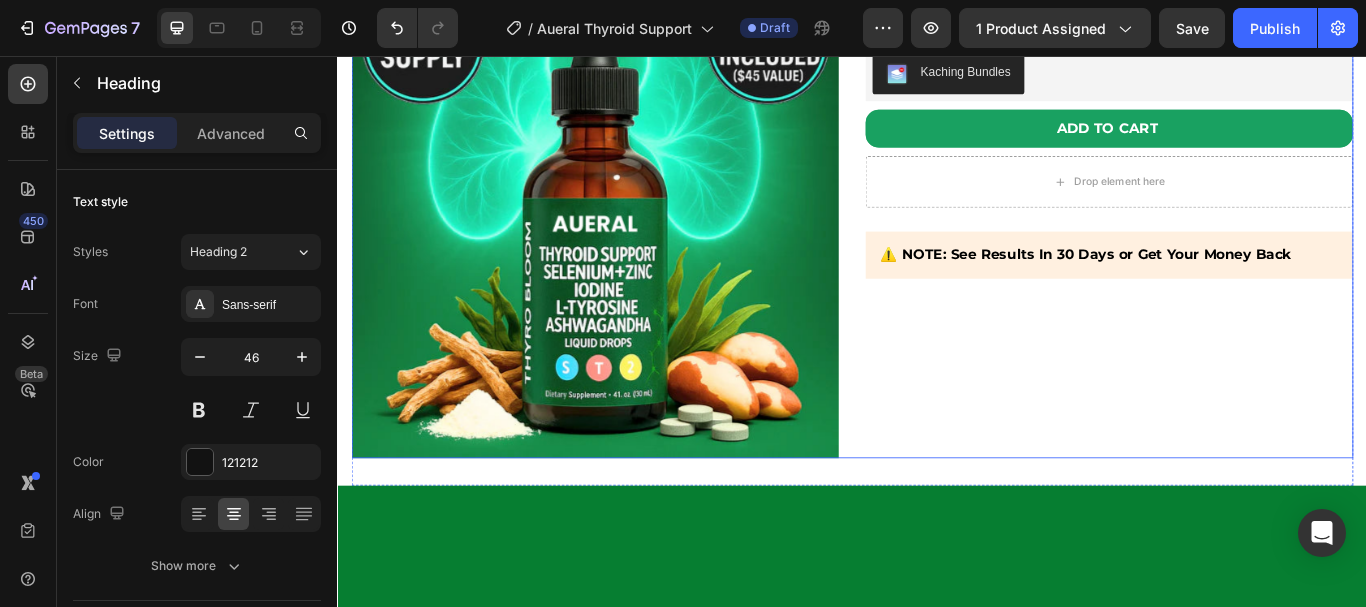 scroll, scrollTop: 3795, scrollLeft: 0, axis: vertical 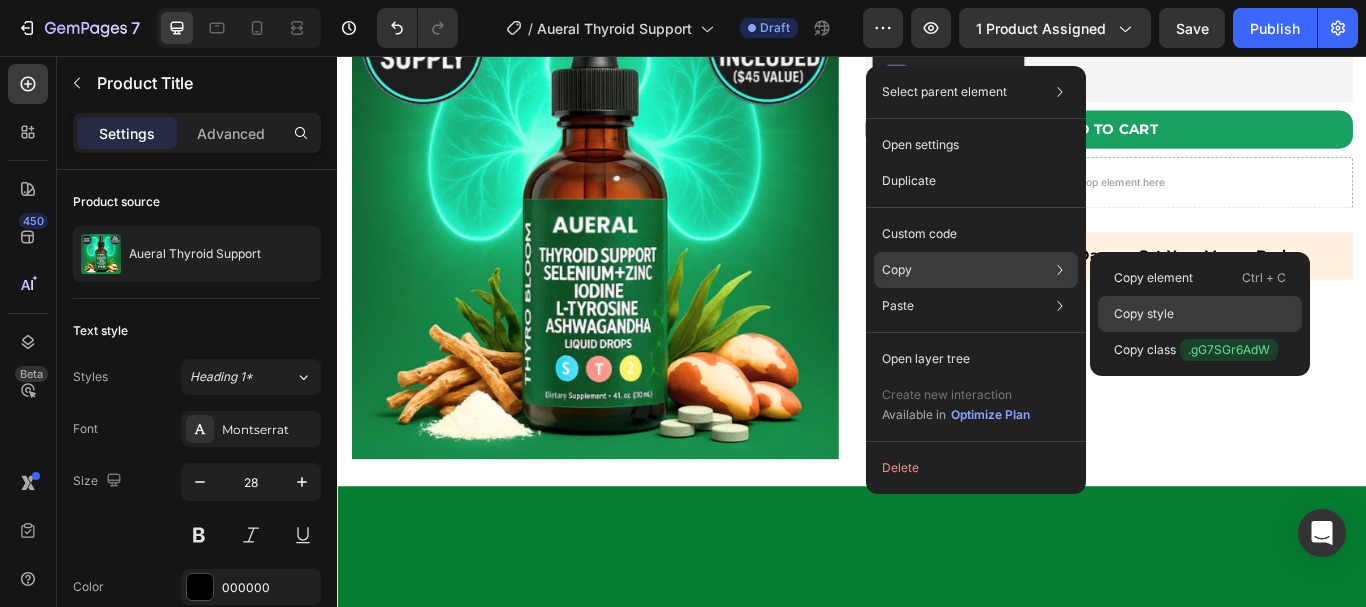 click on "Copy style" at bounding box center (1144, 314) 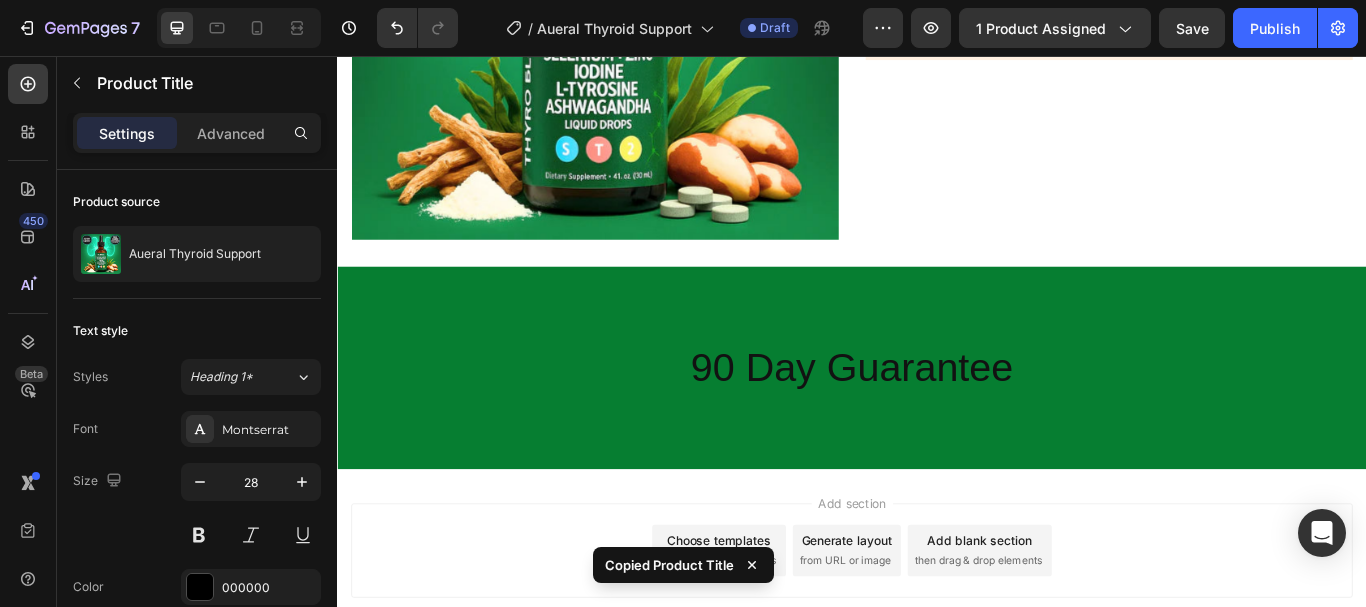 scroll, scrollTop: 4337, scrollLeft: 0, axis: vertical 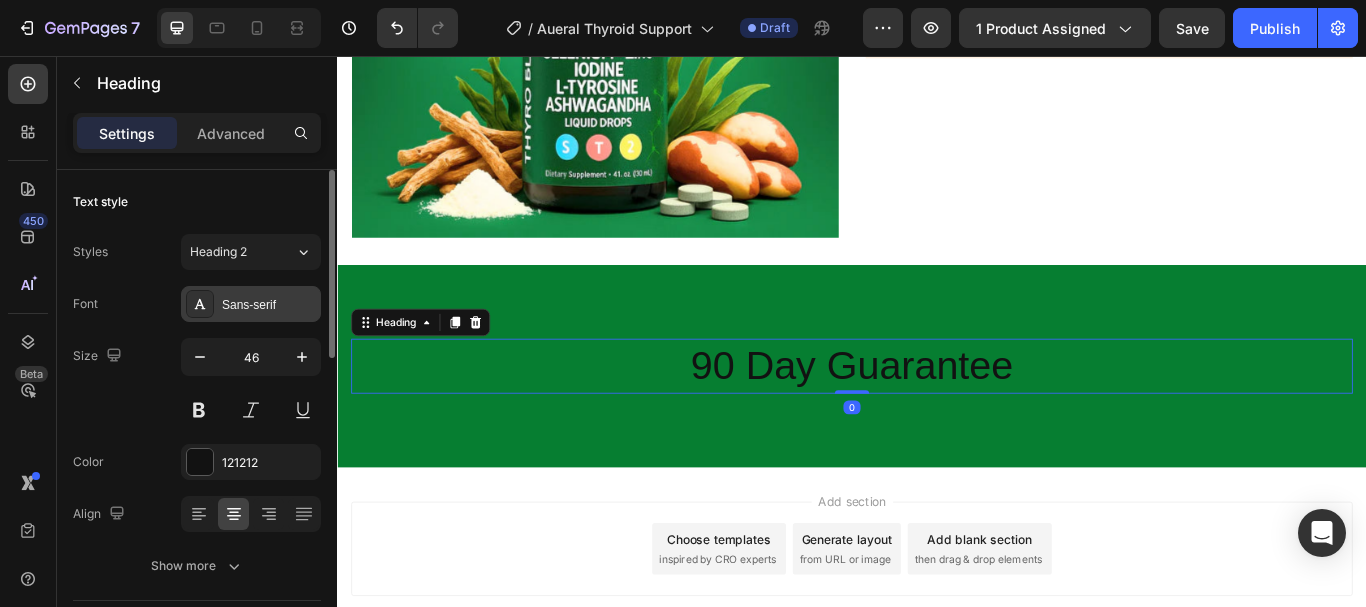 click on "Sans-serif" at bounding box center [269, 305] 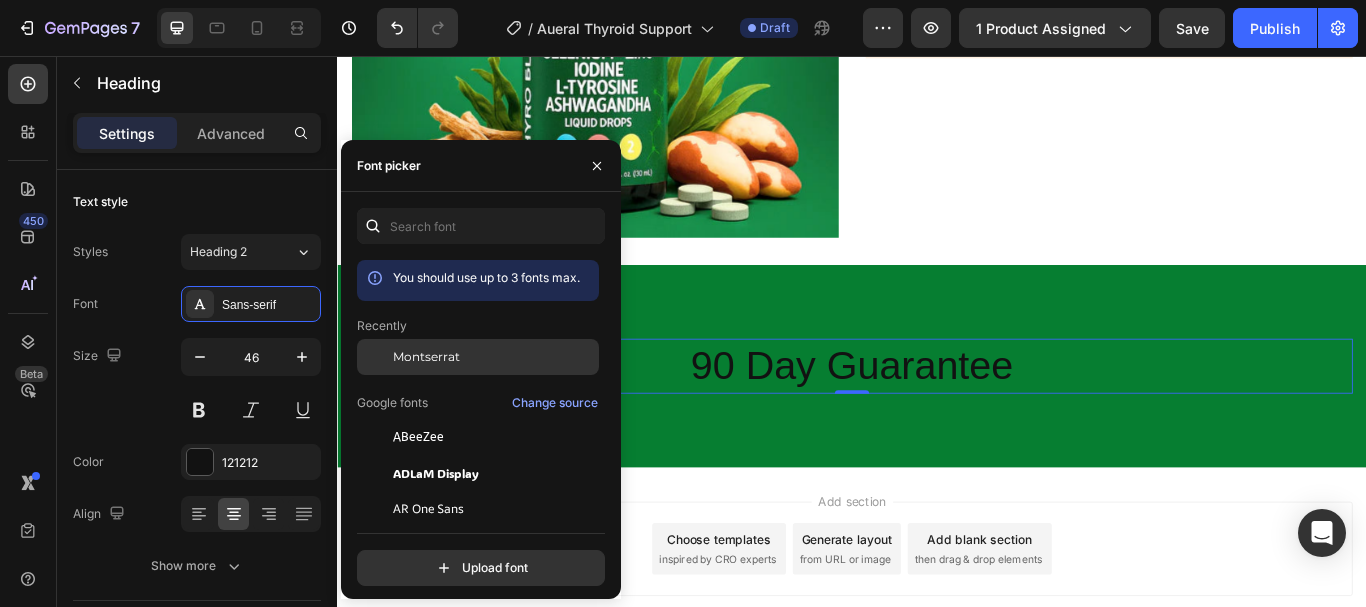 click on "Montserrat" at bounding box center (426, 357) 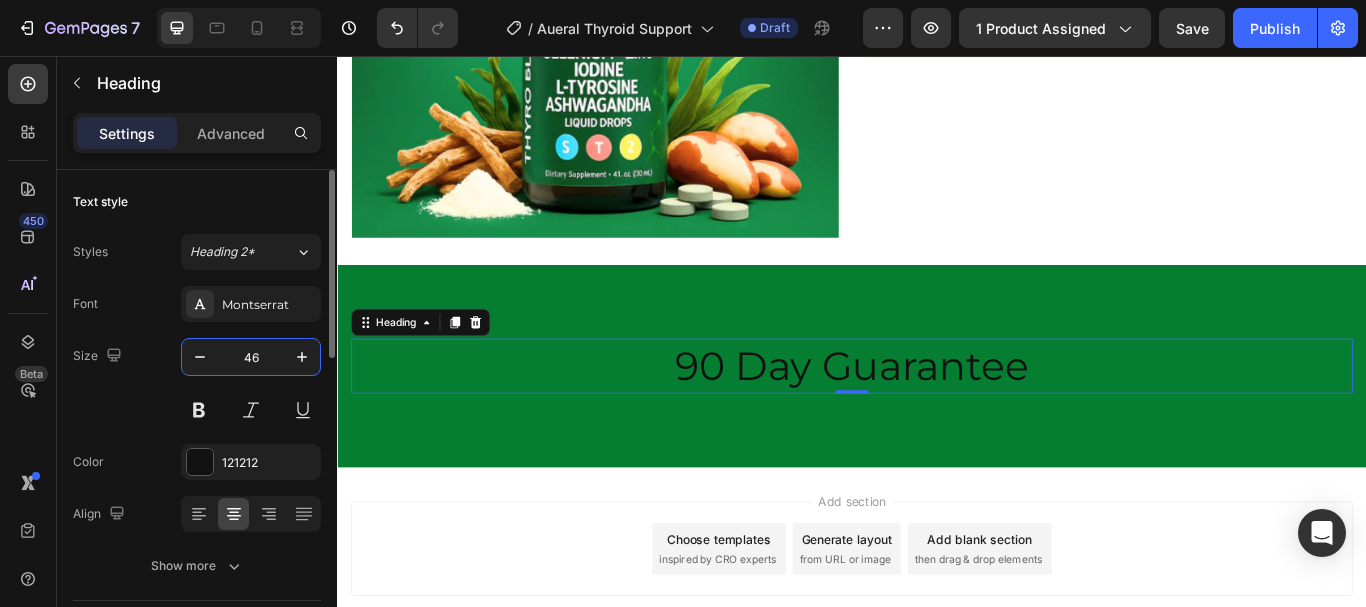 click on "46" at bounding box center [251, 357] 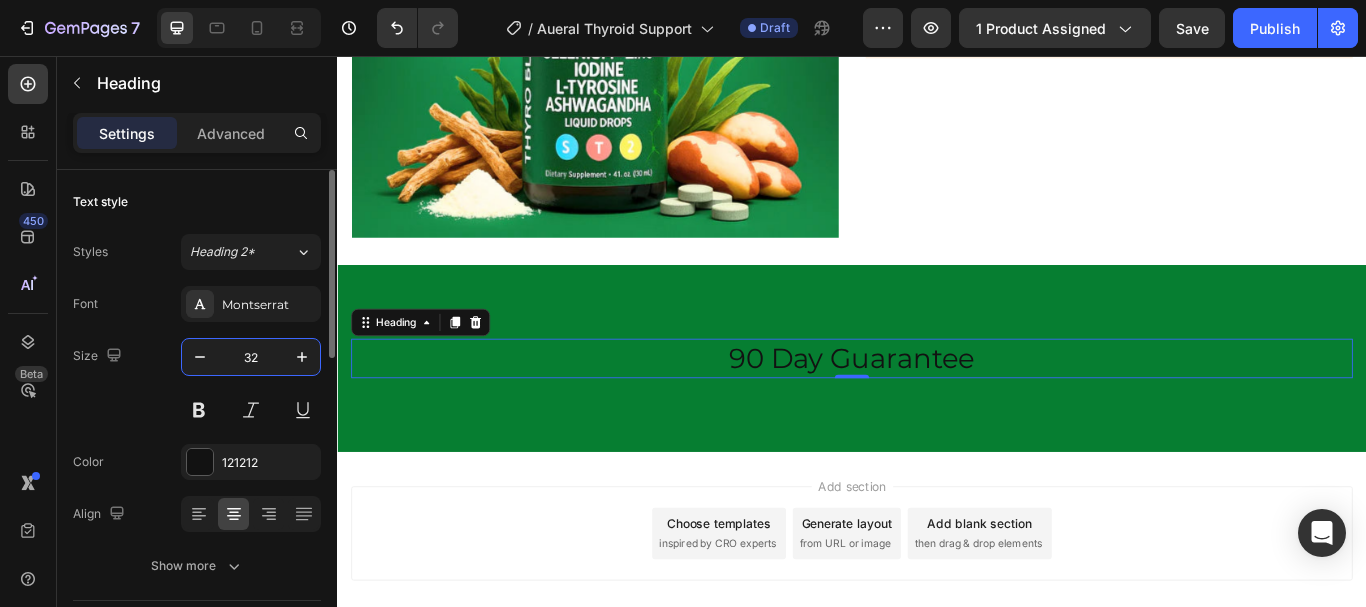 type on "3" 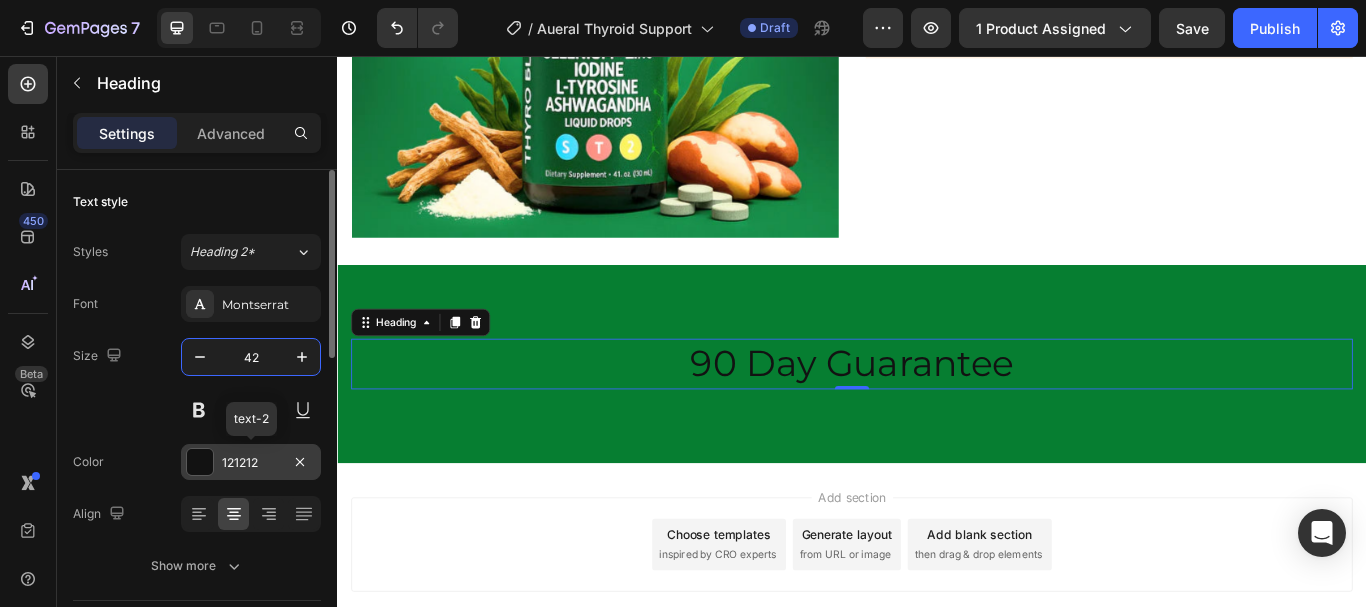 type on "42" 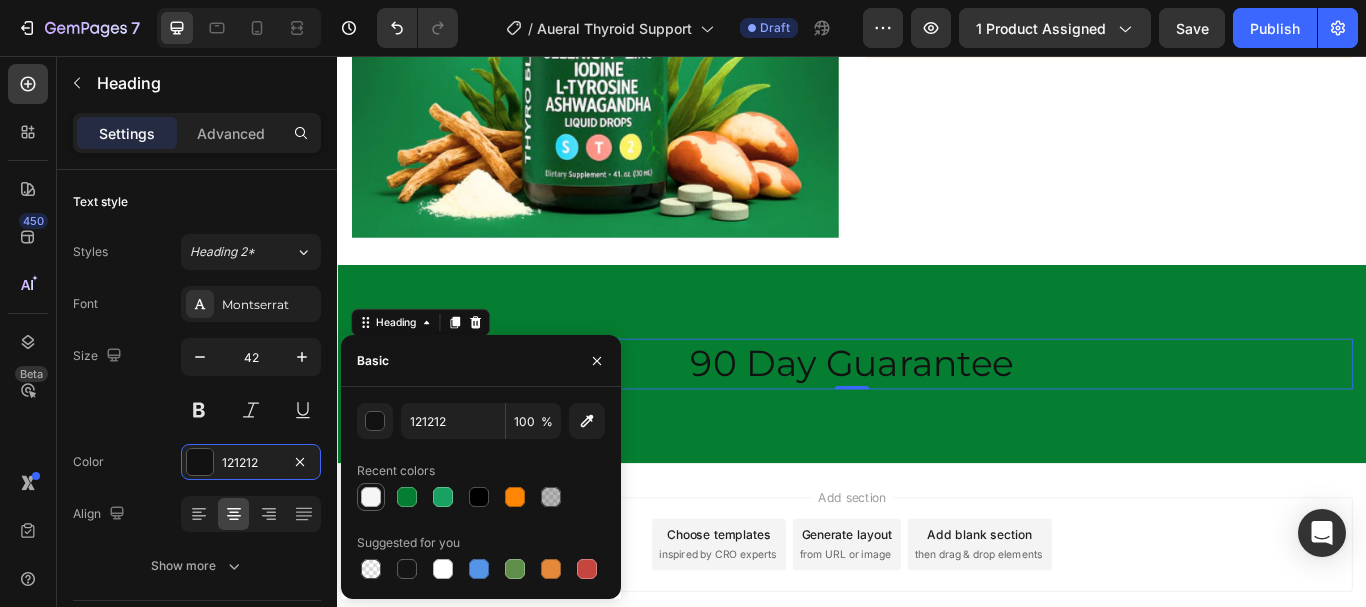 click at bounding box center [371, 497] 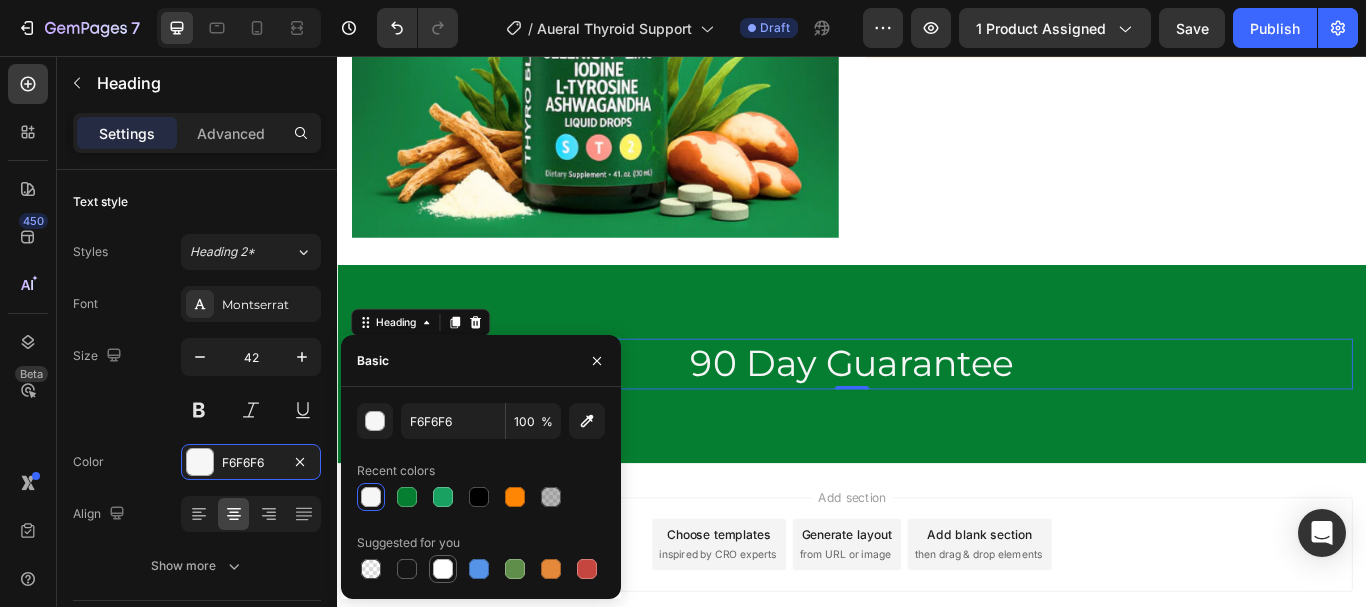 click at bounding box center (443, 569) 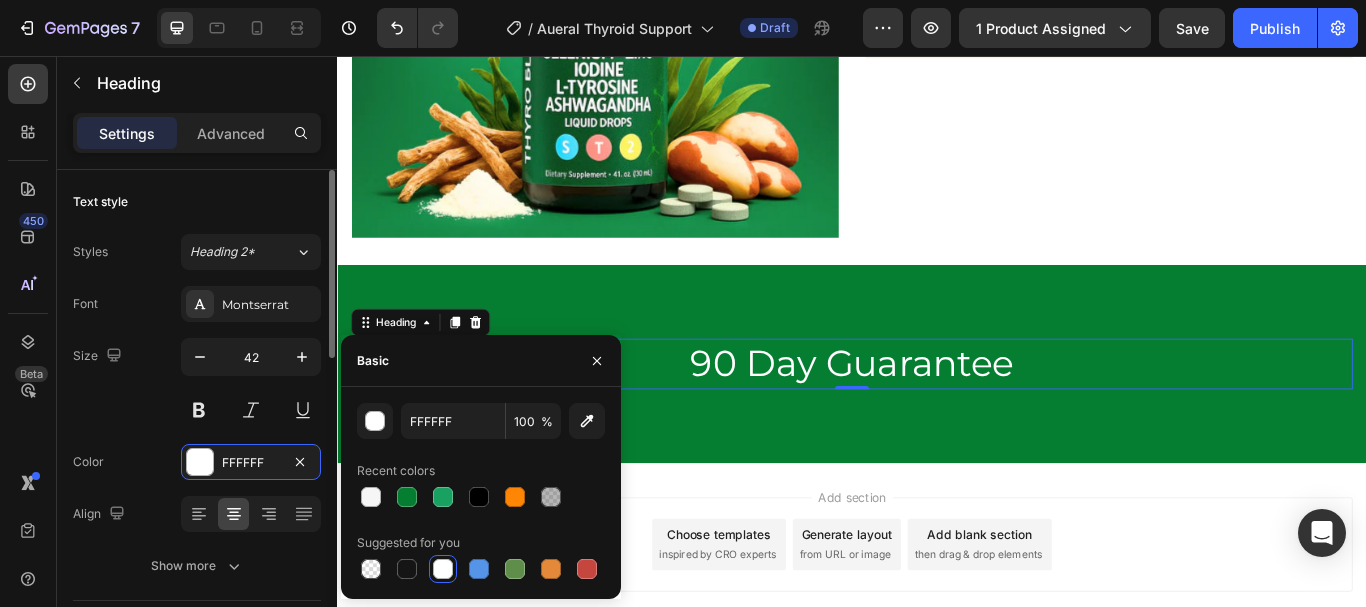 click on "Color FFFFFF" at bounding box center (197, 462) 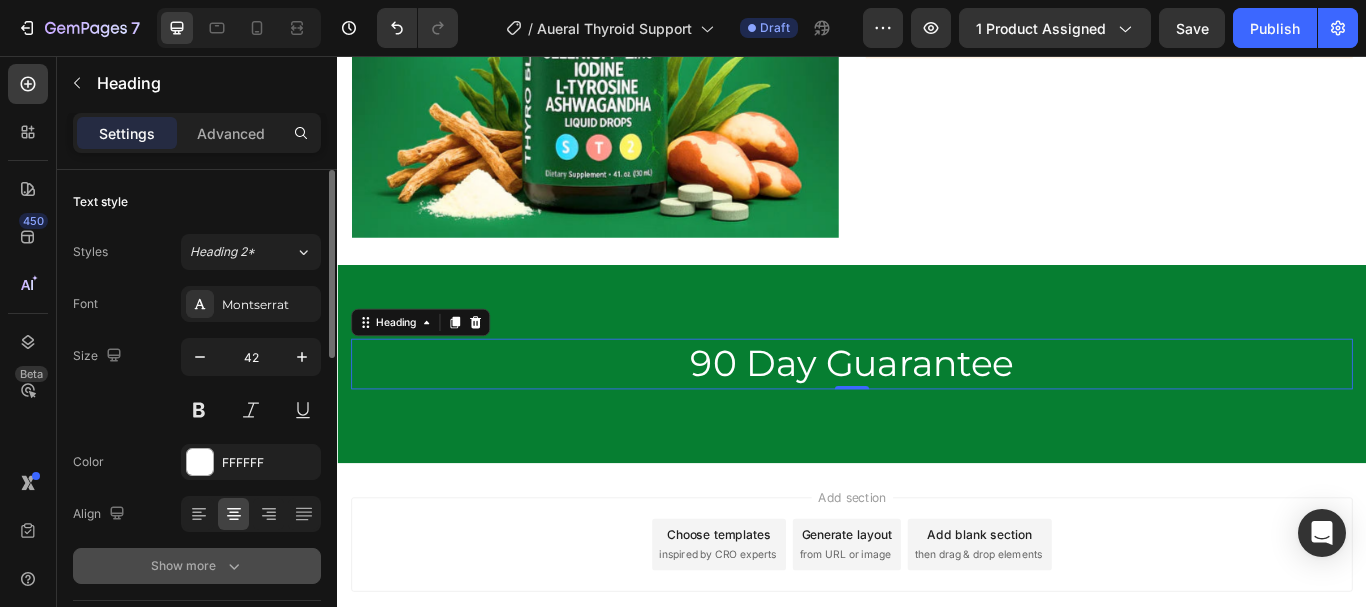 click on "Show more" at bounding box center [197, 566] 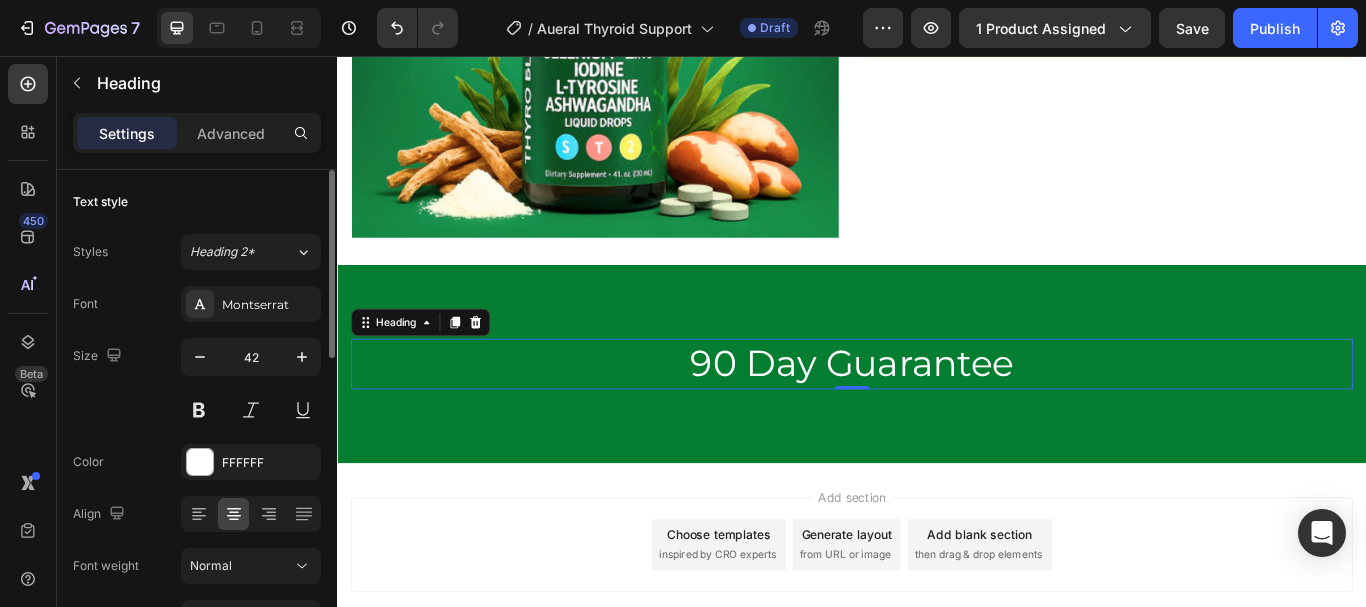 click on "Normal" at bounding box center [211, 565] 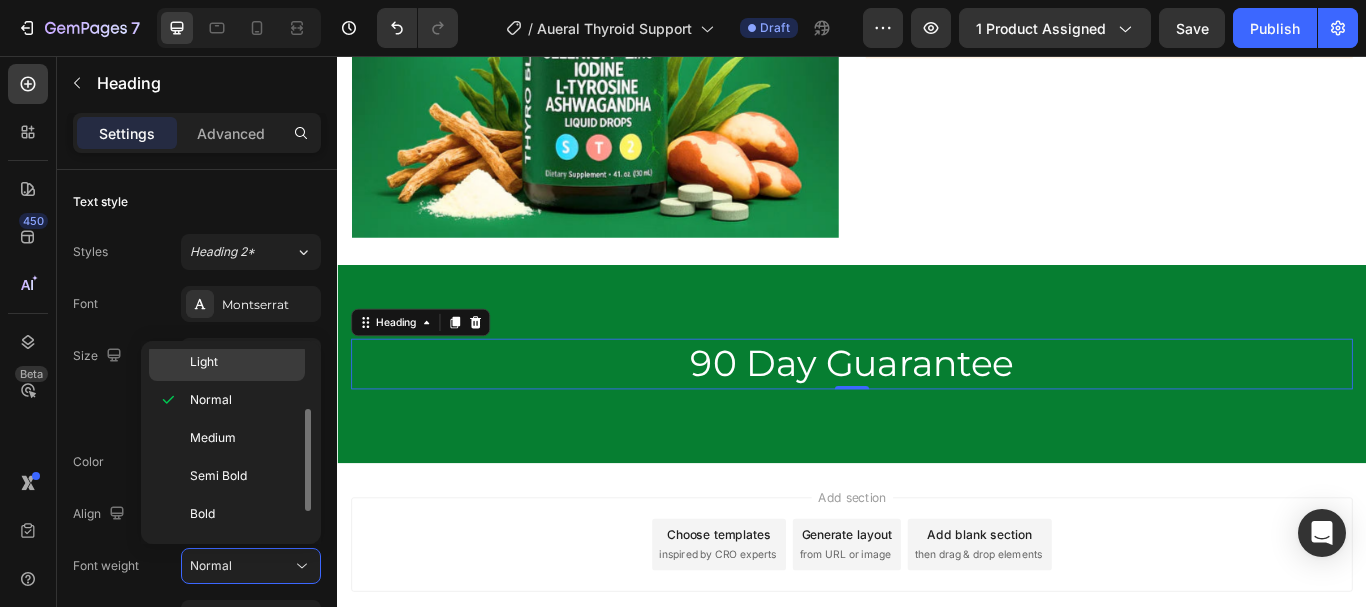 scroll, scrollTop: 92, scrollLeft: 0, axis: vertical 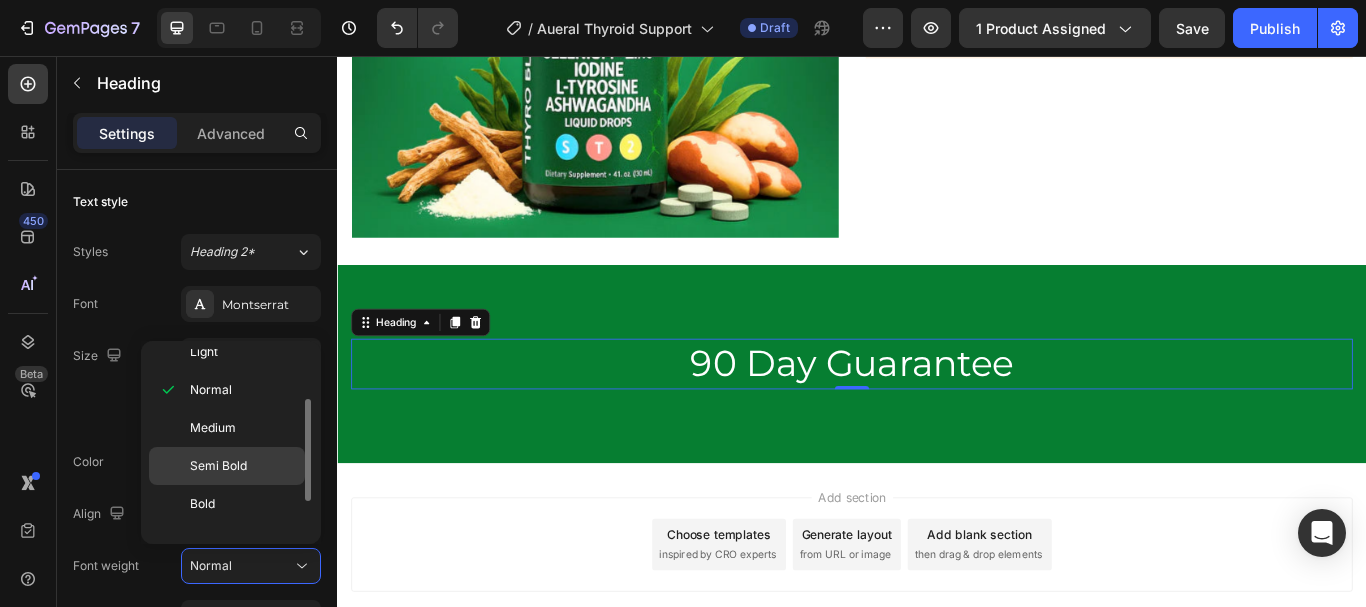 click on "Semi Bold" at bounding box center [218, 466] 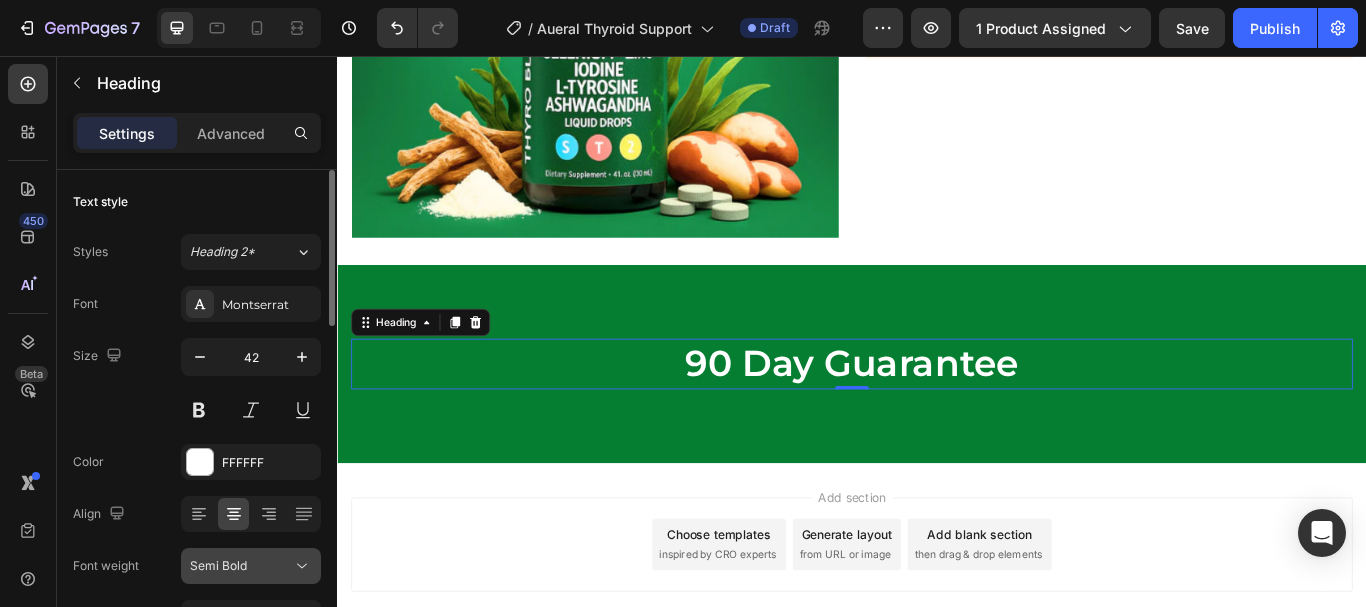 click on "Semi Bold" 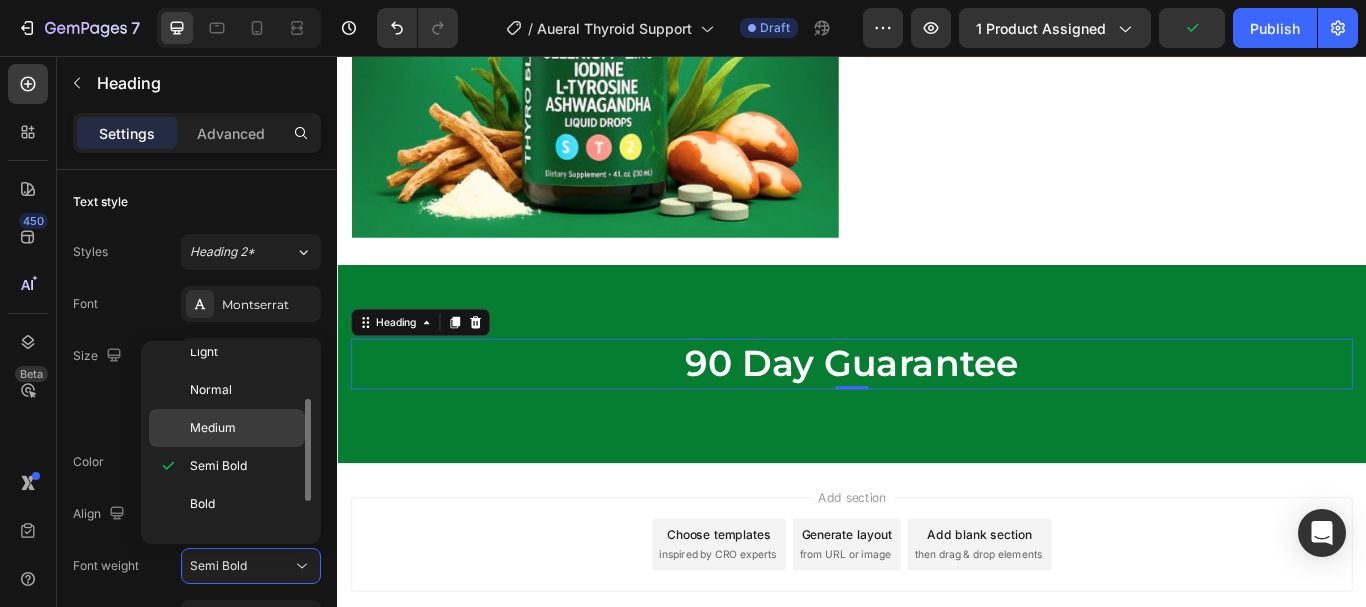 click on "Medium" at bounding box center [243, 428] 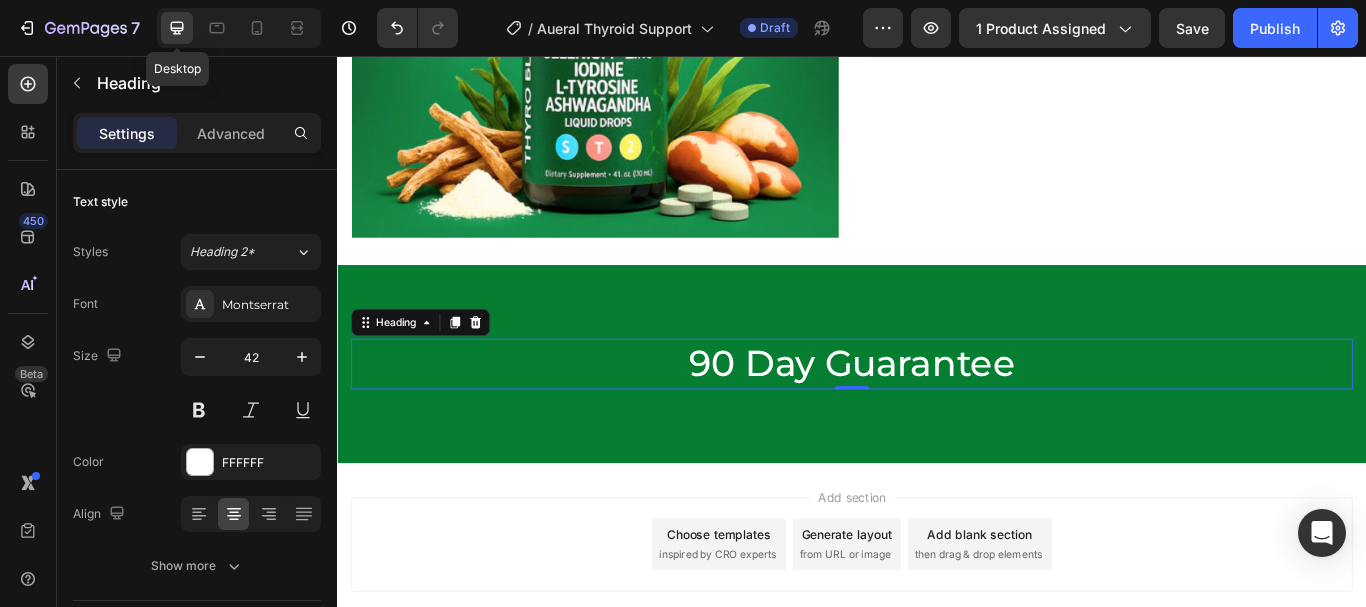 click 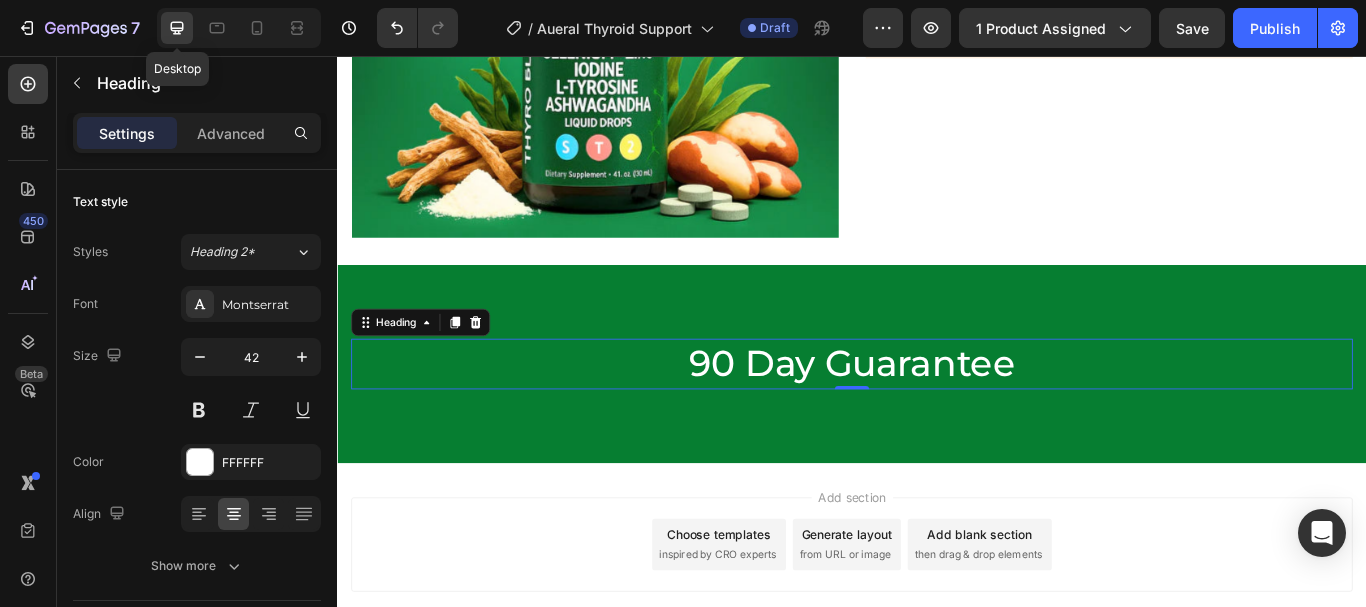 click 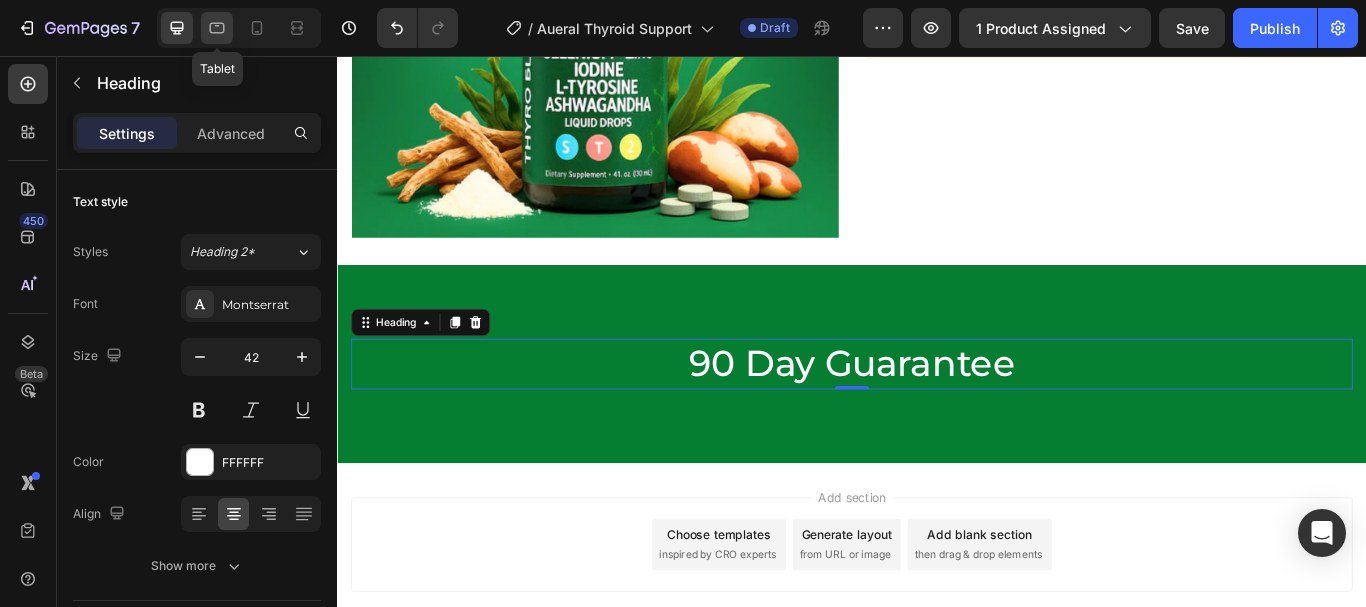 click 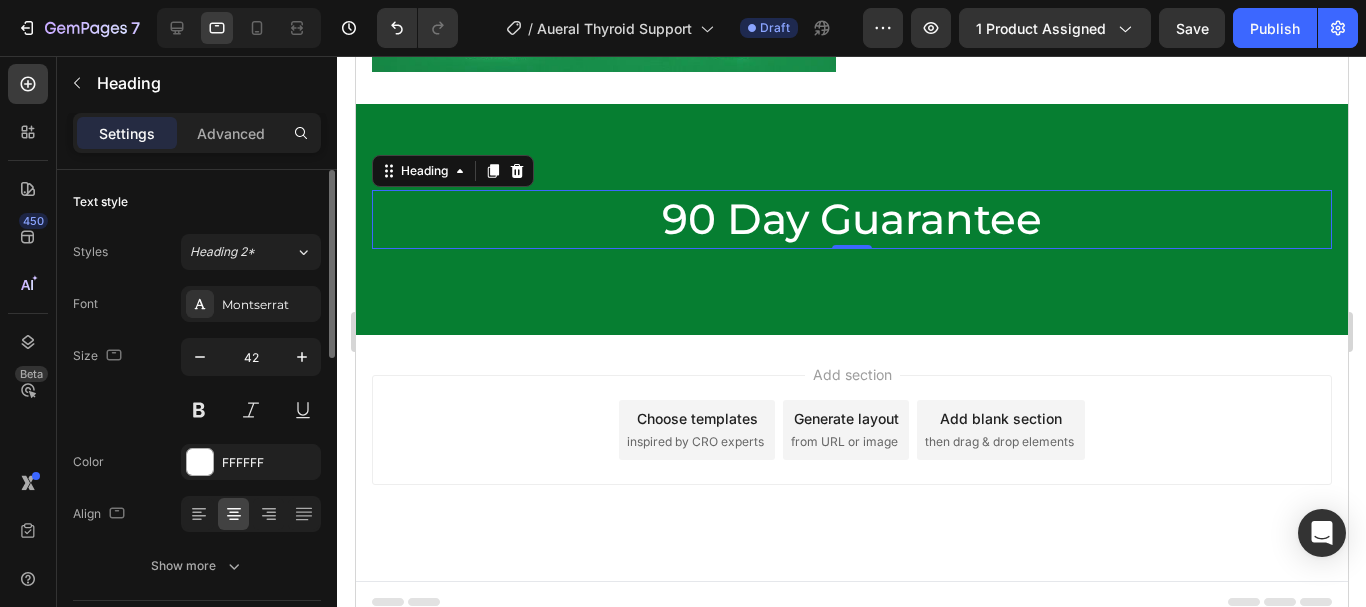 scroll, scrollTop: 4437, scrollLeft: 0, axis: vertical 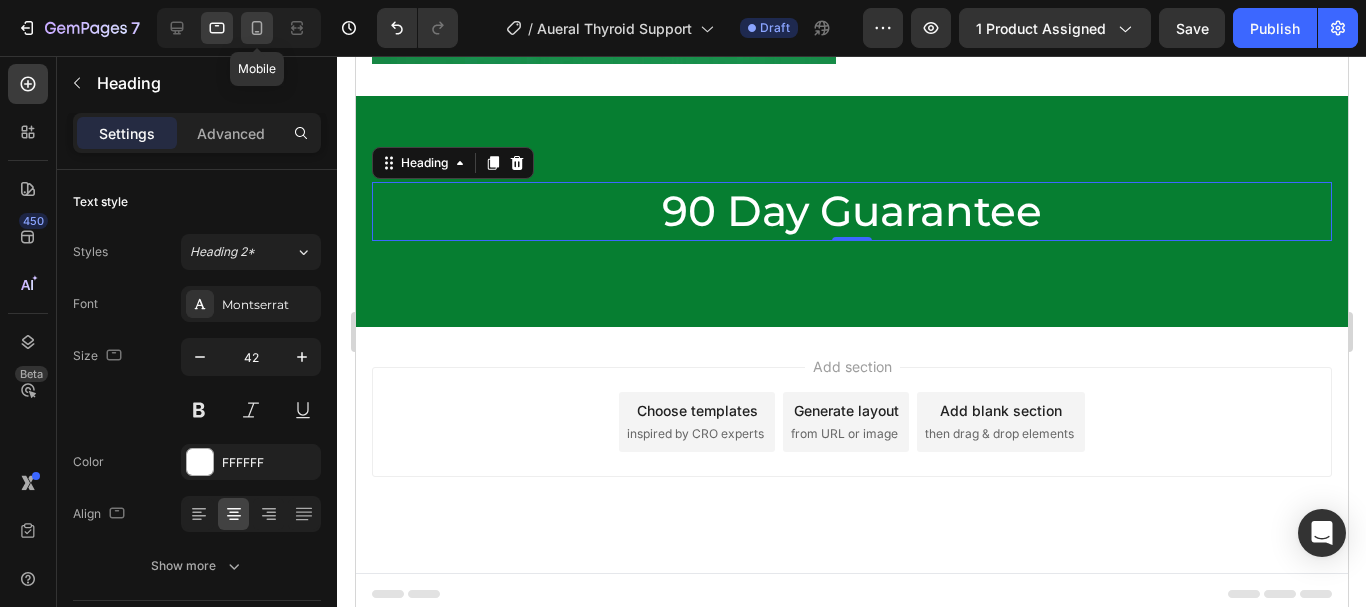 click 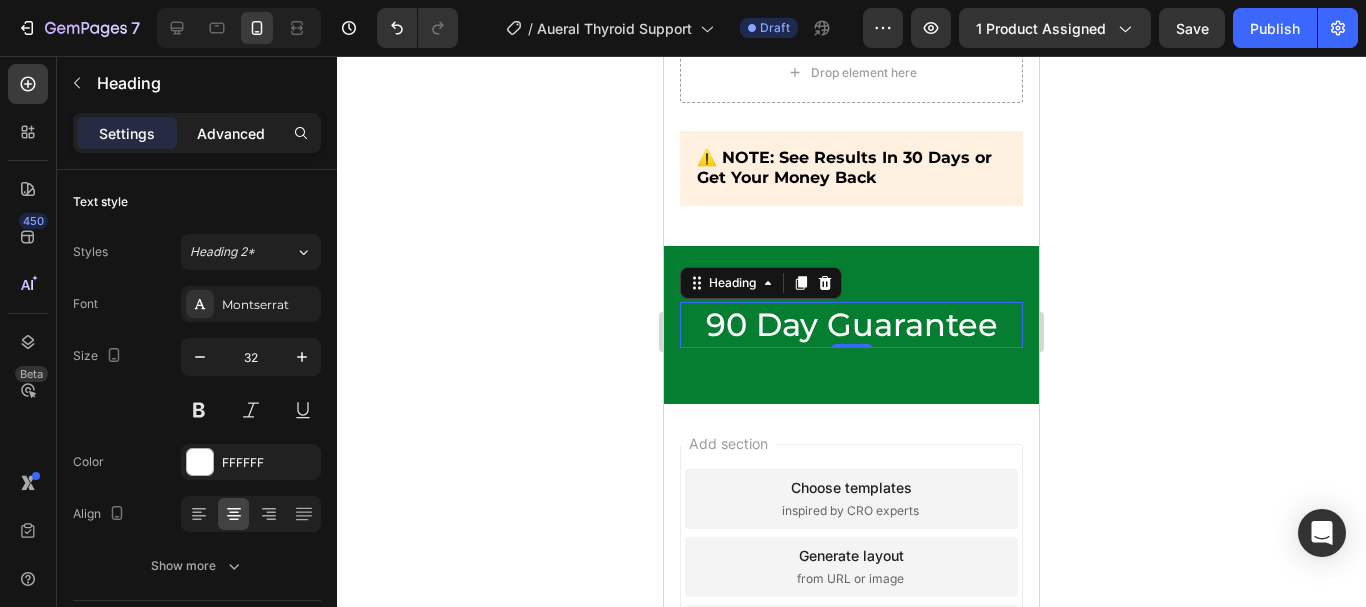 scroll, scrollTop: 4388, scrollLeft: 0, axis: vertical 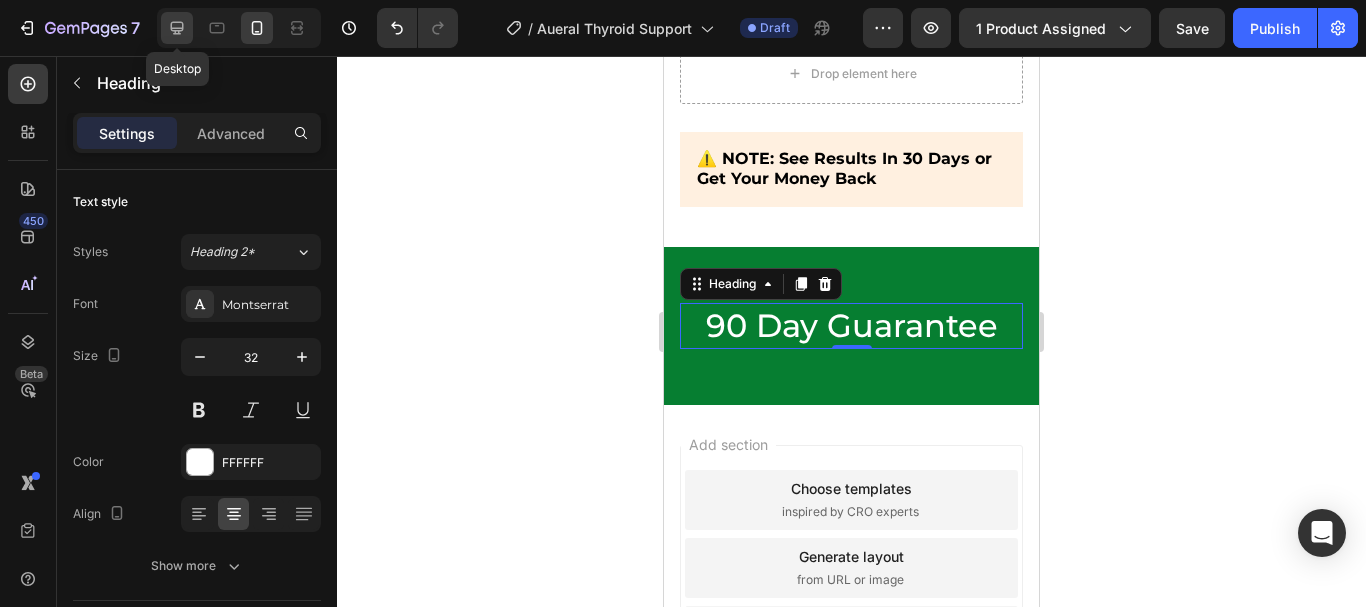 click 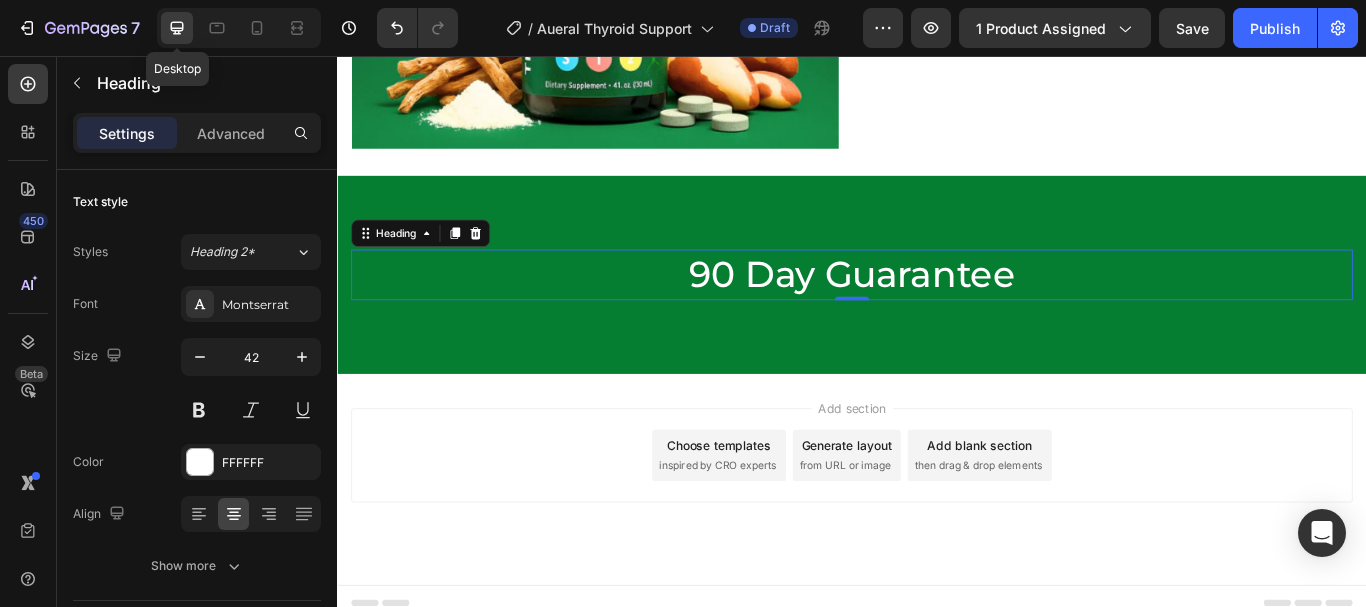 scroll, scrollTop: 4449, scrollLeft: 0, axis: vertical 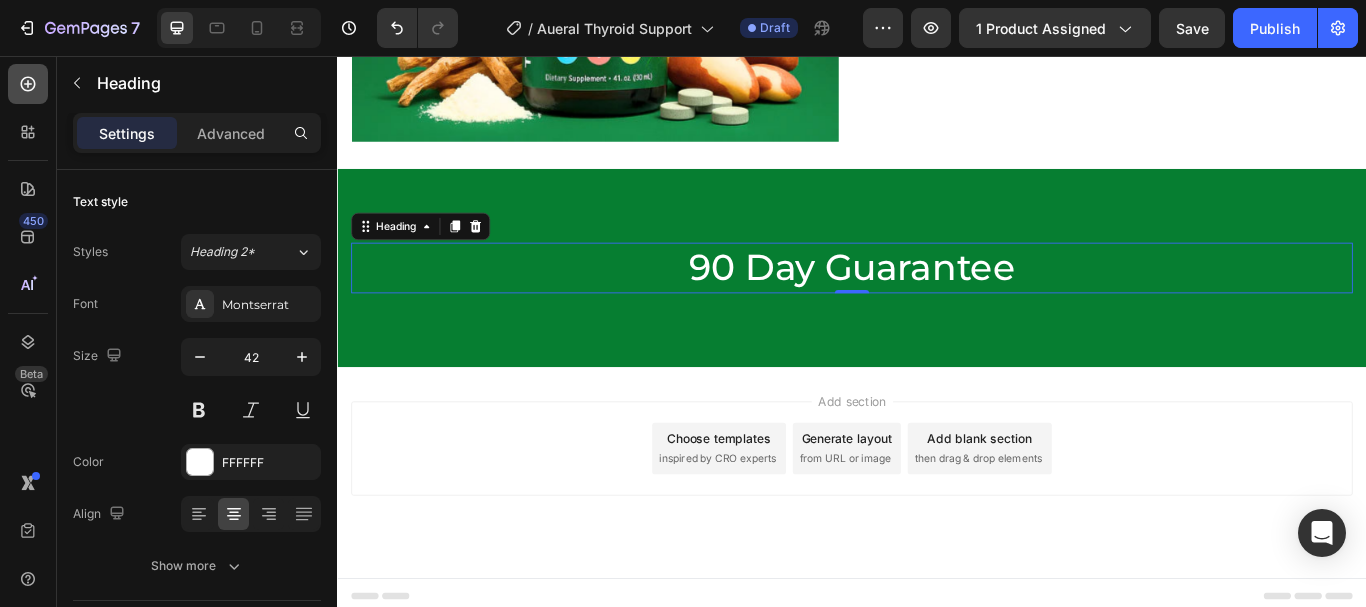 click 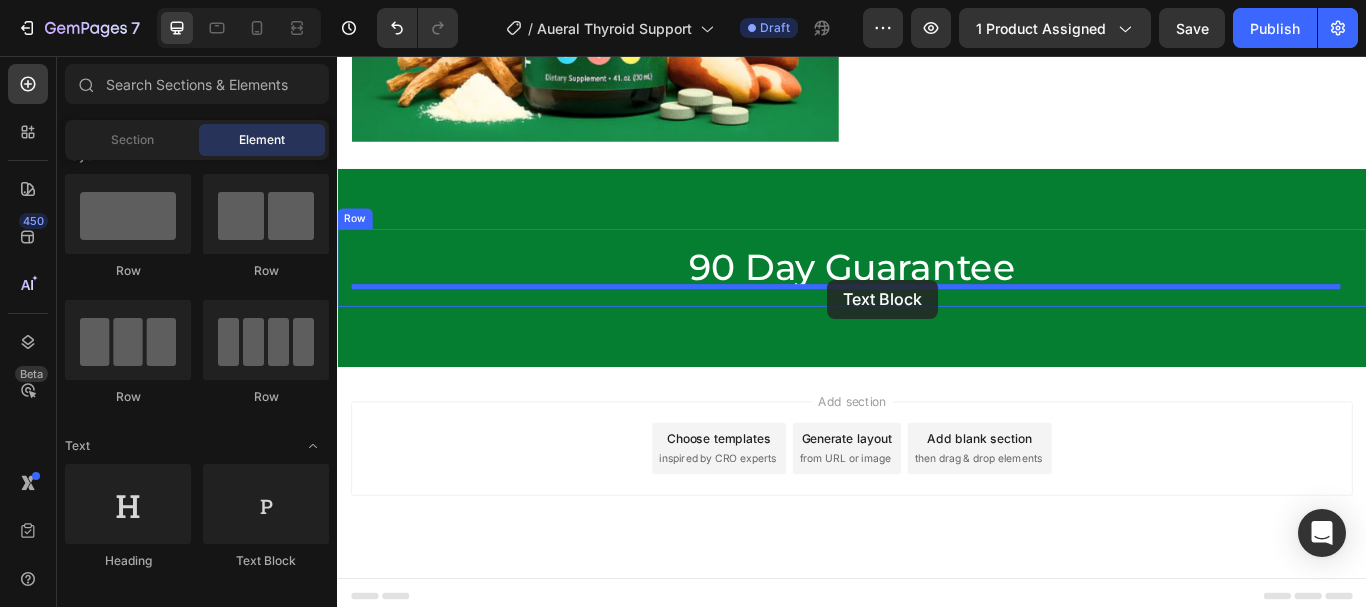drag, startPoint x: 580, startPoint y: 565, endPoint x: 909, endPoint y: 317, distance: 412.00122 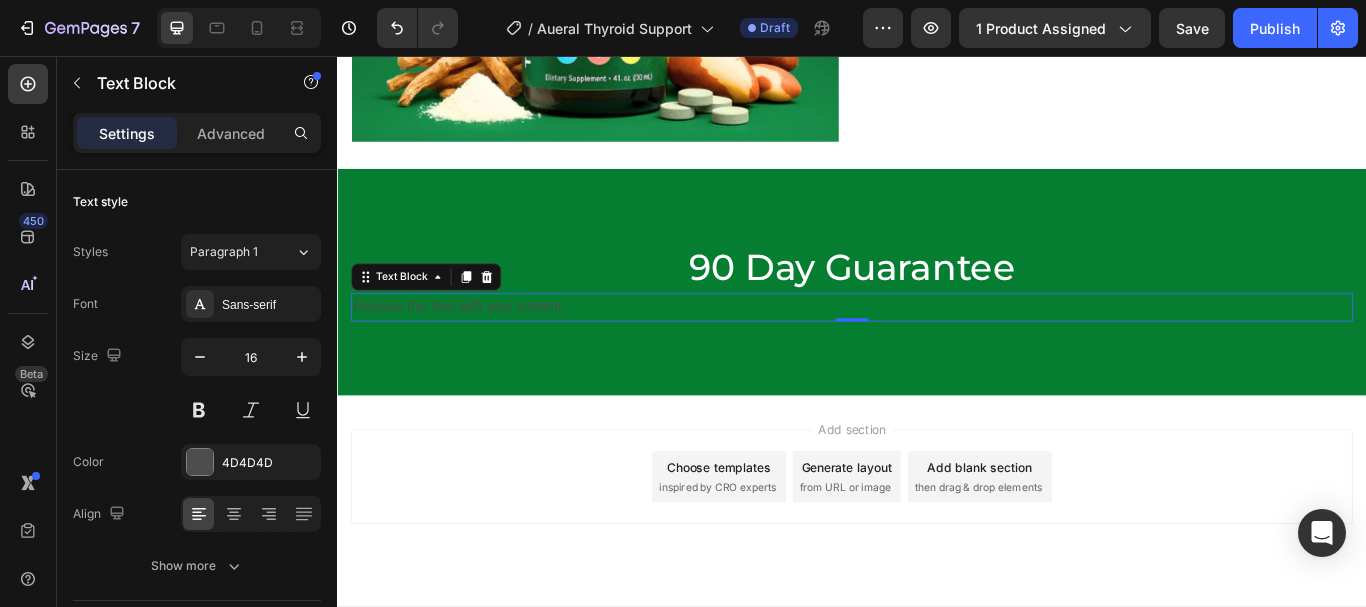 click on "Replace this text with your content" at bounding box center (937, 349) 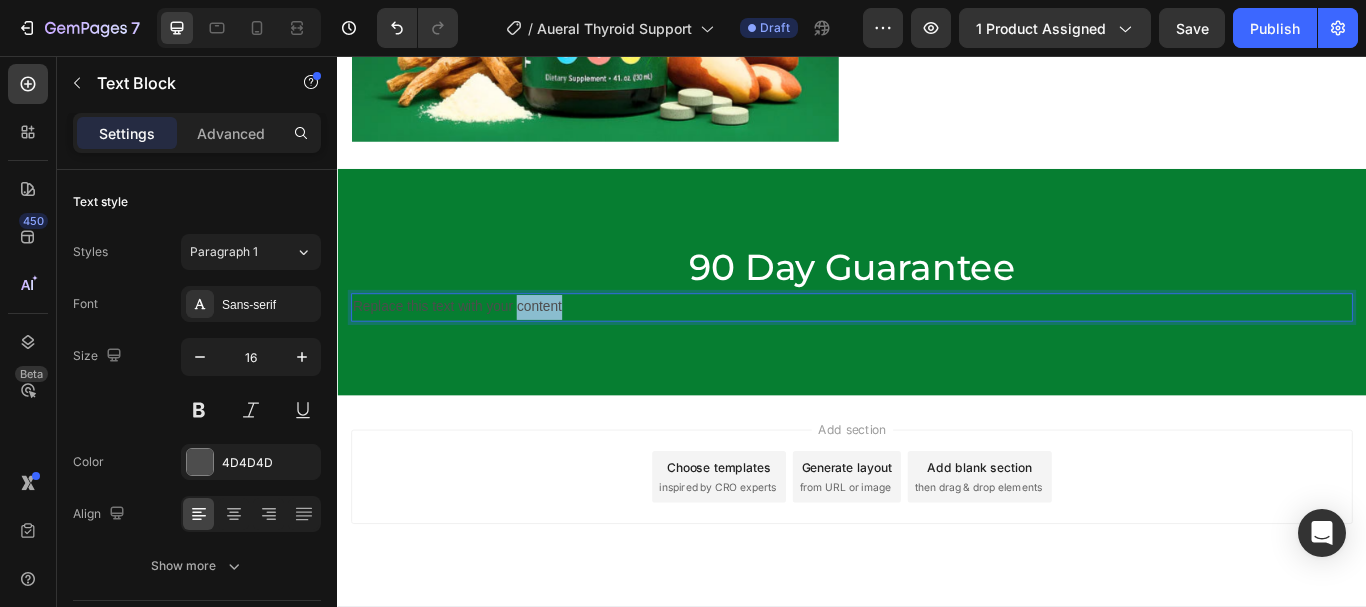 click on "Replace this text with your content" at bounding box center (937, 349) 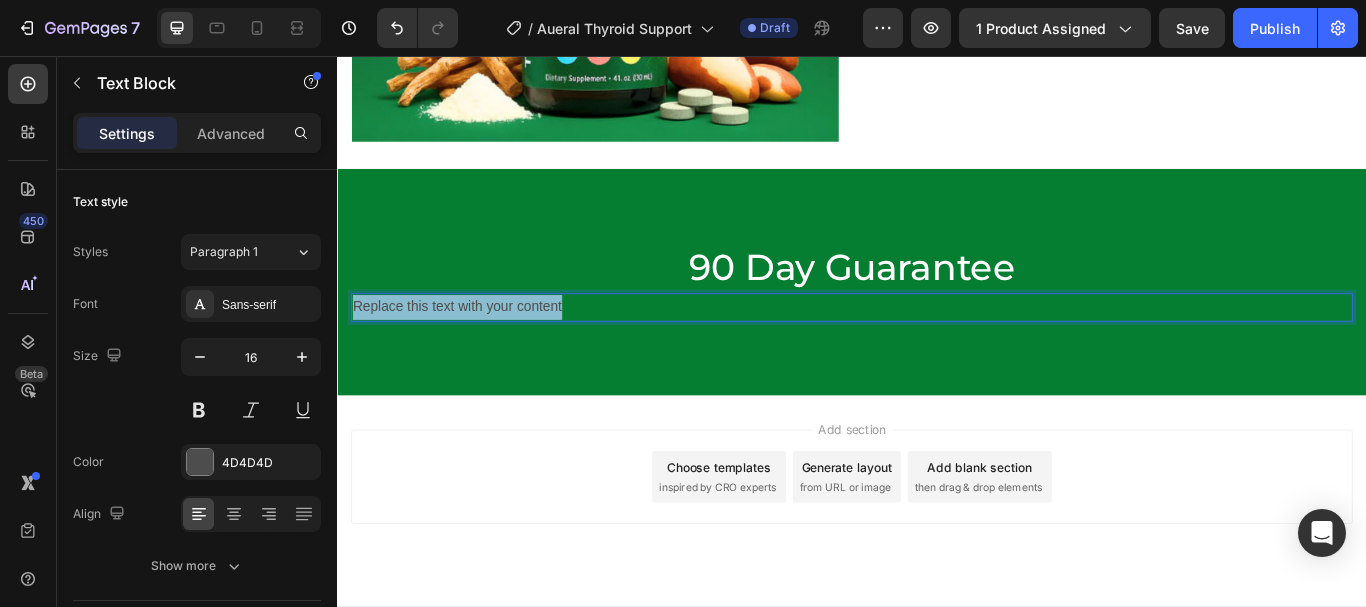 click on "Replace this text with your content" at bounding box center [937, 349] 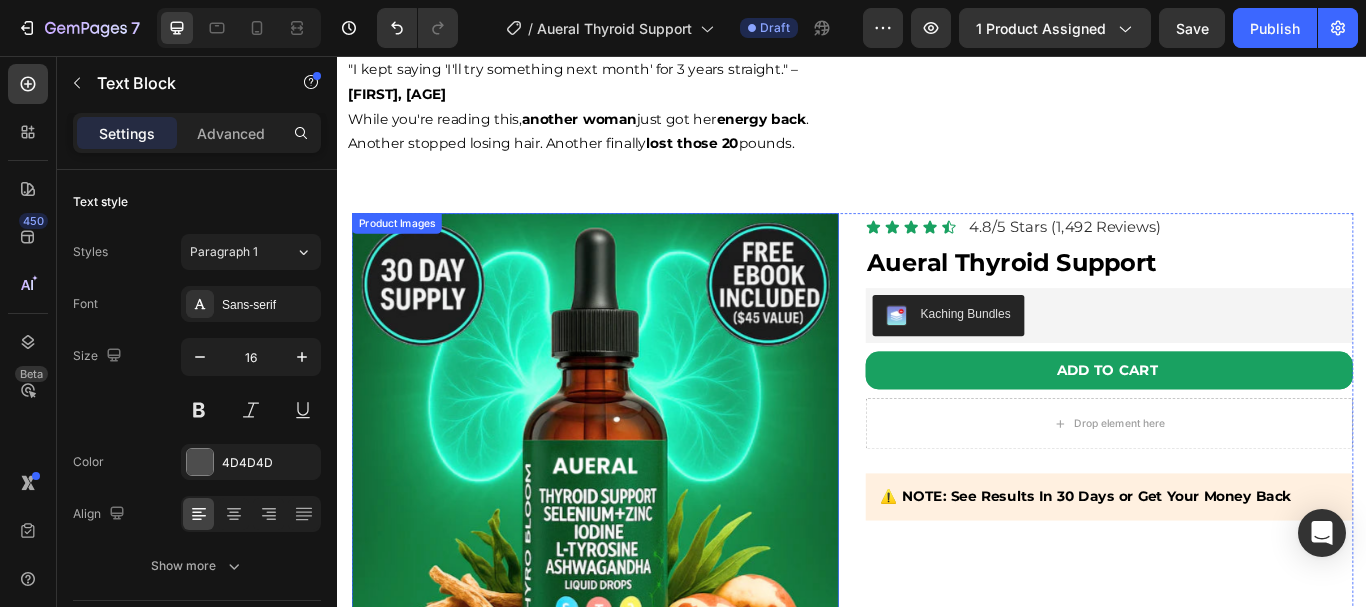 scroll, scrollTop: 3508, scrollLeft: 0, axis: vertical 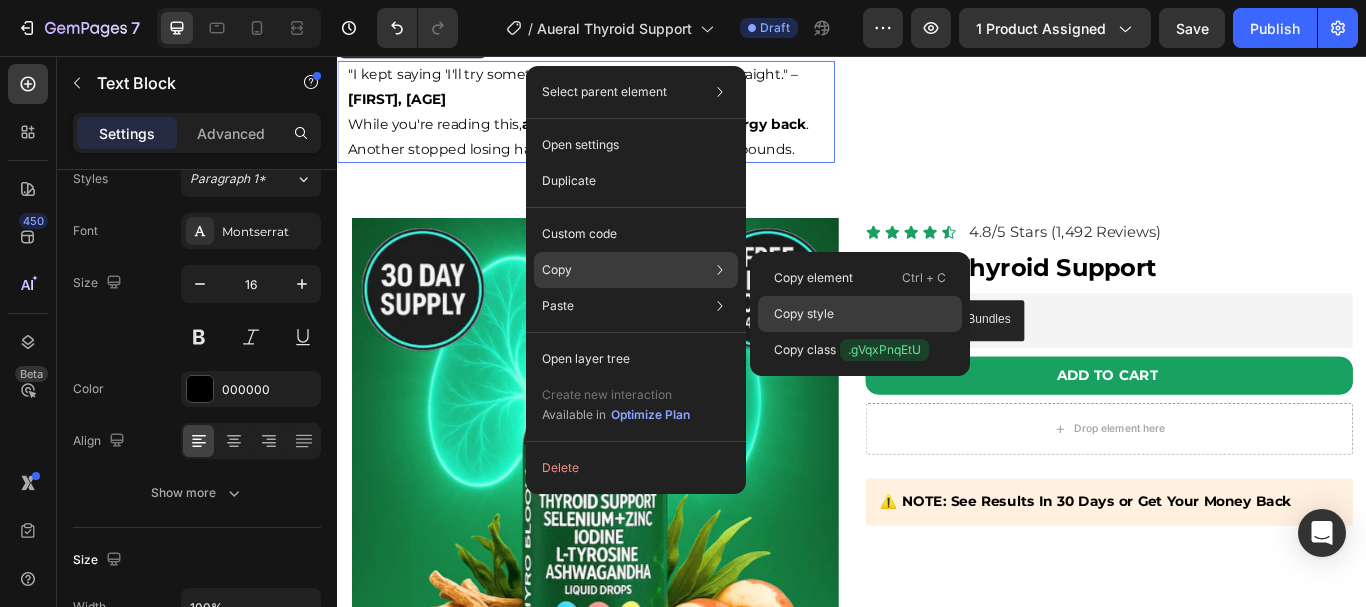 click on "Copy style" at bounding box center [804, 314] 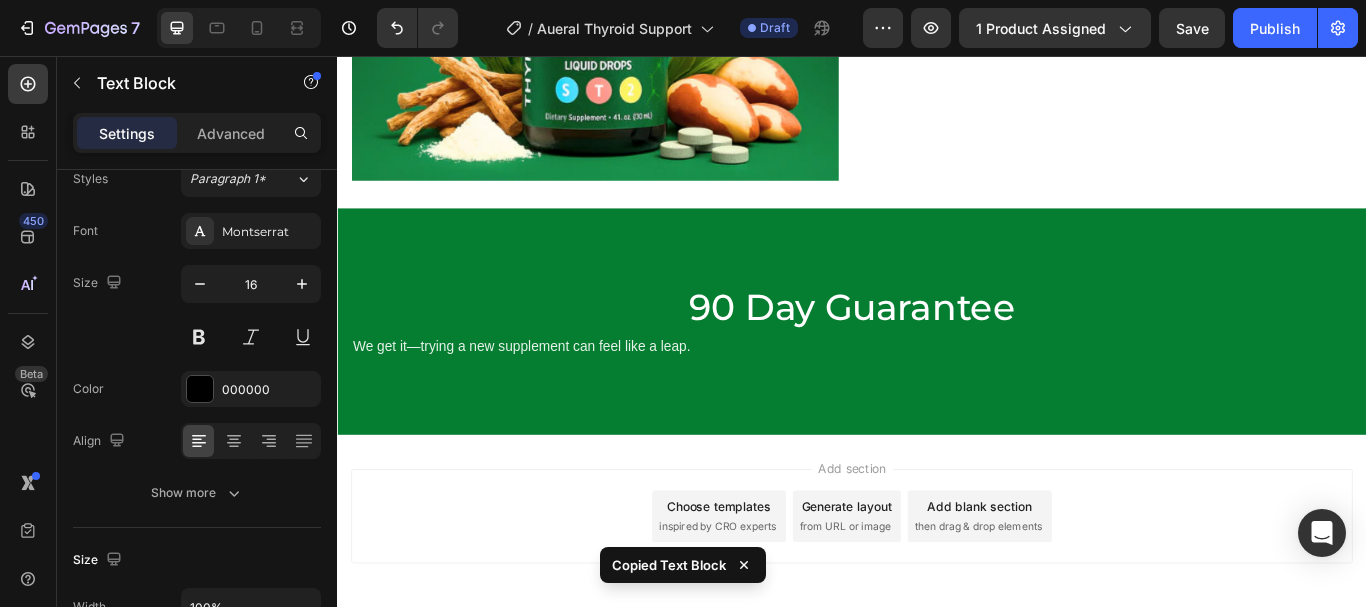 scroll, scrollTop: 4404, scrollLeft: 0, axis: vertical 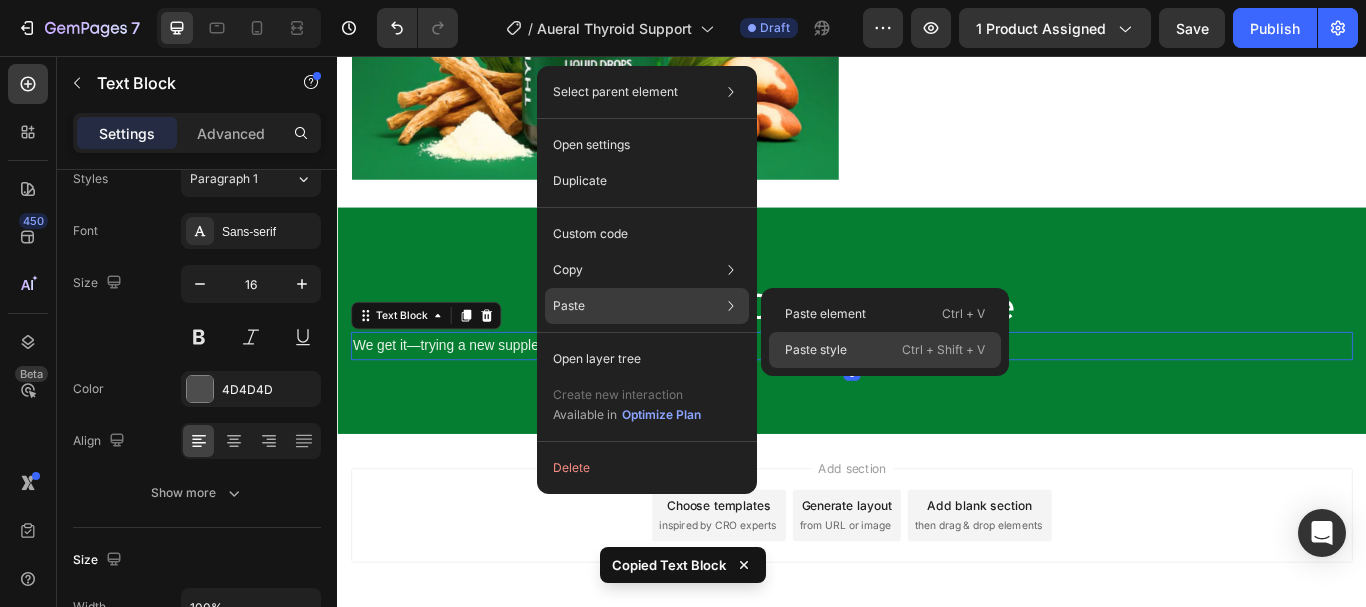 click on "Paste style" at bounding box center (816, 350) 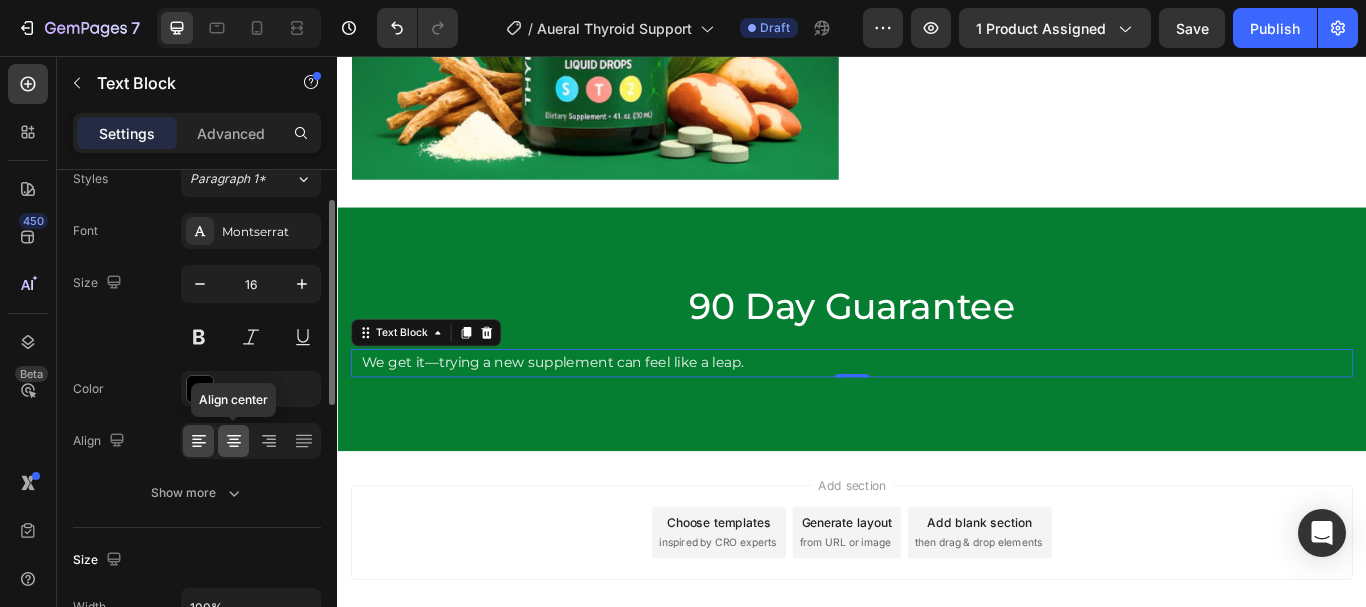 click 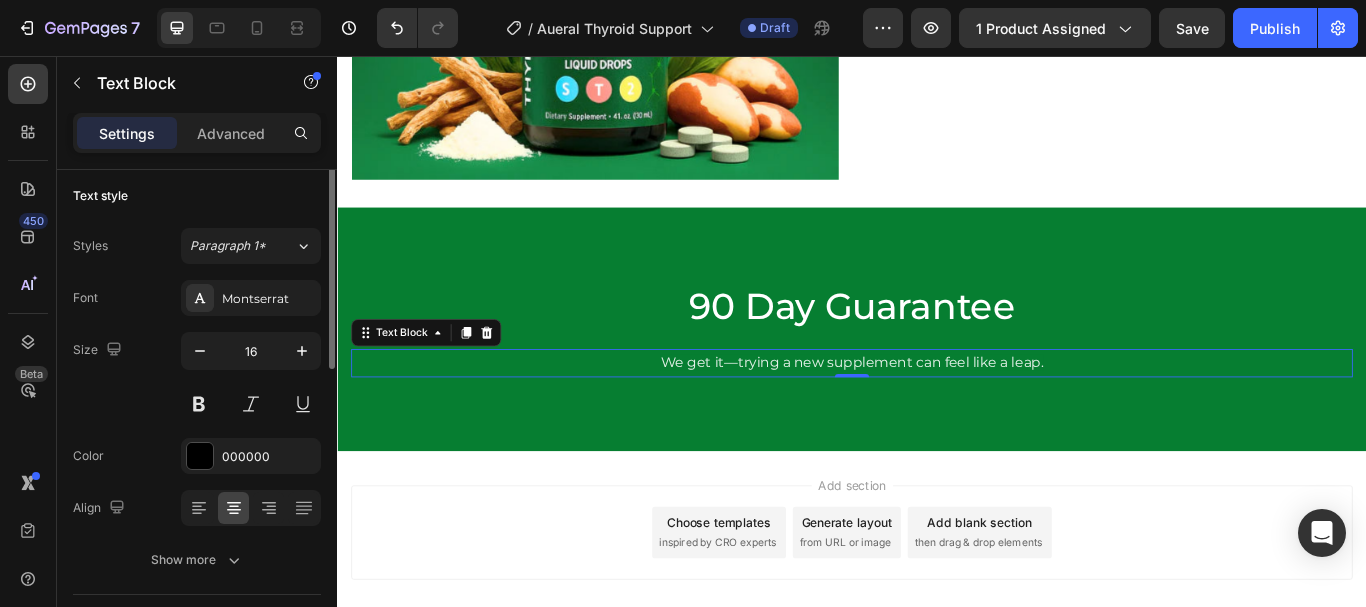 scroll, scrollTop: 0, scrollLeft: 0, axis: both 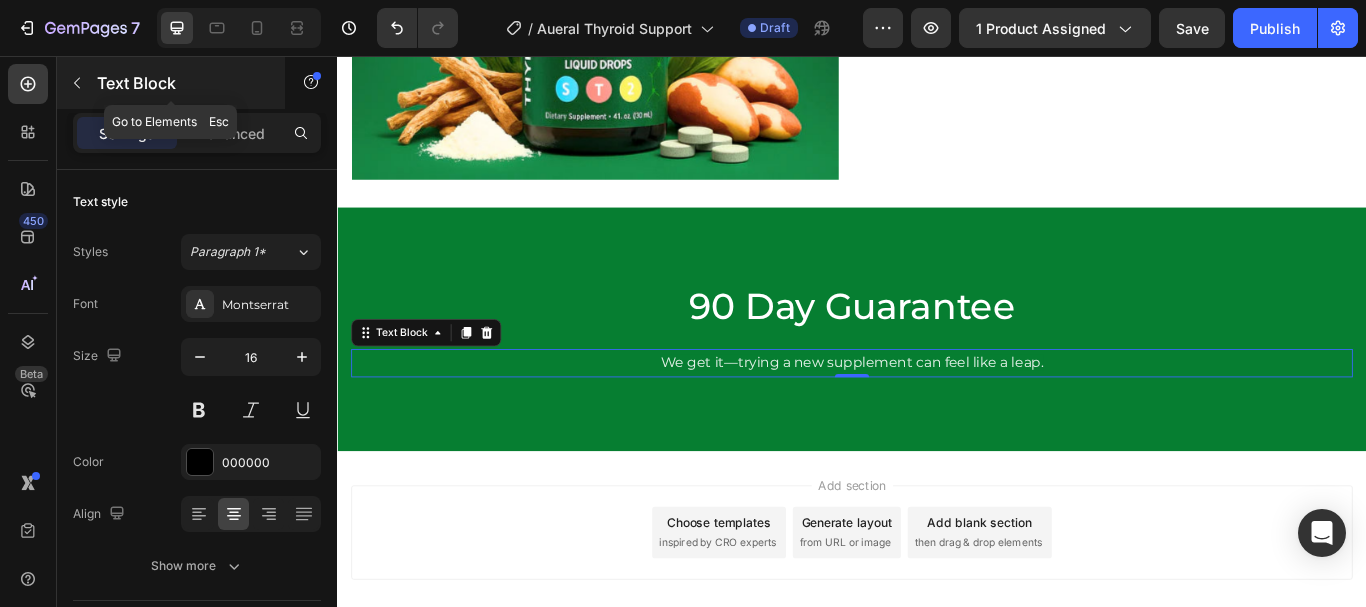click at bounding box center (77, 83) 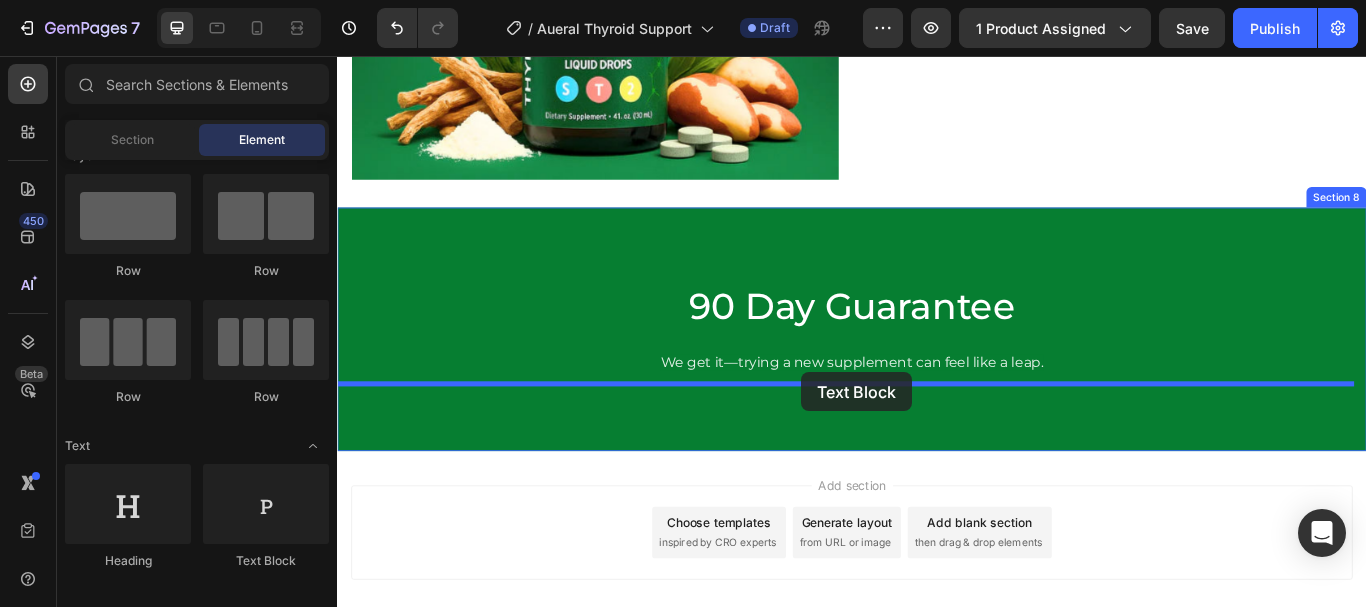 drag, startPoint x: 586, startPoint y: 558, endPoint x: 878, endPoint y: 425, distance: 320.86288 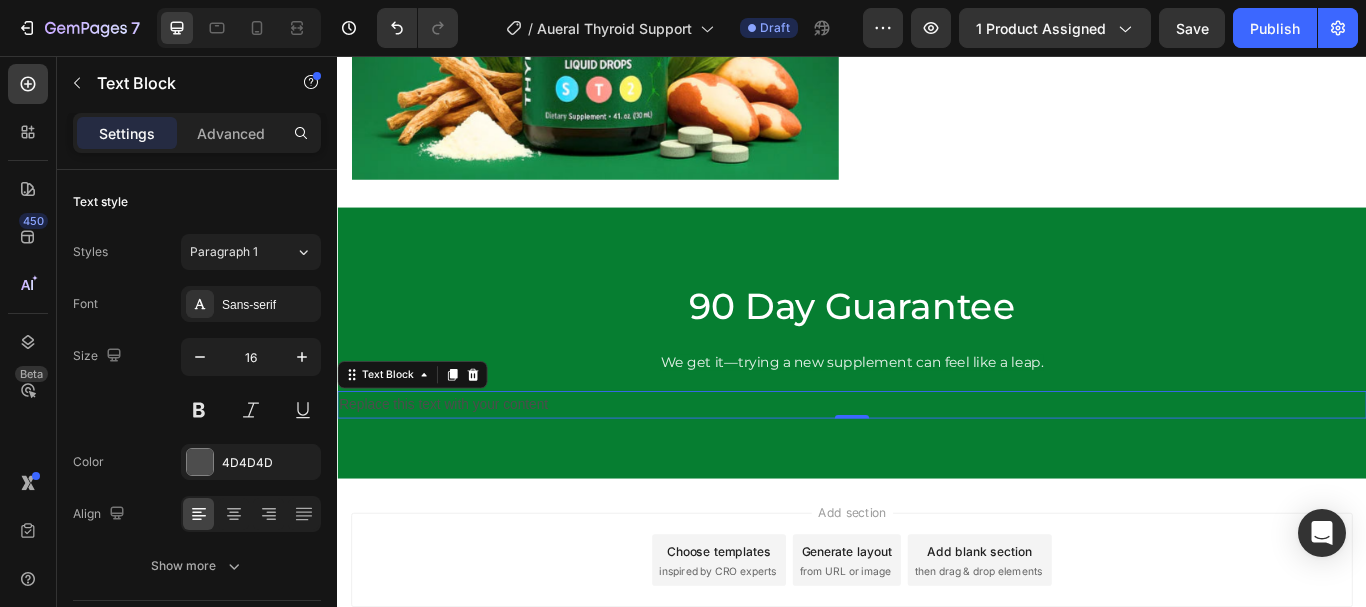 click on "Replace this text with your content" at bounding box center (937, 463) 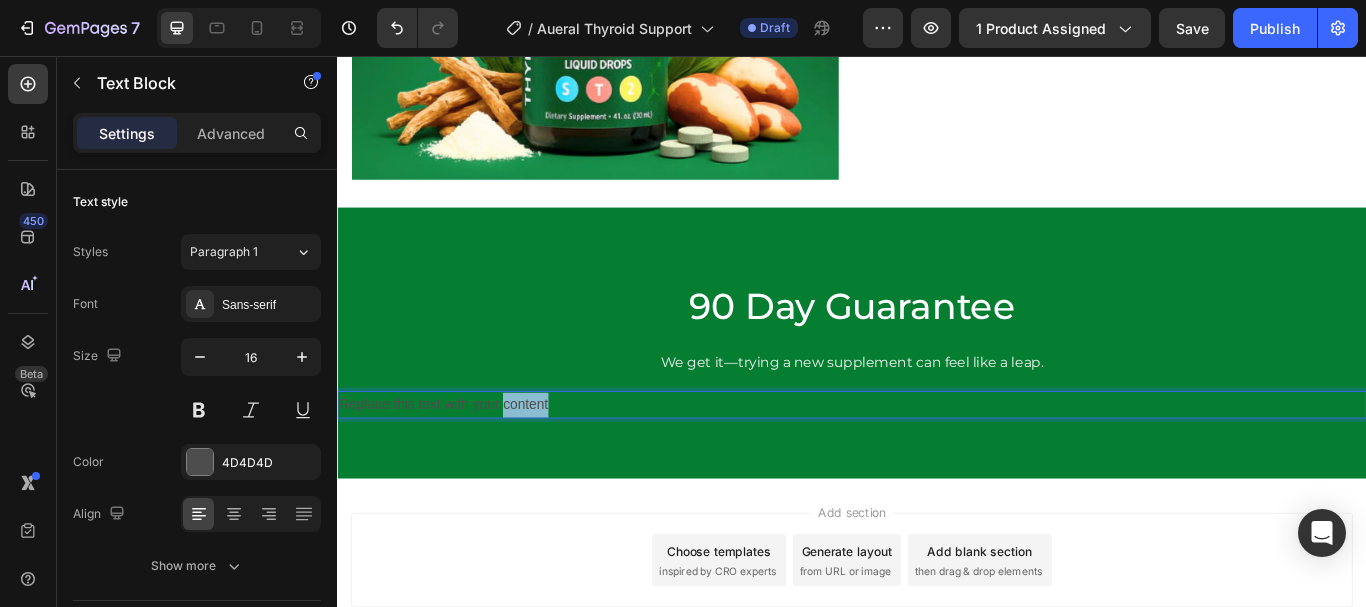click on "Replace this text with your content" at bounding box center (937, 463) 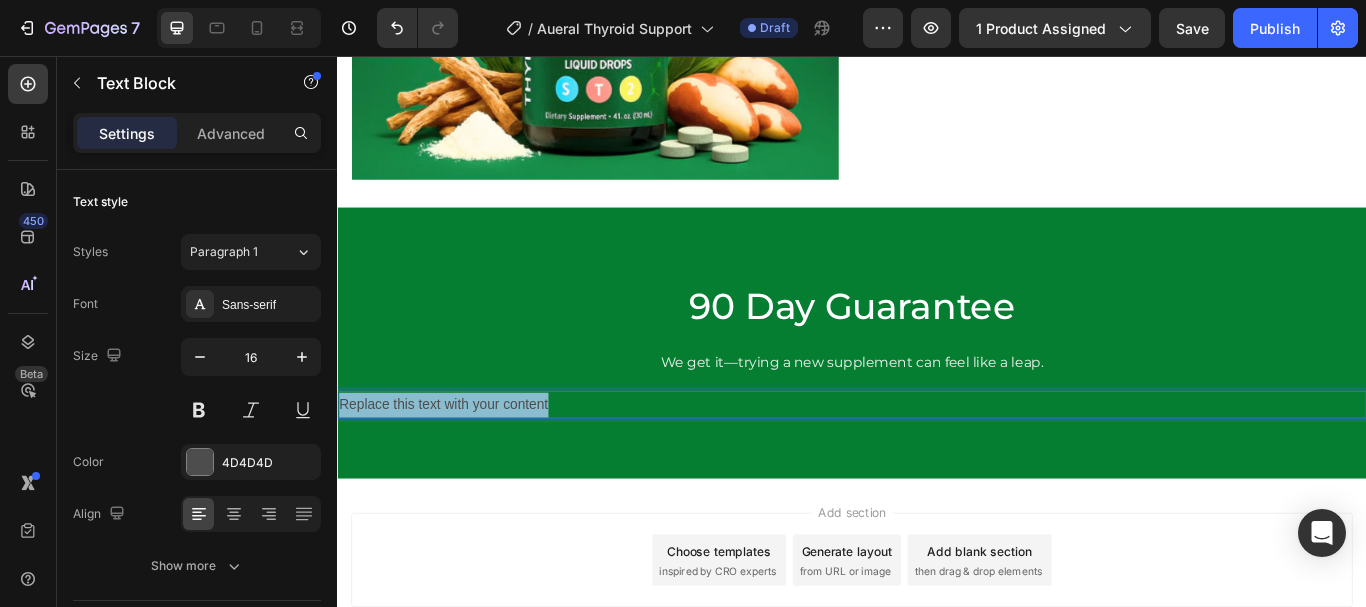 click on "Replace this text with your content" at bounding box center (937, 463) 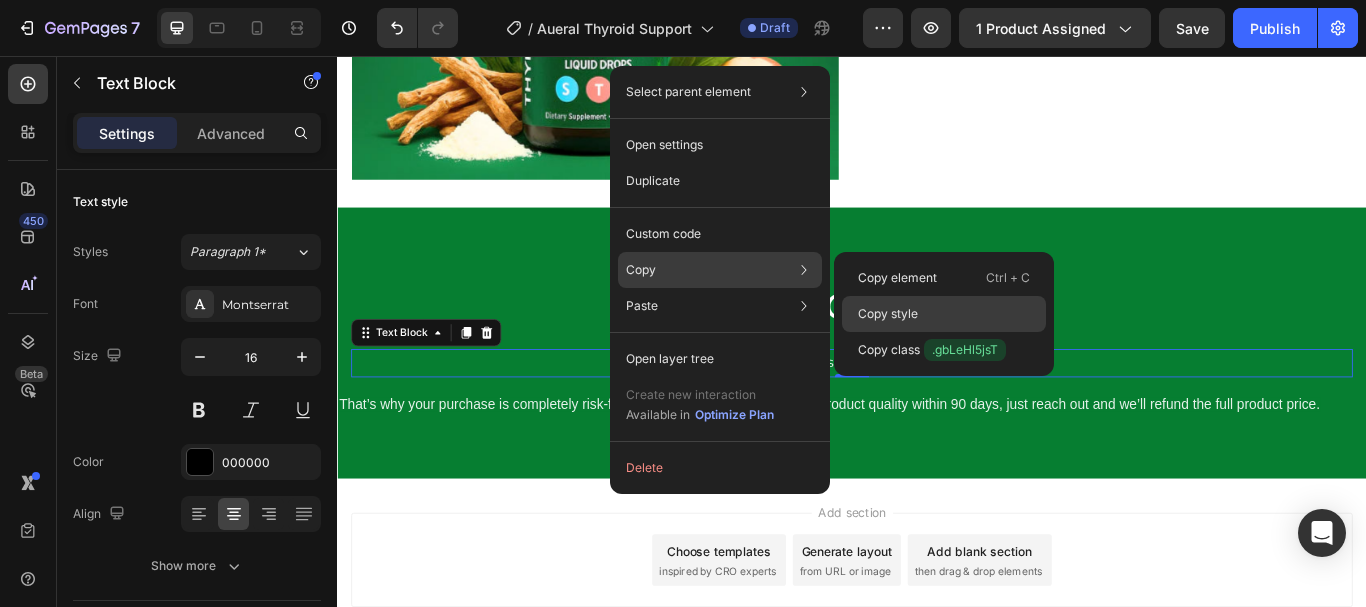 click on "Copy style" at bounding box center [888, 314] 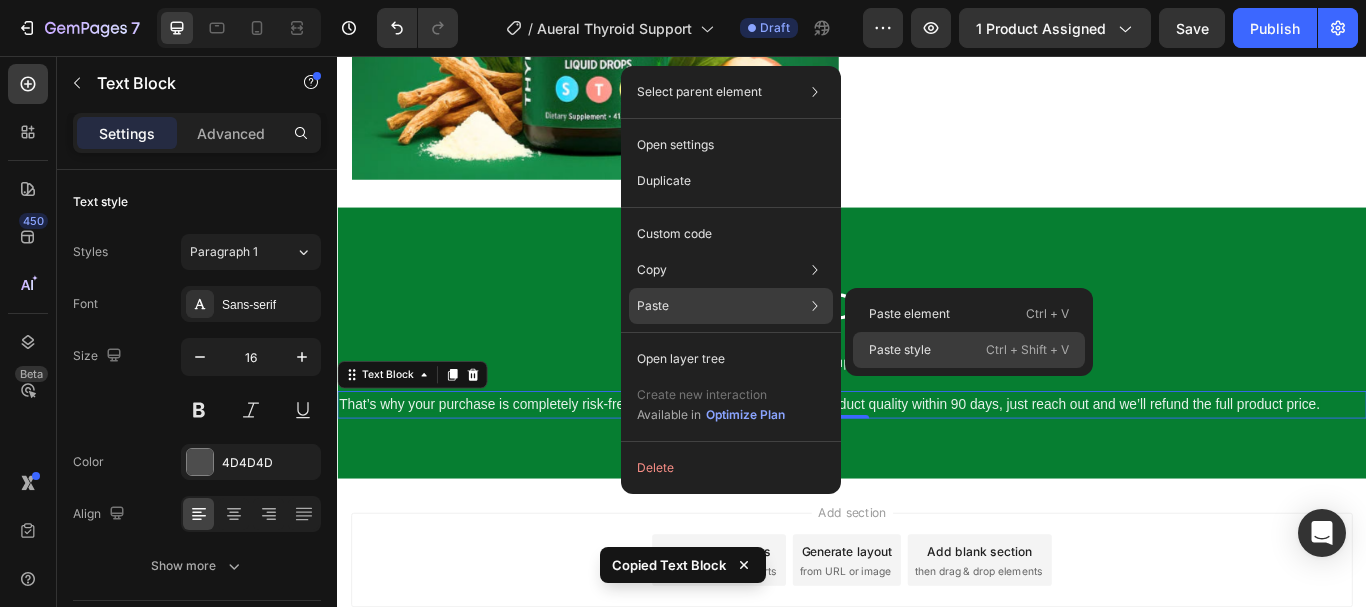 click on "Paste style" at bounding box center (900, 350) 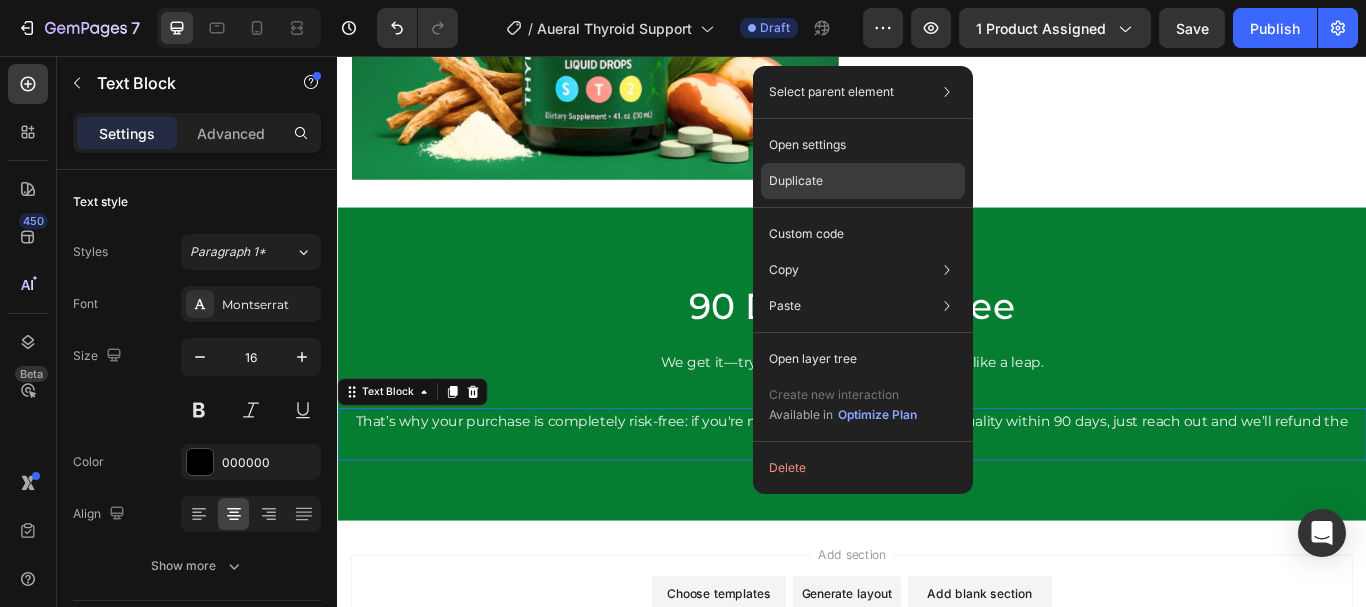 click on "Duplicate" 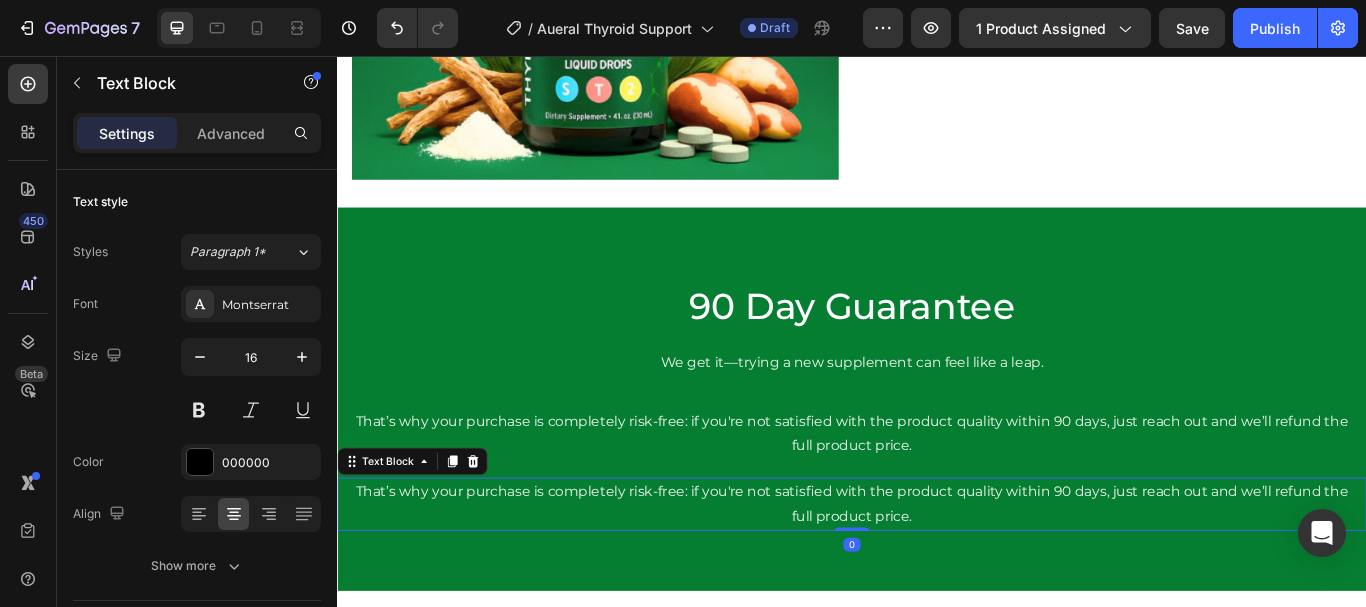 click on "That’s why your purchase is completely risk-free: if you're not satisfied with the product quality within 90 days, just reach out and we’ll refund the full product price." at bounding box center (937, 579) 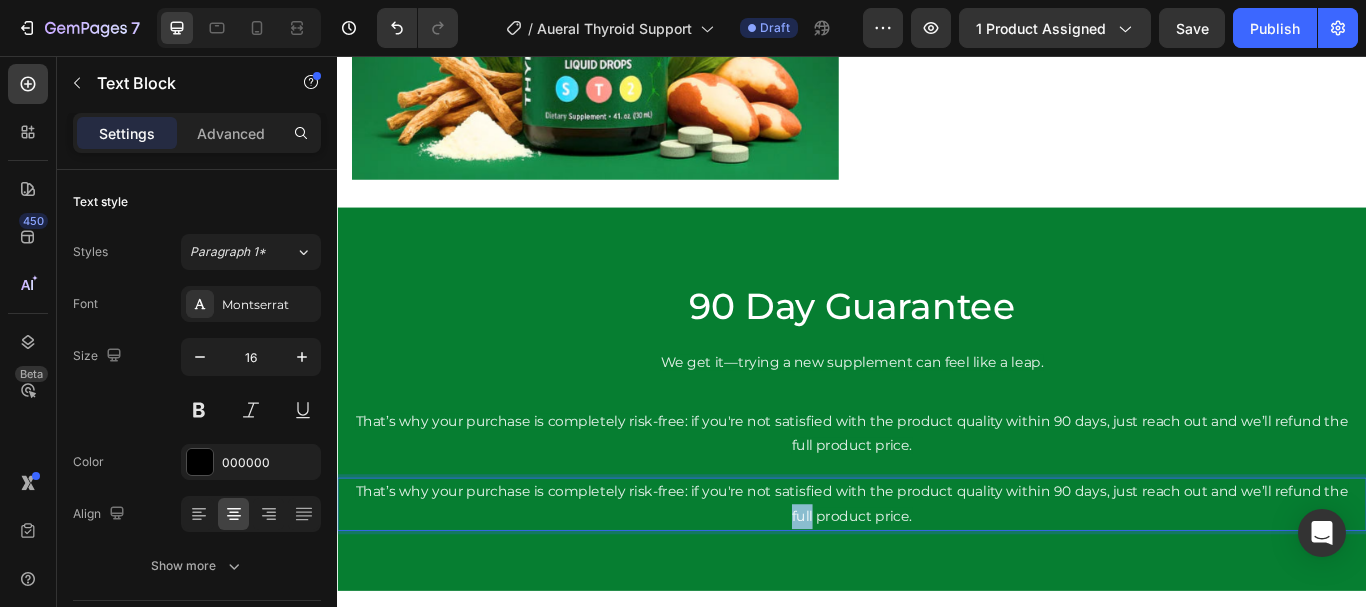 click on "That’s why your purchase is completely risk-free: if you're not satisfied with the product quality within 90 days, just reach out and we’ll refund the full product price." at bounding box center (937, 579) 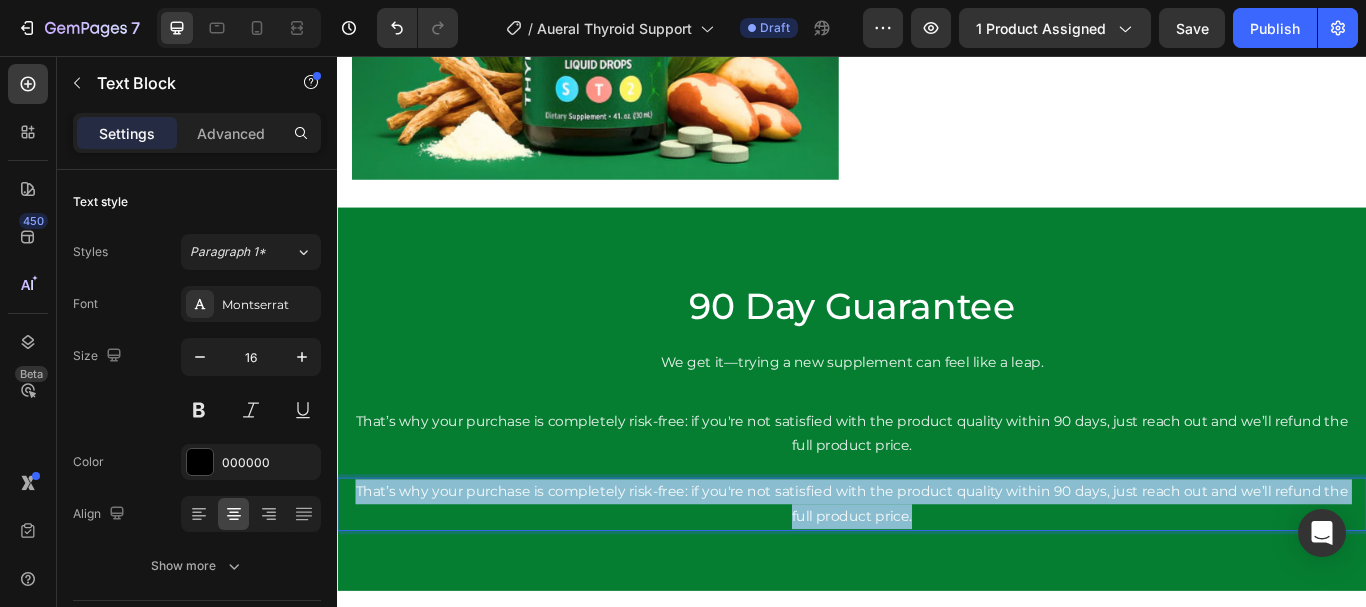 click on "That’s why your purchase is completely risk-free: if you're not satisfied with the product quality within 90 days, just reach out and we’ll refund the full product price." at bounding box center (937, 579) 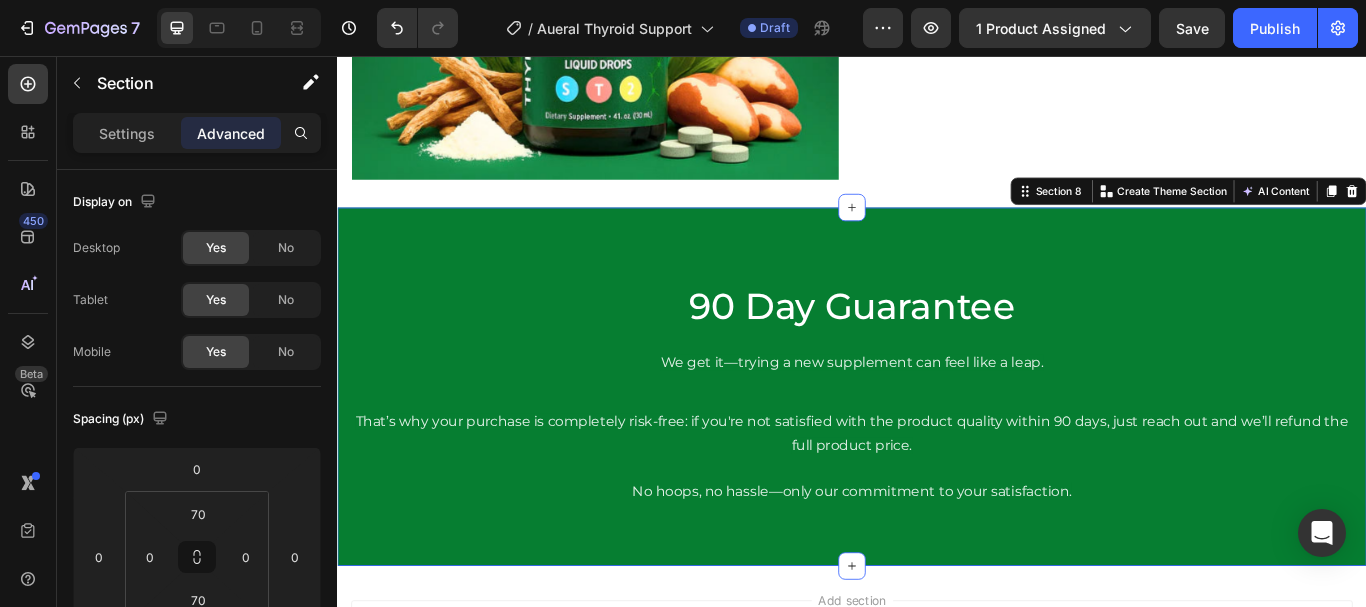 click on "90 Day Guarantee Heading We get it—trying a new supplement can feel like a leap. Text Block Row That’s why your purchase is completely risk-free: if you're not satisfied with the product quality within 90 days, just reach out and we’ll refund the full product price. Text Block No hoops, no hassle—only our commitment to your satisfaction. Text Block Section 8   You can create reusable sections Create Theme Section AI Content Write with GemAI What would you like to describe here? Tone and Voice Persuasive Product Show more Generate" at bounding box center (937, 442) 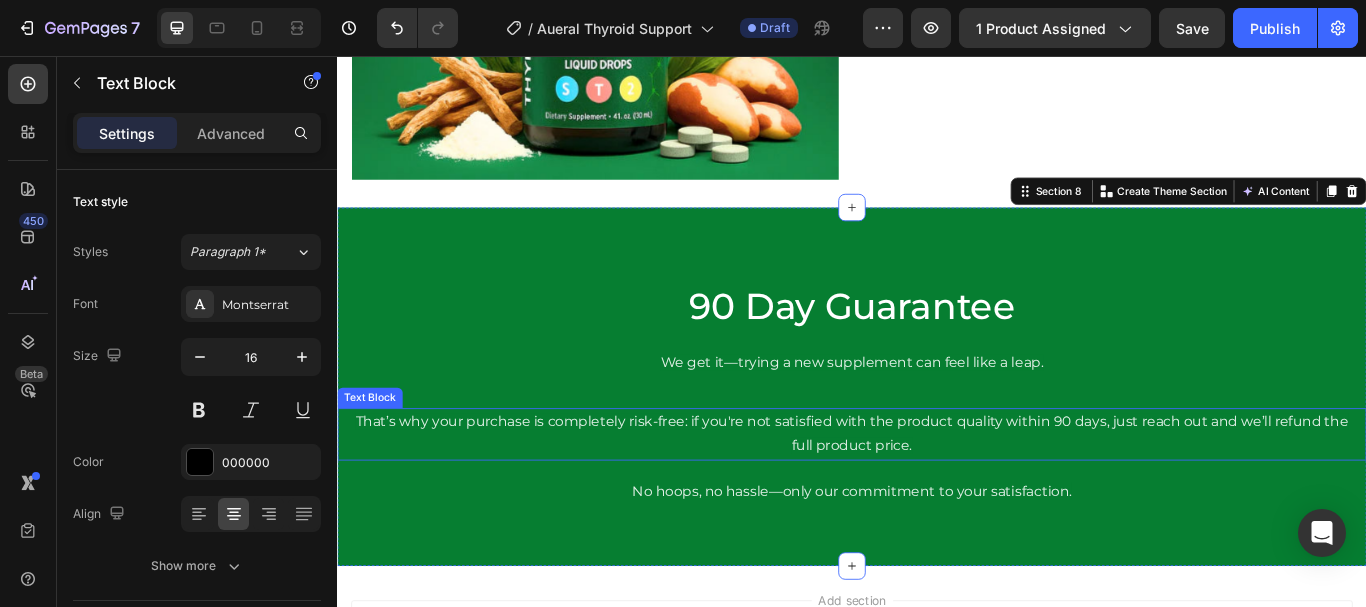 click on "That’s why your purchase is completely risk-free: if you're not satisfied with the product quality within 90 days, just reach out and we’ll refund the full product price." at bounding box center [937, 497] 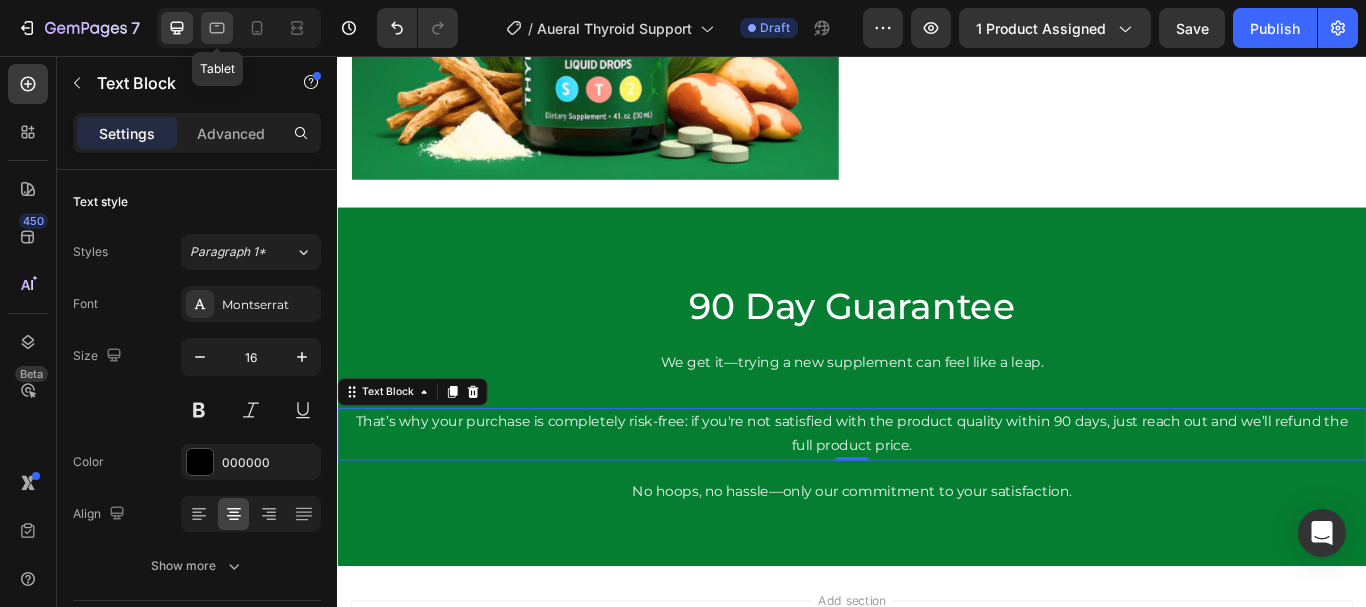 click 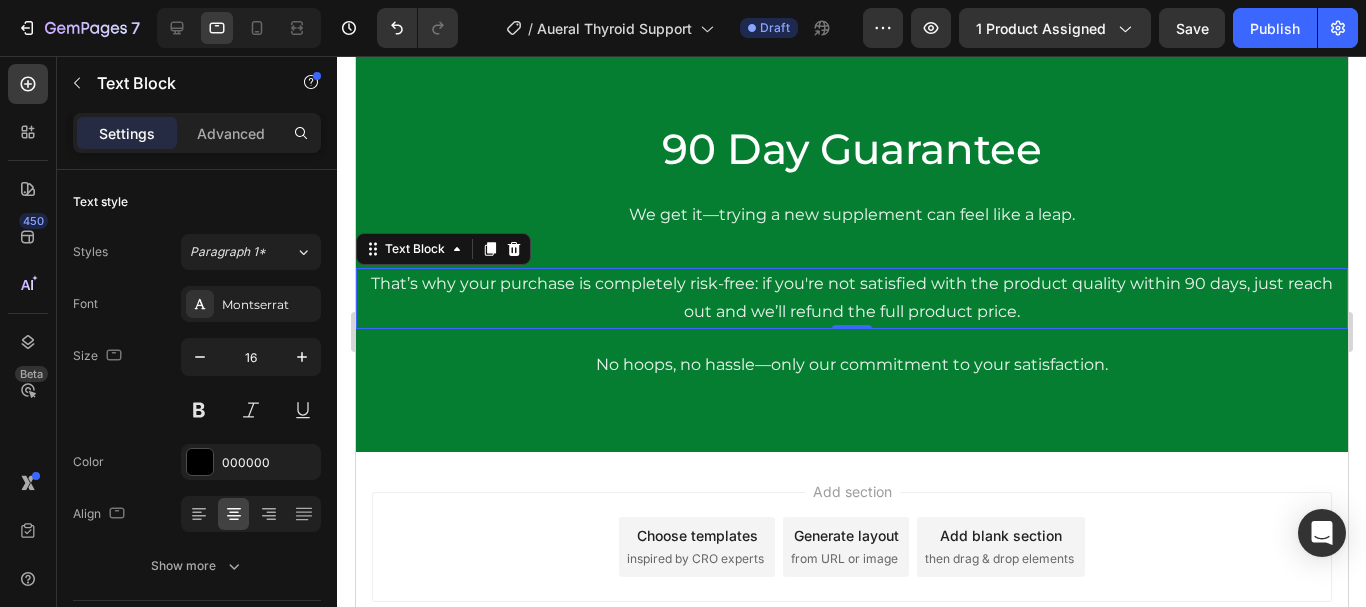 scroll, scrollTop: 4406, scrollLeft: 0, axis: vertical 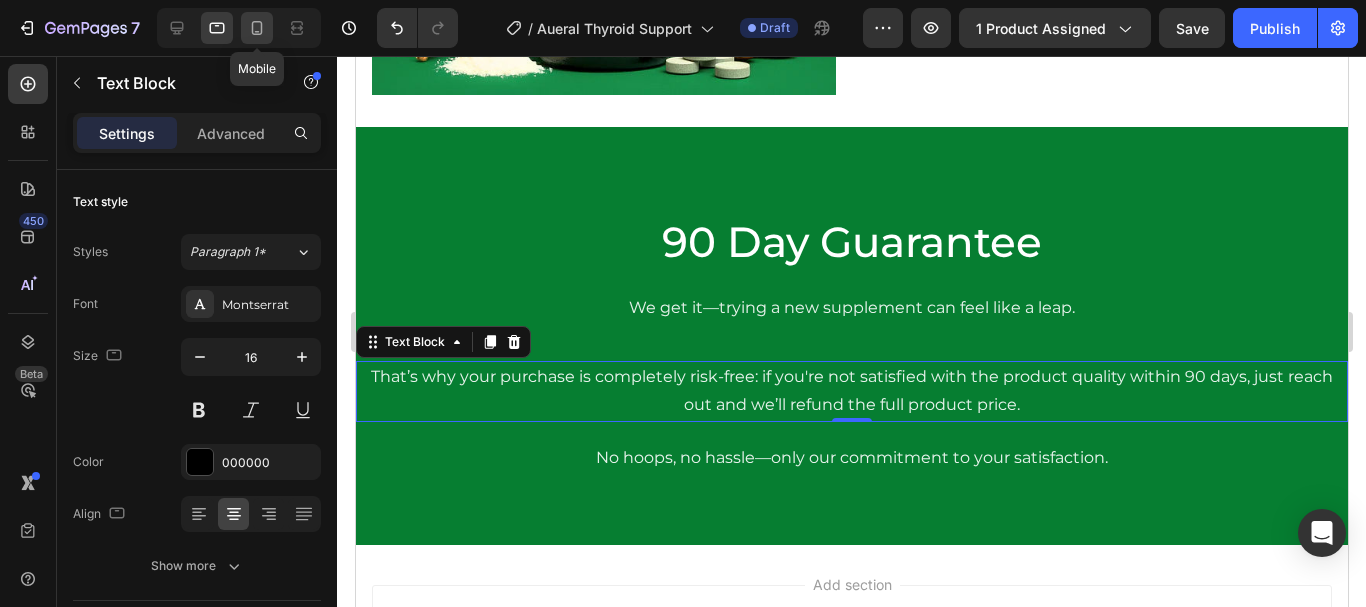 click 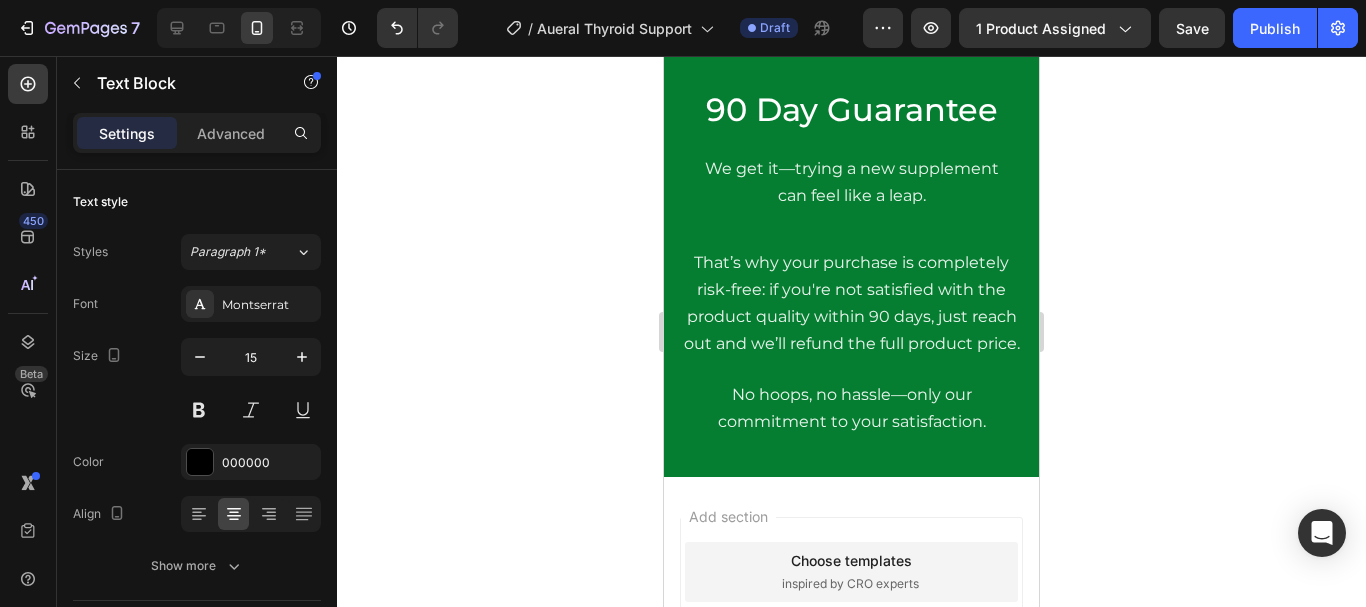 scroll, scrollTop: 4605, scrollLeft: 0, axis: vertical 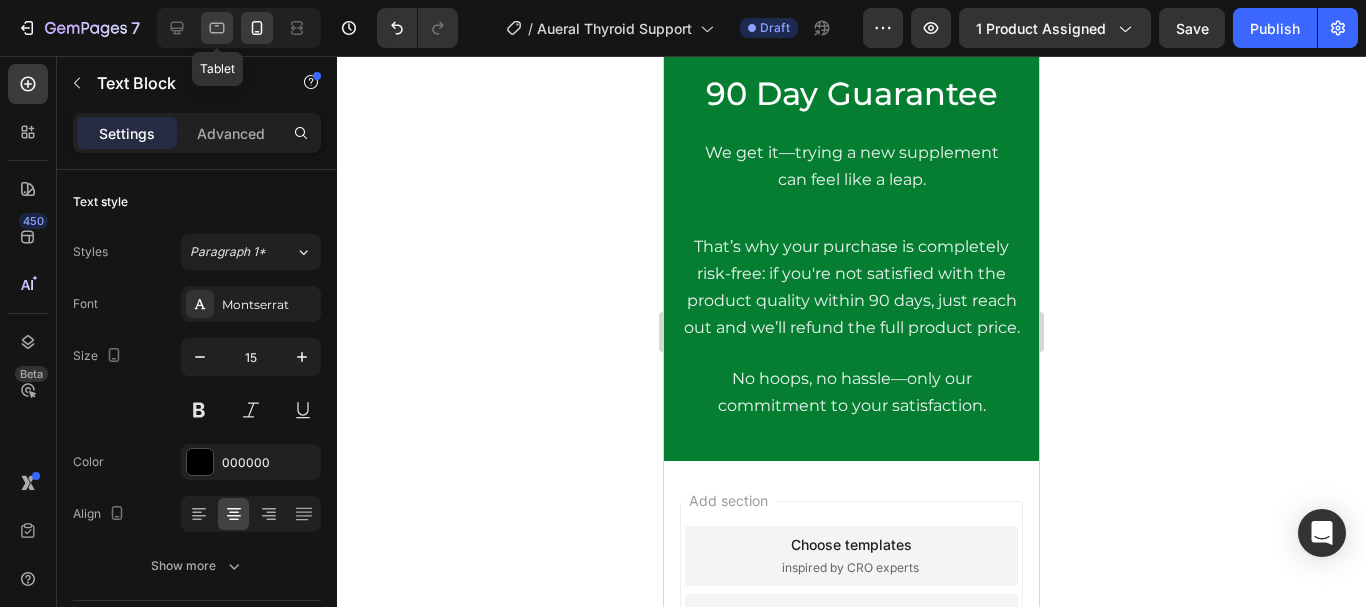 click 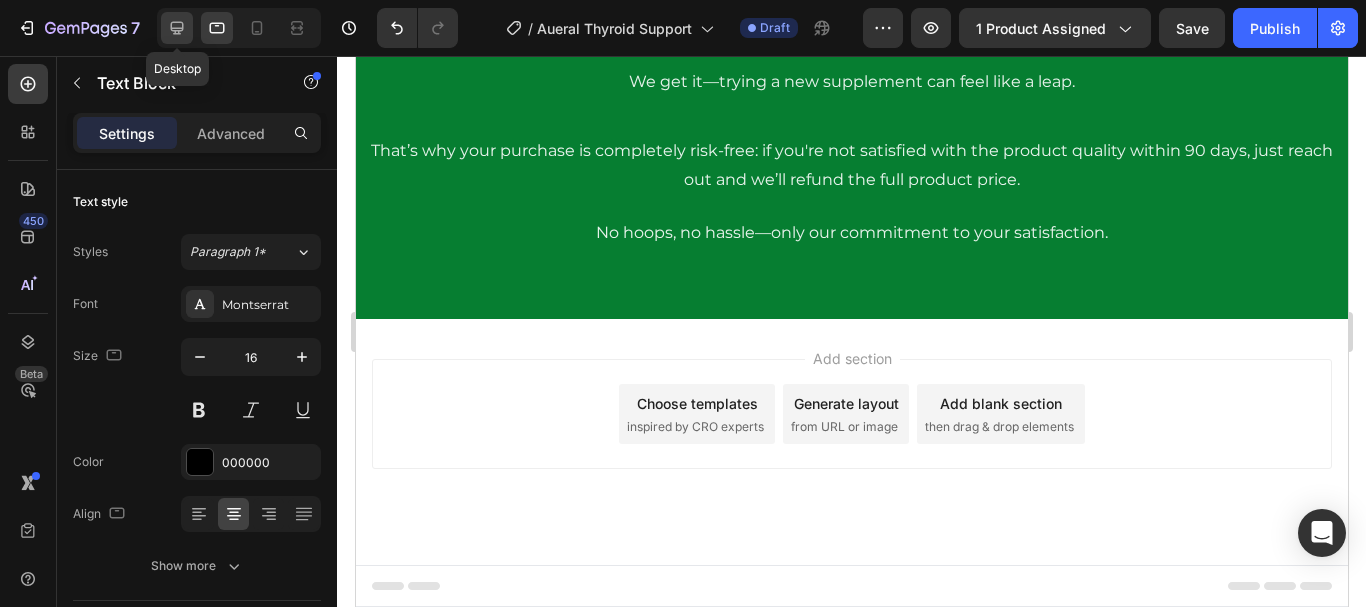 click 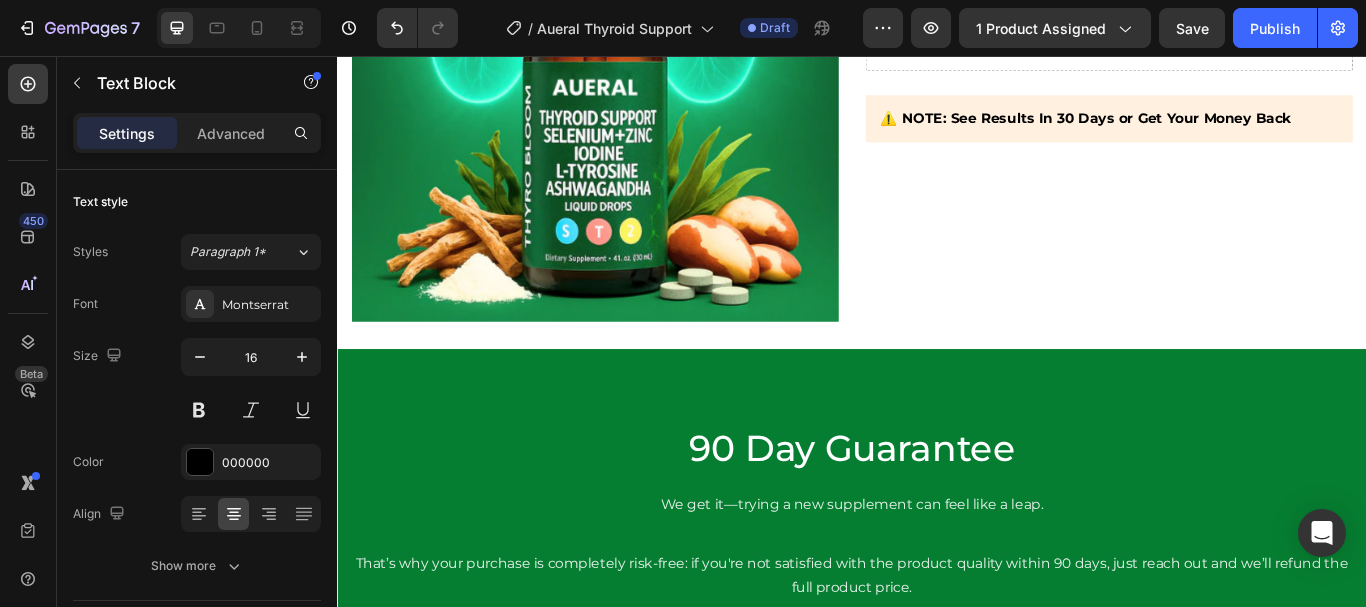 scroll, scrollTop: 4240, scrollLeft: 0, axis: vertical 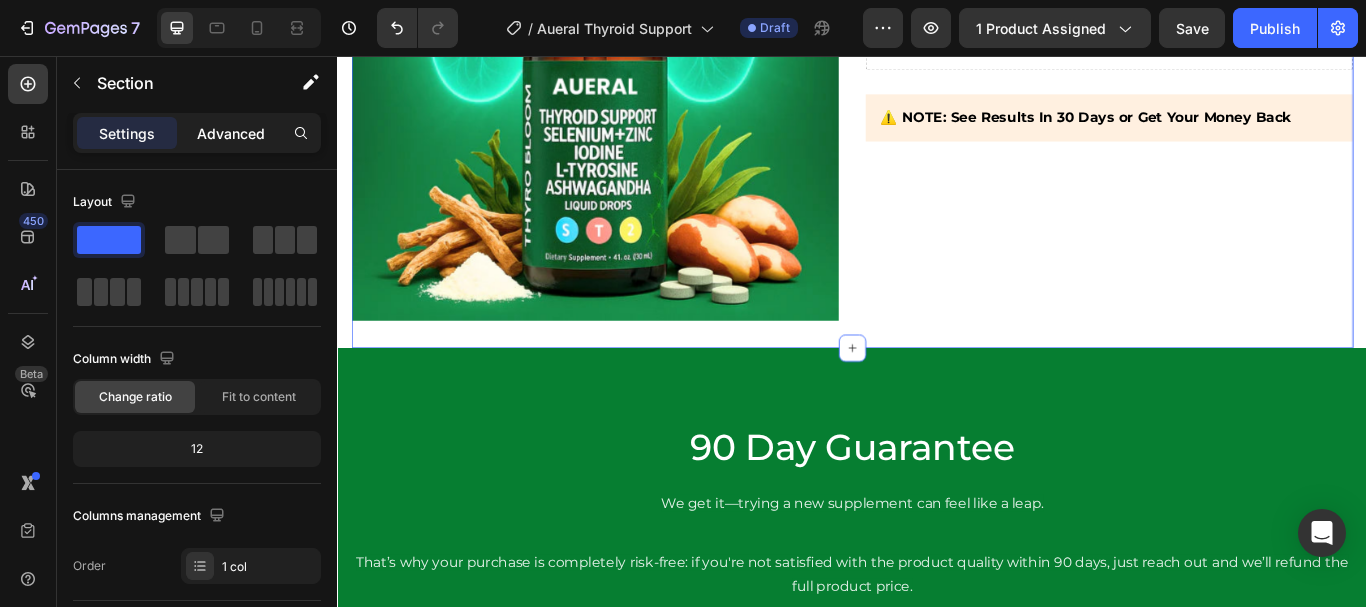 click on "Advanced" 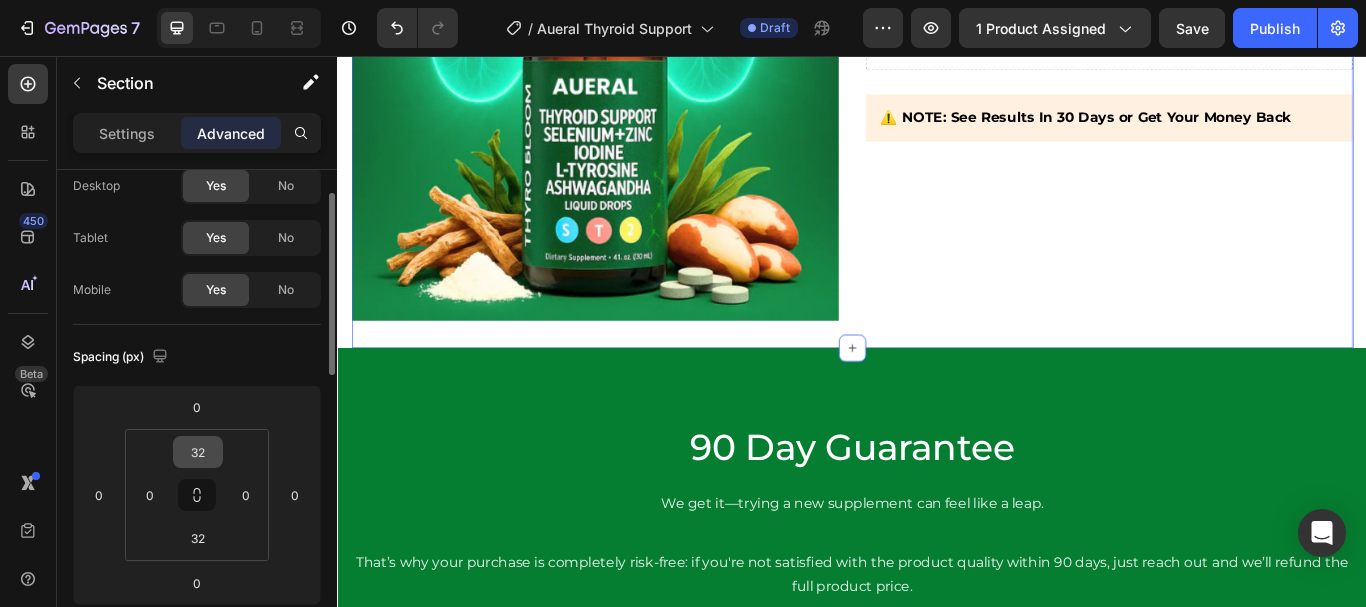 scroll, scrollTop: 67, scrollLeft: 0, axis: vertical 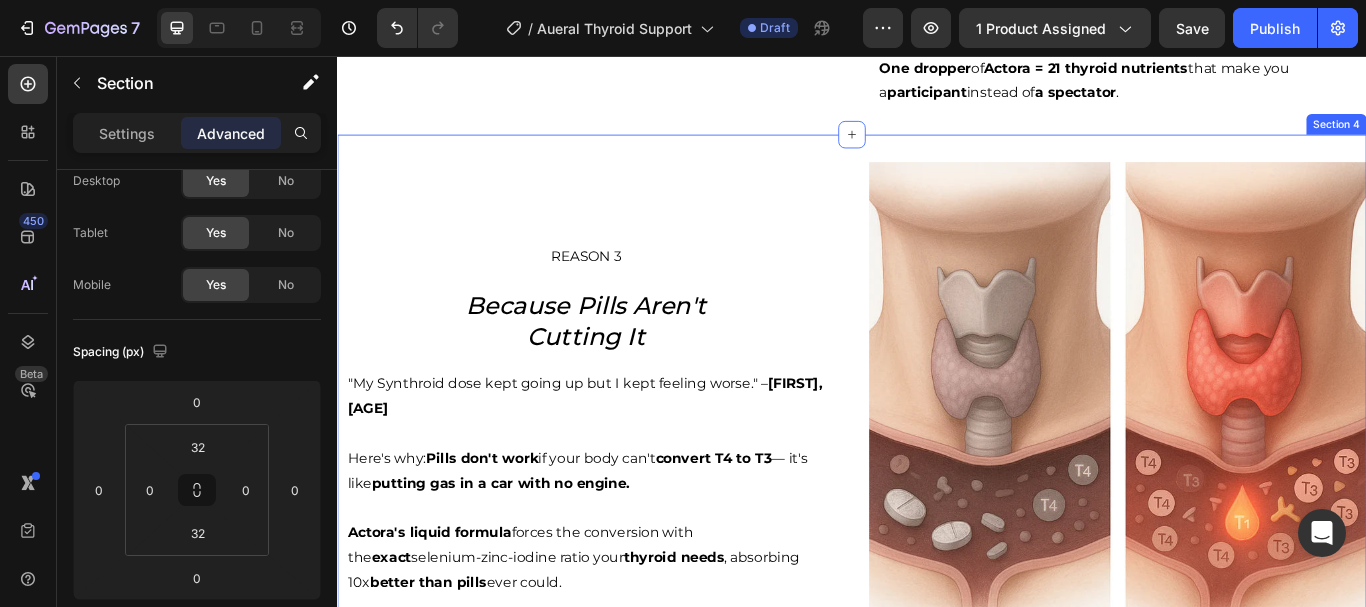 click on "REASON 3 Text Block Because Pills Aren't  Cutting It Heading "My Synthroid dose kept going up but I kept feeling worse." –  [FIRST], [AGE]   Here's why:  Pills don't work  if your body can't  convert T4 to T3  — it's like  putting gas in a car with no engine.   Actora's liquid formula  forces the conversion with the  exact  selenium-zinc-iodine ratio your  thyroid needs , absorbing 10x  better than pills  ever could. Text Block Image Row Section 4" at bounding box center (937, 470) 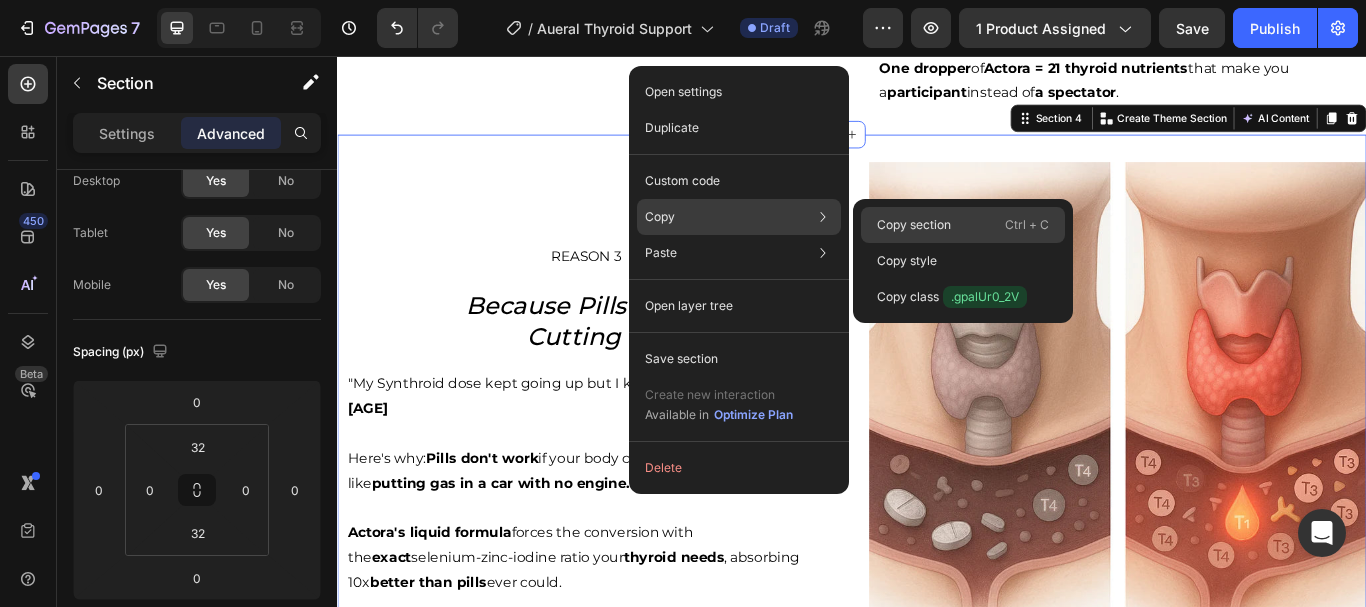 click on "Copy section" at bounding box center [914, 225] 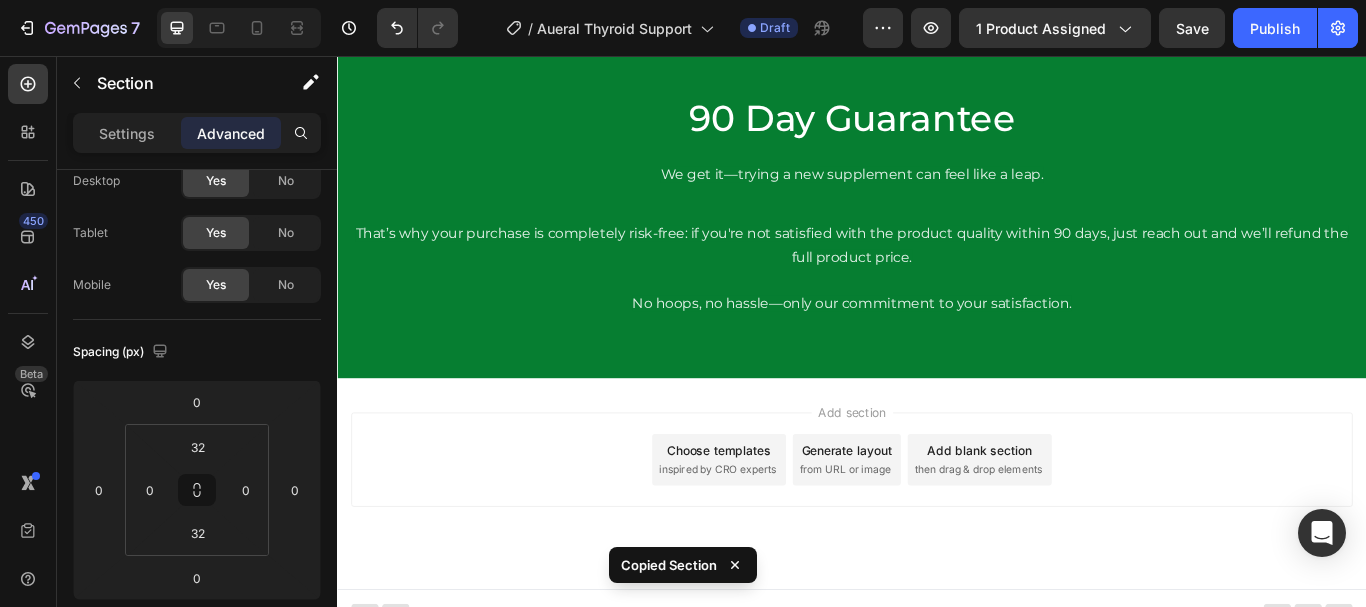 scroll, scrollTop: 4636, scrollLeft: 0, axis: vertical 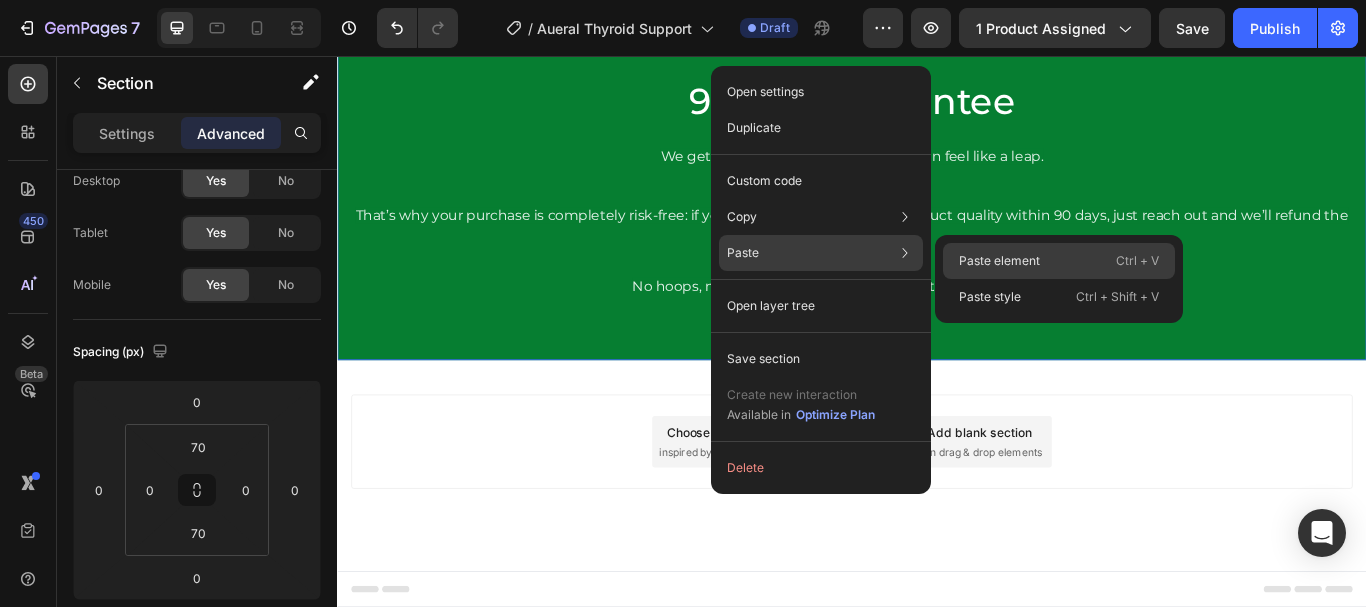 click on "Paste element  Ctrl + V" 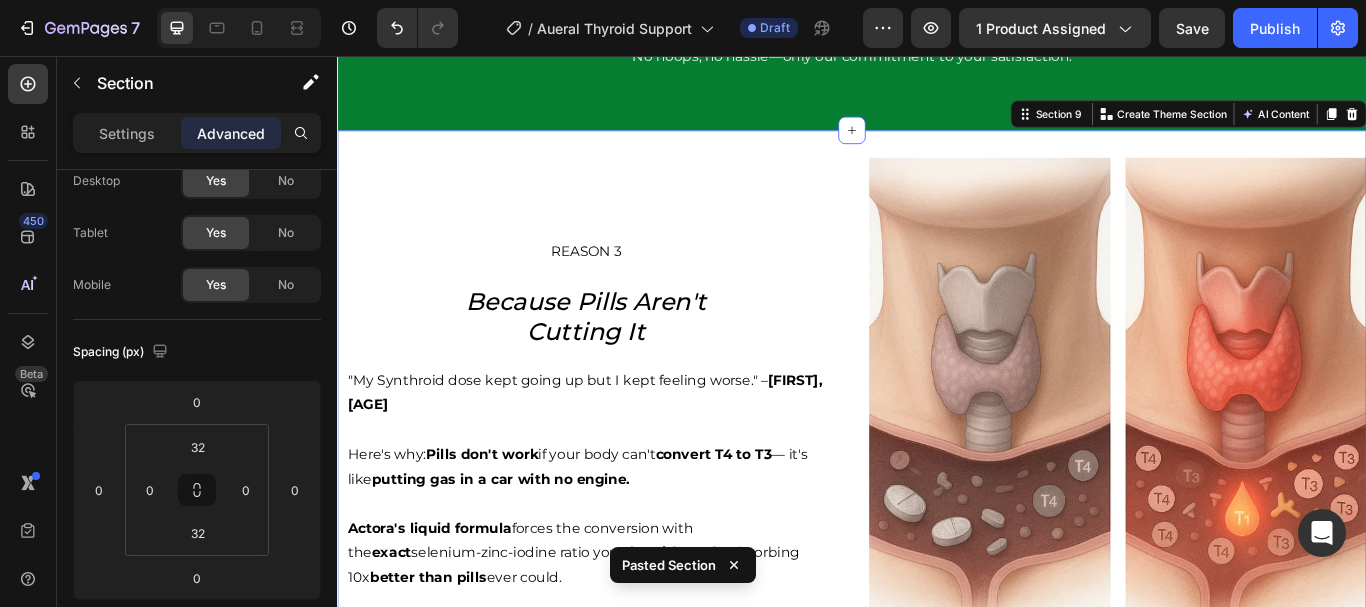 scroll, scrollTop: 4921, scrollLeft: 0, axis: vertical 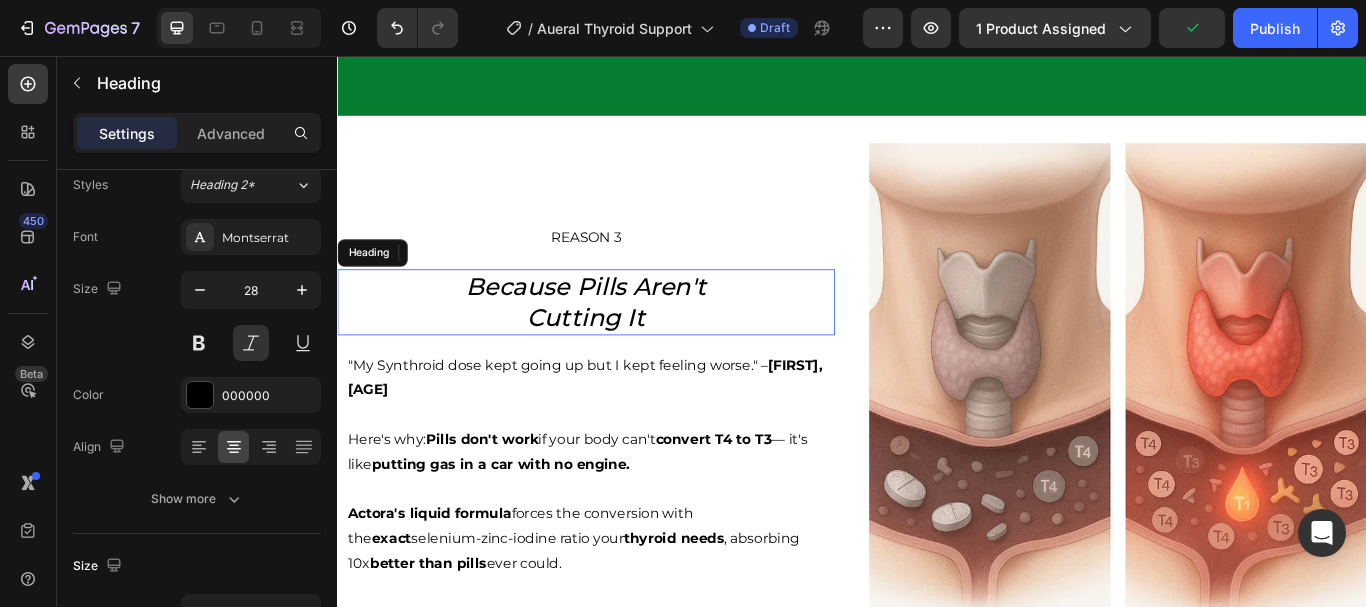 click on "Because Pills Aren't" at bounding box center [627, 325] 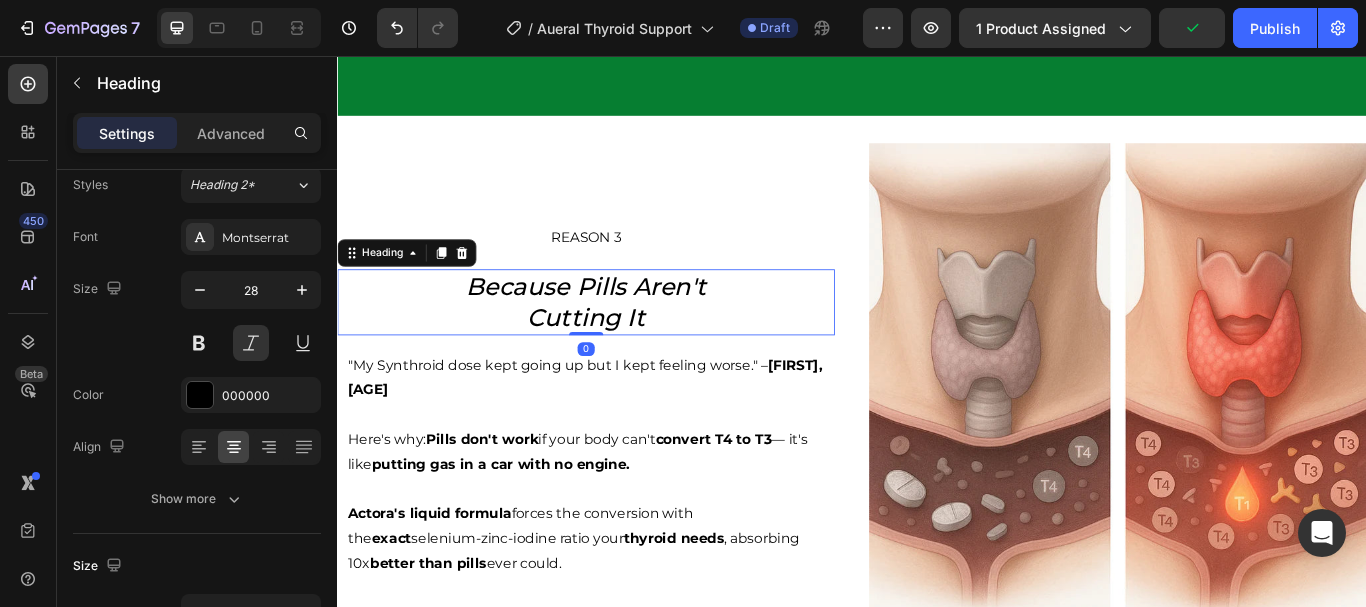 scroll, scrollTop: 0, scrollLeft: 0, axis: both 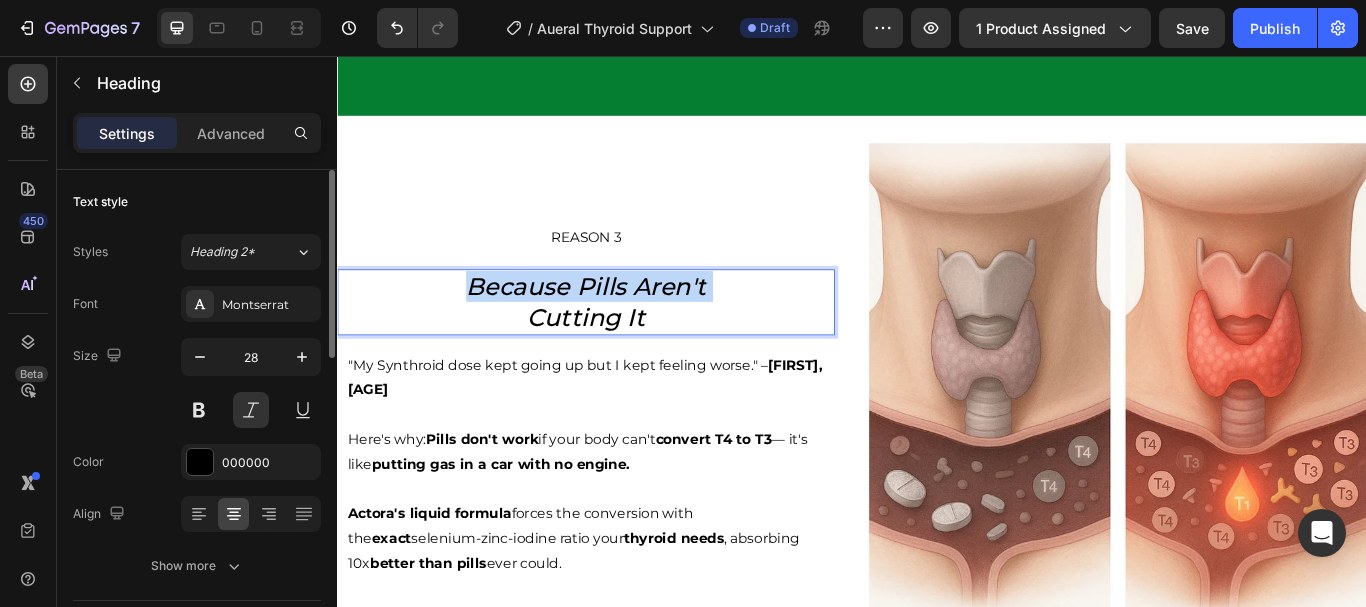 click on "Because Pills Aren't" at bounding box center [627, 325] 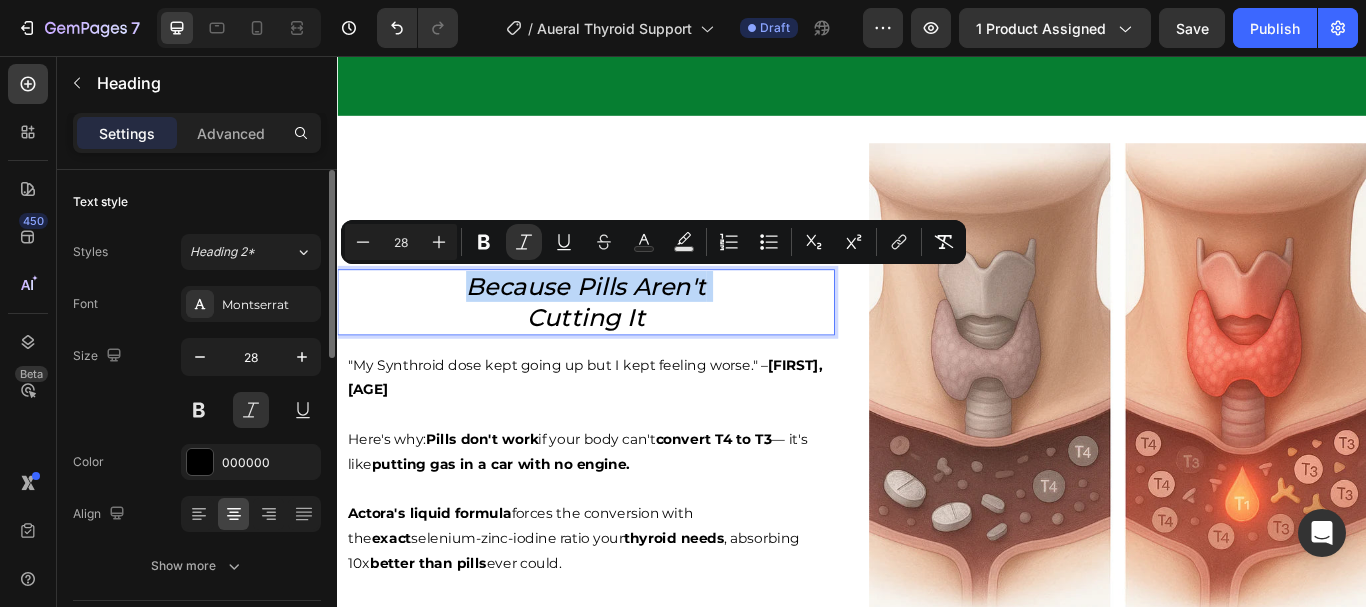 click on "Because Pills Aren't" at bounding box center [627, 325] 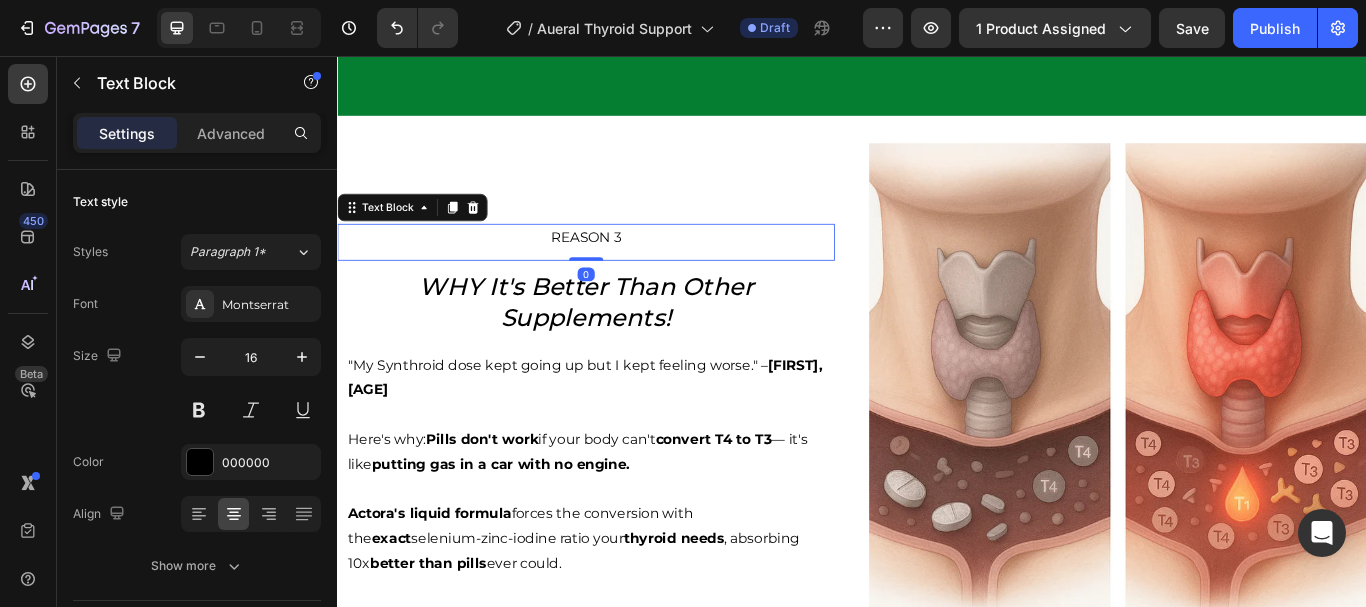 click on "REASON 3" at bounding box center [627, 268] 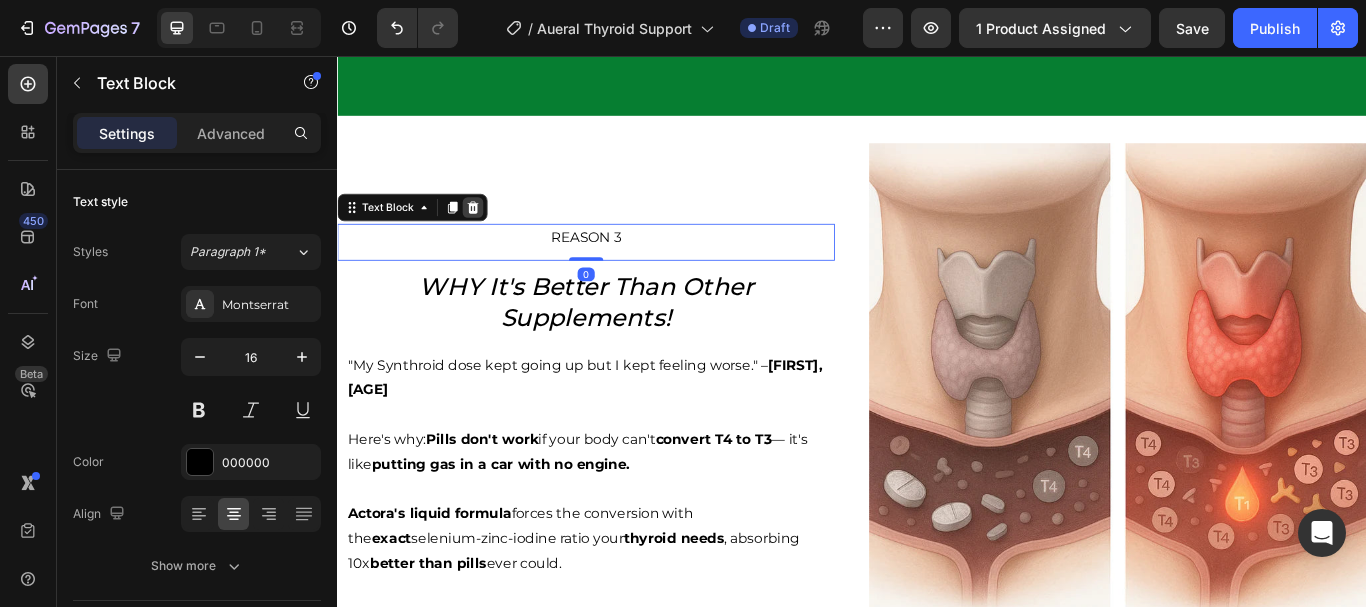 click at bounding box center (495, 233) 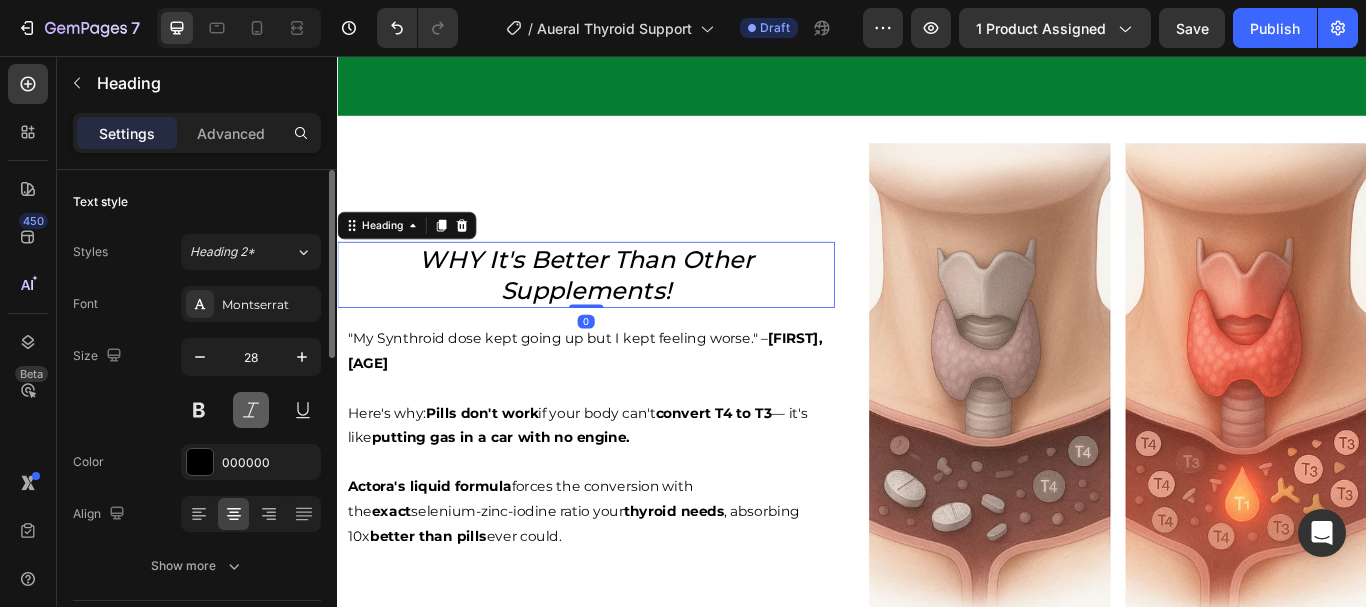 click at bounding box center (251, 410) 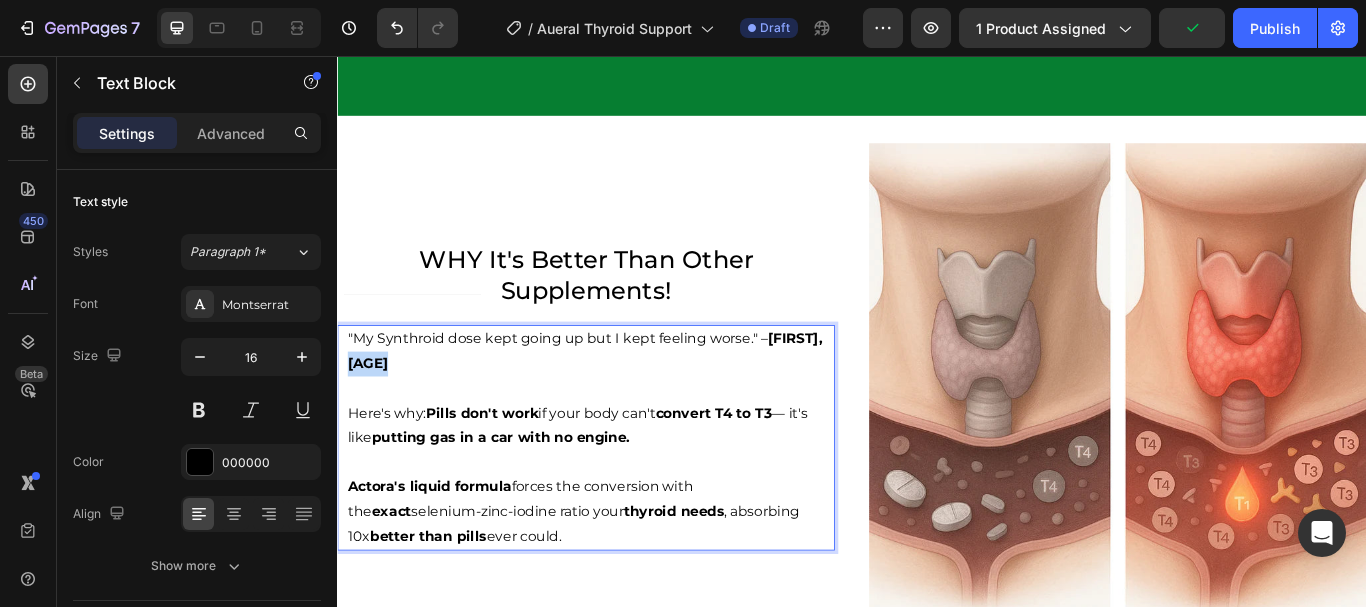 click on "WHY It's Better Than Other Supplements! Heading "My Synthroid dose kept going up but I kept feeling worse." –  [FIRST], [AGE] Here's why:  Pills don't work  if your body can't  convert T4 to T3  — it's like  putting gas in a car with no engine. Actora's liquid formula  forces the conversion with the  exact  selenium-zinc-iodine ratio your  thyroid needs , absorbing 10x  better than pills  ever could. Text Block   0" at bounding box center (627, 448) 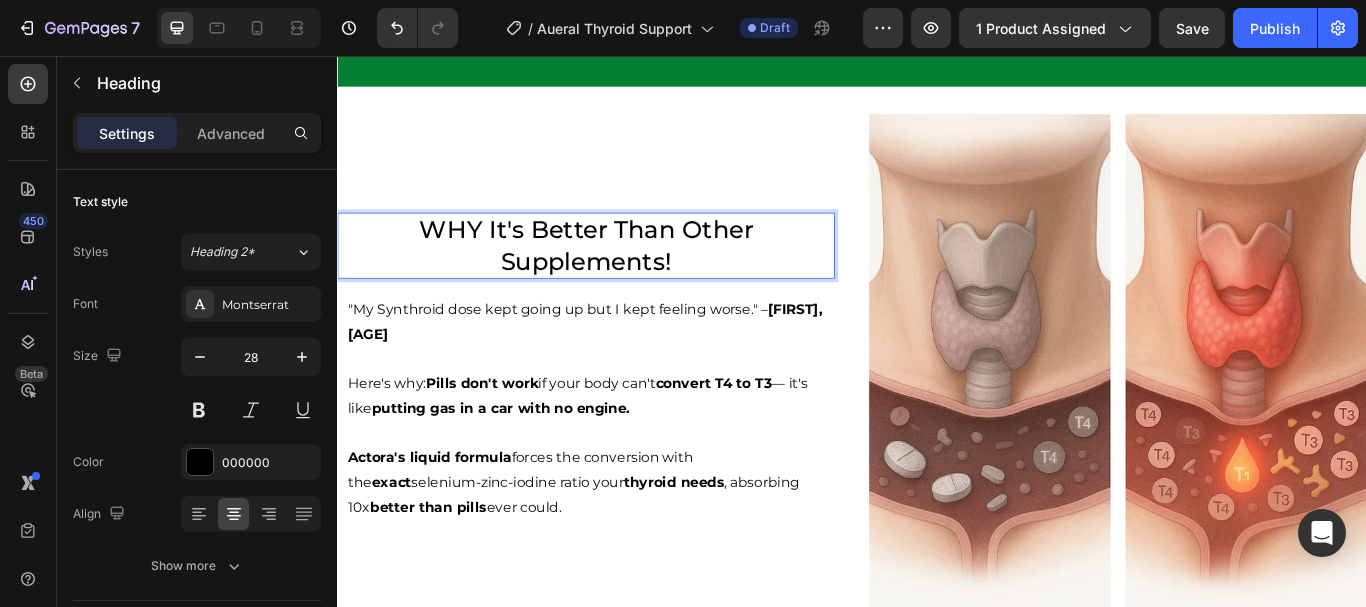 scroll, scrollTop: 4956, scrollLeft: 0, axis: vertical 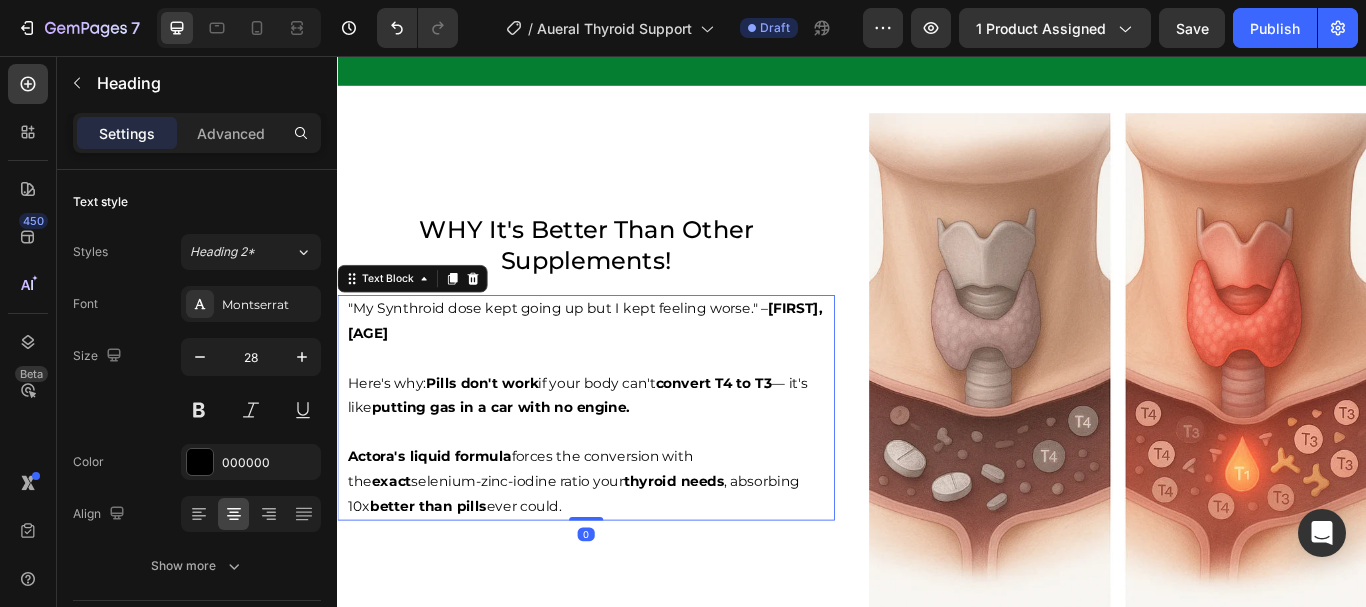 click on "Here's why:  Pills don't work  if your body can't  convert T4 to T3  — it's like  putting gas in a car with no engine." at bounding box center [627, 453] 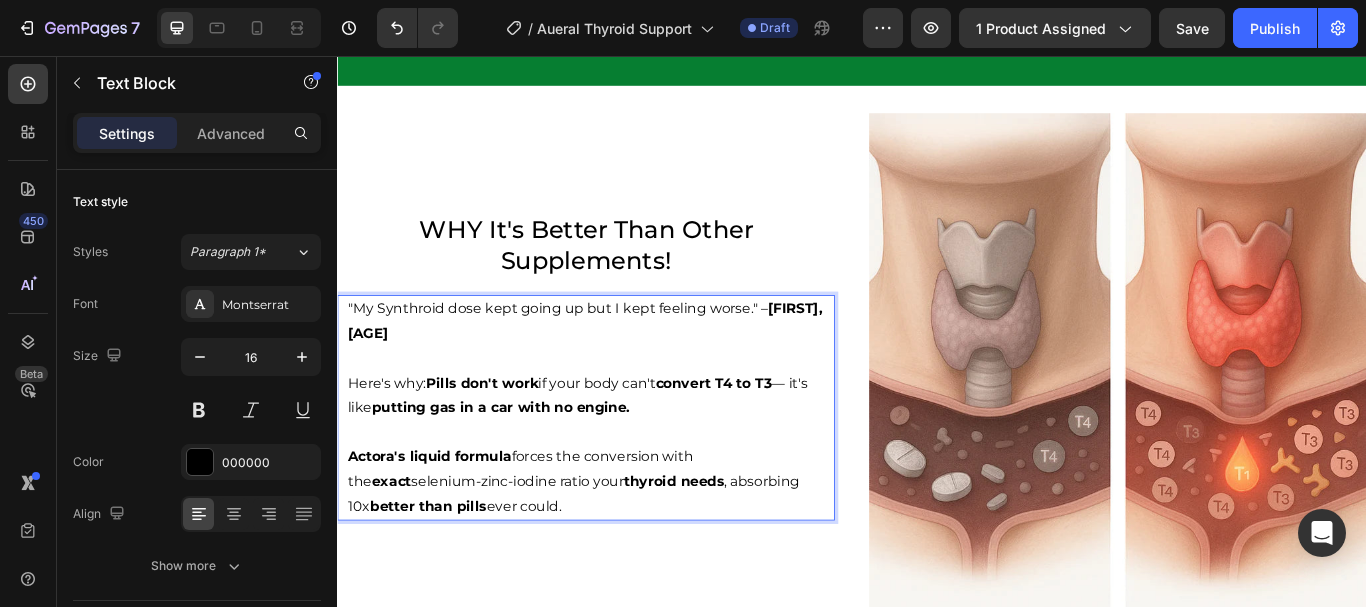 scroll, scrollTop: 5013, scrollLeft: 0, axis: vertical 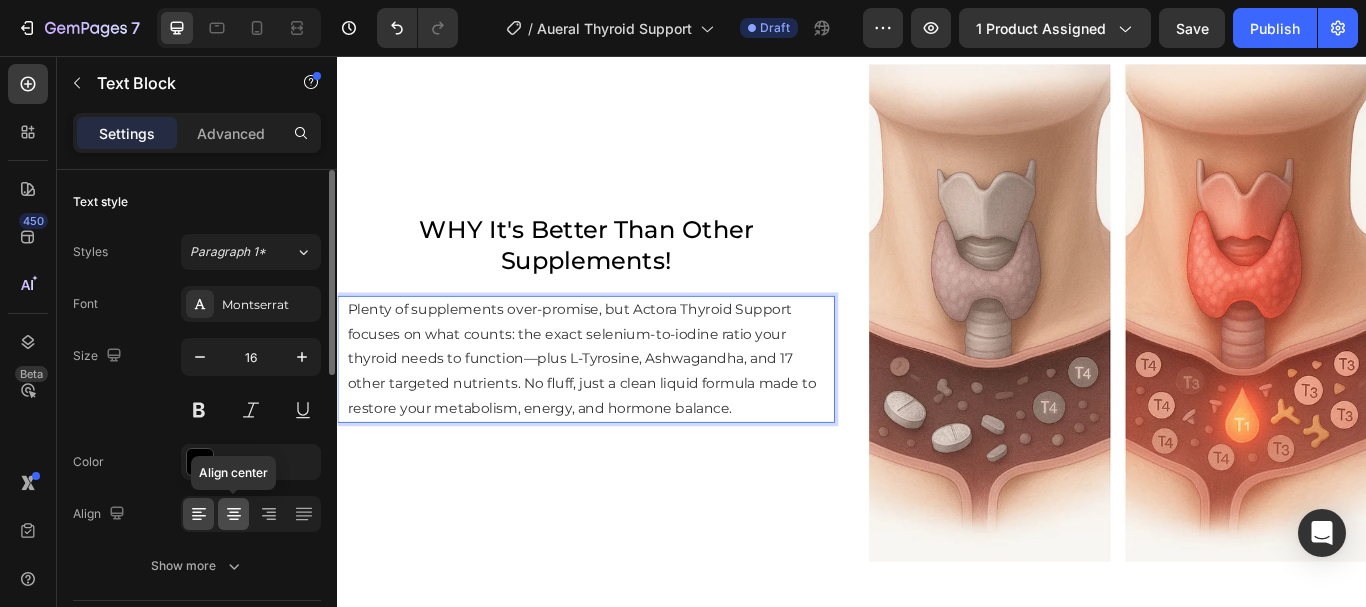 click 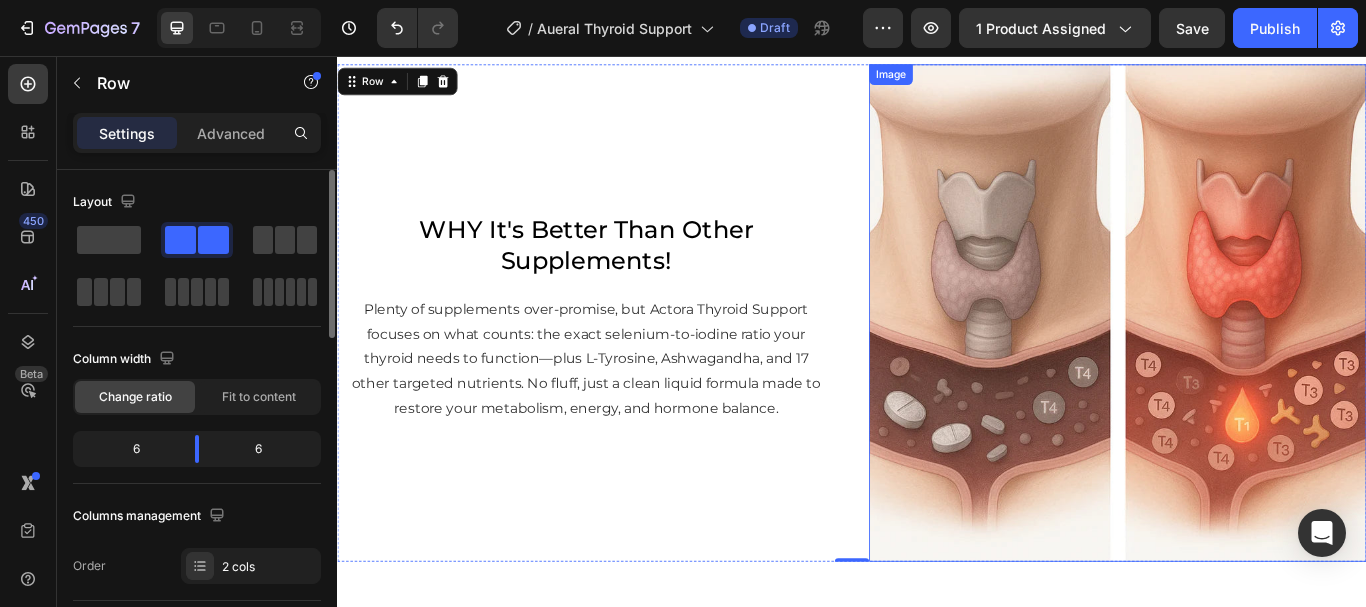 click at bounding box center (1247, 356) 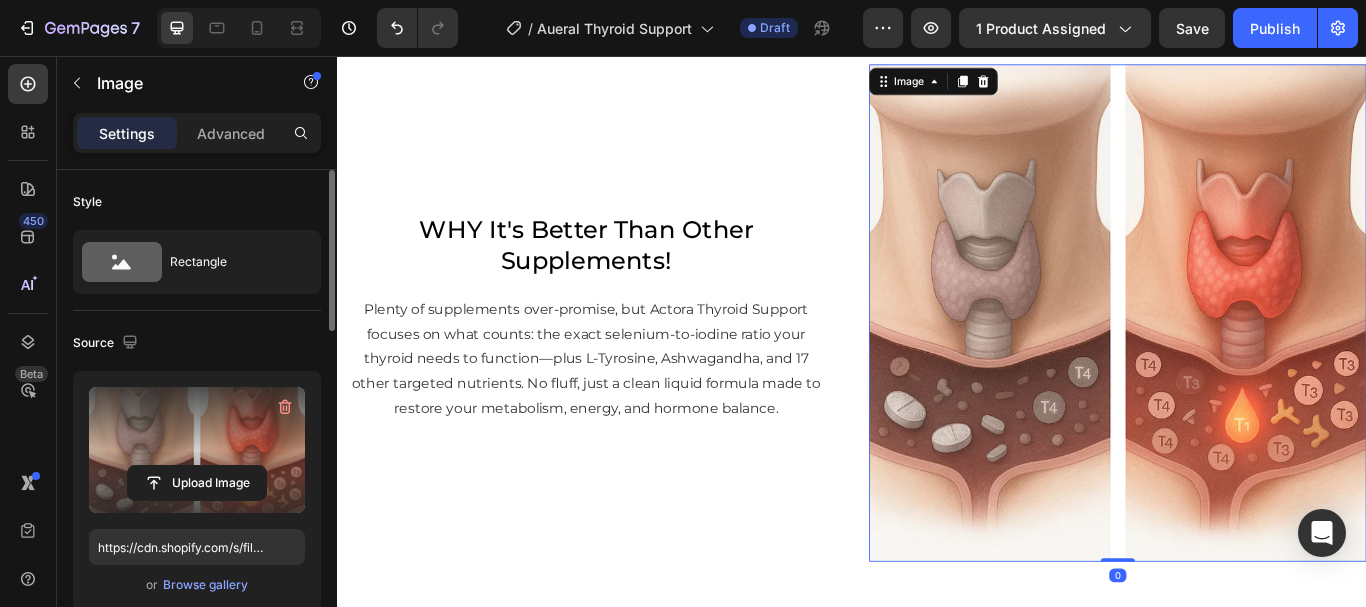 click at bounding box center (197, 450) 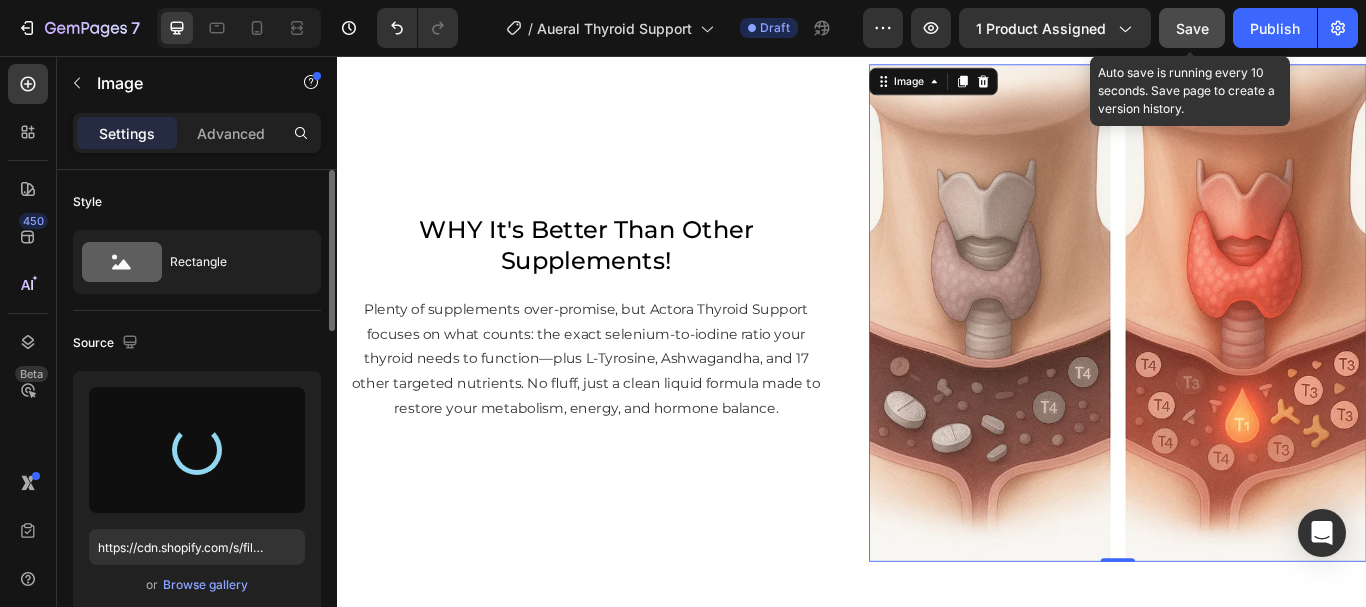 click on "Save" at bounding box center (1192, 28) 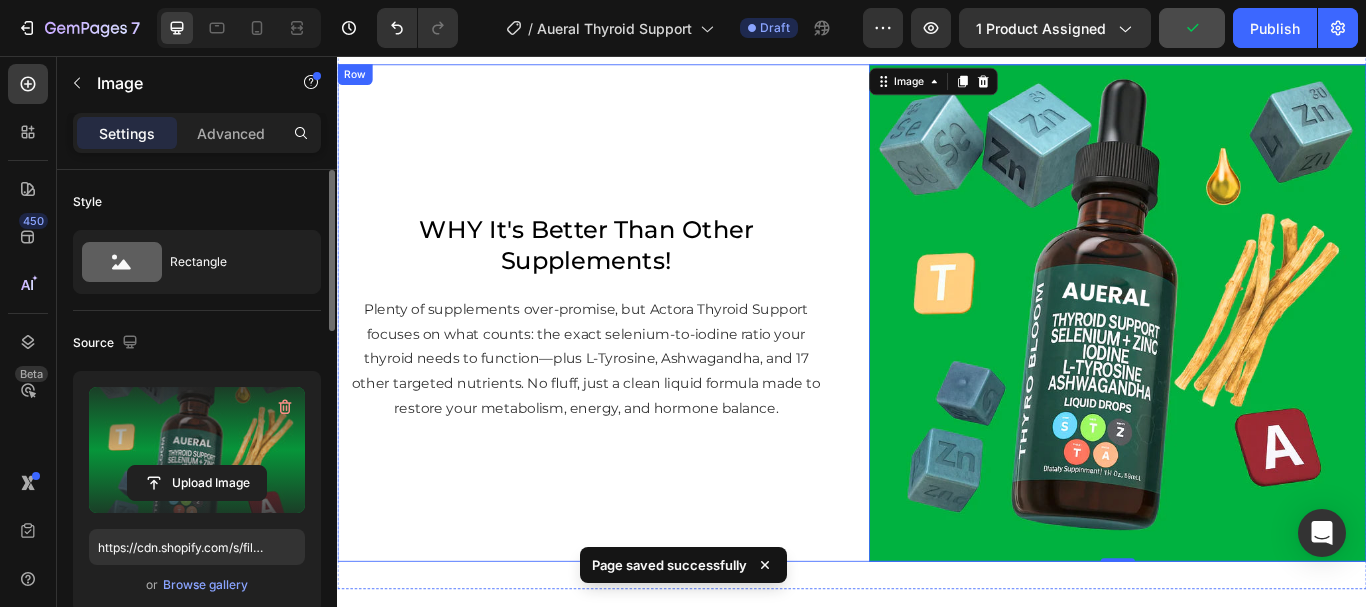 scroll, scrollTop: 4959, scrollLeft: 0, axis: vertical 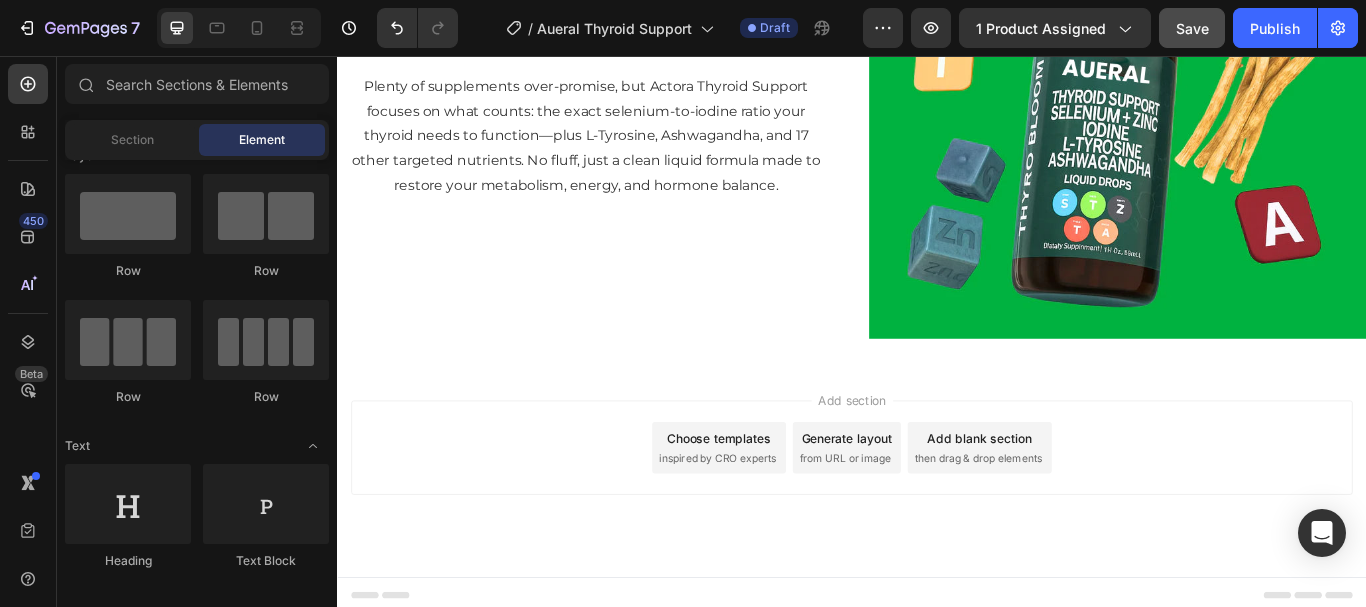 click on "inspired by CRO experts" at bounding box center [780, 526] 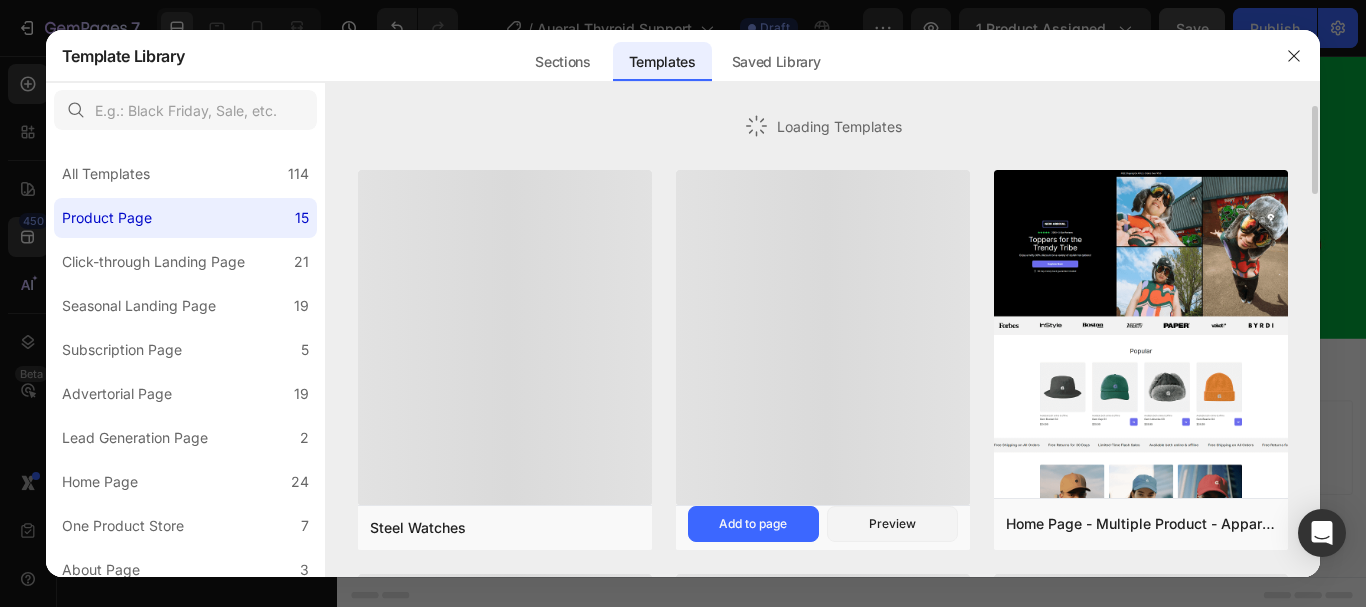 click at bounding box center [823, 337] 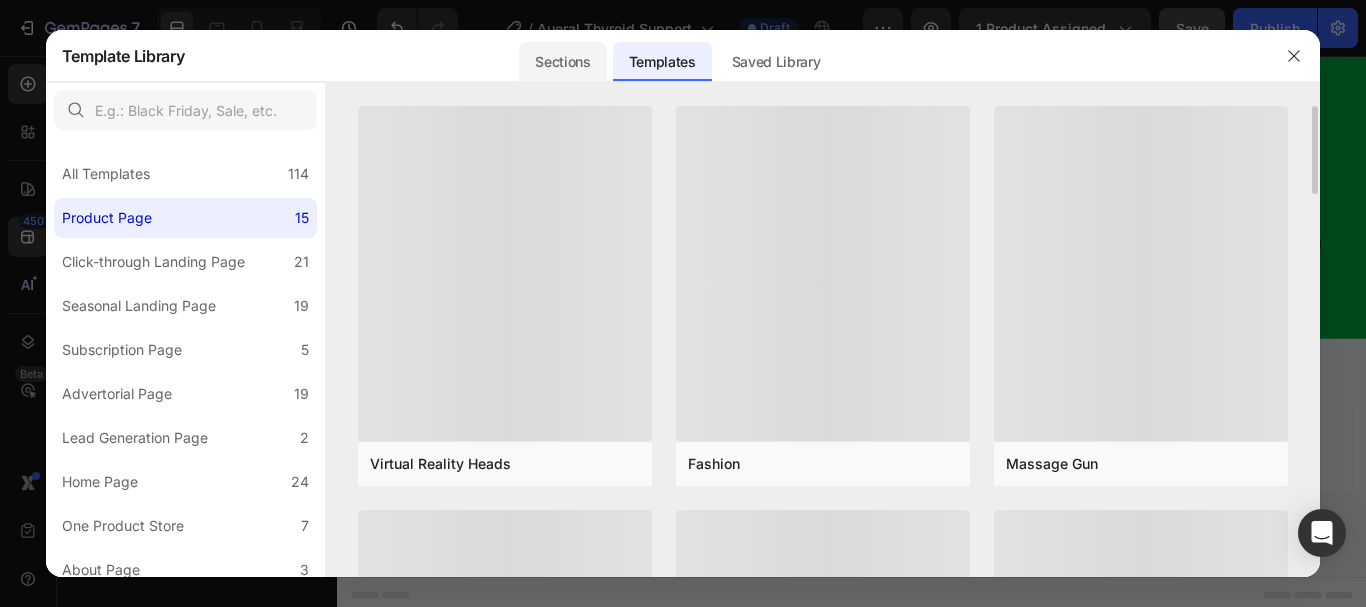 click on "Sections" 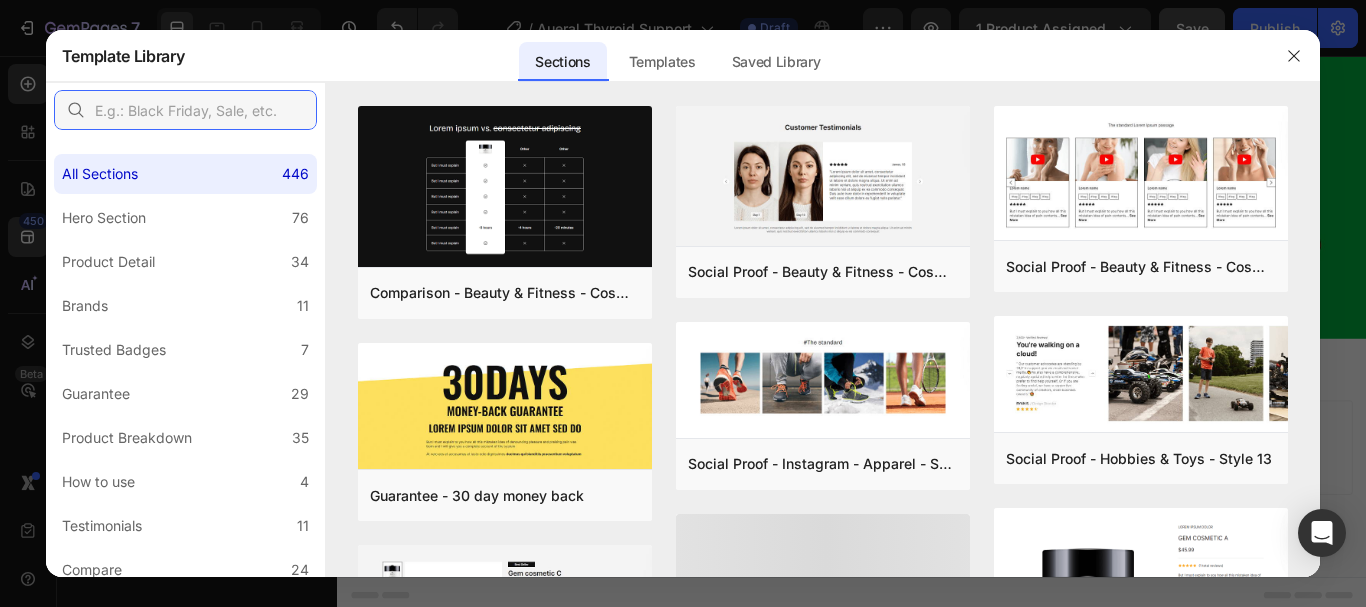 click at bounding box center [185, 110] 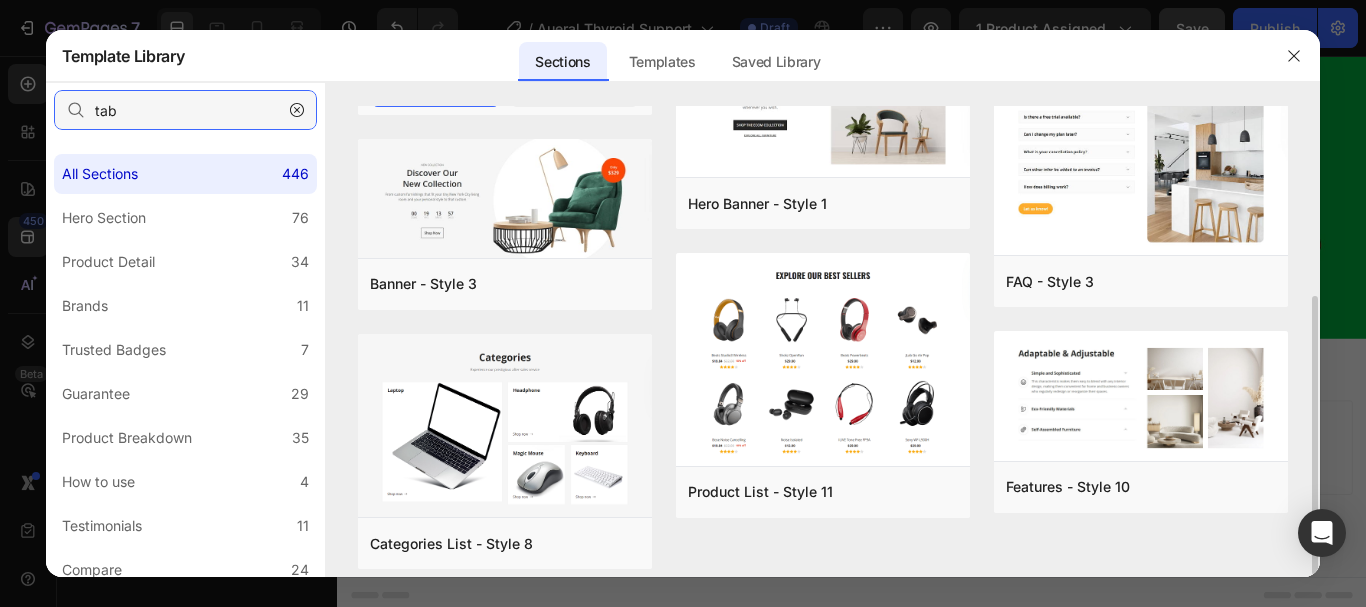 scroll, scrollTop: 321, scrollLeft: 0, axis: vertical 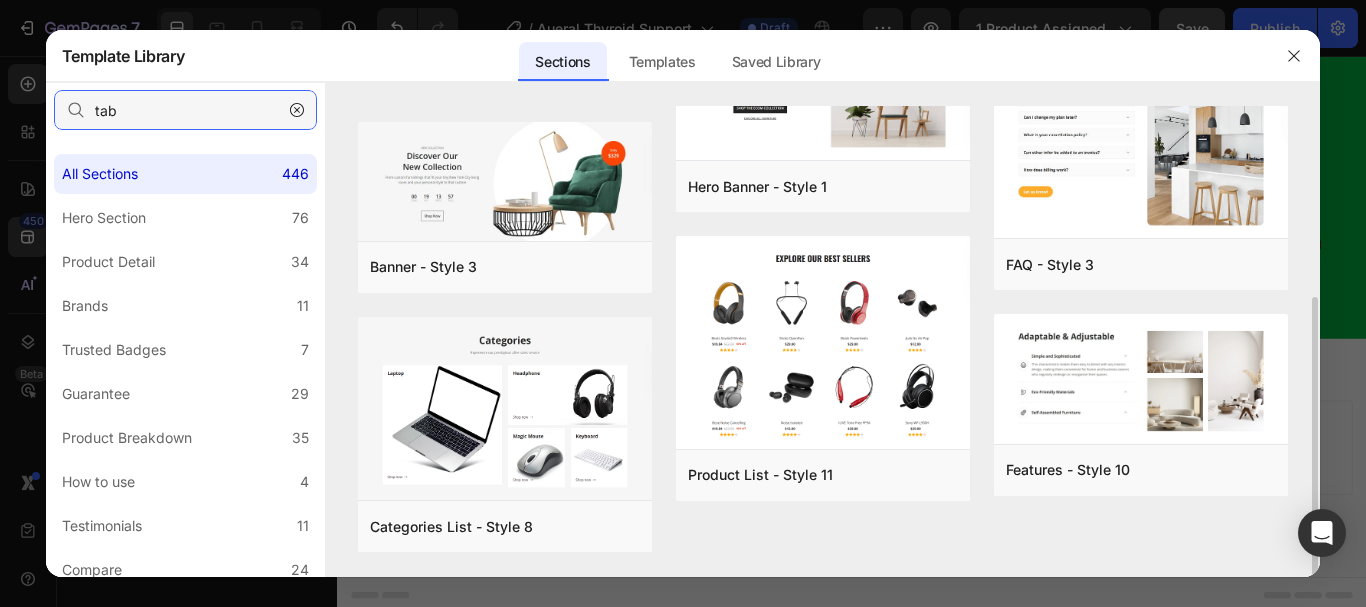 type on "tab" 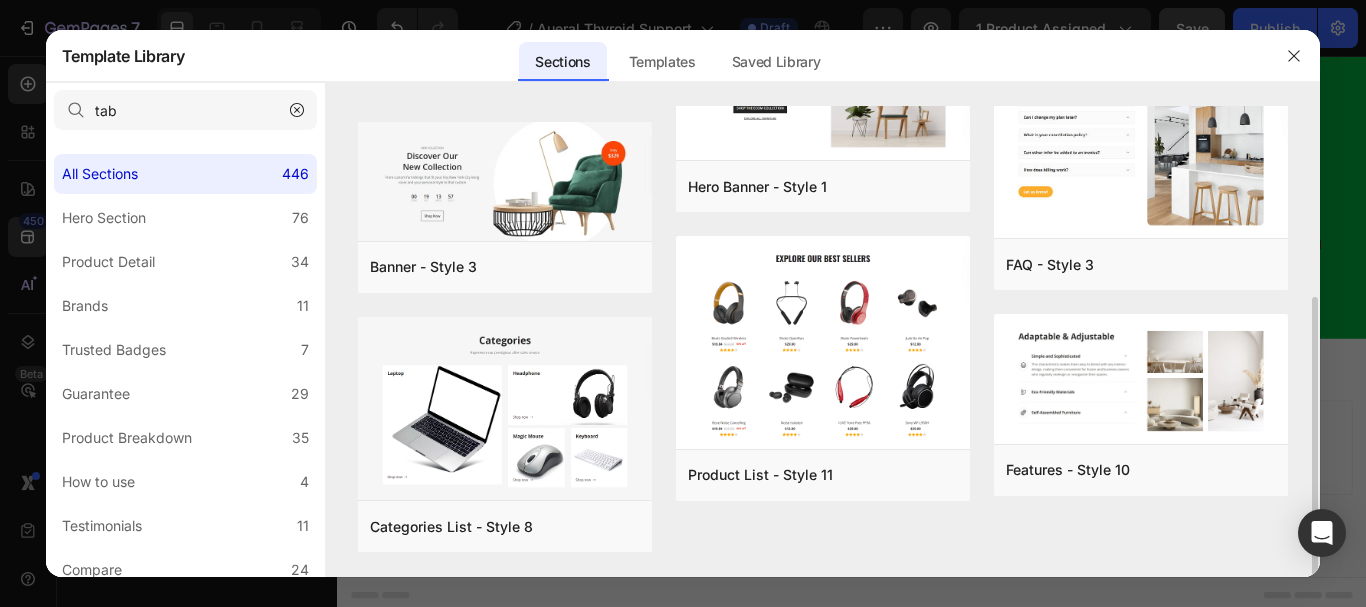 click on "Product Information - Style 2 Add to page  Preview  Banner - Style 3 Add to page  Preview  Categories List - Style 8 Add to page  Preview  Product Information - Style 1 Add to page  Preview  Hero Banner - Style 1 Add to page  Preview  Product List - Style 11 Add to page  Preview  Product Information - Style 3 Add to page  Preview  FAQ - Style 3 Add to page  Preview  Features - Style 10 Add to page  Preview  Product Information - Style 2 Add to page  Preview  Product Information - Style 1 Add to page  Preview  Product Information - Style 3 Add to page  Preview  Banner - Style 3 Add to page  Preview  Hero Banner - Style 1 Add to page  Preview  FAQ - Style 3 Add to page  Preview  Categories List - Style 8 Add to page  Preview  Product List - Style 11 Add to page  Preview  Features - Style 10 Add to page  Preview" at bounding box center [823, 180] 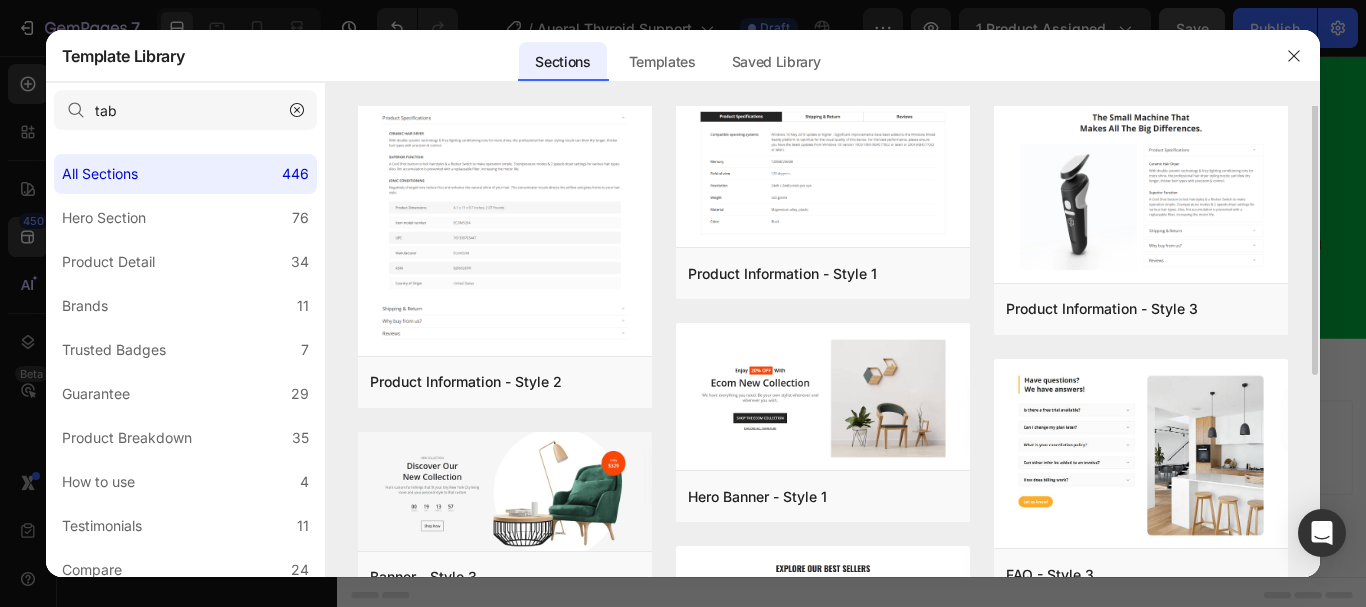 scroll, scrollTop: 0, scrollLeft: 0, axis: both 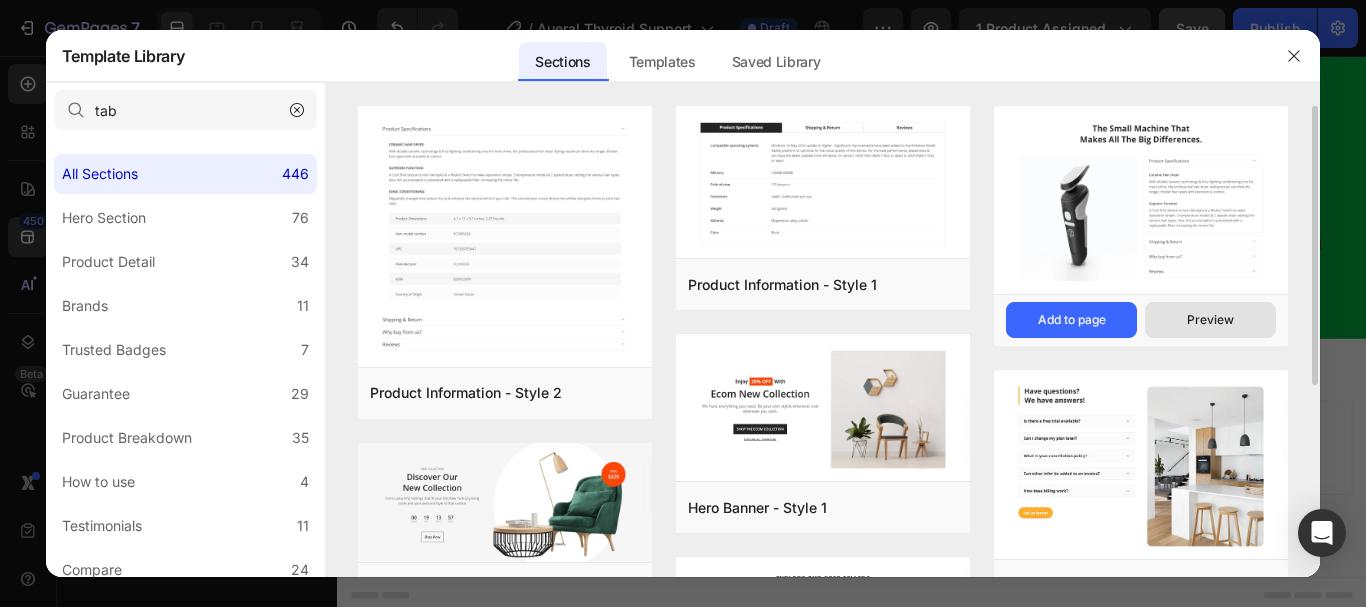 click on "Preview" at bounding box center (1210, 320) 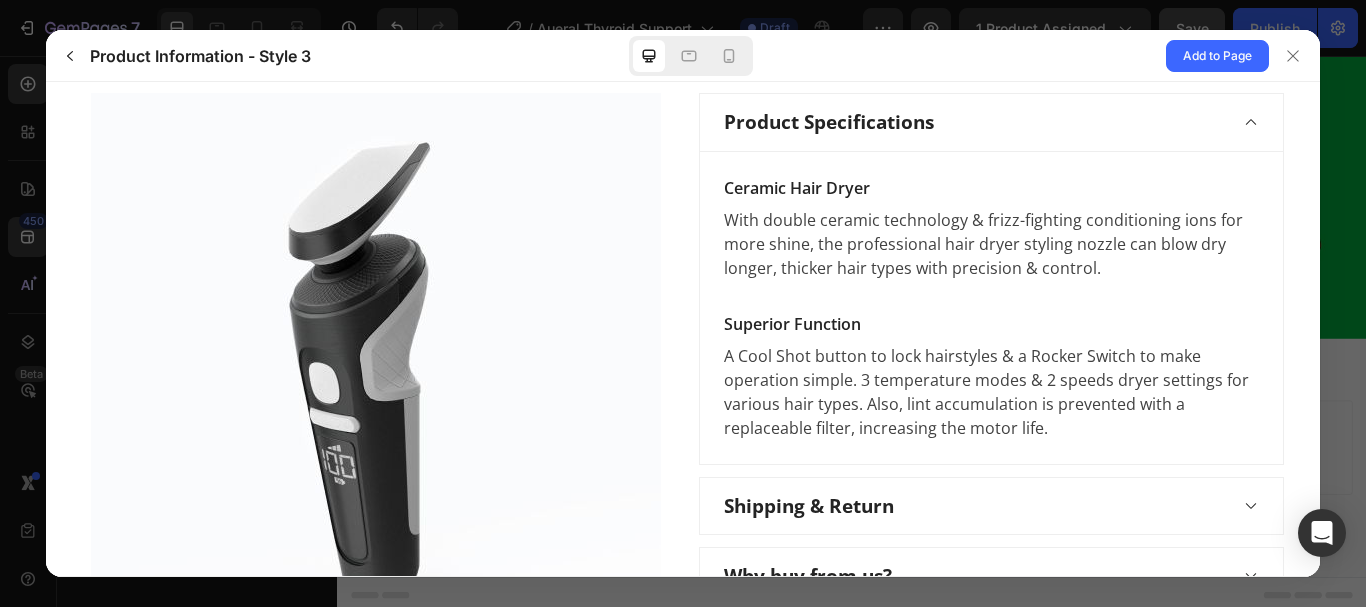 scroll, scrollTop: 222, scrollLeft: 0, axis: vertical 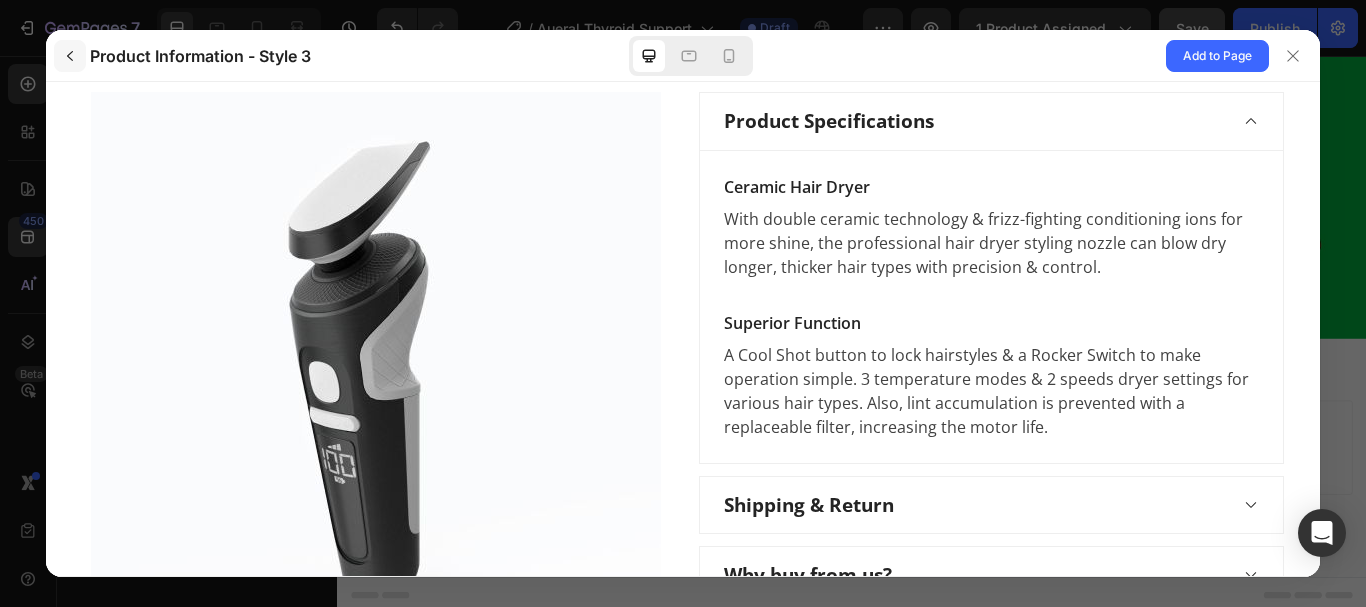 click 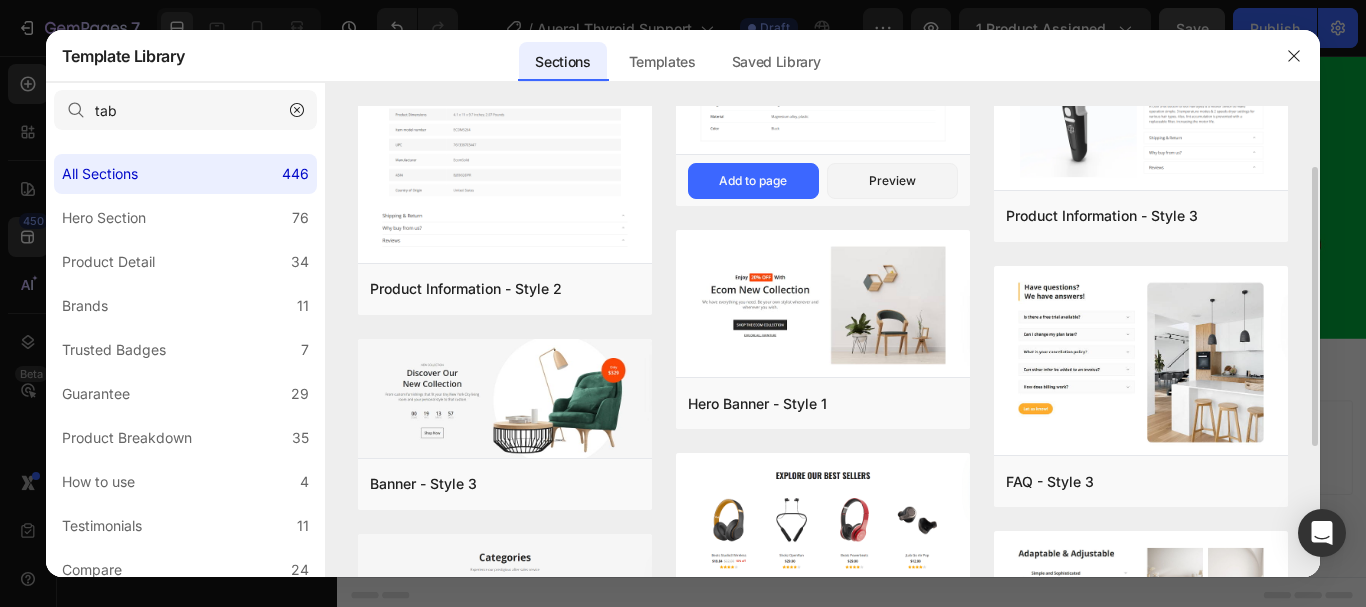 scroll, scrollTop: 105, scrollLeft: 0, axis: vertical 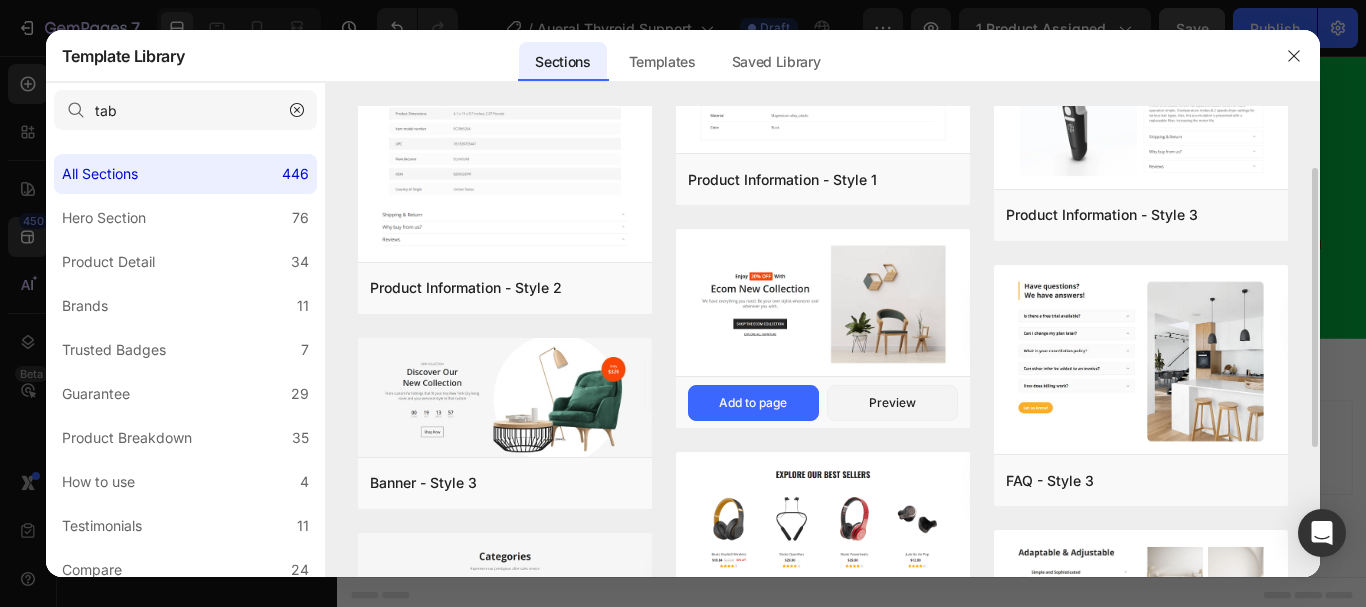 click at bounding box center (823, 79) 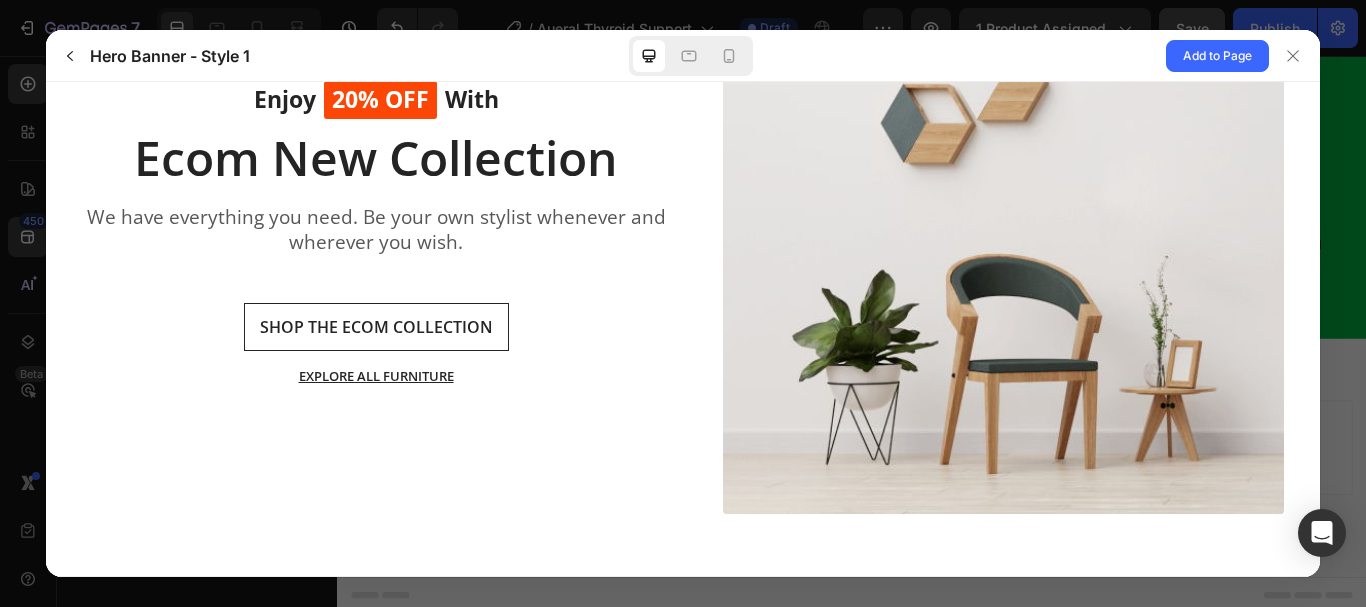 scroll, scrollTop: 0, scrollLeft: 0, axis: both 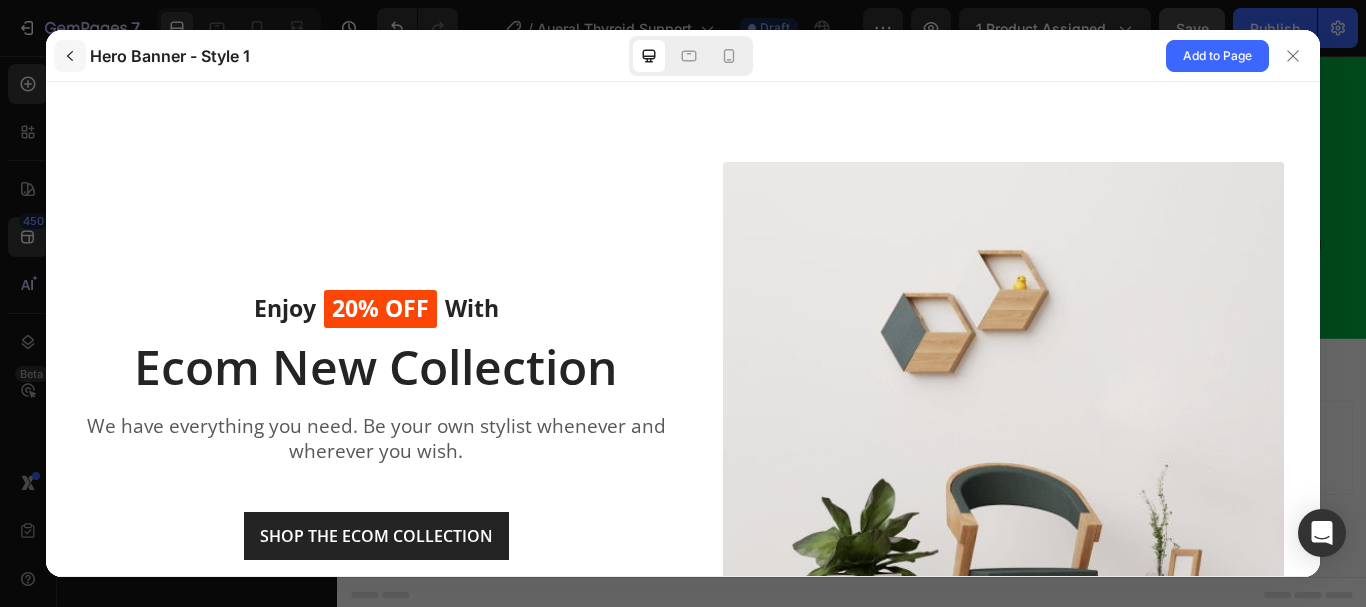 click 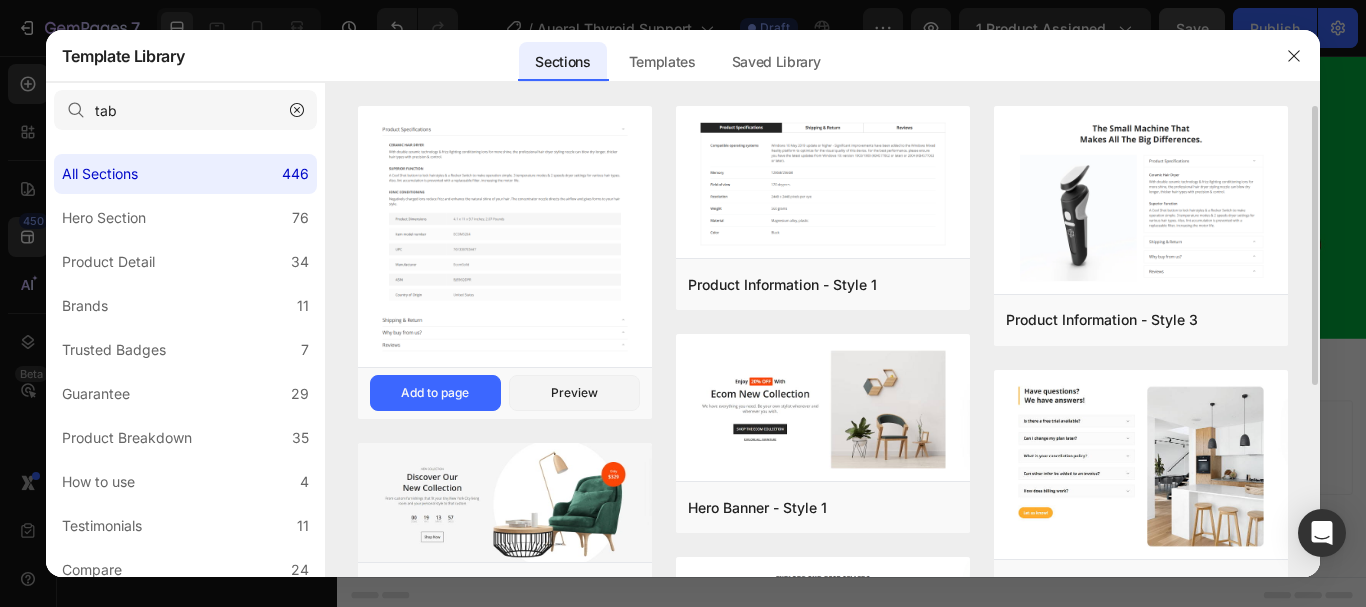 click at bounding box center (505, 239) 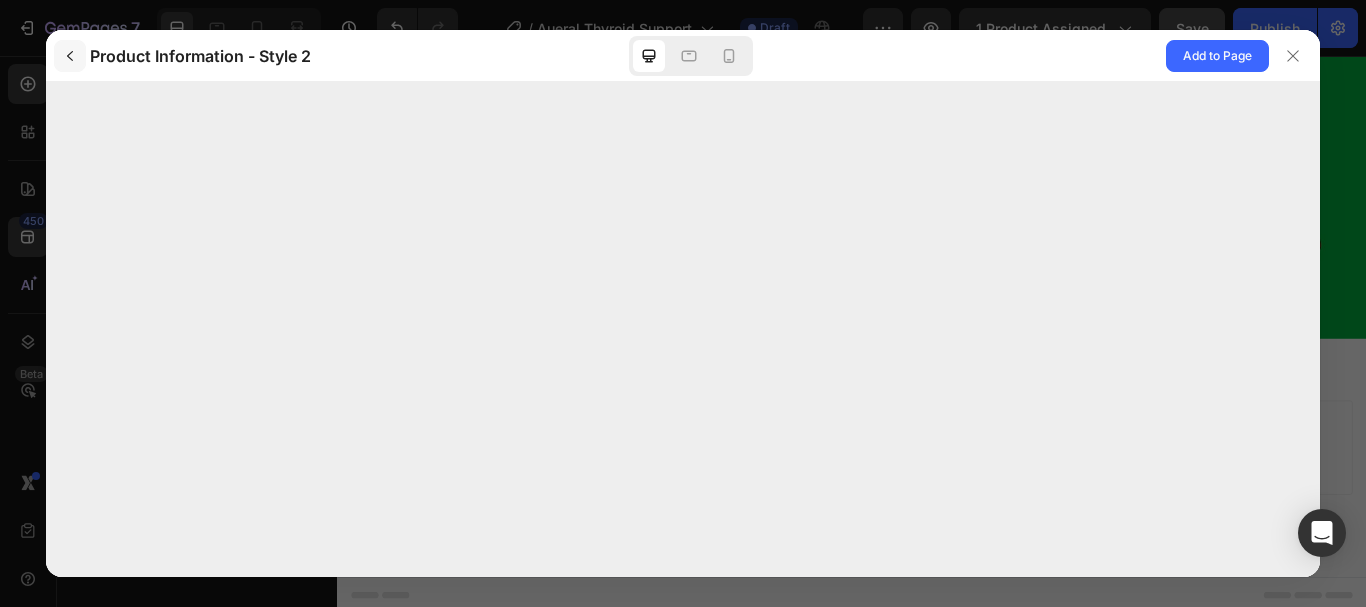 click 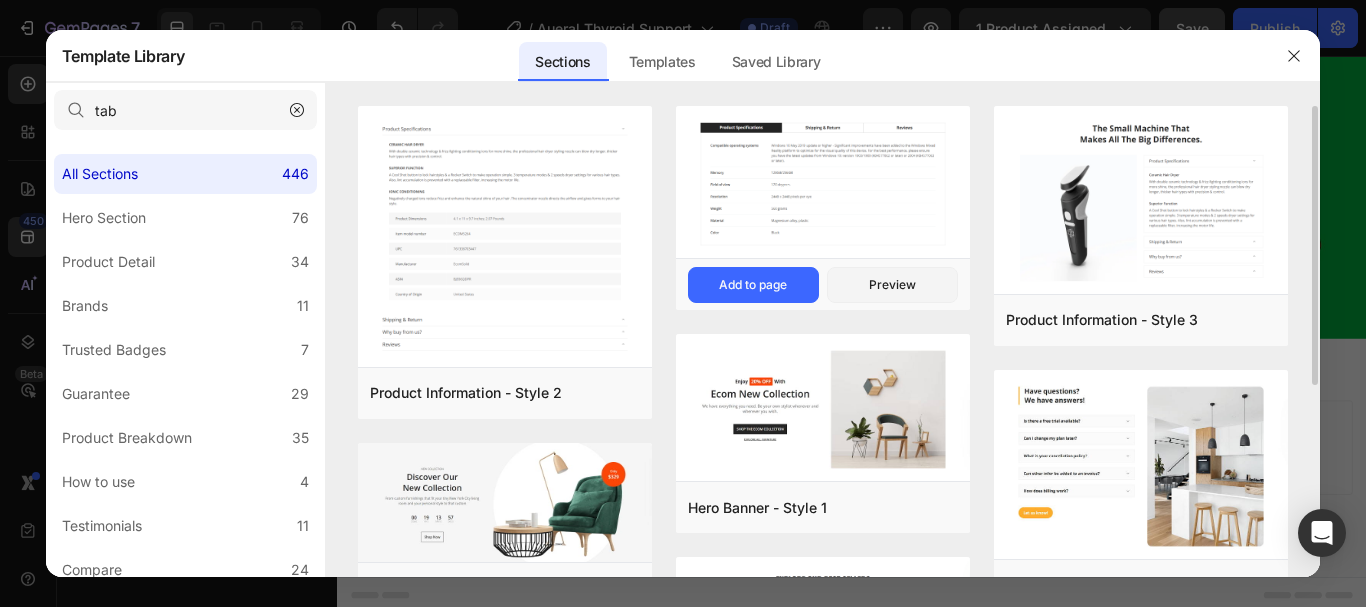 click at bounding box center [823, 184] 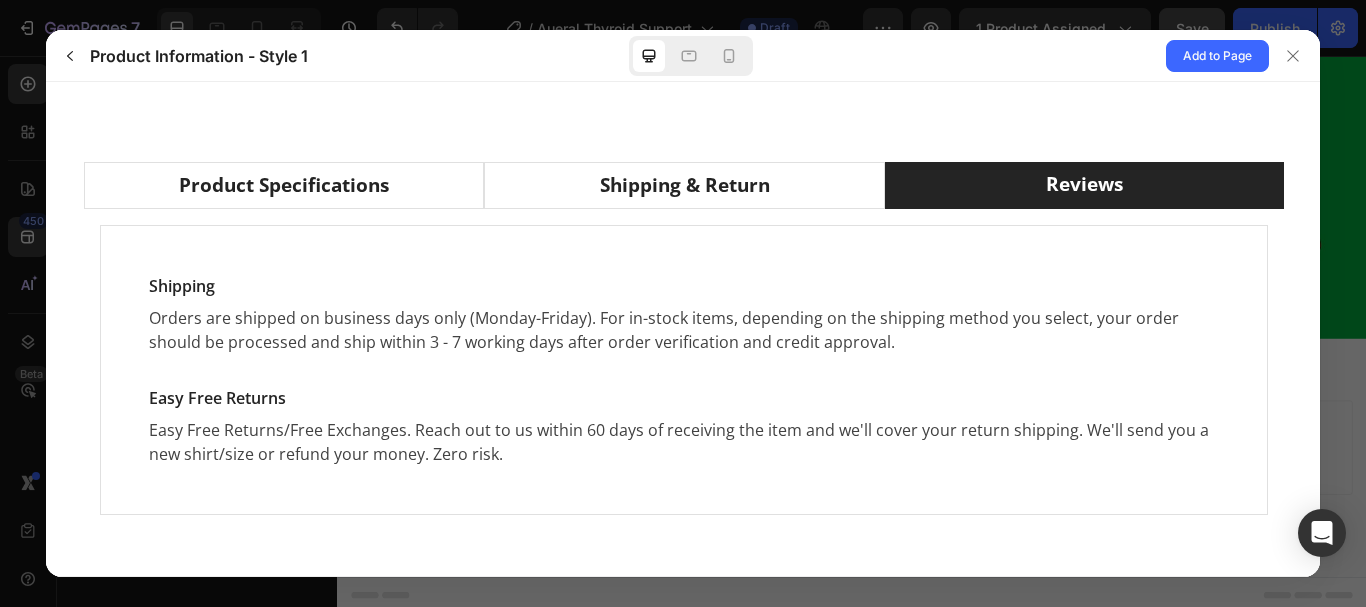 scroll, scrollTop: 1, scrollLeft: 0, axis: vertical 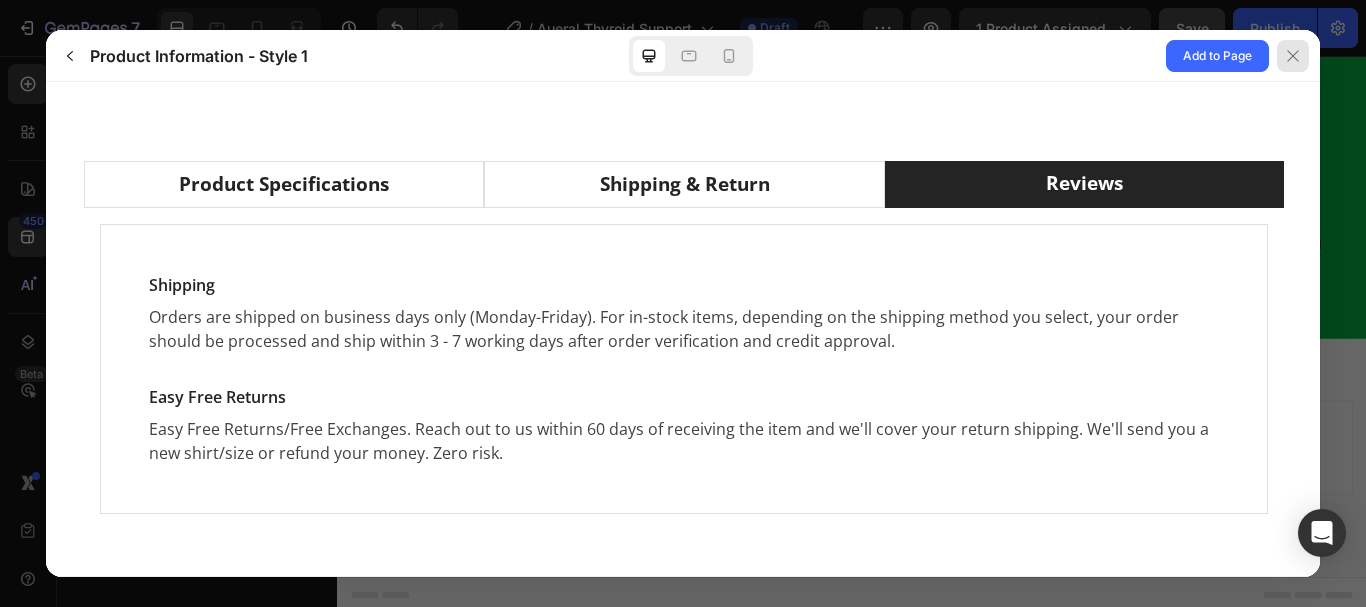 click 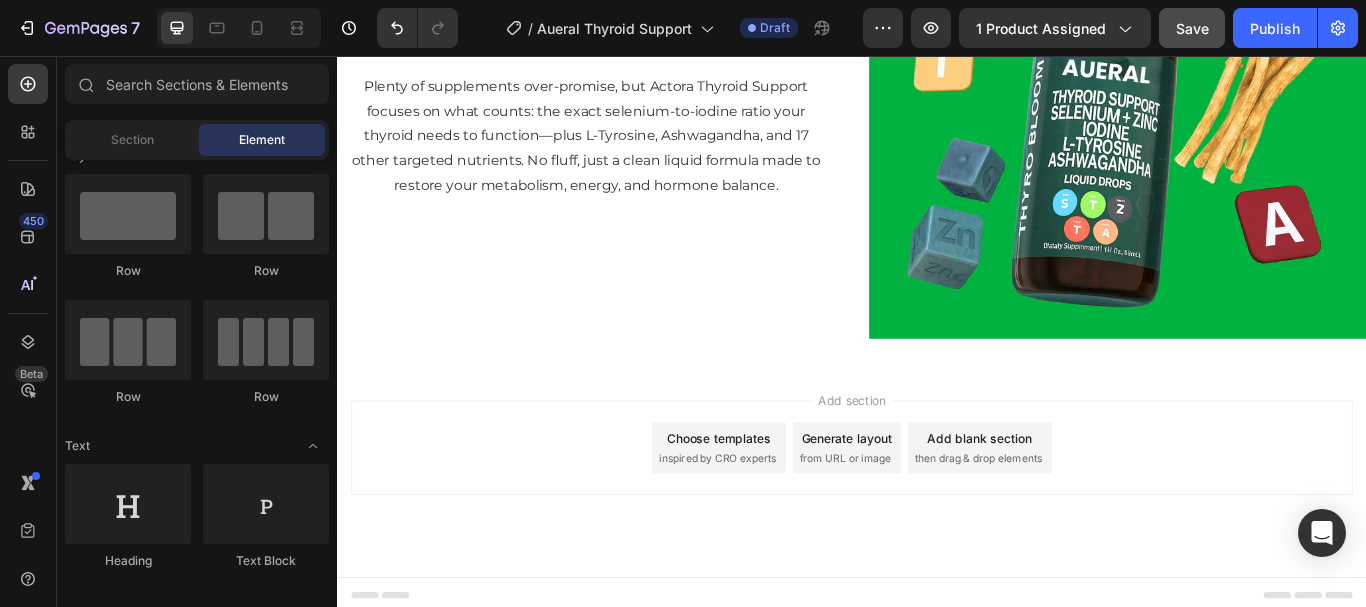 click on "Add blank section" at bounding box center (1086, 502) 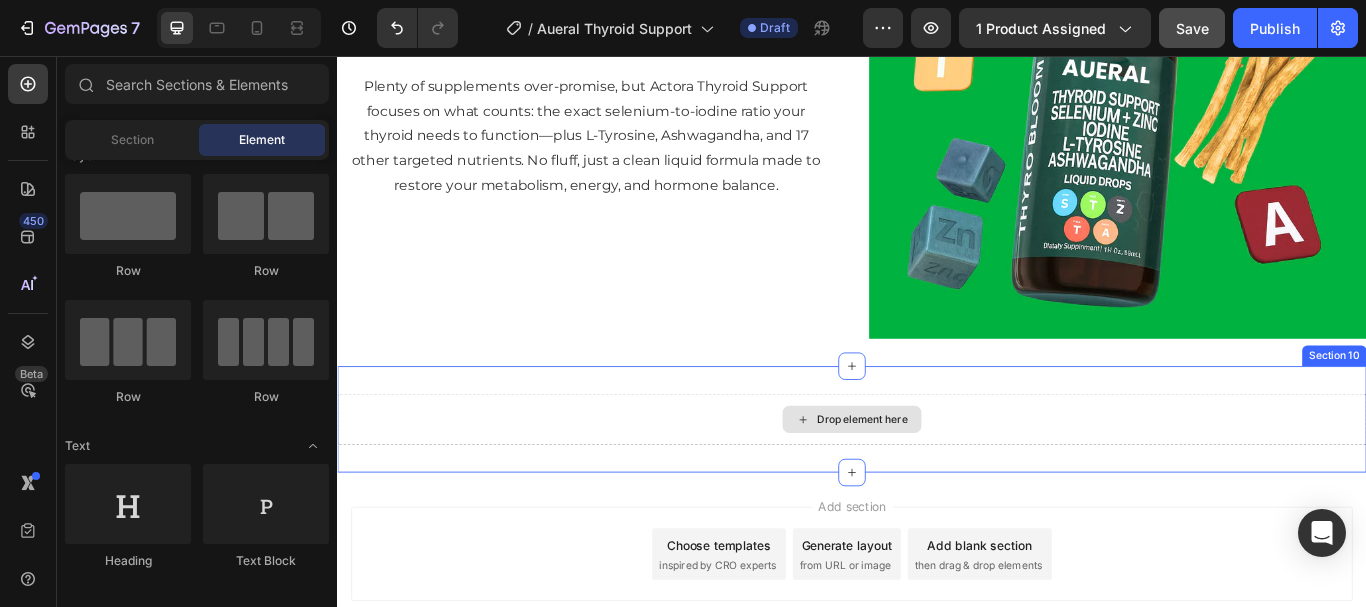 click on "Drop element here" at bounding box center [937, 480] 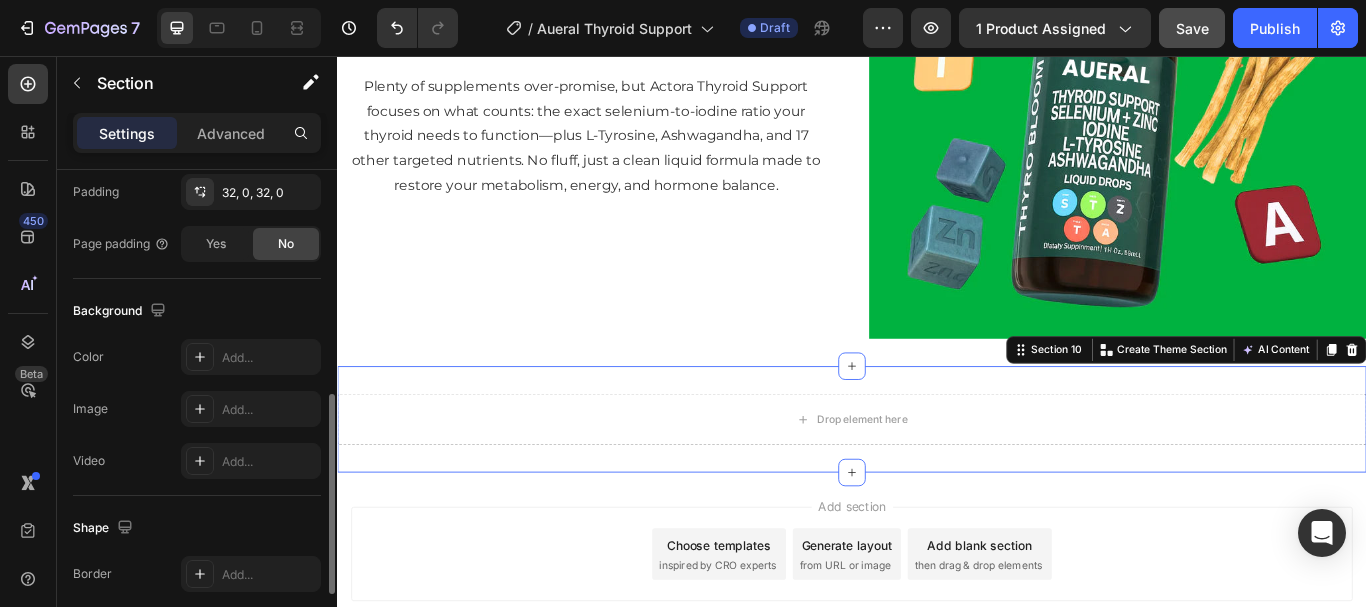scroll, scrollTop: 546, scrollLeft: 0, axis: vertical 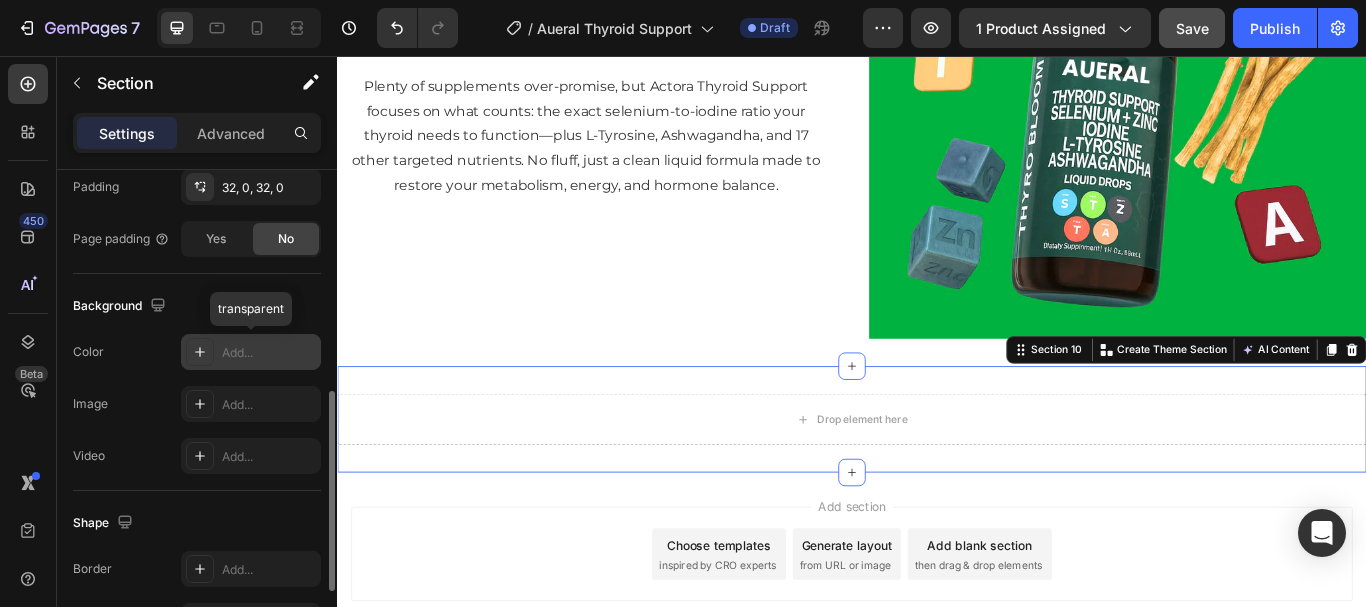 click on "Add..." at bounding box center [269, 353] 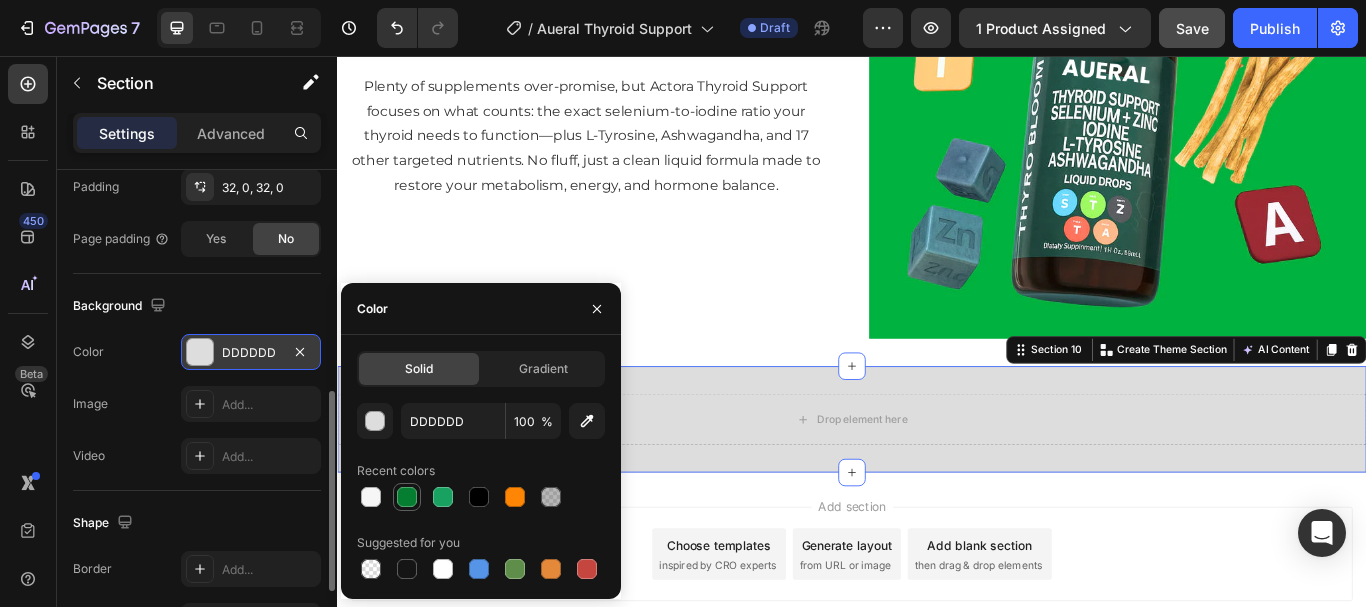 click at bounding box center [407, 497] 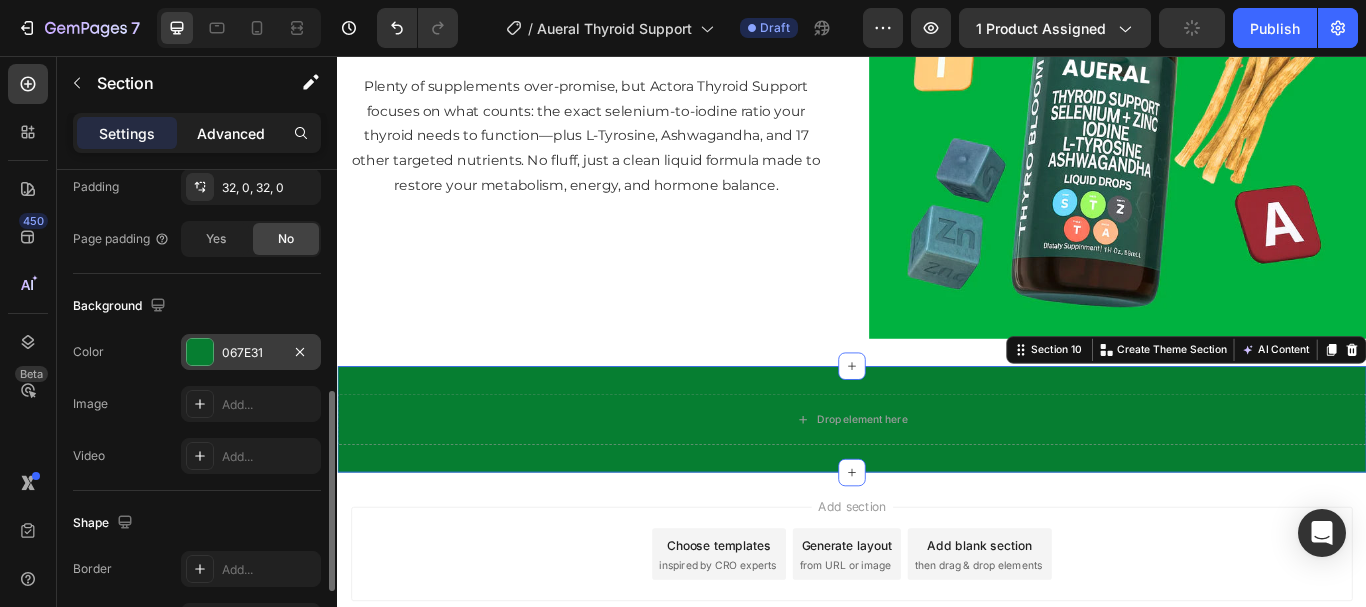 click on "Advanced" at bounding box center (231, 133) 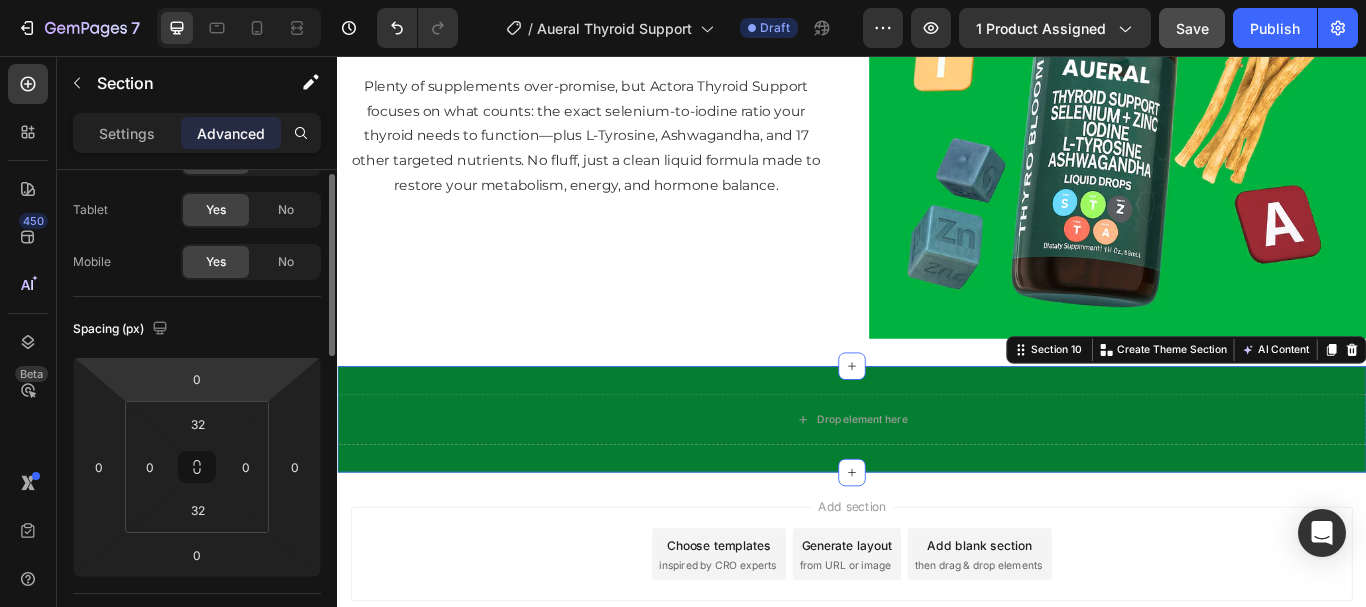 scroll, scrollTop: 91, scrollLeft: 0, axis: vertical 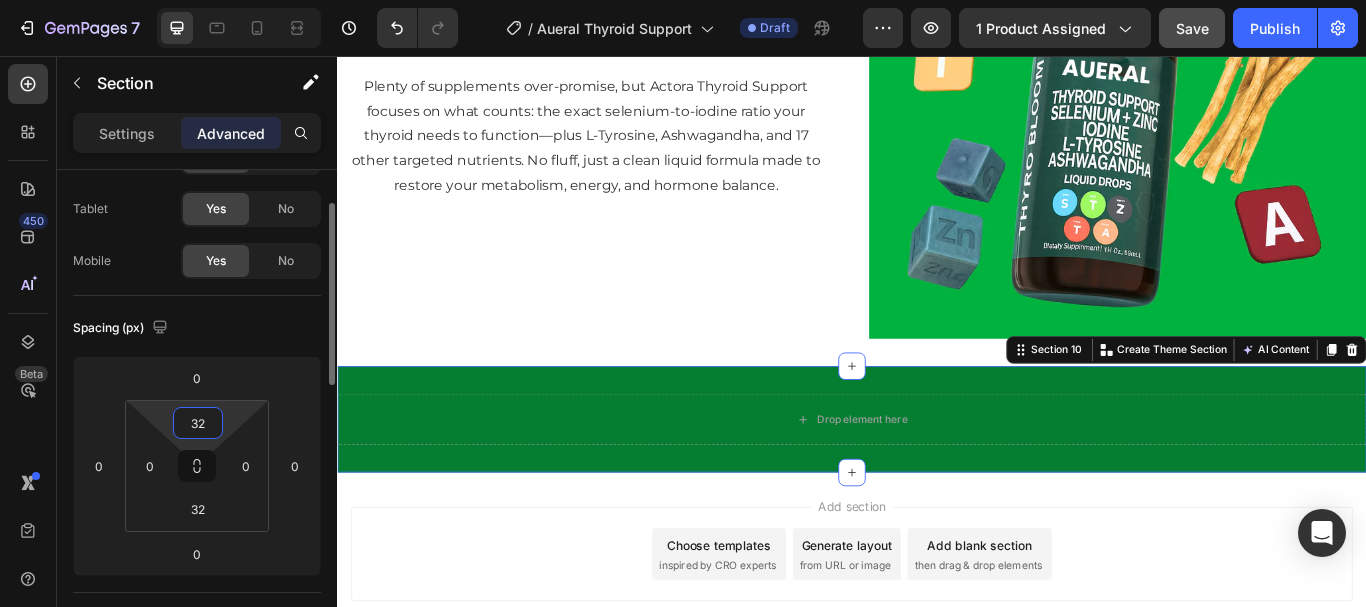 click on "32" at bounding box center [198, 423] 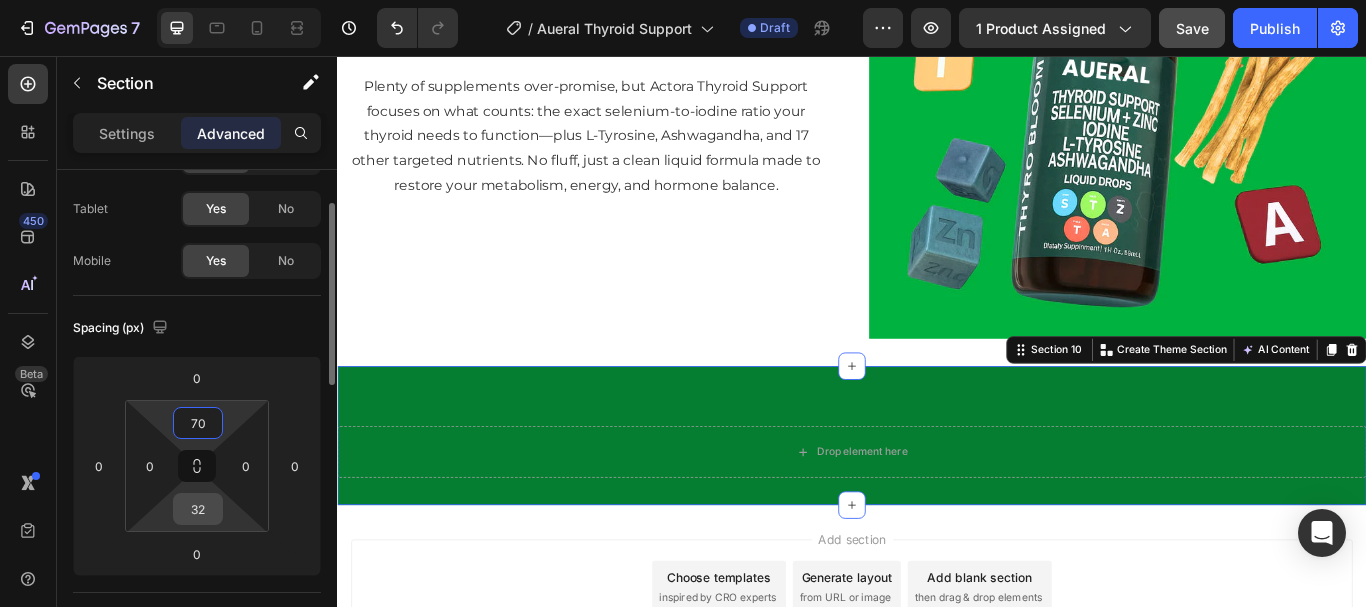 type on "70" 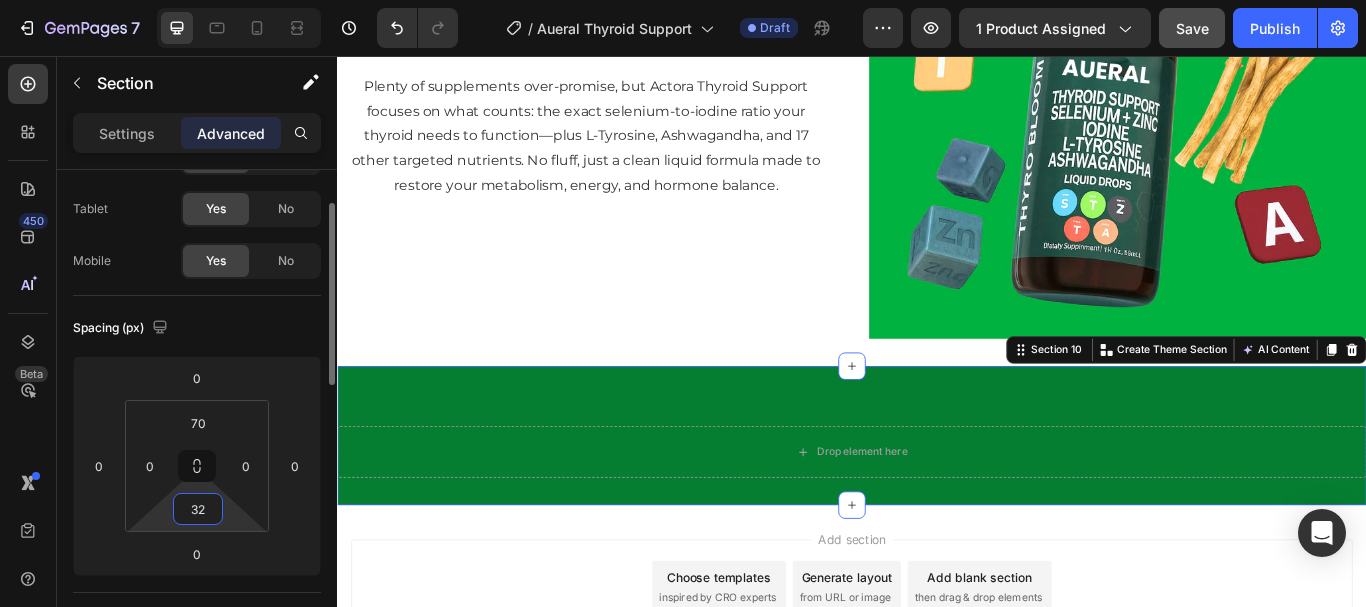 click on "32" at bounding box center (198, 509) 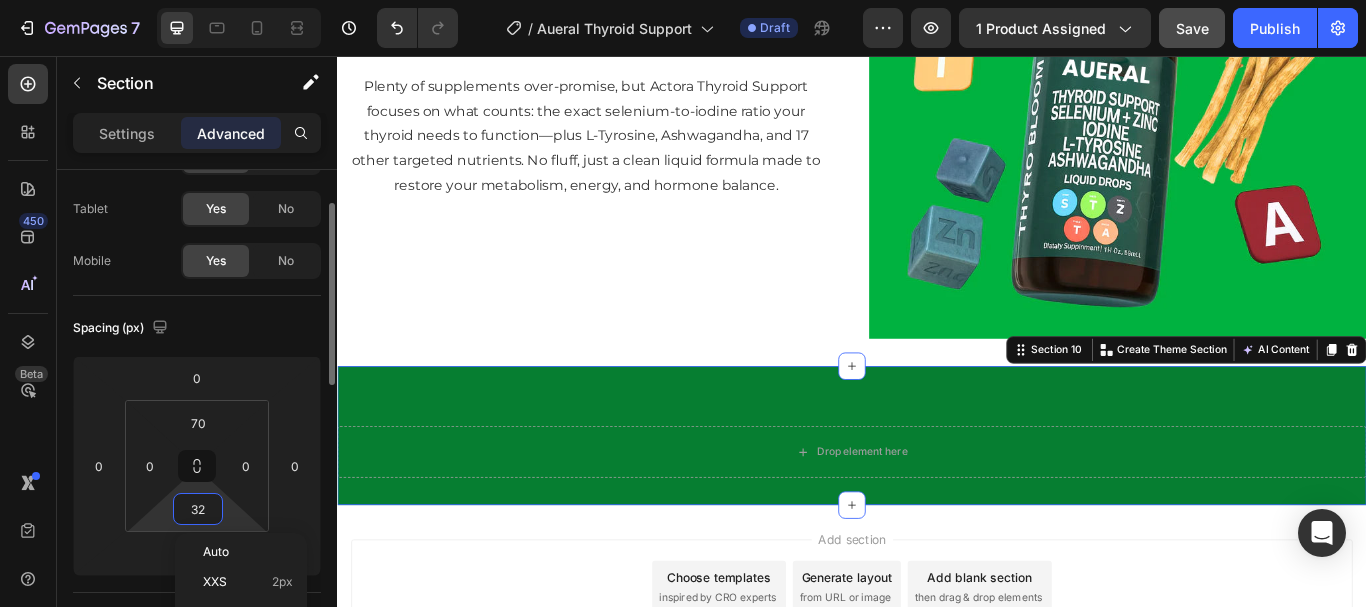 type on "8" 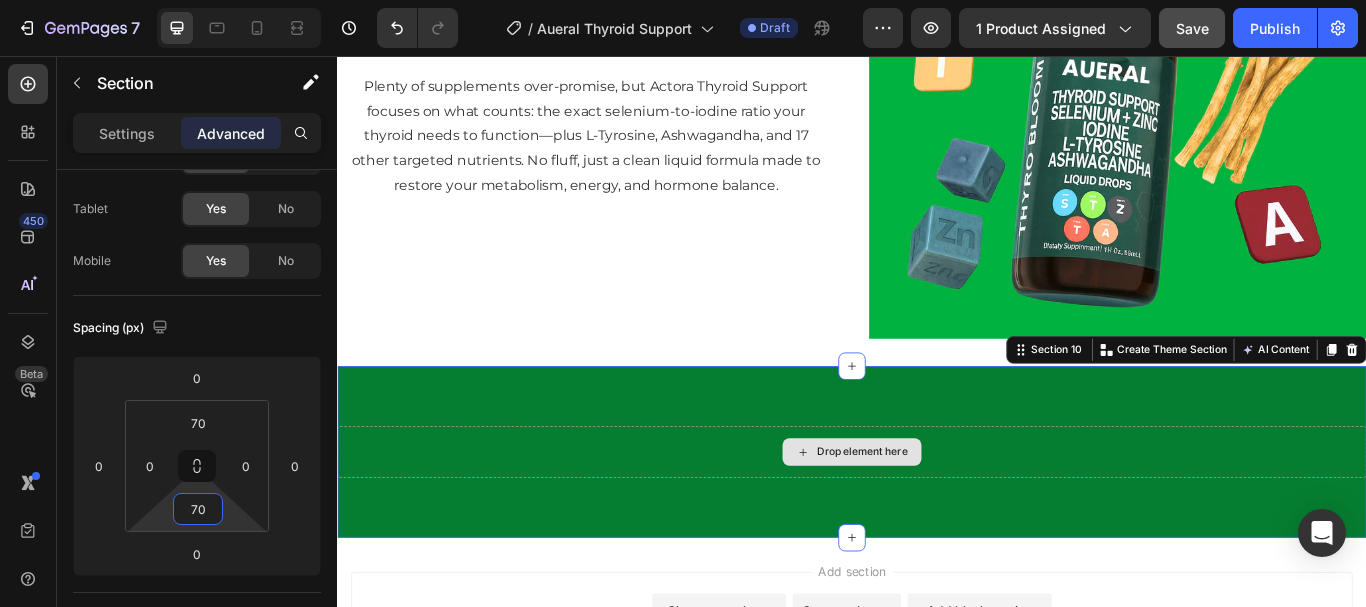 type on "70" 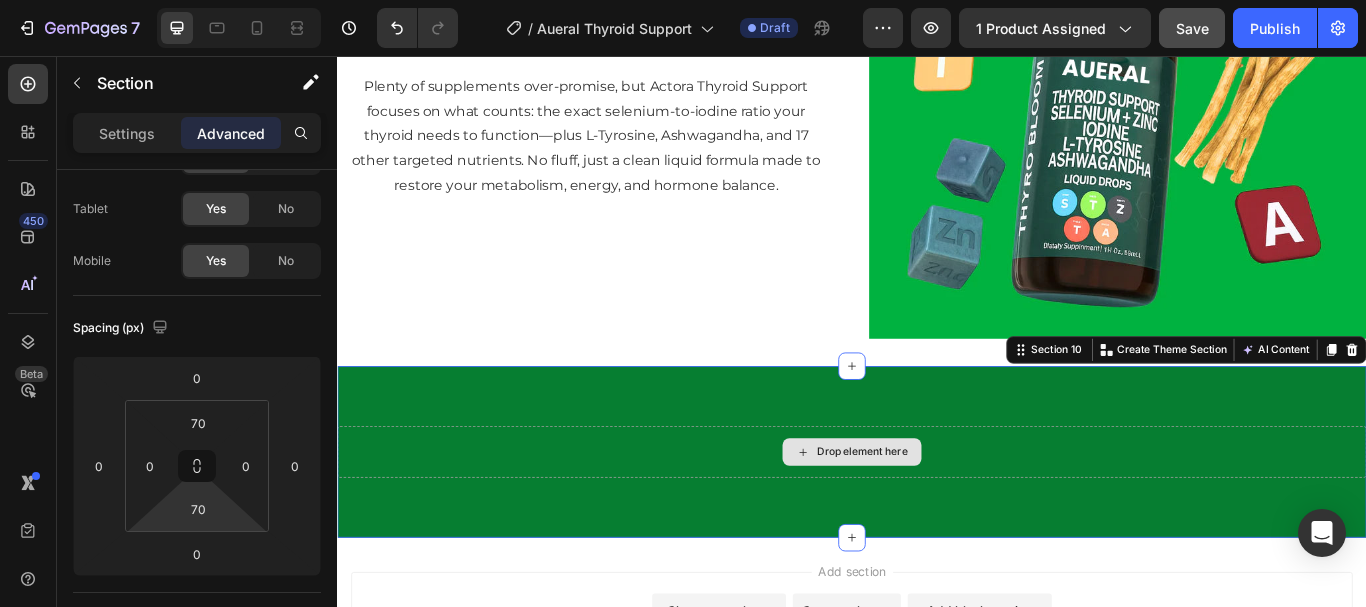 click on "Drop element here" at bounding box center [937, 518] 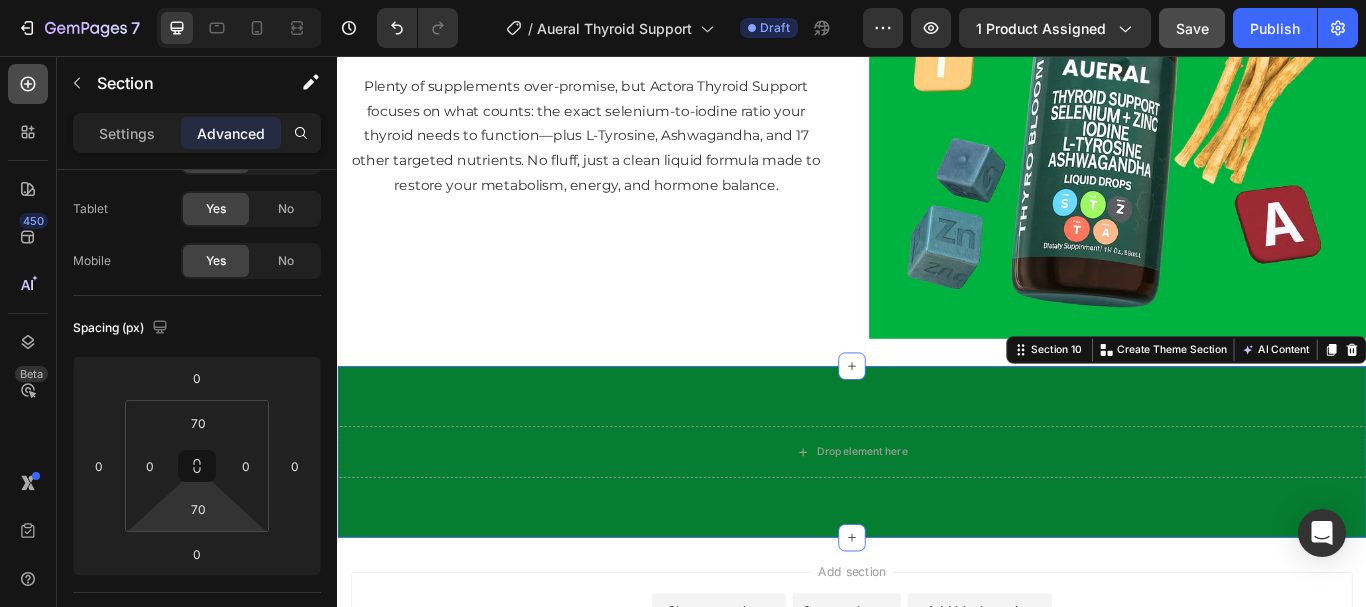 click 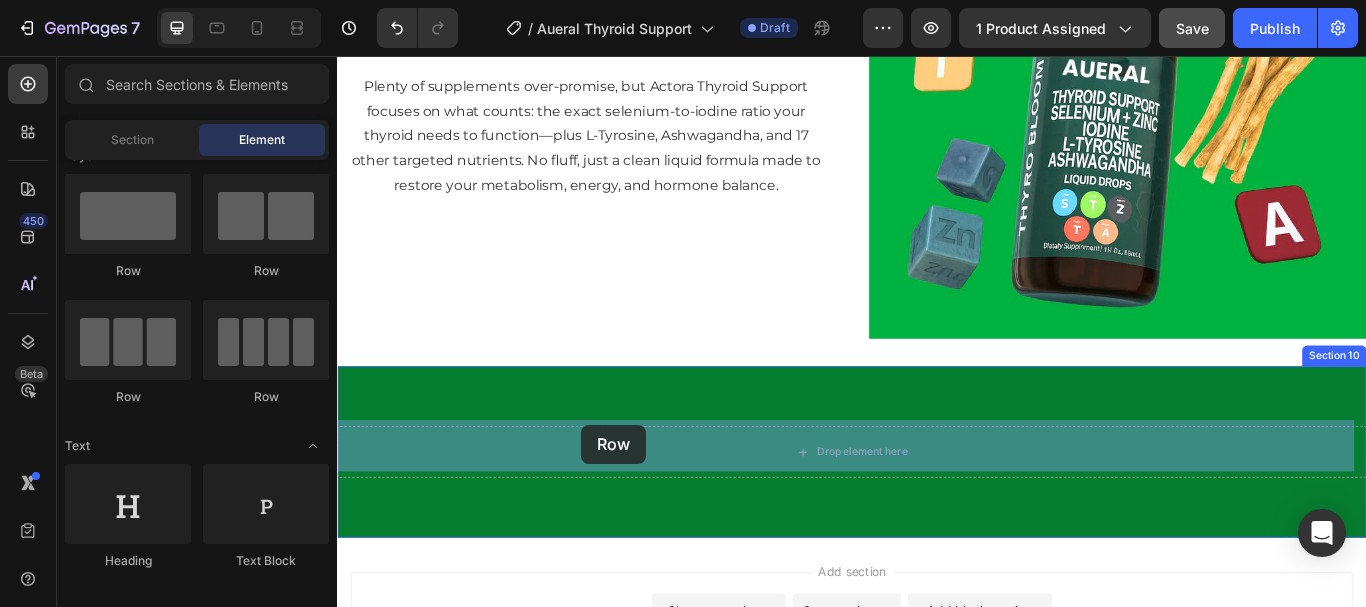 drag, startPoint x: 477, startPoint y: 273, endPoint x: 622, endPoint y: 487, distance: 258.4976 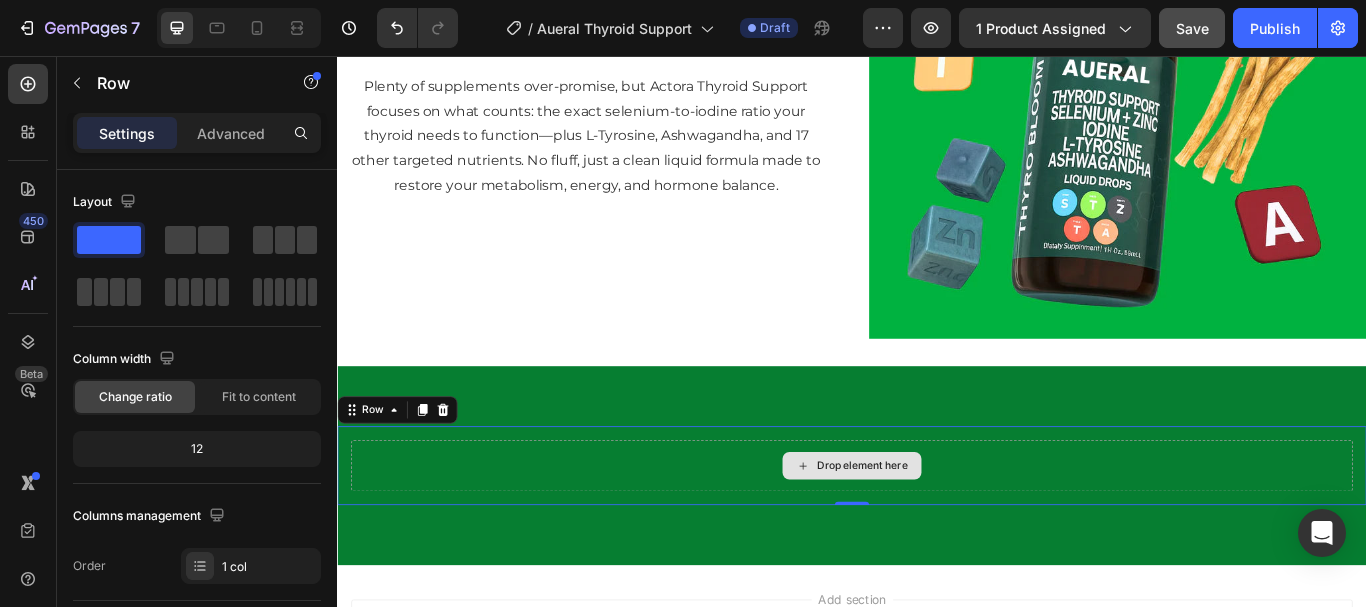 click on "Drop element here" at bounding box center [937, 534] 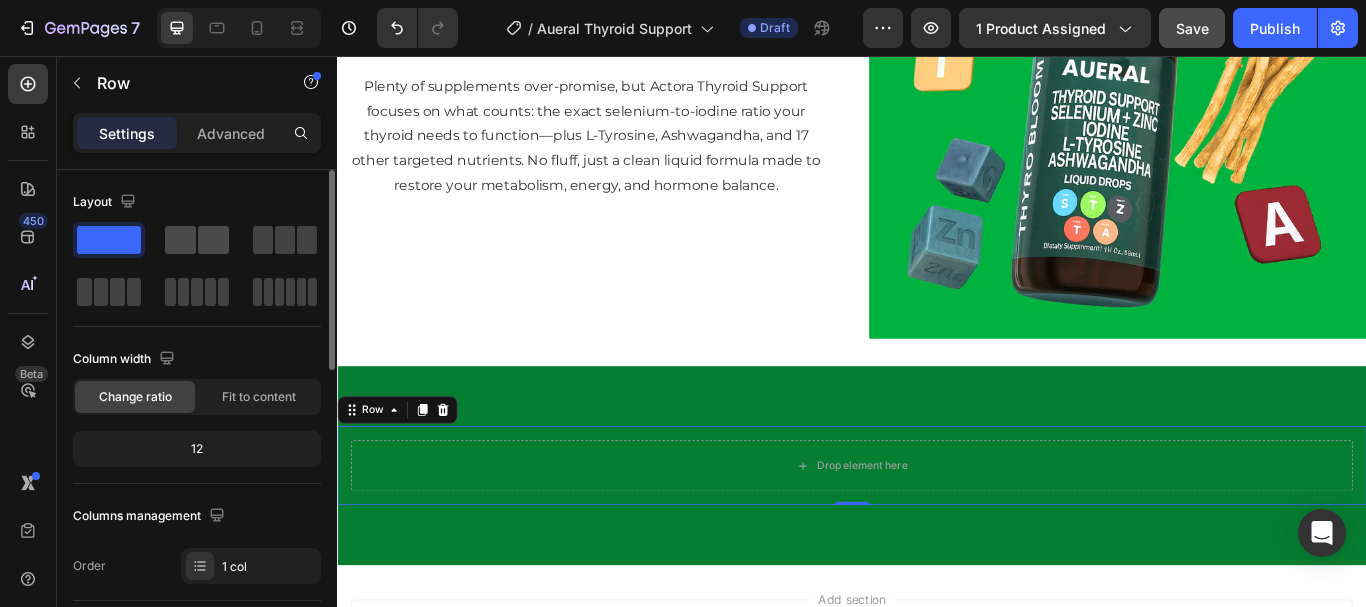 click 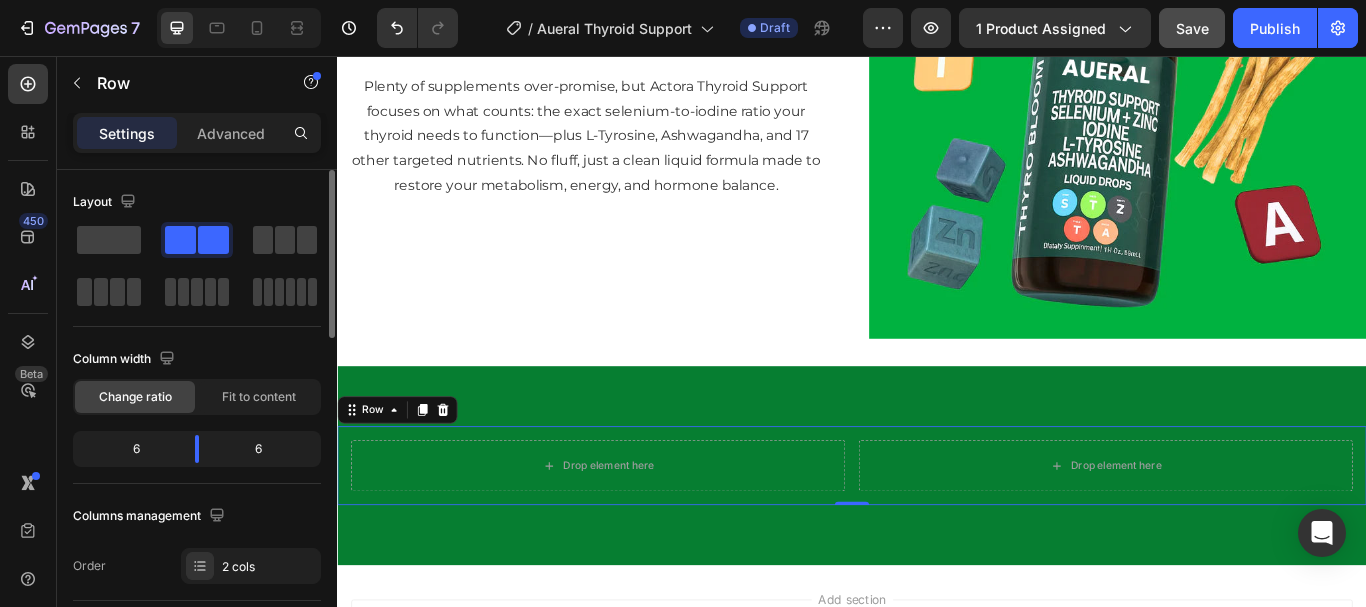 click 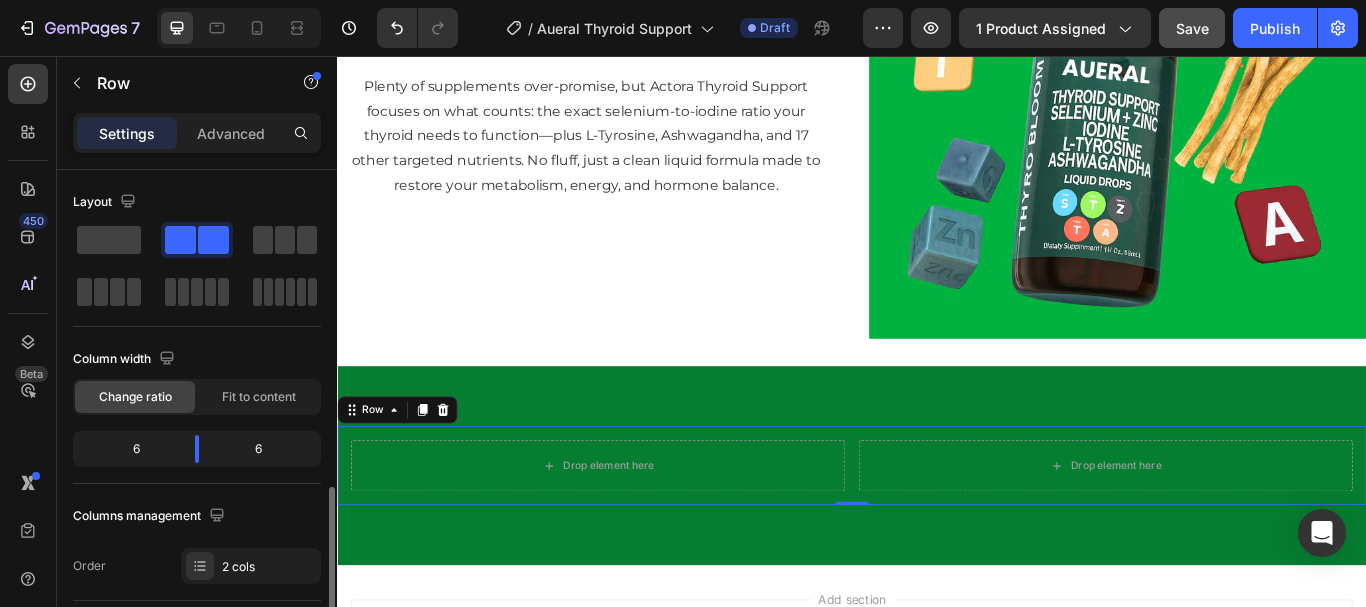 scroll, scrollTop: 246, scrollLeft: 0, axis: vertical 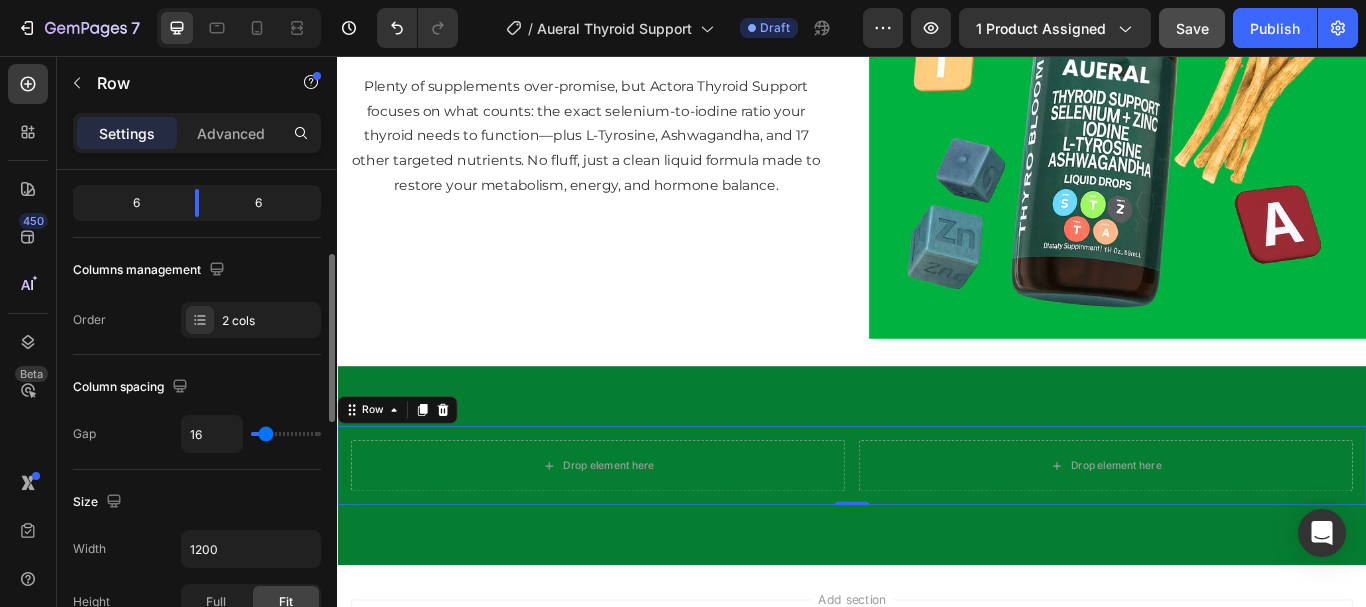 type on "24" 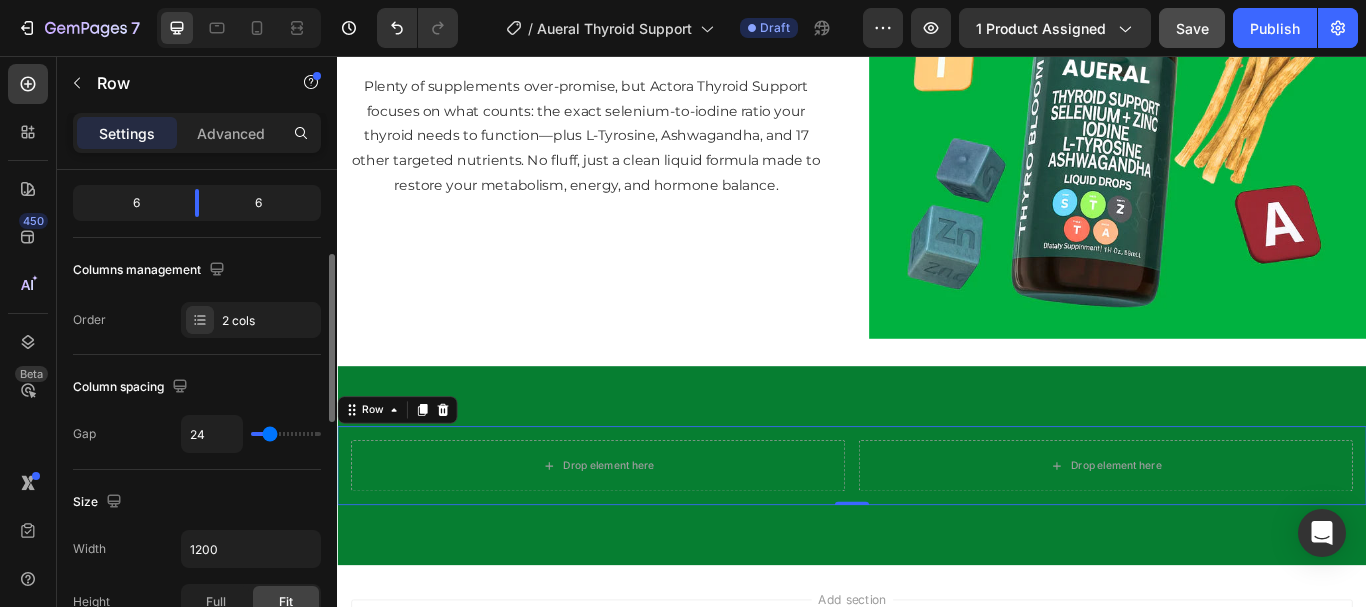 type on "27" 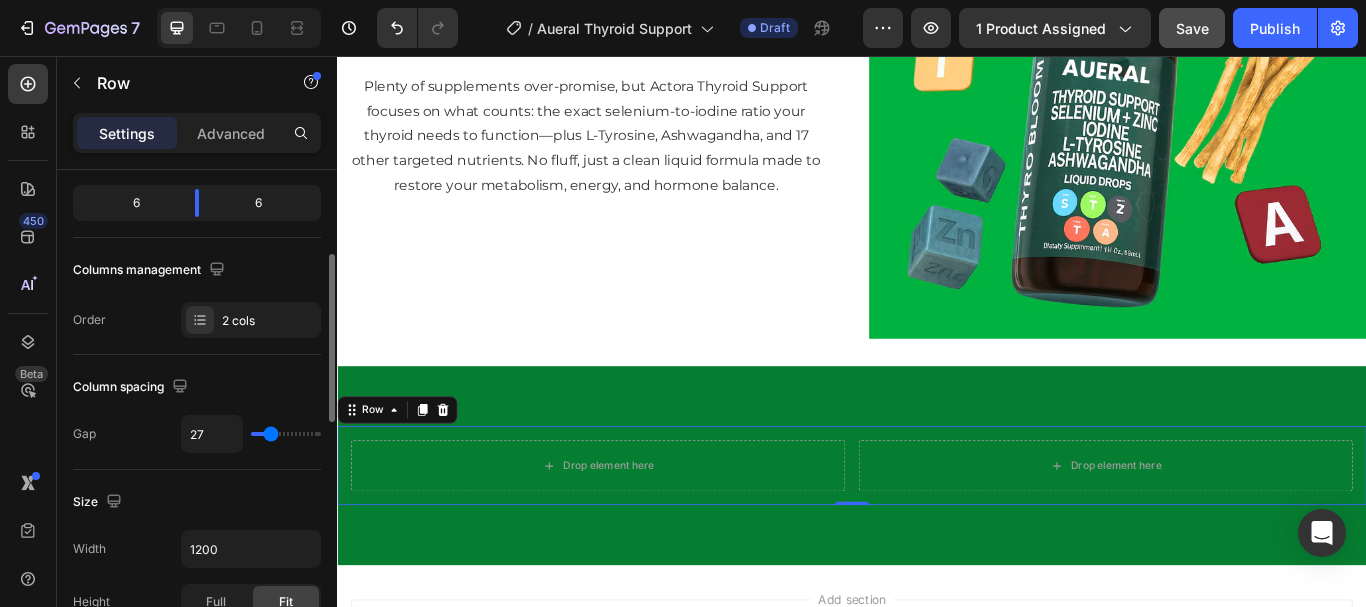 type on "29" 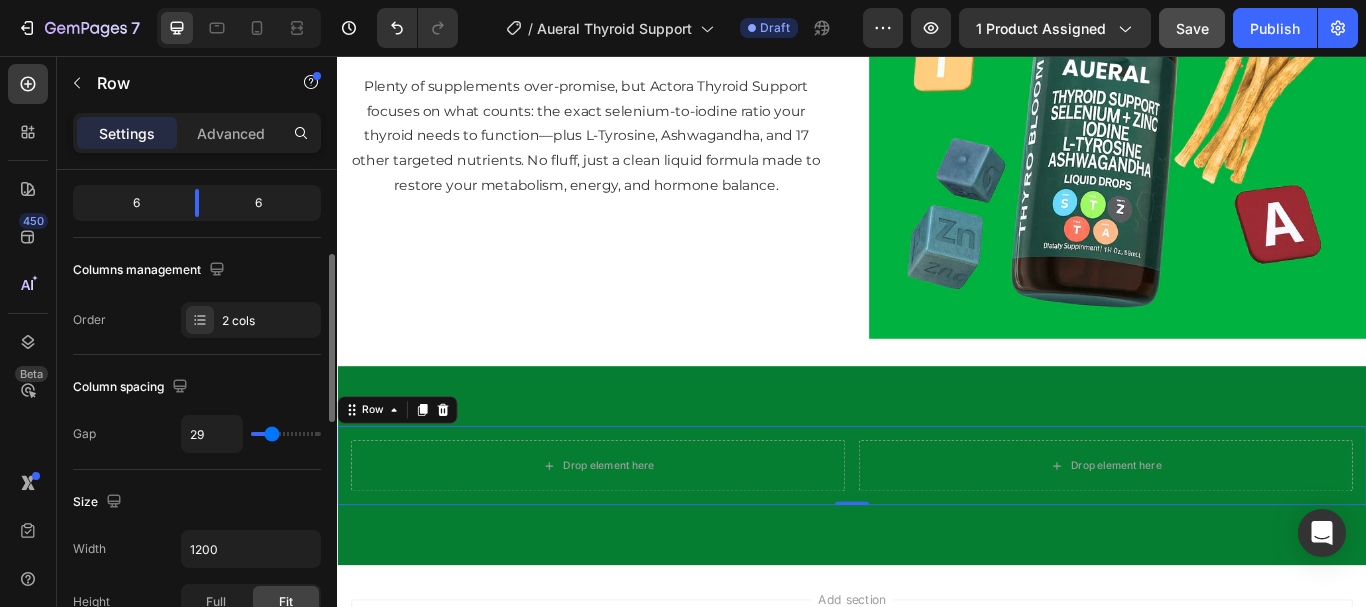 type on "31" 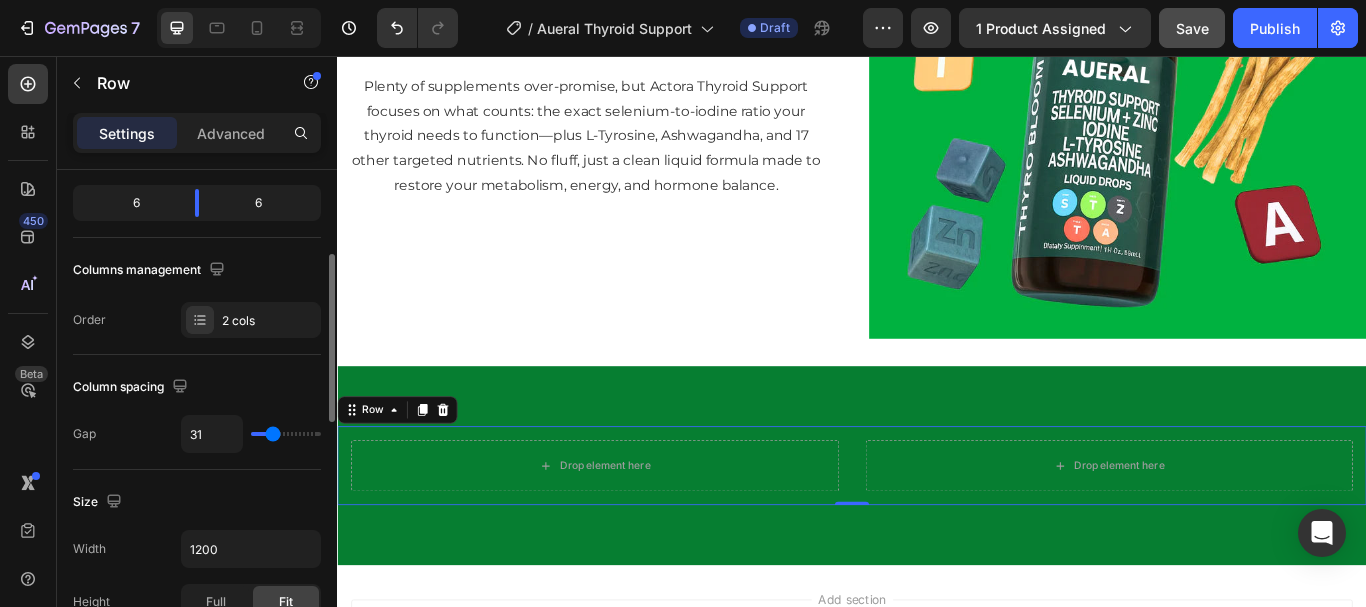 type on "36" 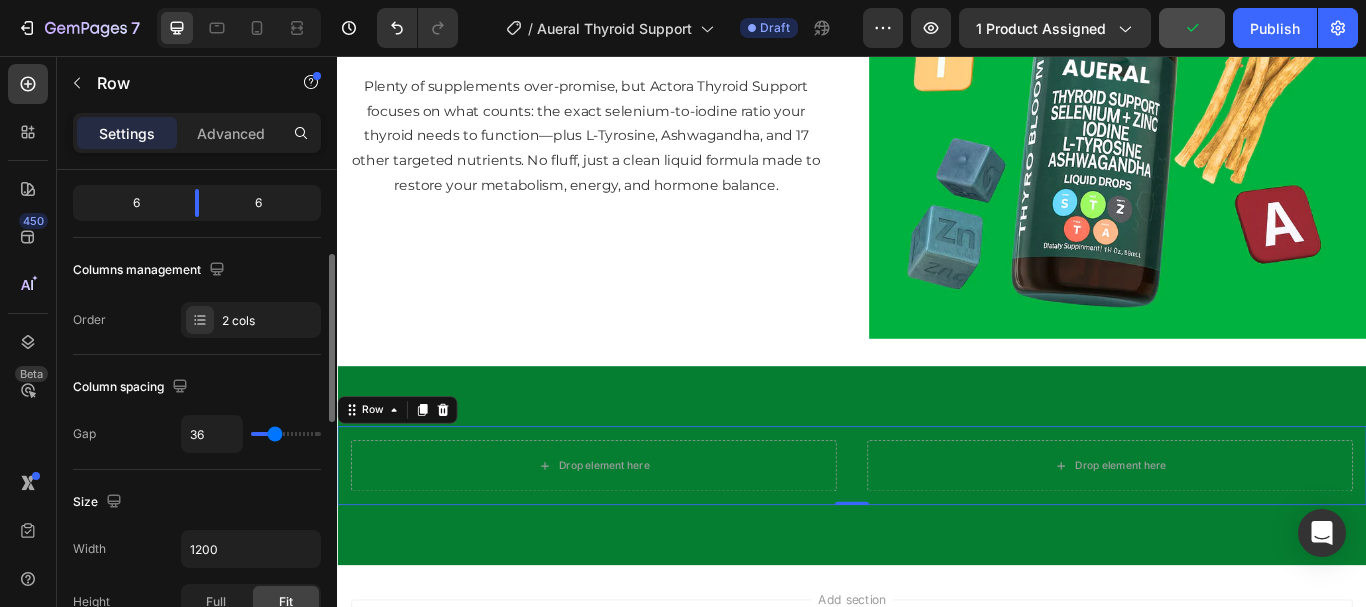 type on "33" 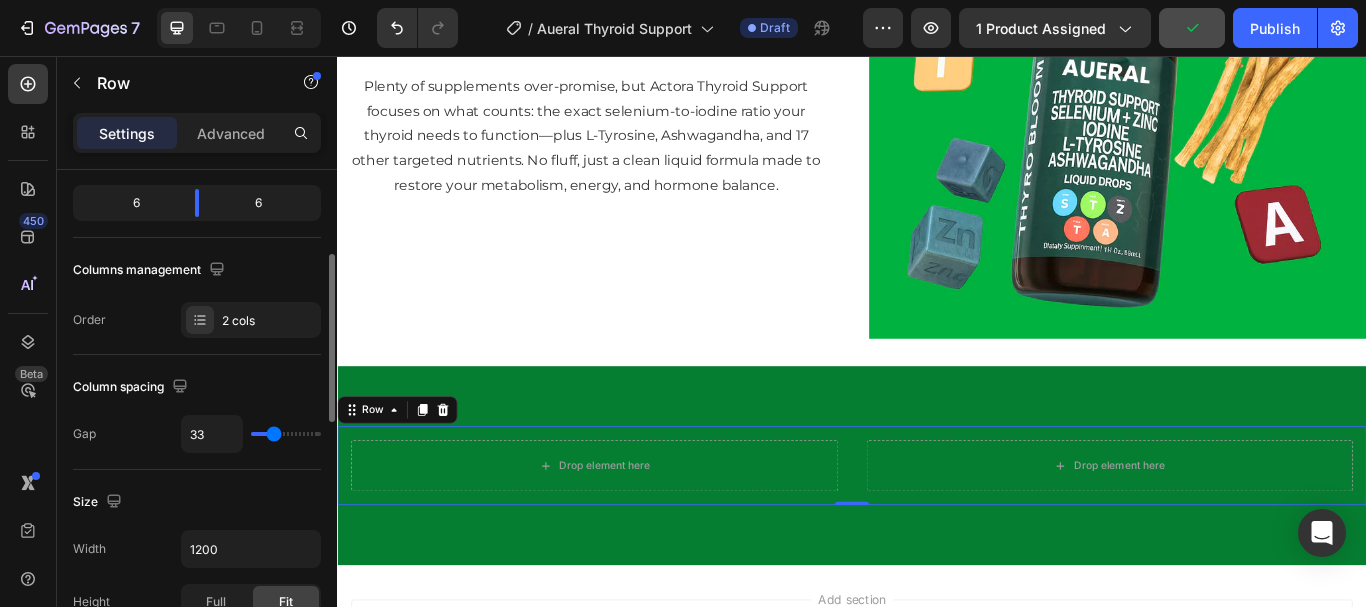 type on "31" 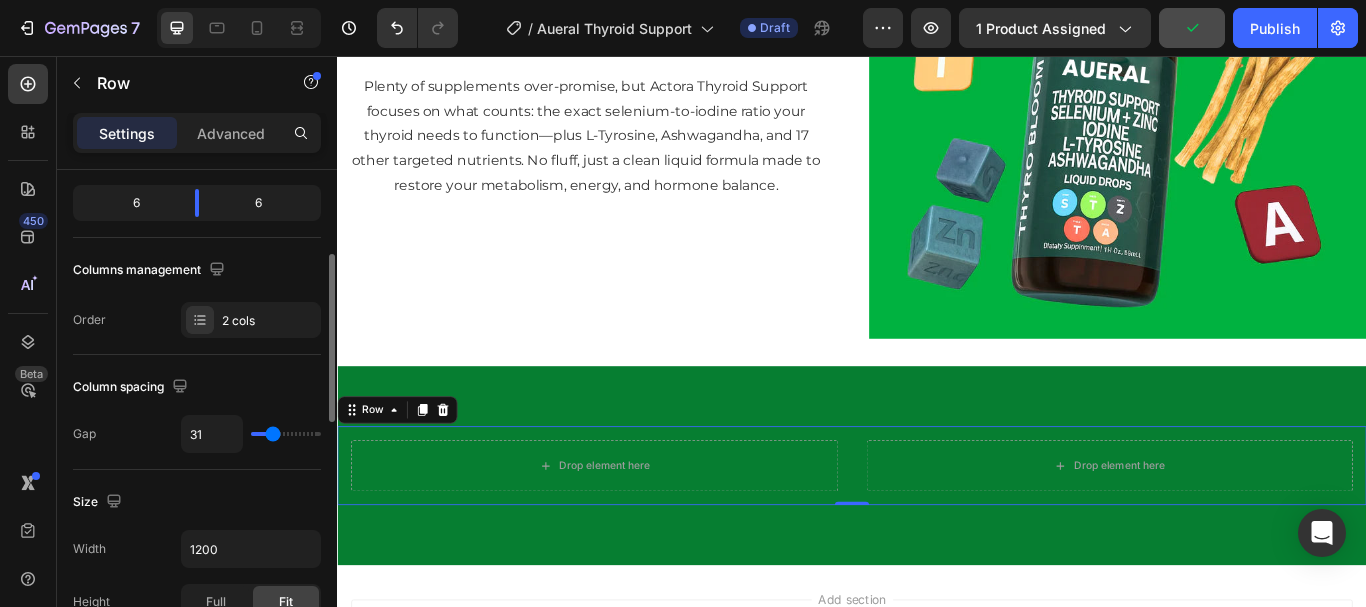 type on "29" 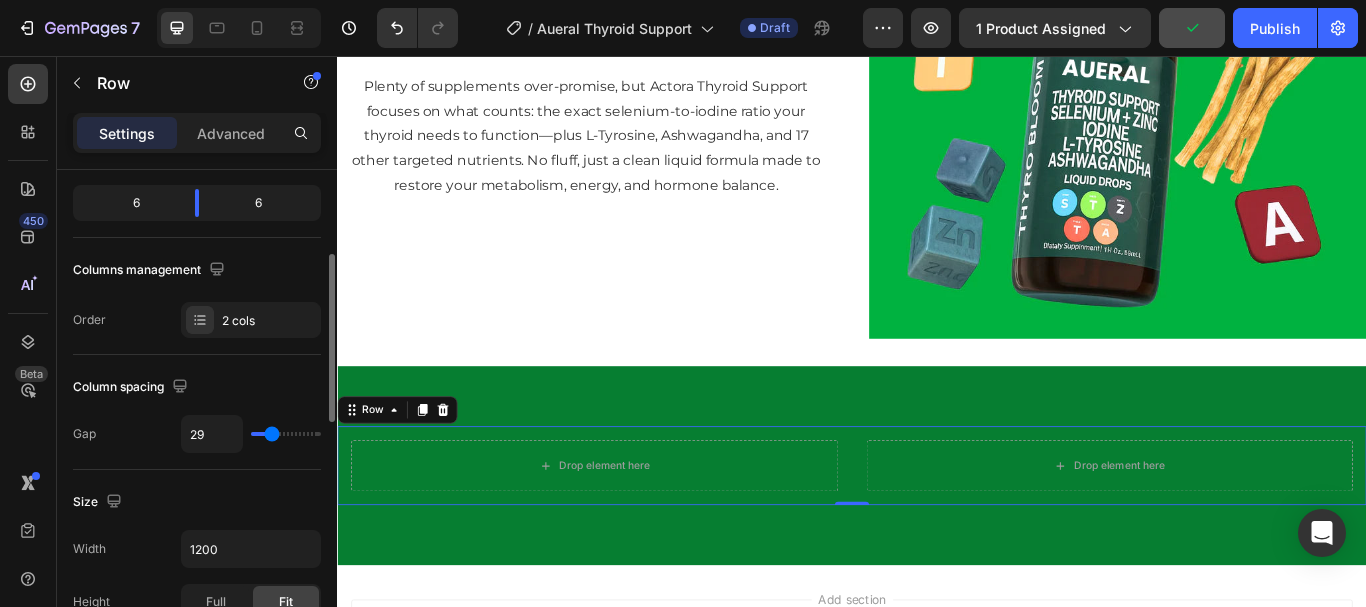 type on "27" 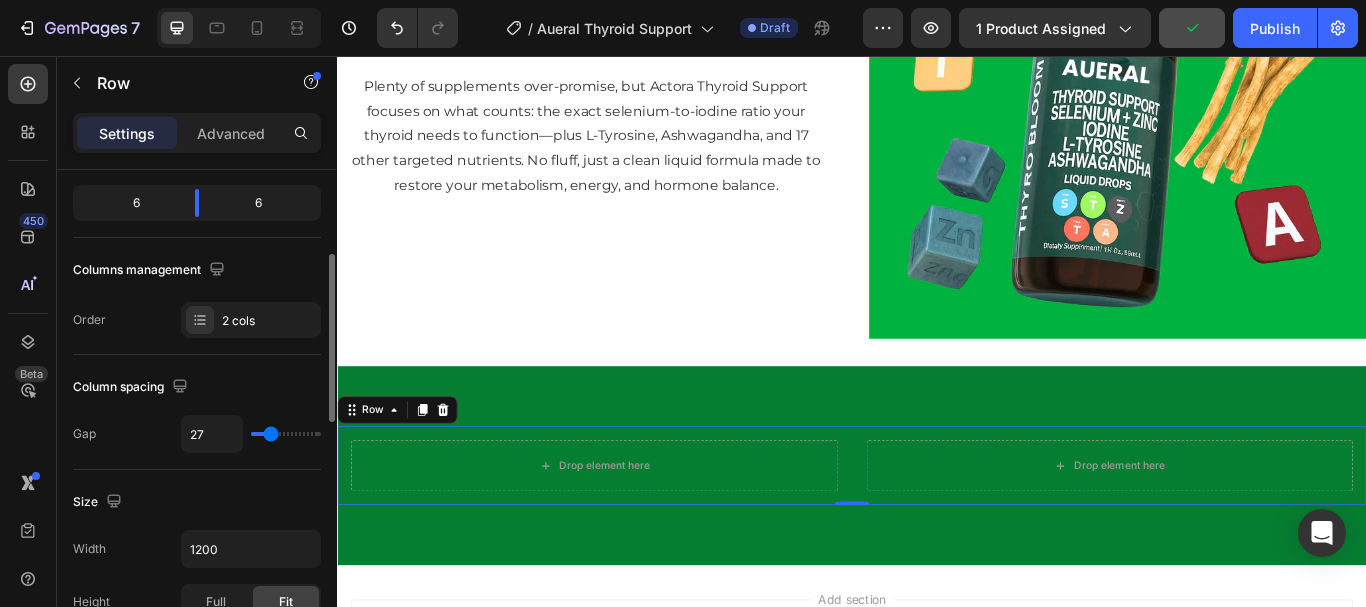 type on "24" 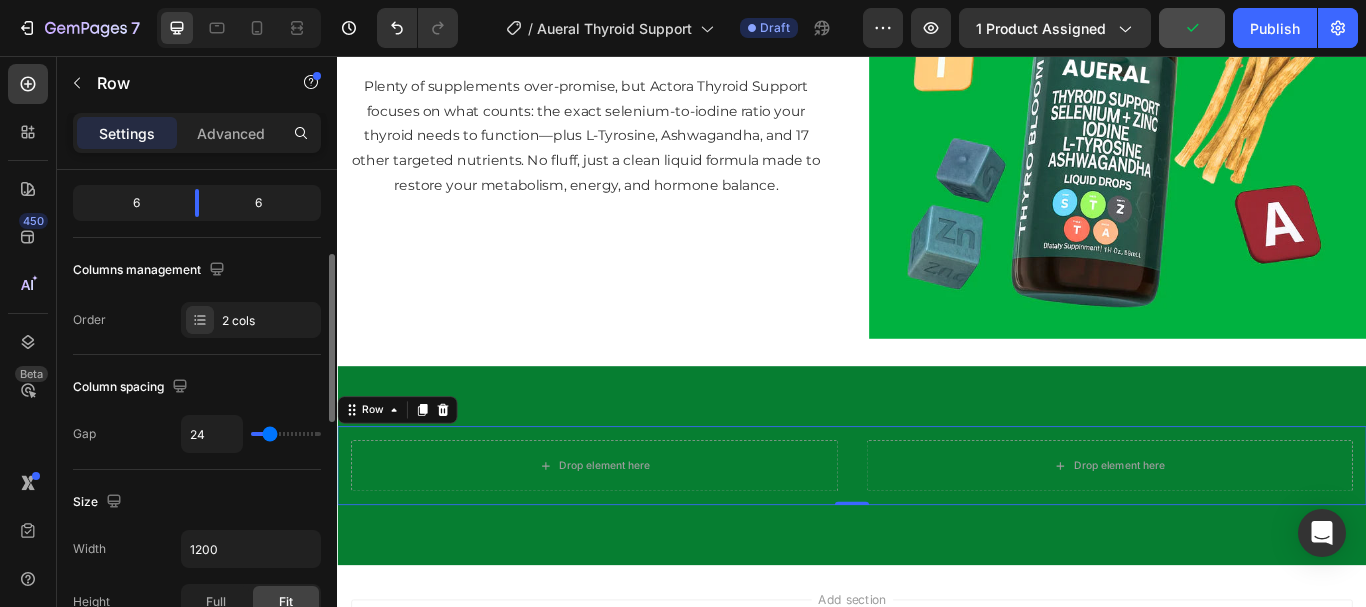 type on "22" 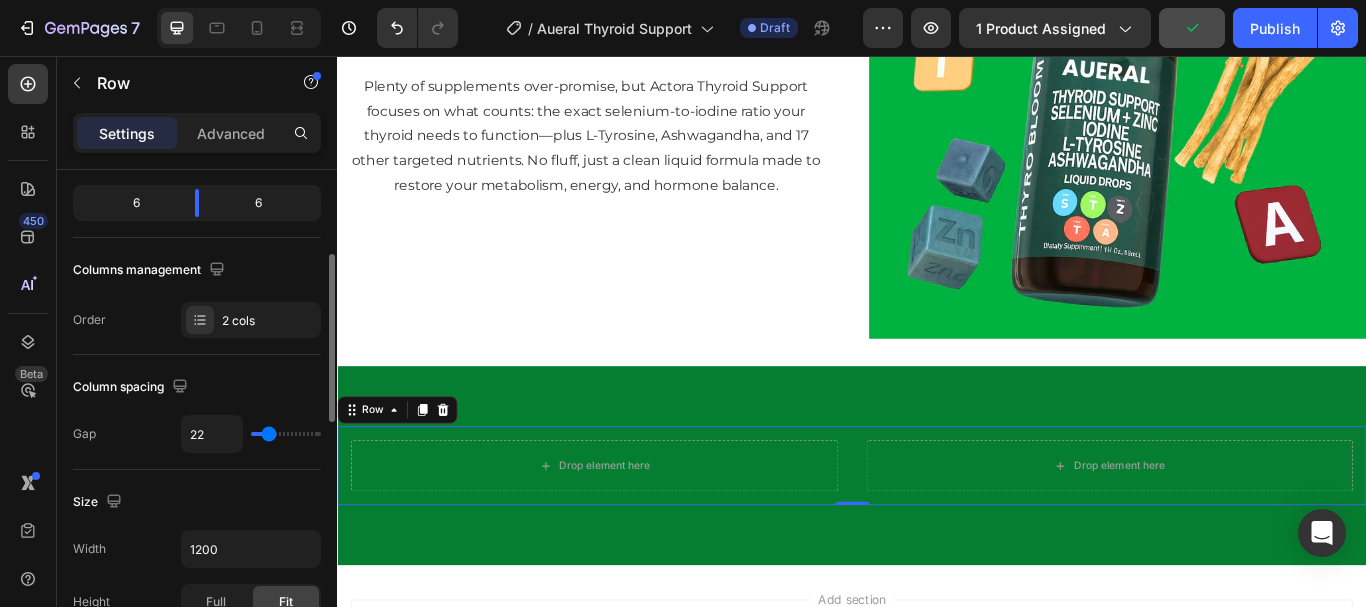 type on "20" 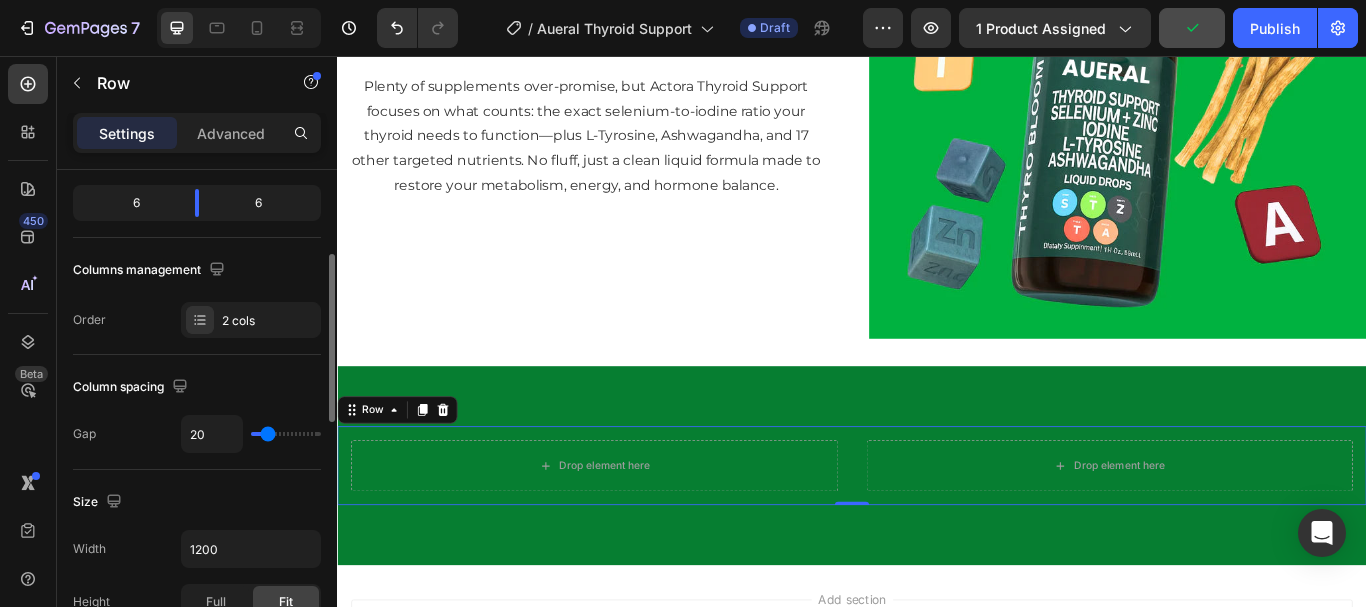 type on "18" 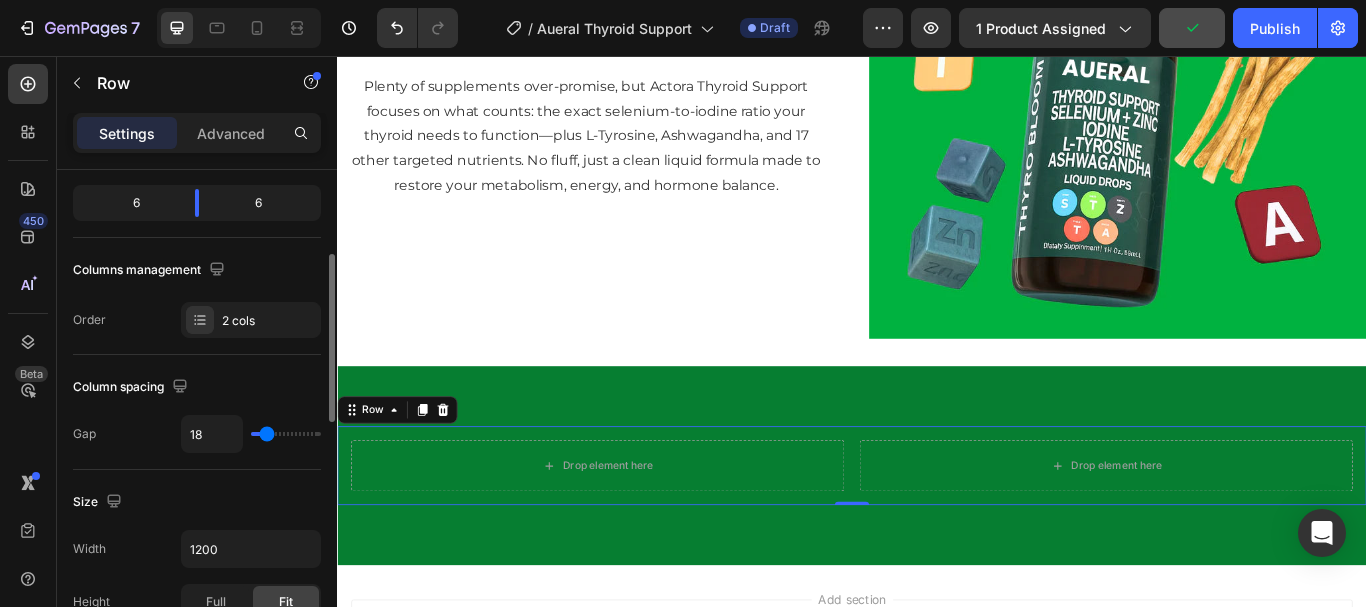 type on "16" 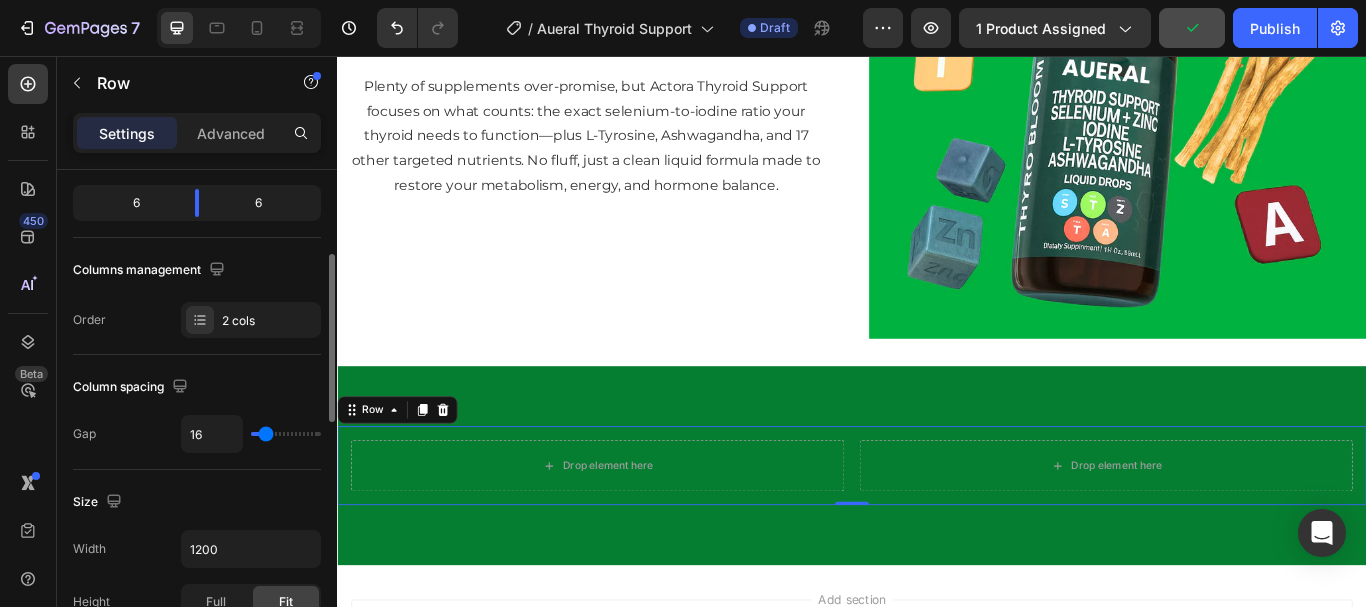 type on "13" 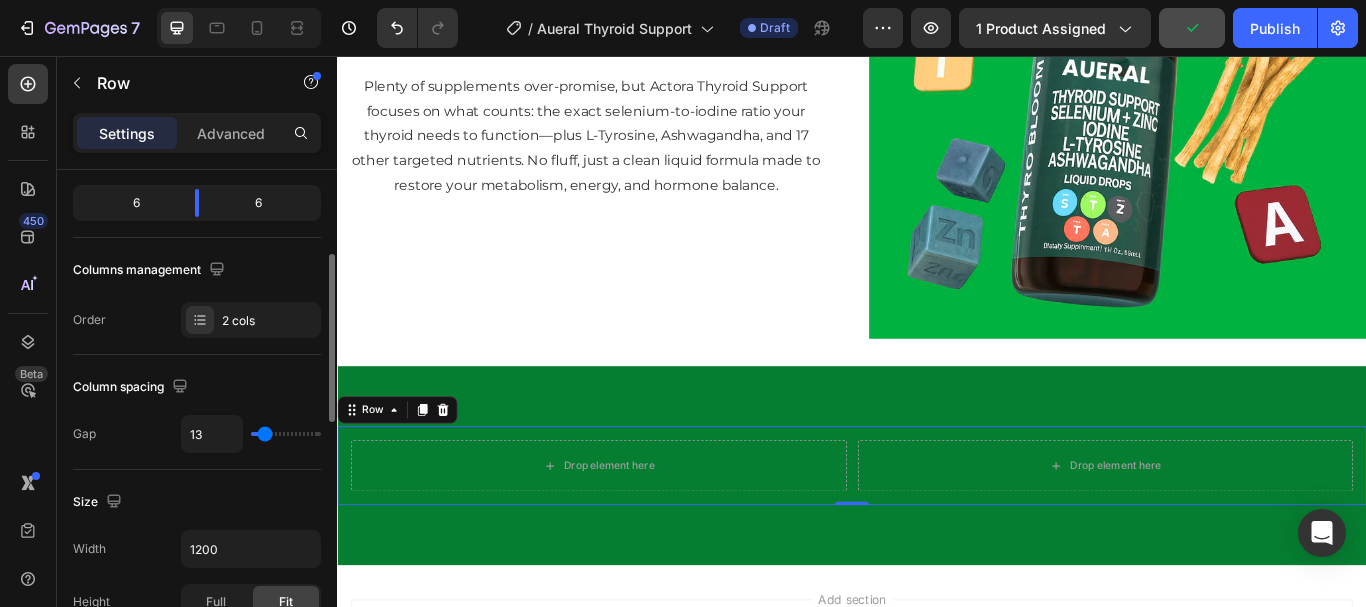 type on "16" 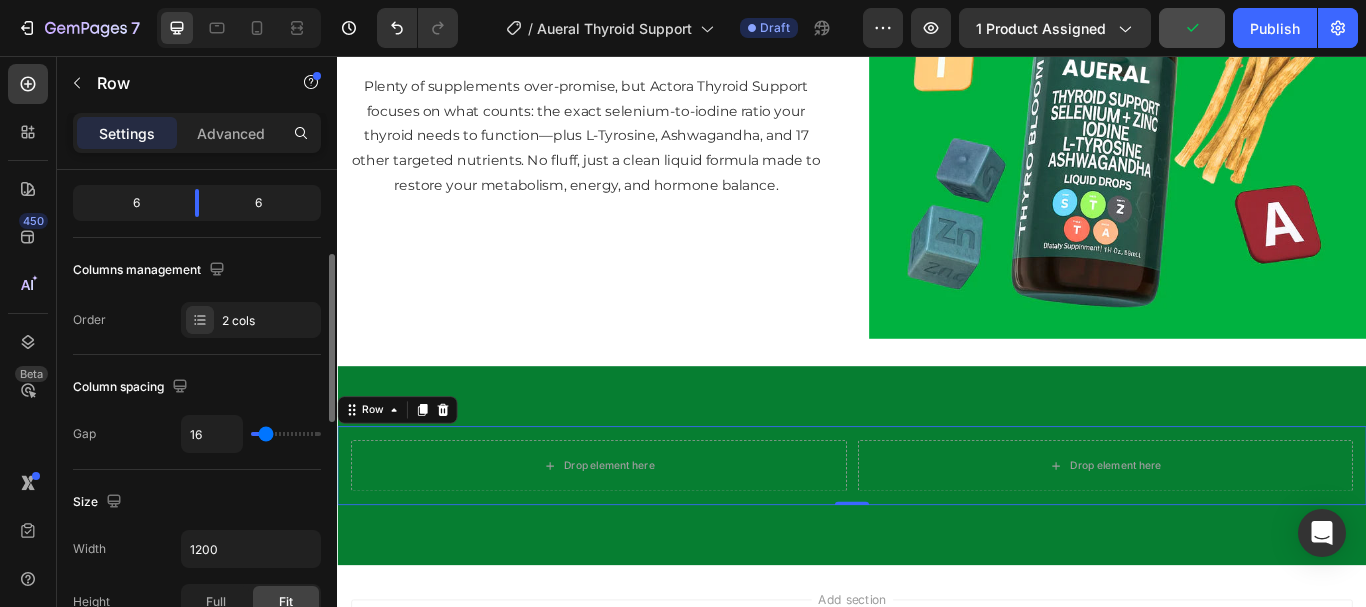 type on "18" 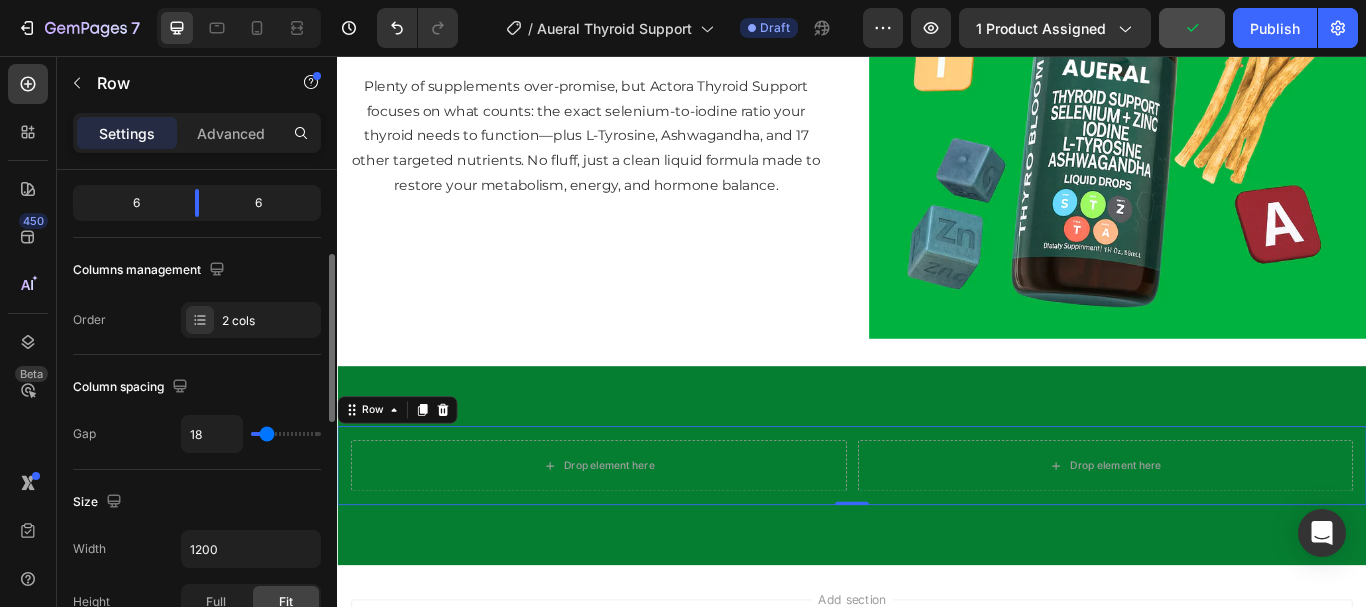 type on "20" 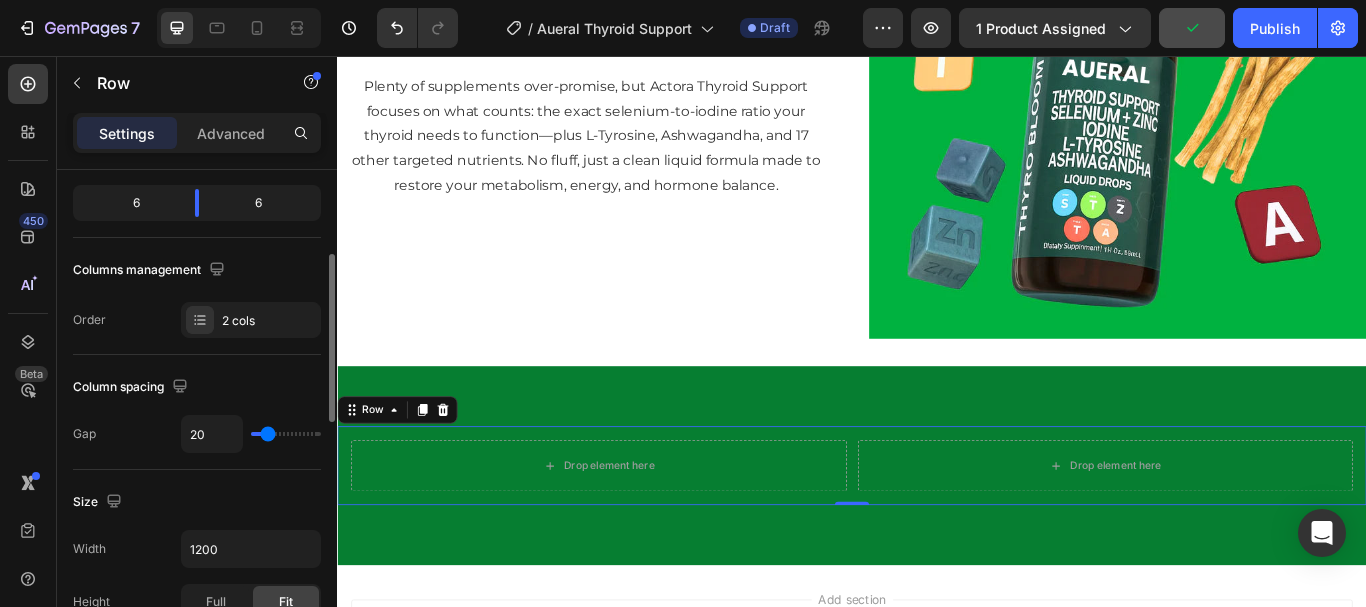 type on "22" 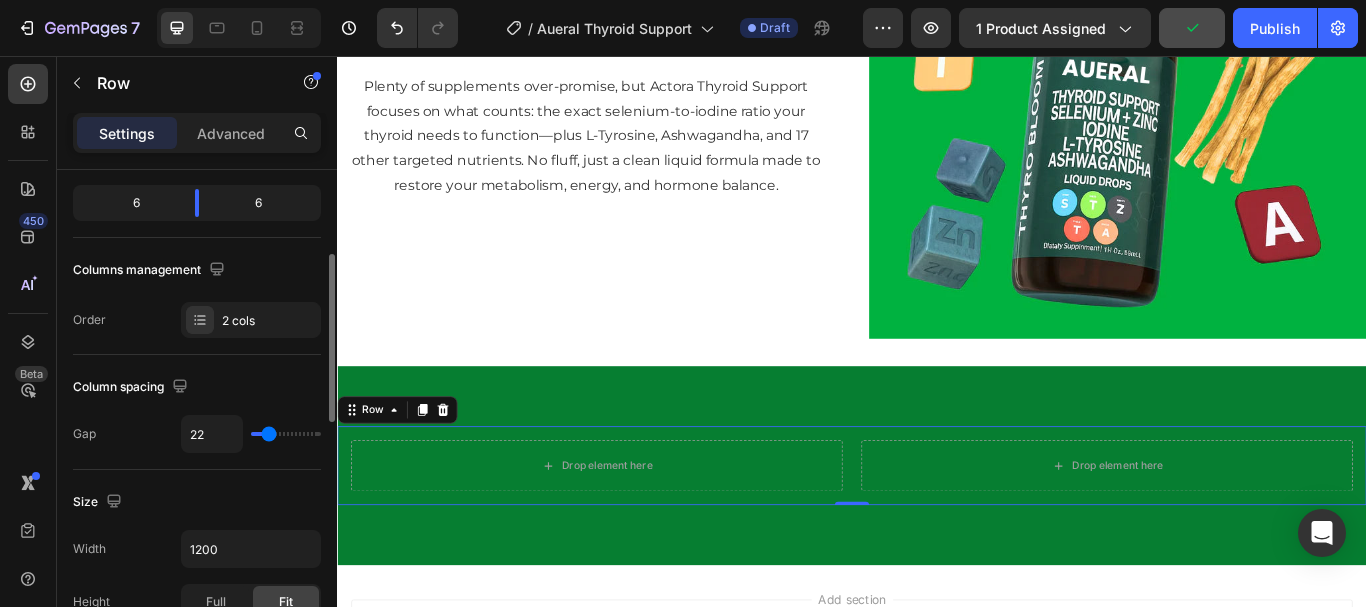 type on "24" 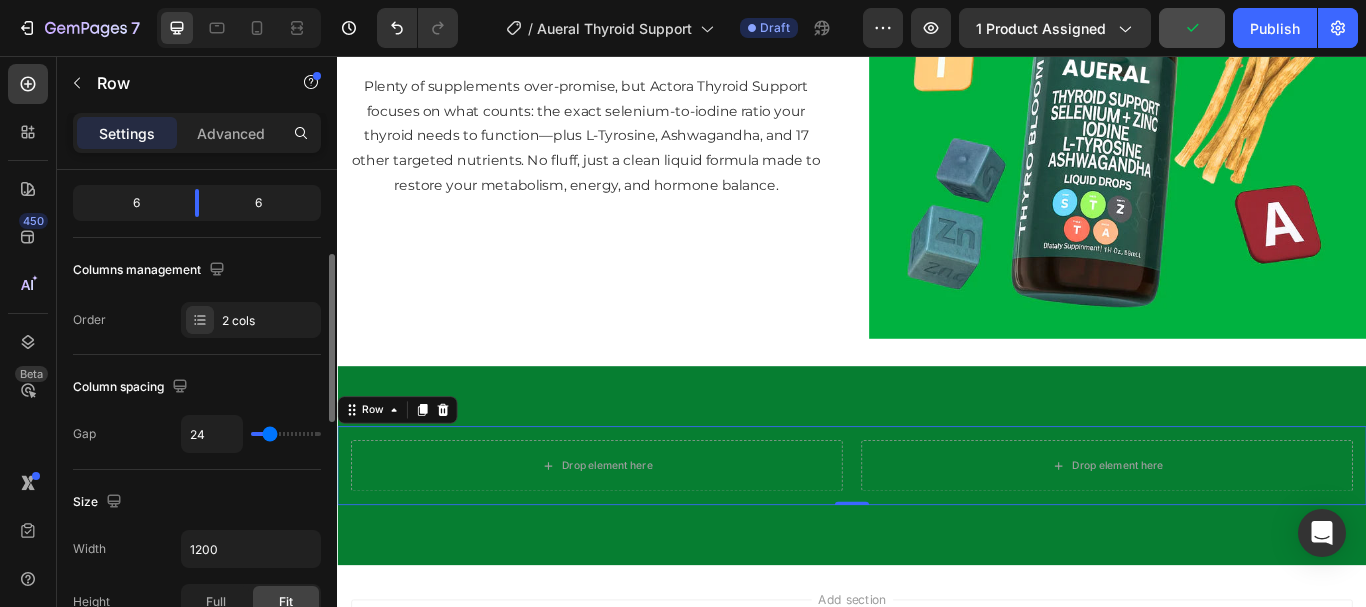 type on "27" 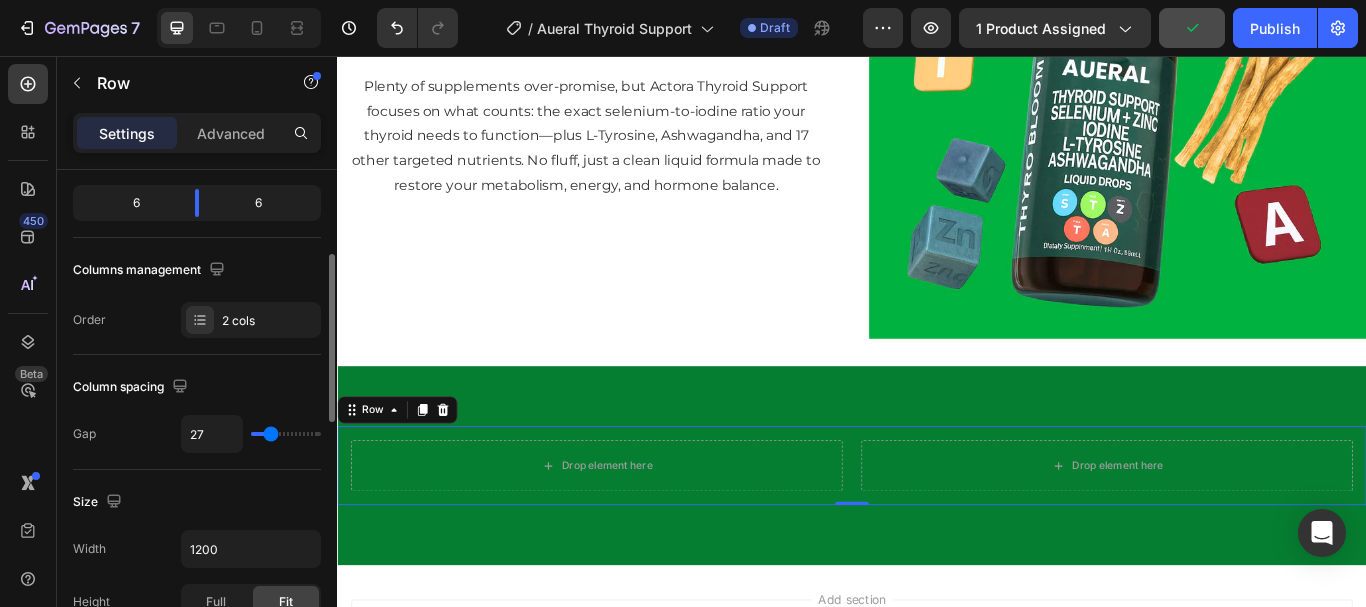 type on "29" 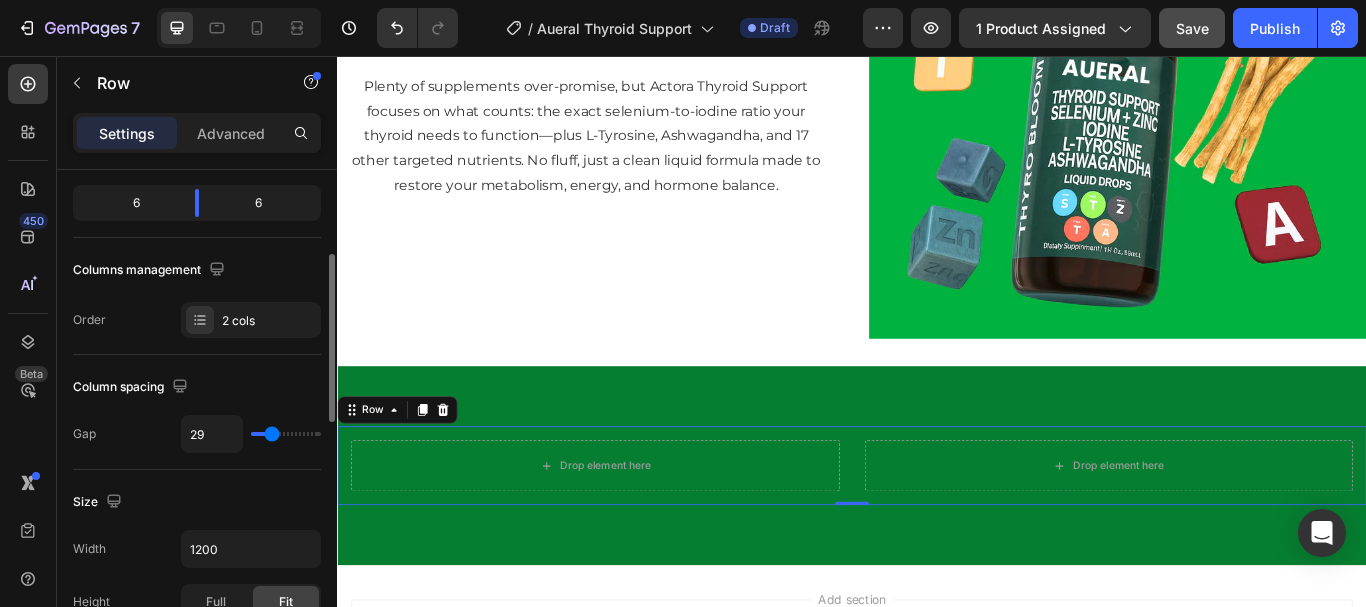 type on "31" 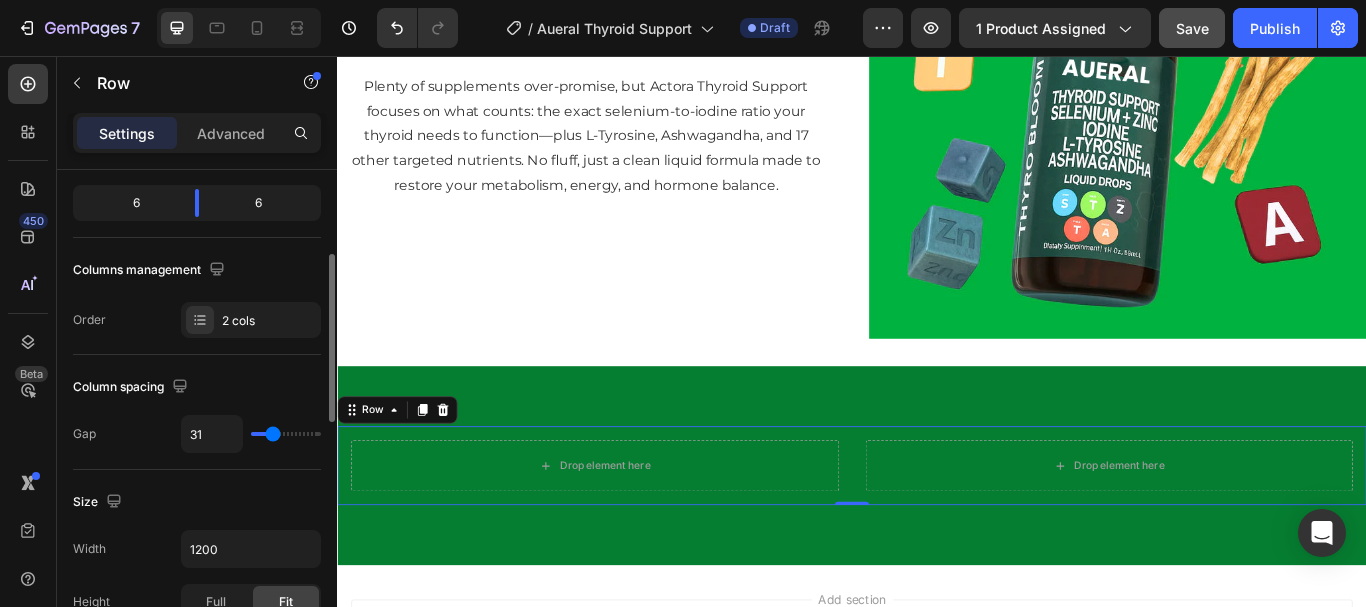 type on "33" 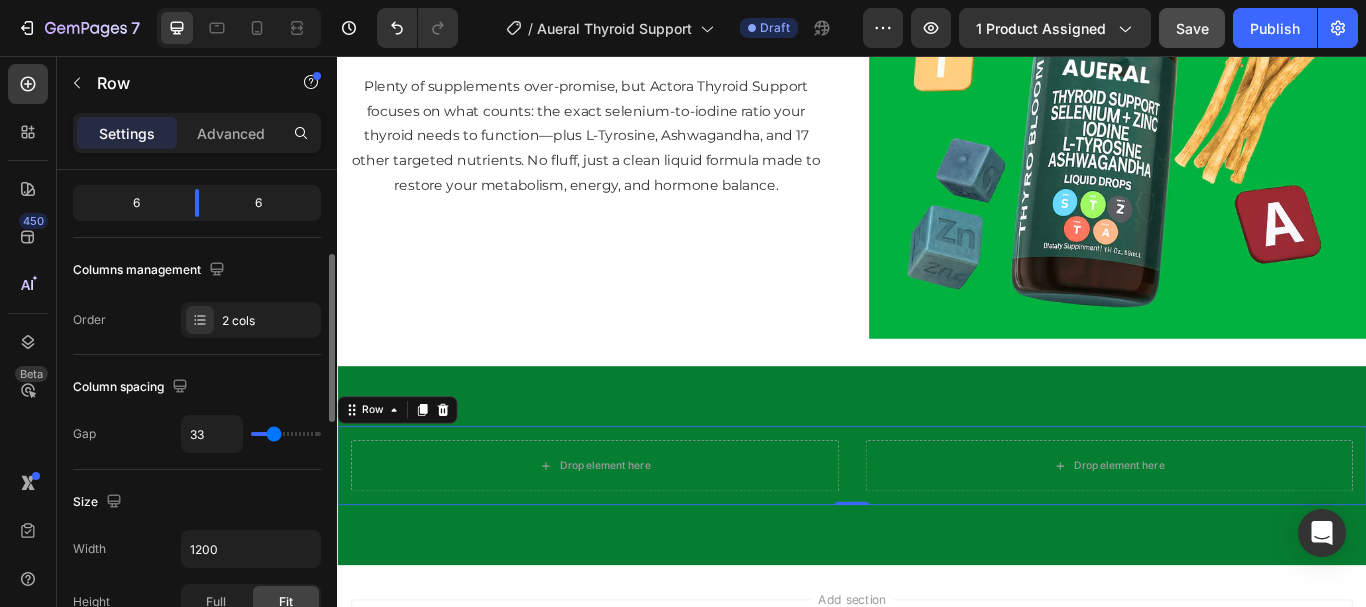 type on "36" 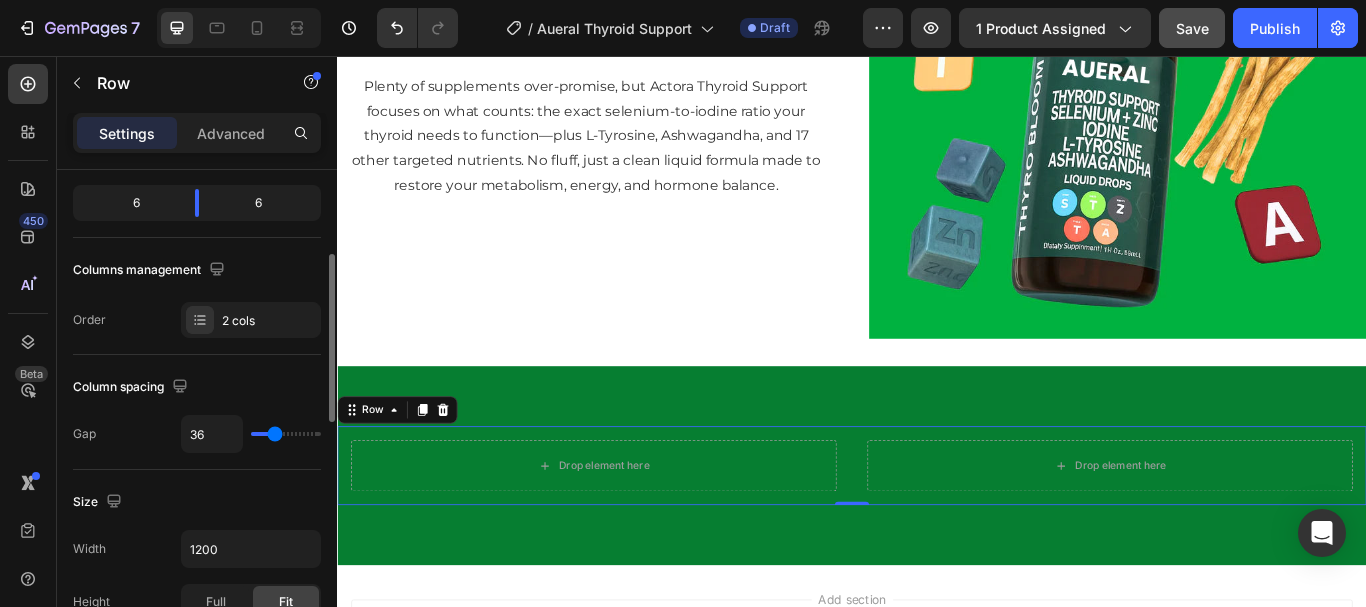 type on "38" 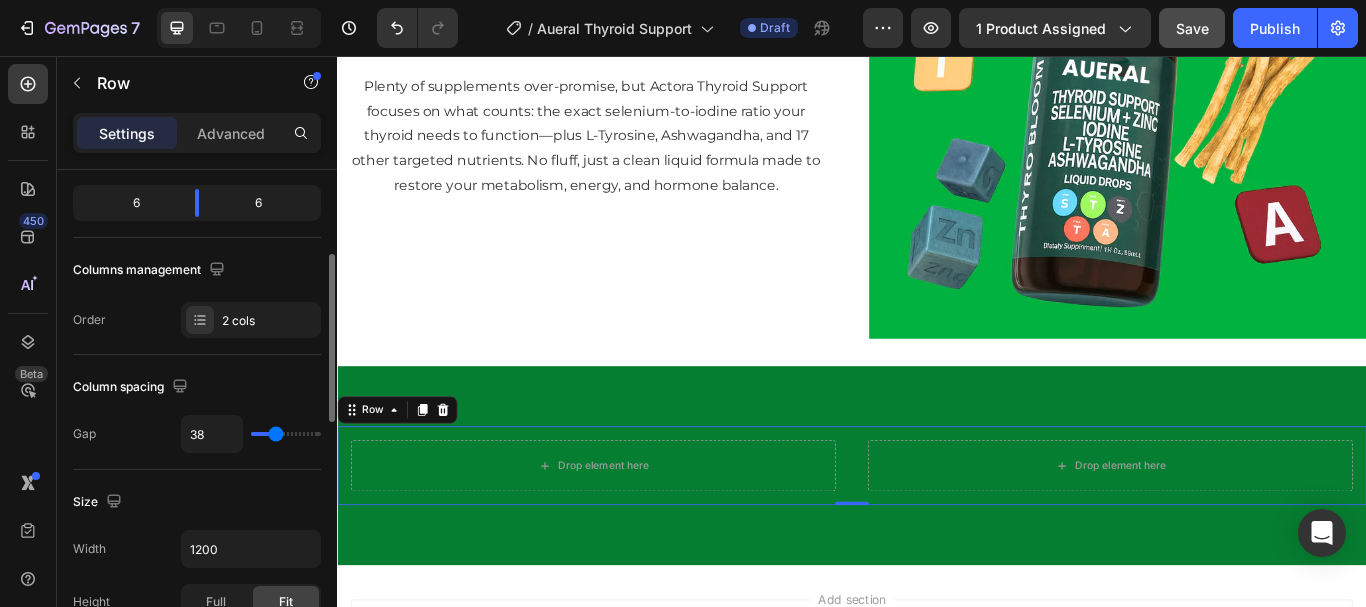 type on "40" 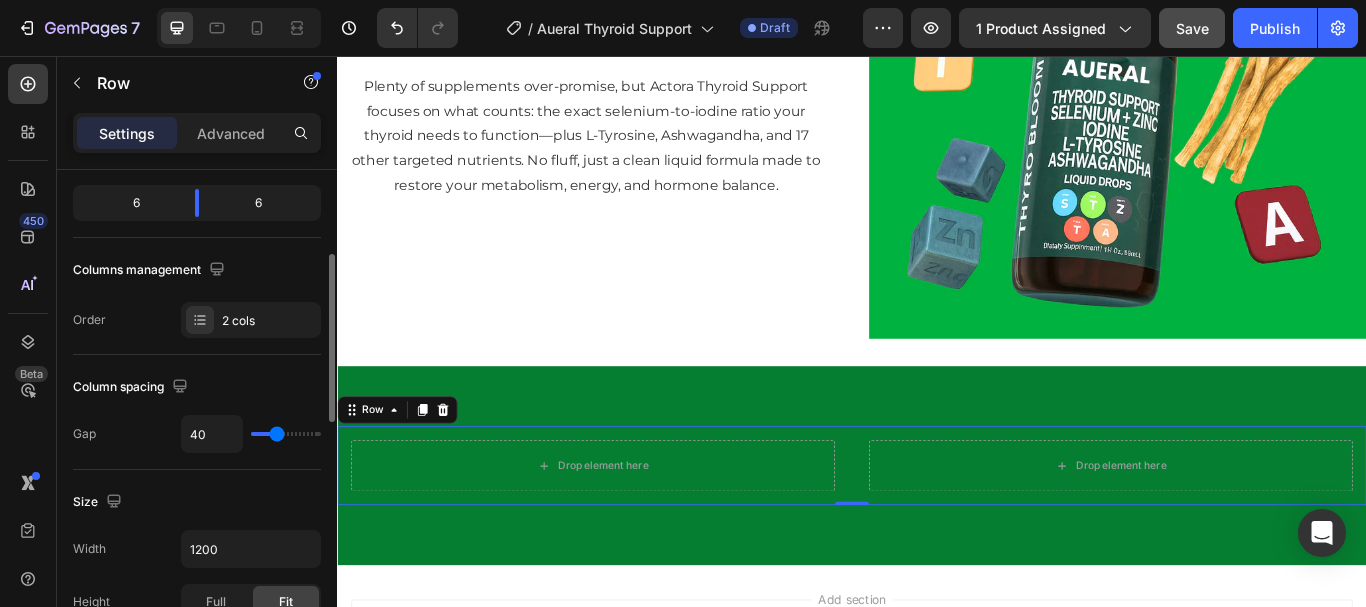 type on "40" 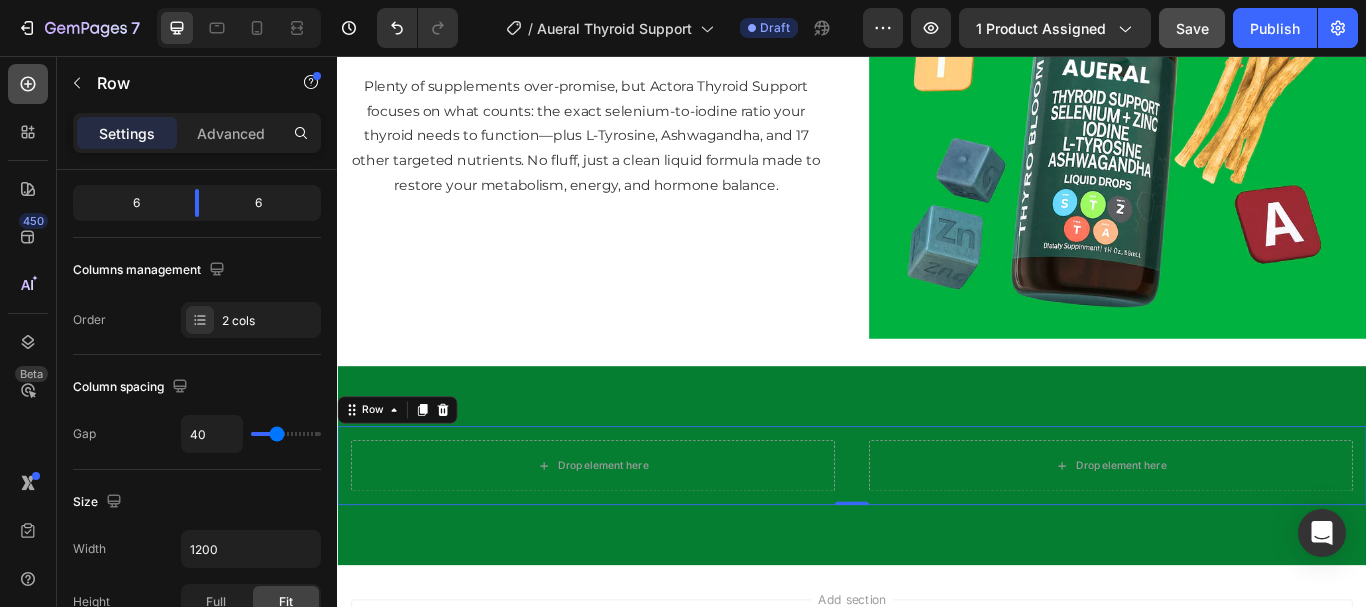 click 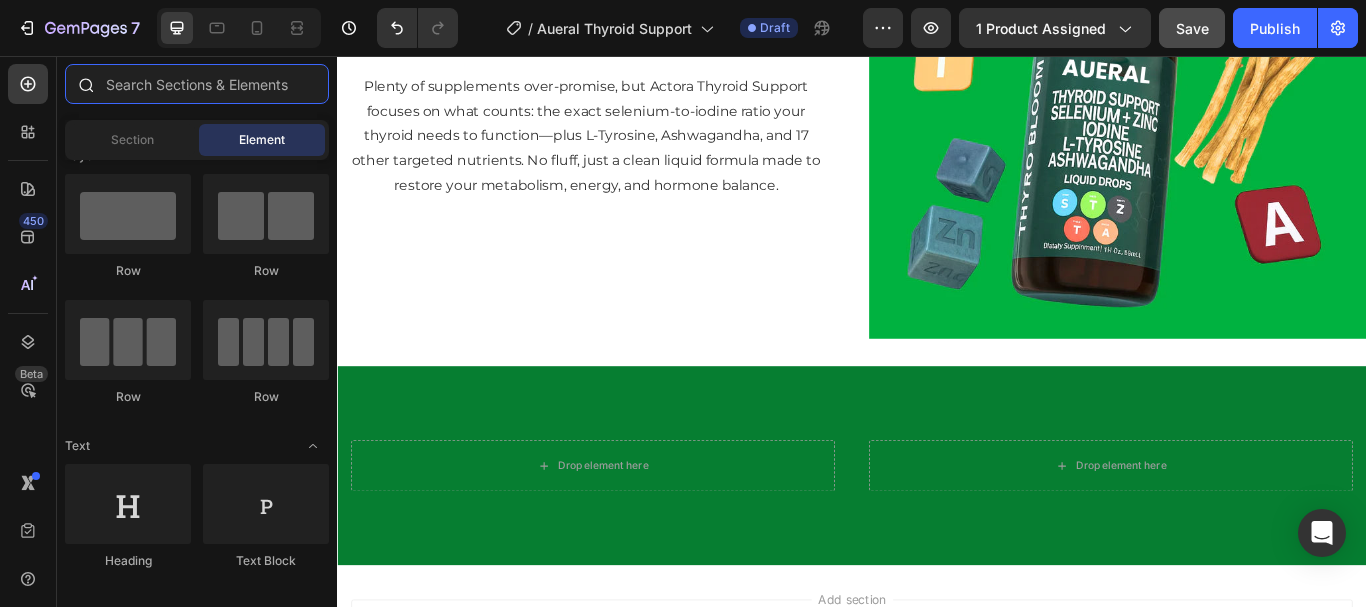 click at bounding box center [197, 84] 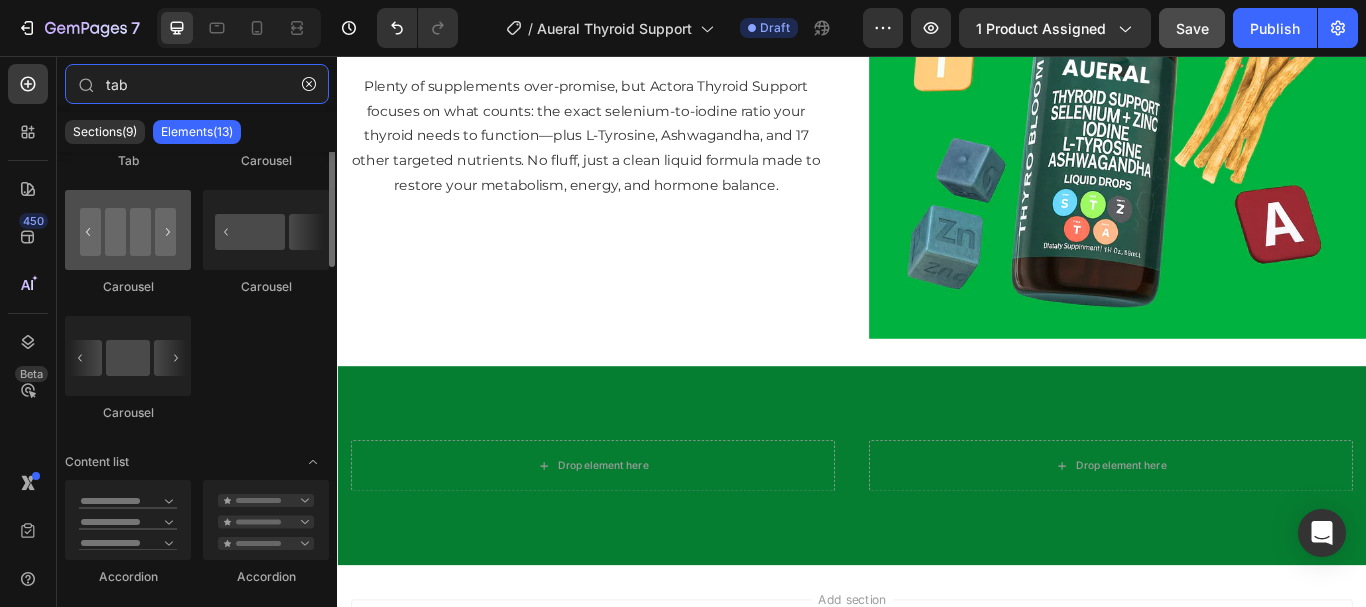 scroll, scrollTop: 0, scrollLeft: 0, axis: both 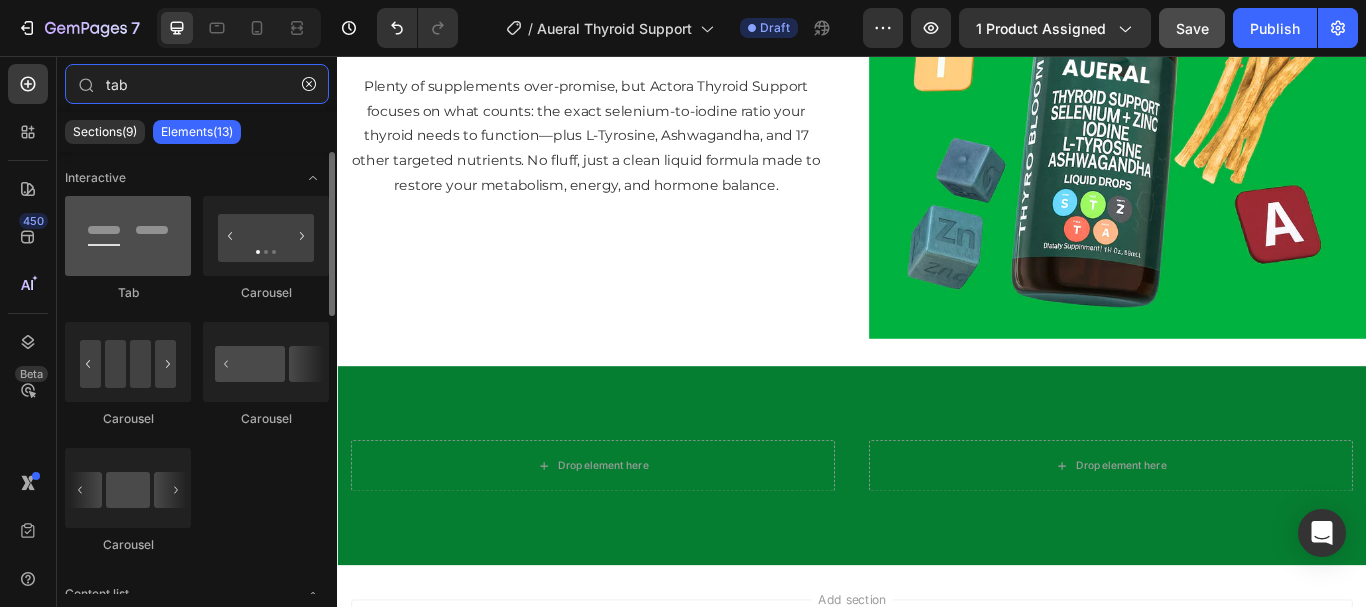 type on "tab" 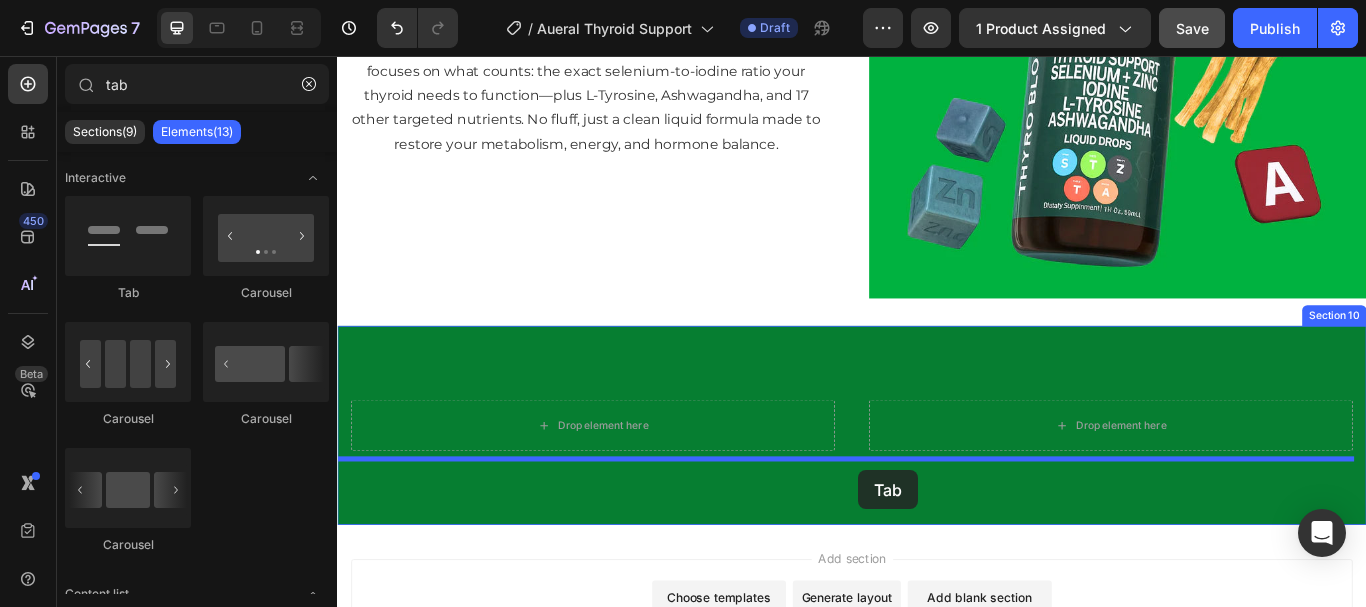 scroll, scrollTop: 5355, scrollLeft: 0, axis: vertical 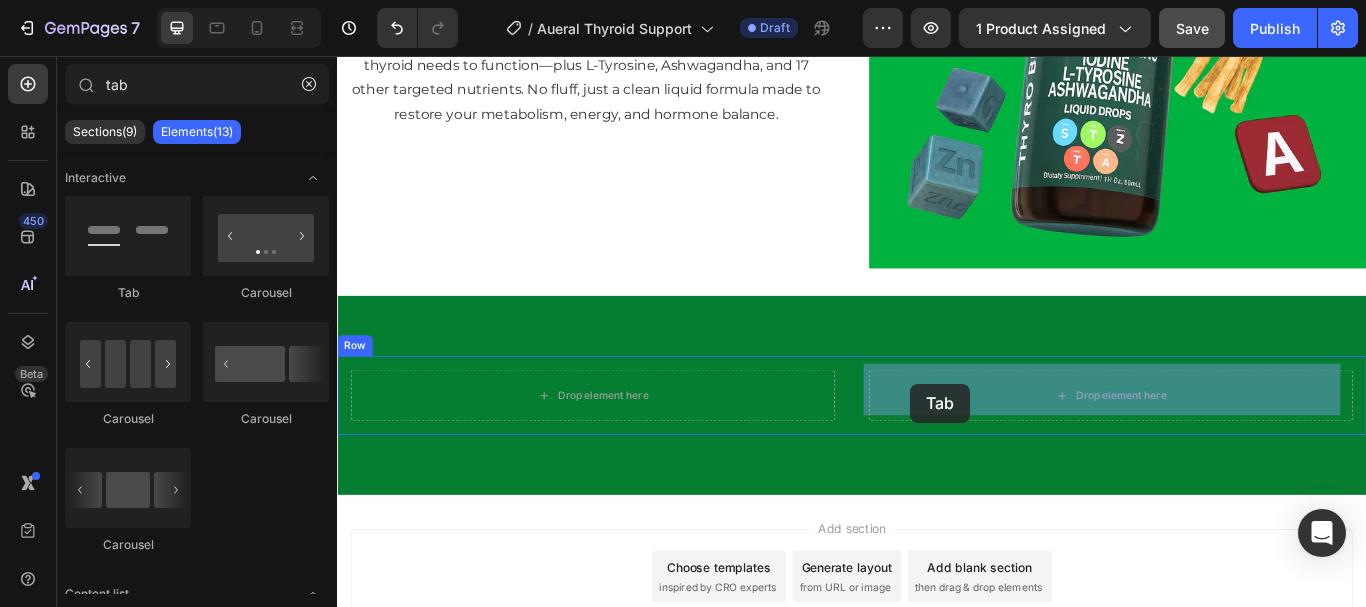 drag, startPoint x: 471, startPoint y: 313, endPoint x: 1005, endPoint y: 438, distance: 548.43506 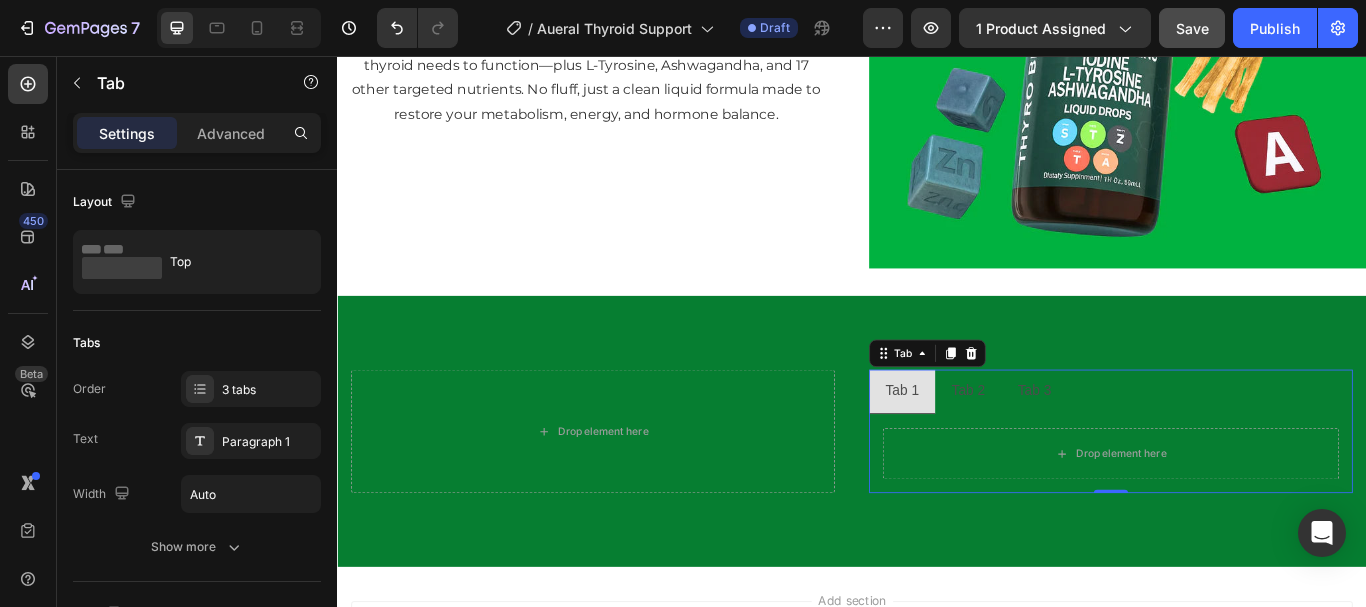 click on "Tab 2" at bounding box center (1072, 447) 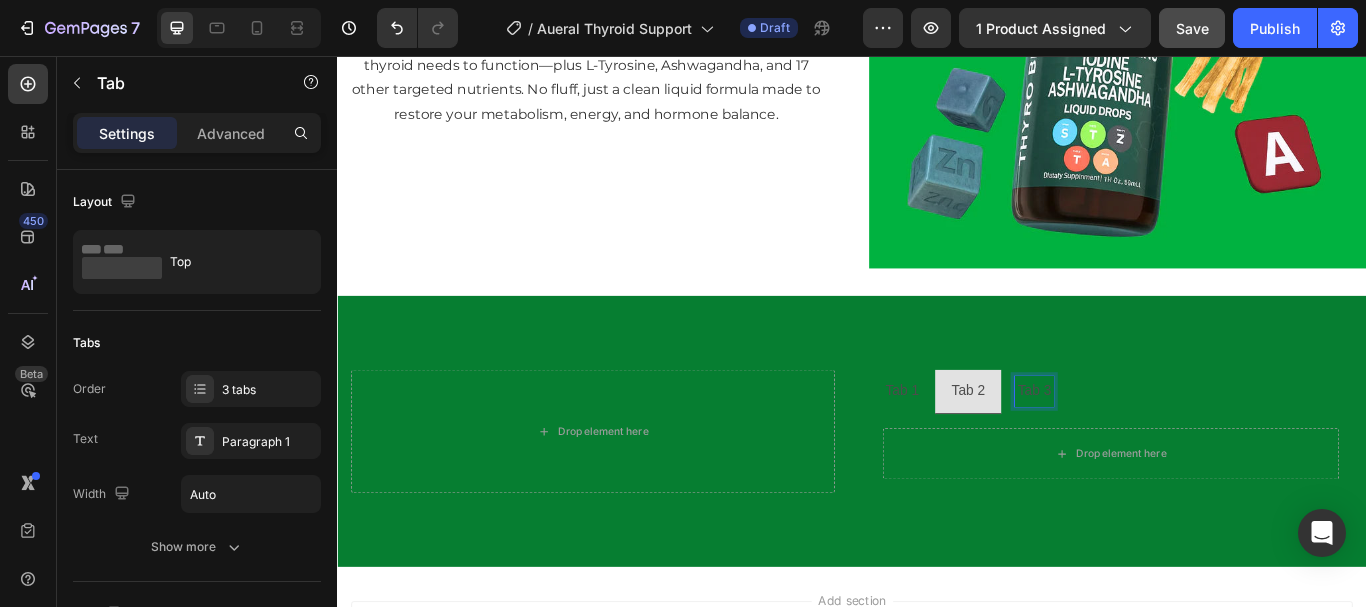 click on "Tab 3" at bounding box center (1149, 447) 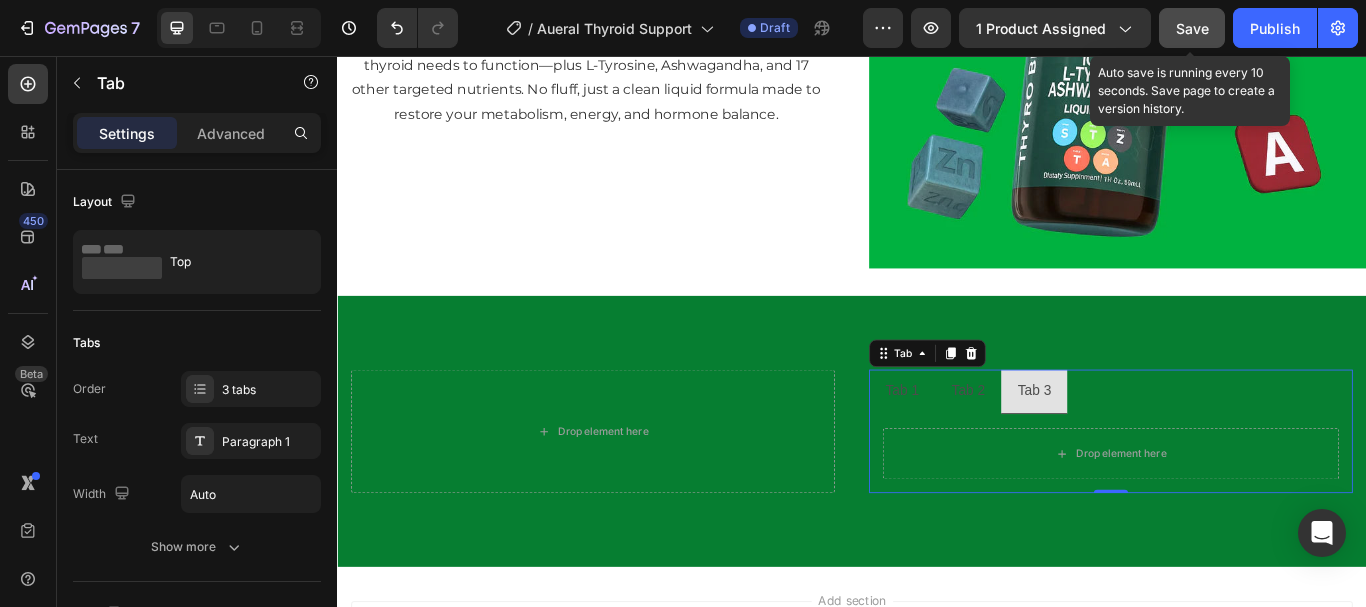 click on "Save" at bounding box center [1192, 28] 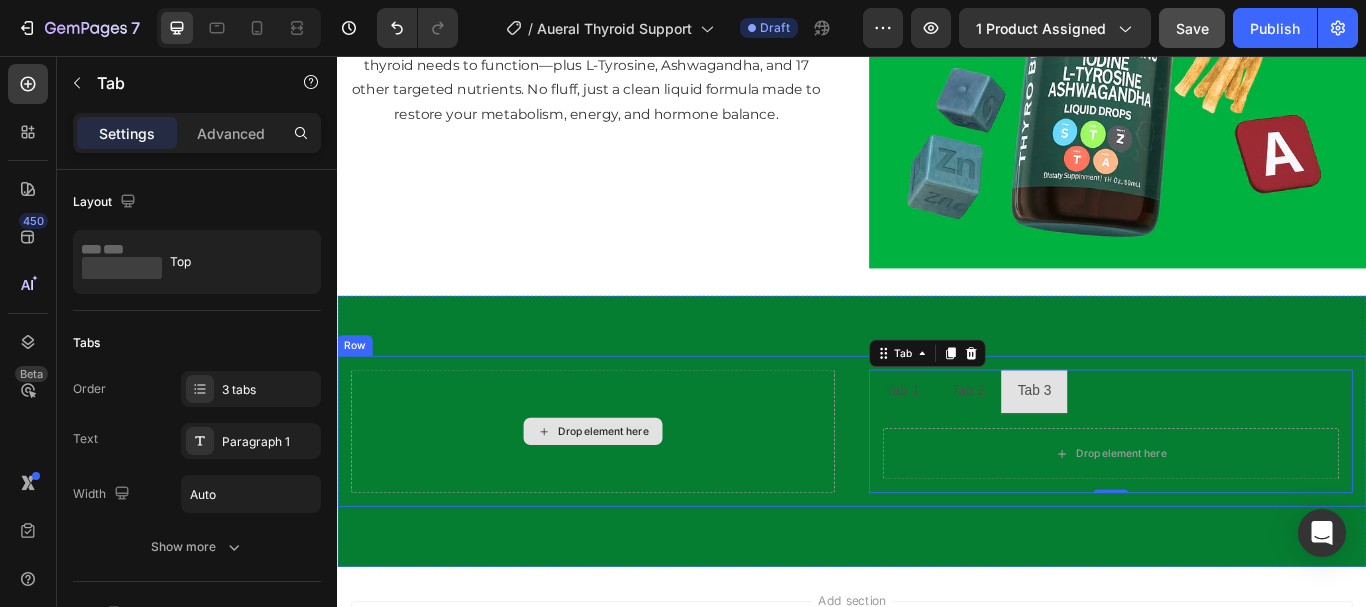 click on "Drop element here" at bounding box center [635, 494] 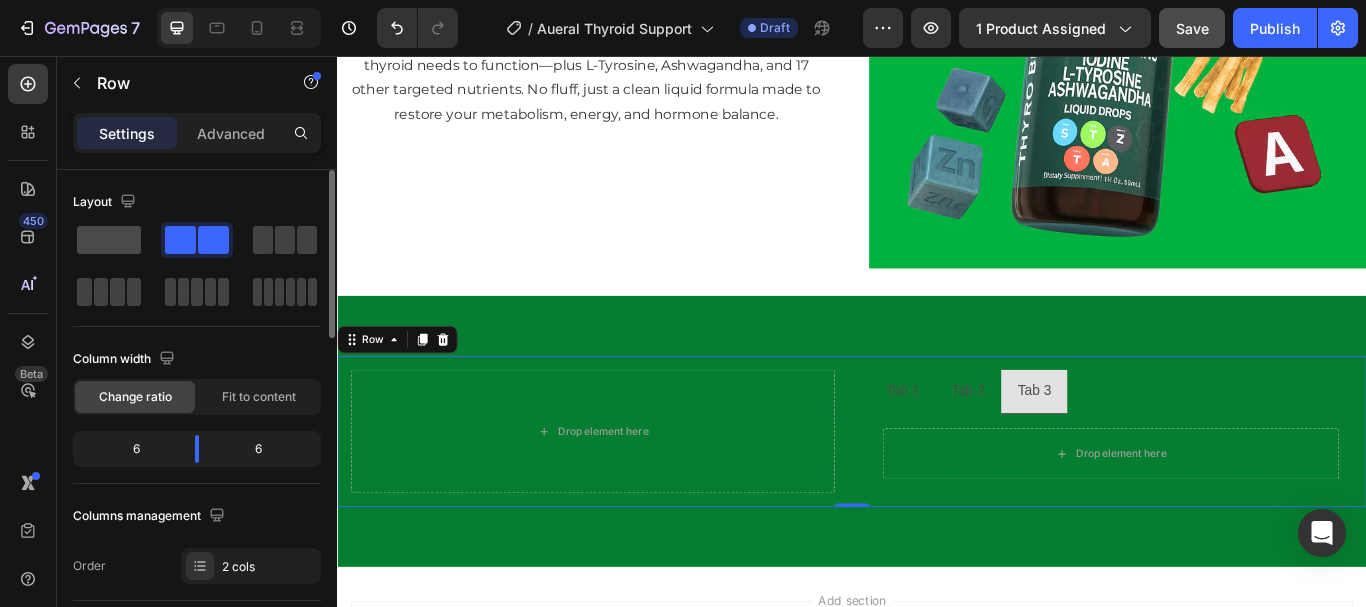 click 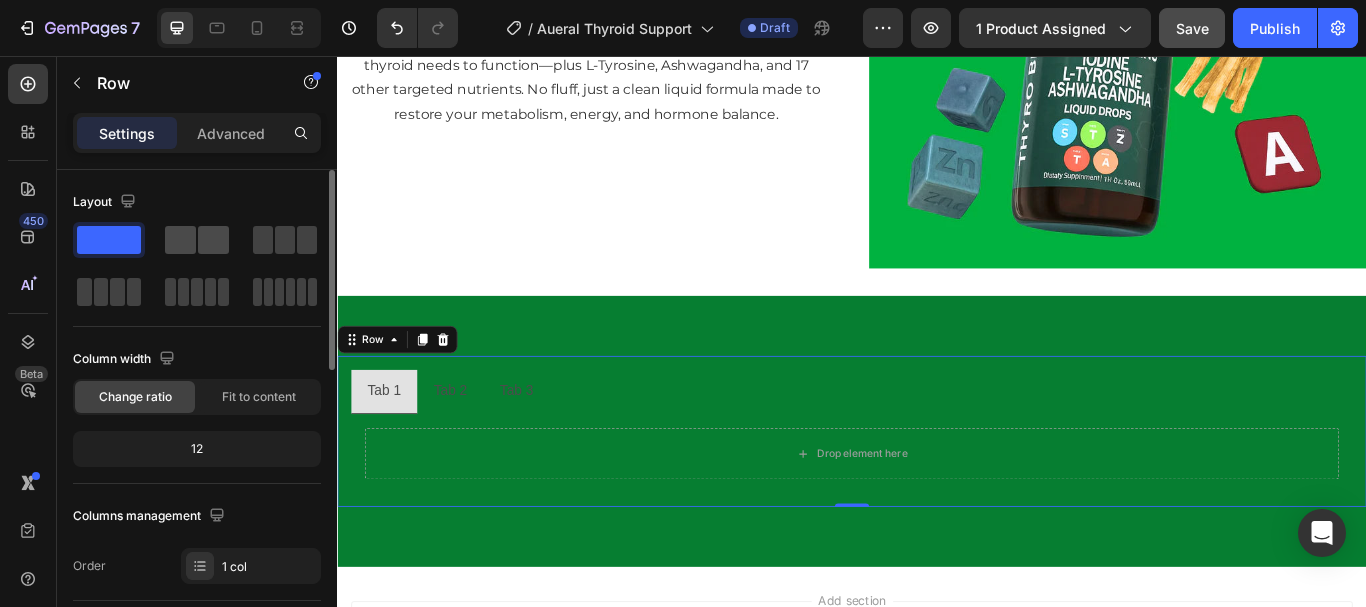 click 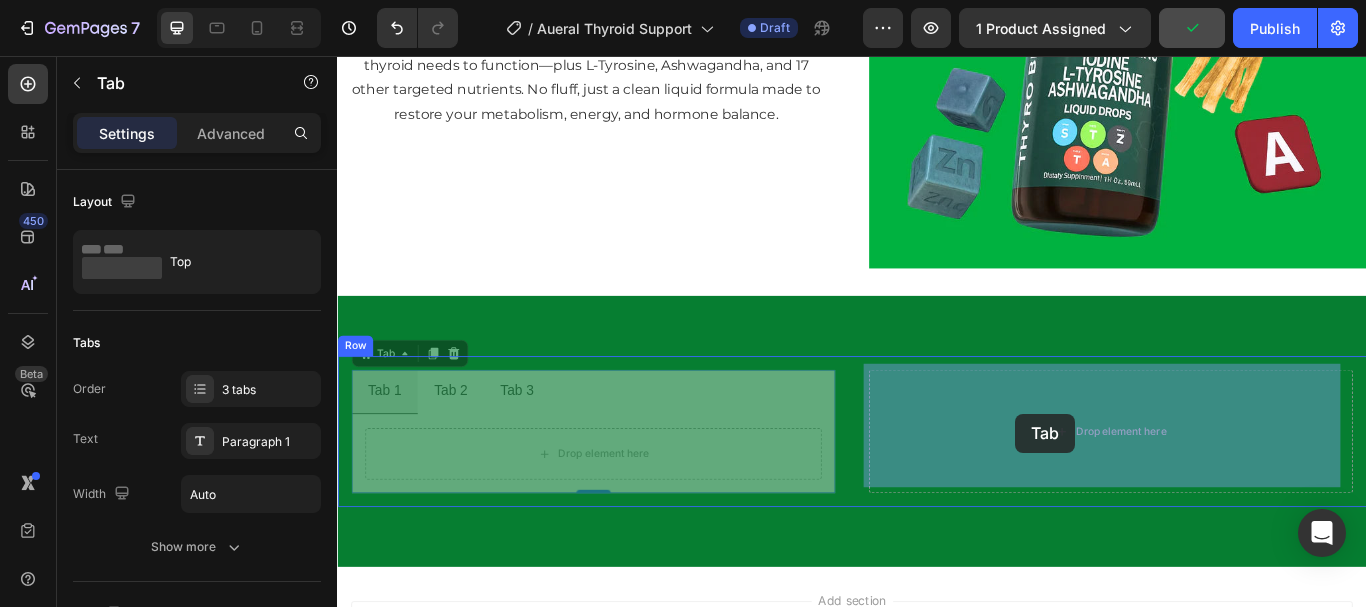 drag, startPoint x: 370, startPoint y: 395, endPoint x: 1128, endPoint y: 473, distance: 762.0026 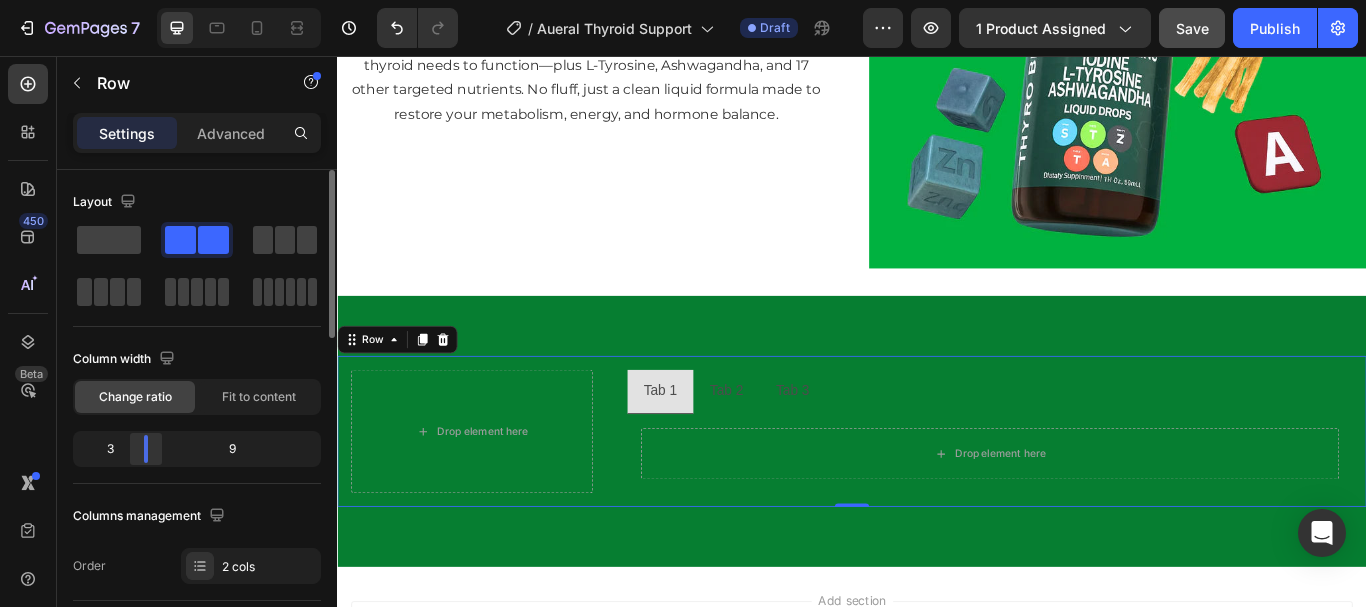 drag, startPoint x: 193, startPoint y: 451, endPoint x: 143, endPoint y: 460, distance: 50.803543 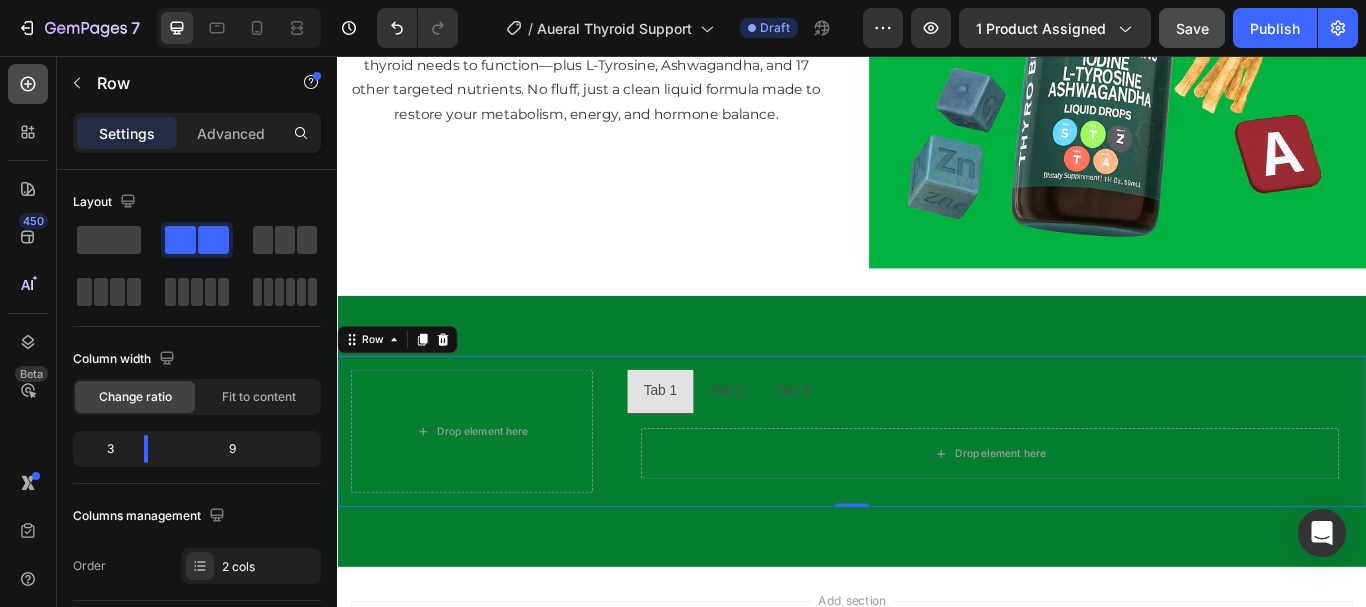 click 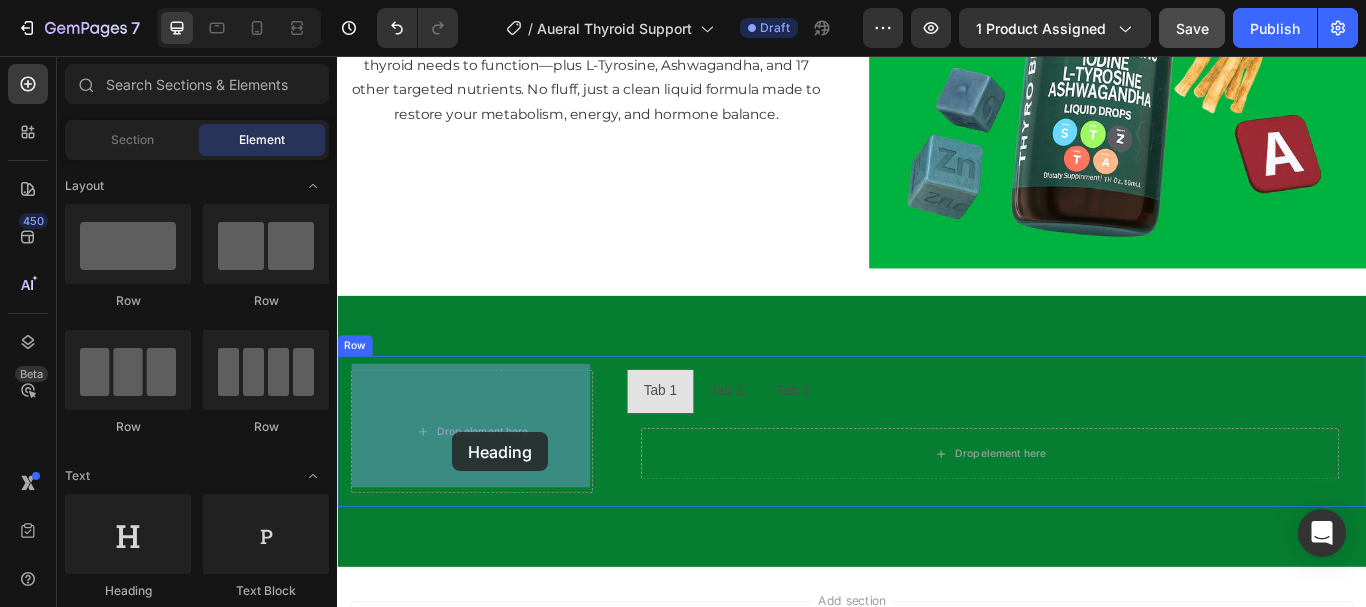 drag, startPoint x: 469, startPoint y: 600, endPoint x: 471, endPoint y: 495, distance: 105.01904 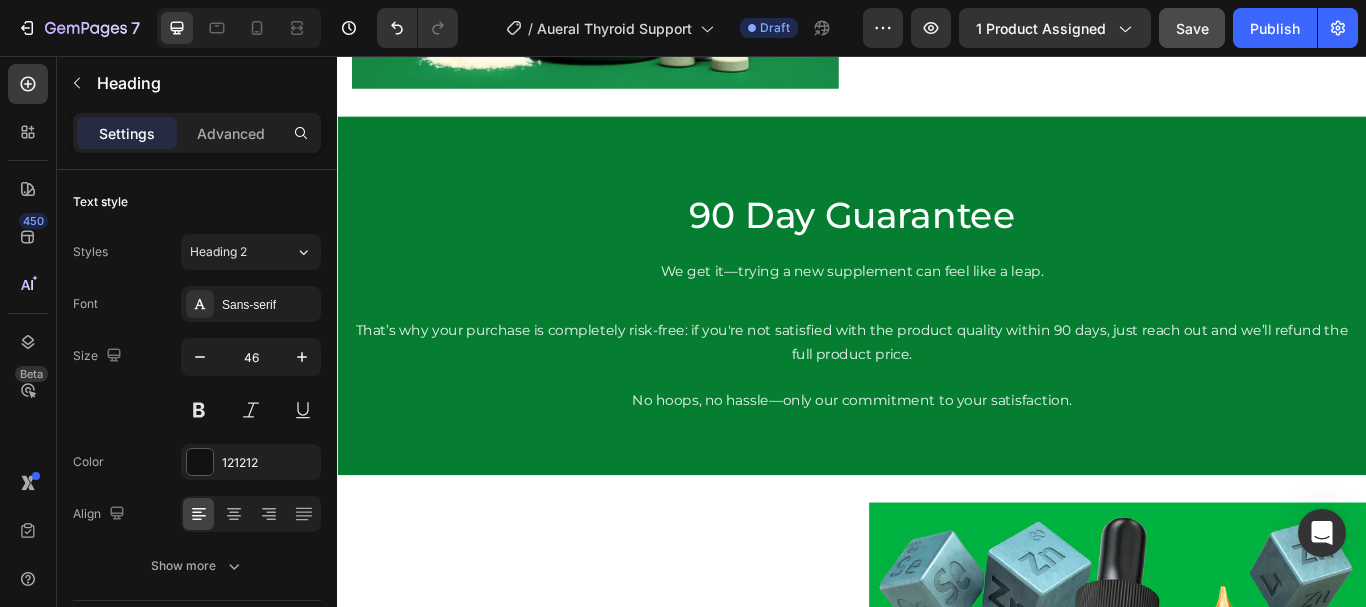 scroll, scrollTop: 4509, scrollLeft: 0, axis: vertical 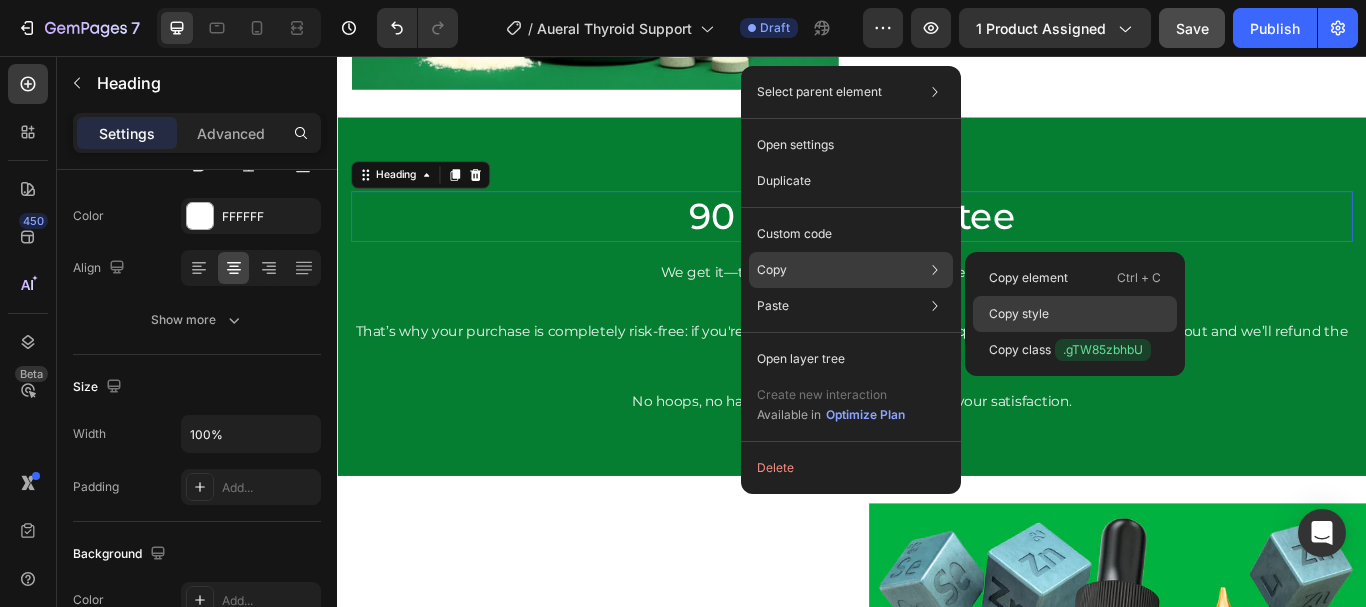 click on "Copy style" at bounding box center (1019, 314) 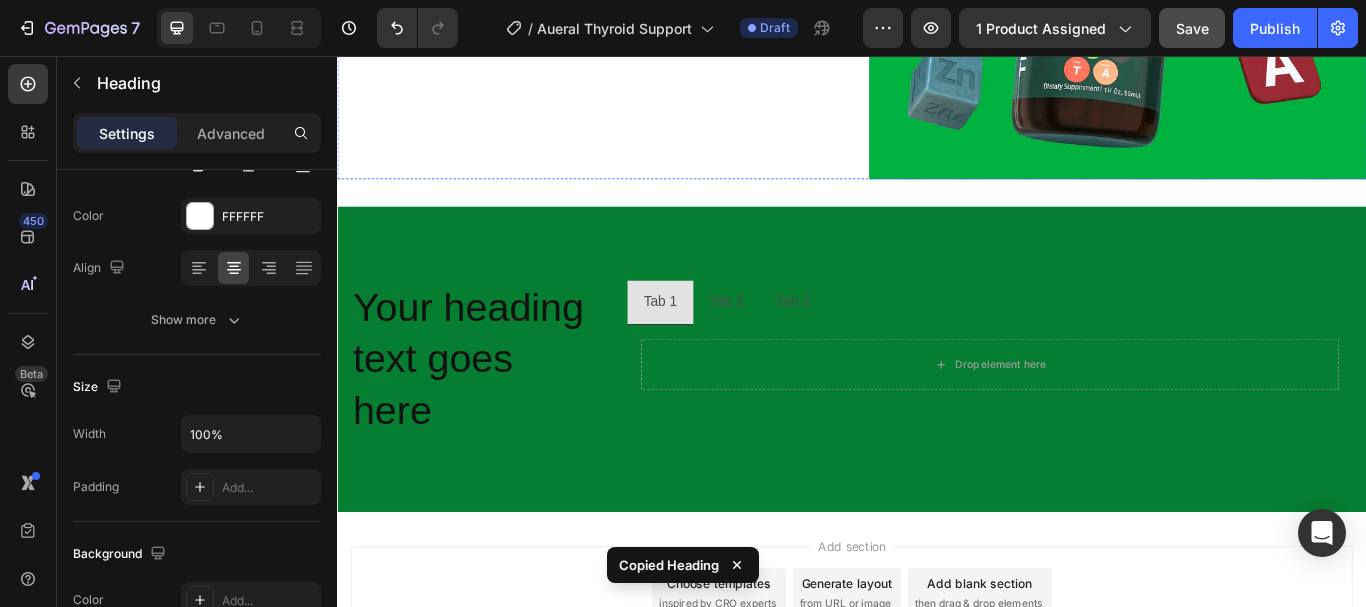 scroll, scrollTop: 5468, scrollLeft: 0, axis: vertical 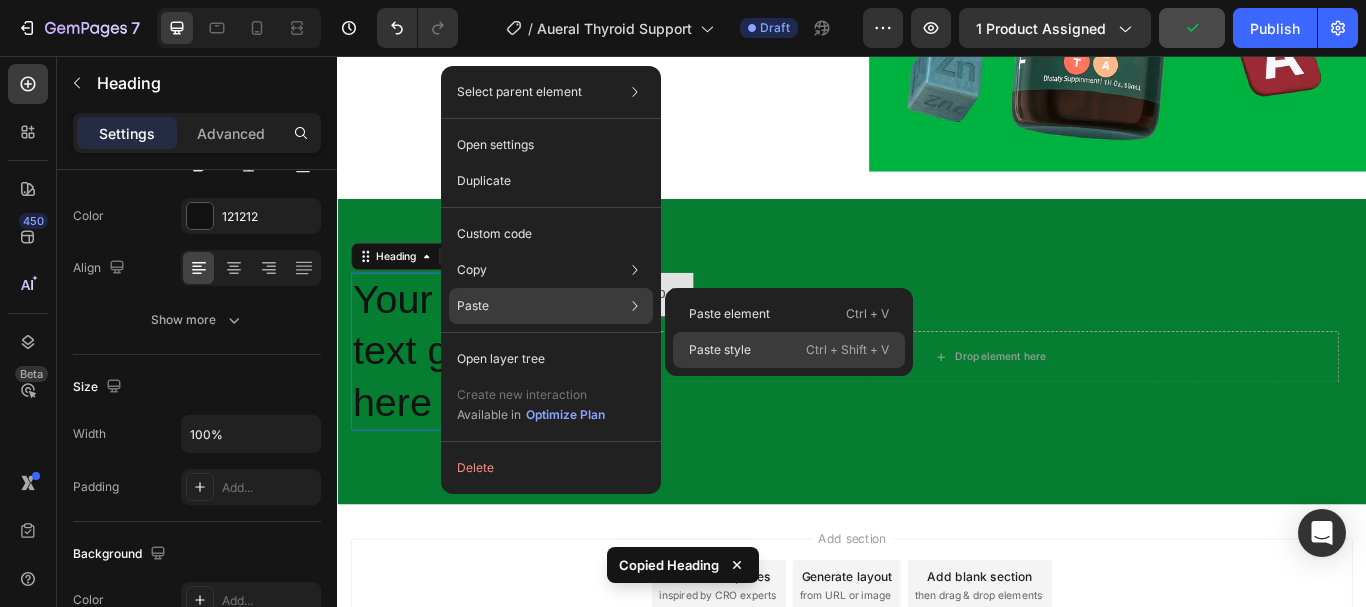 click on "Paste style" at bounding box center [720, 350] 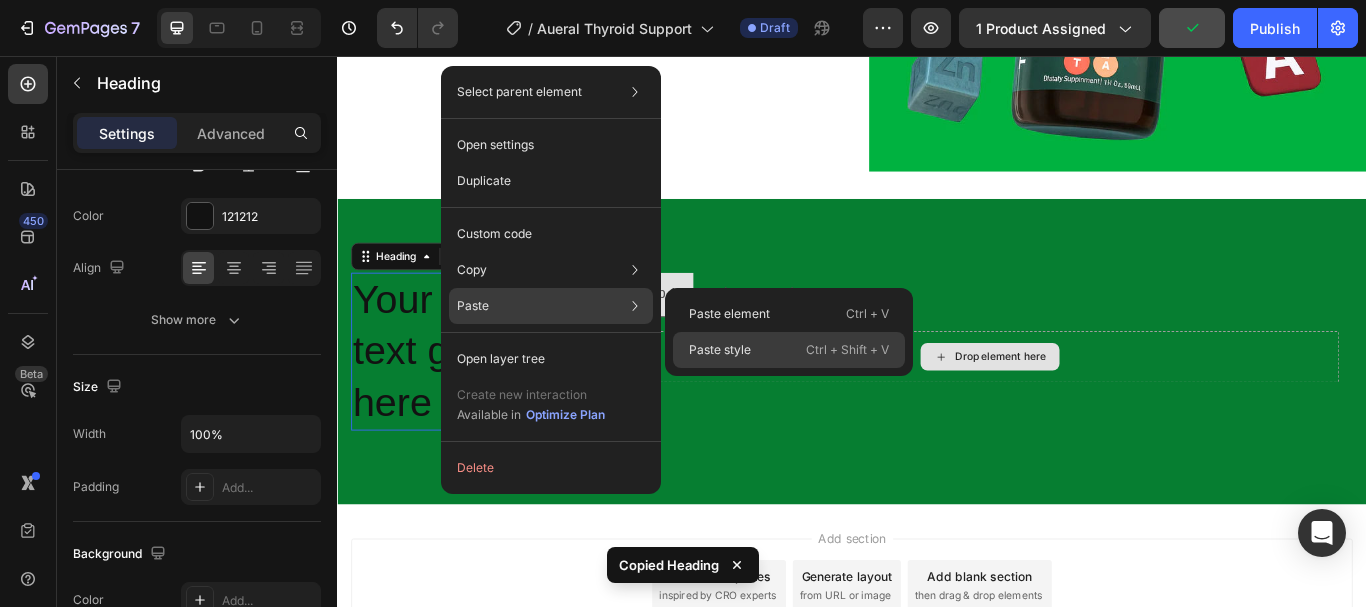 type on "42" 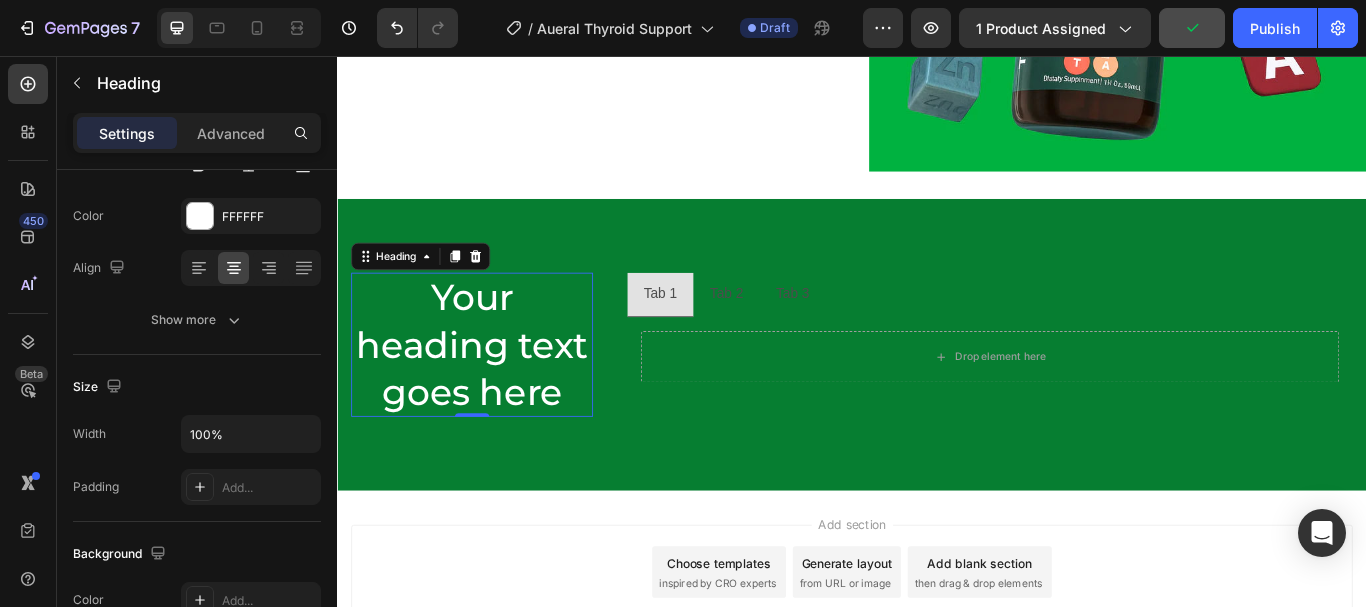 click on "Your heading text goes here" at bounding box center [494, 393] 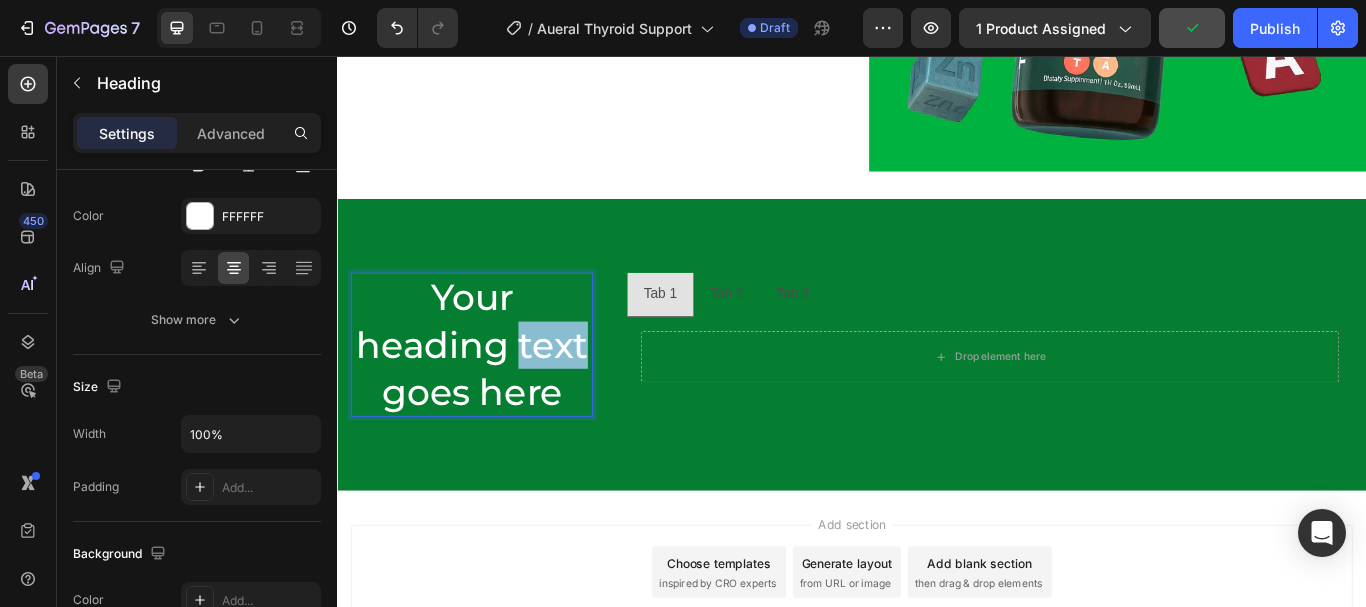 click on "Your heading text goes here" at bounding box center (494, 393) 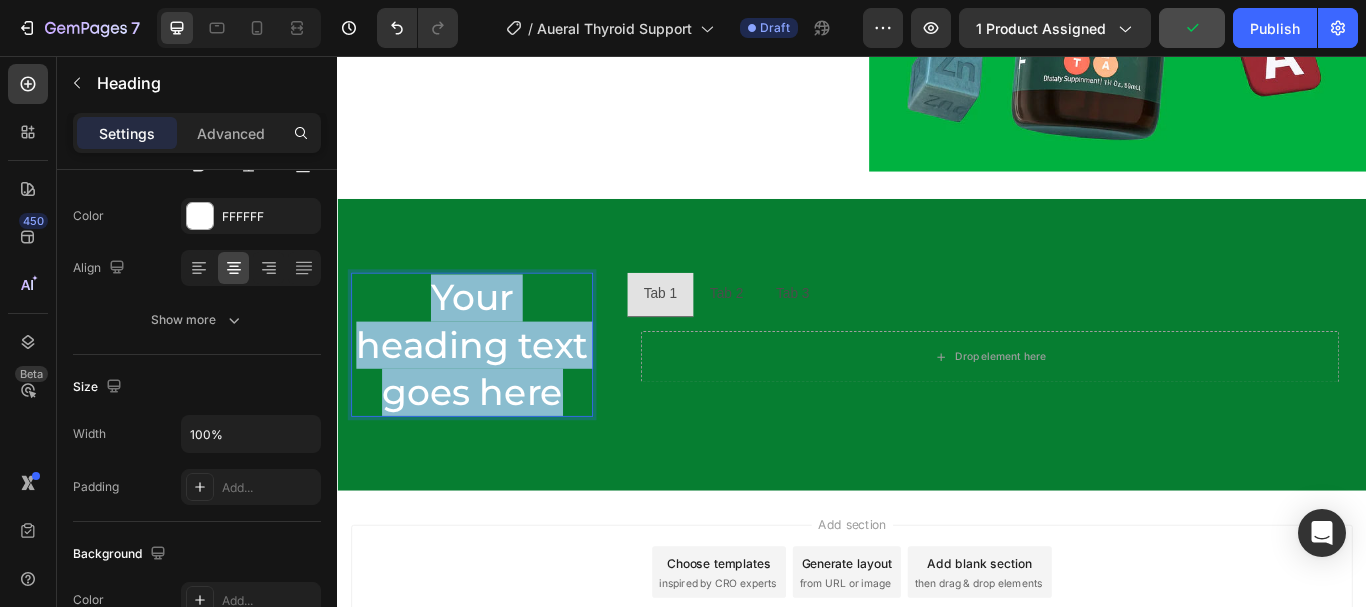 click on "Your heading text goes here" at bounding box center (494, 393) 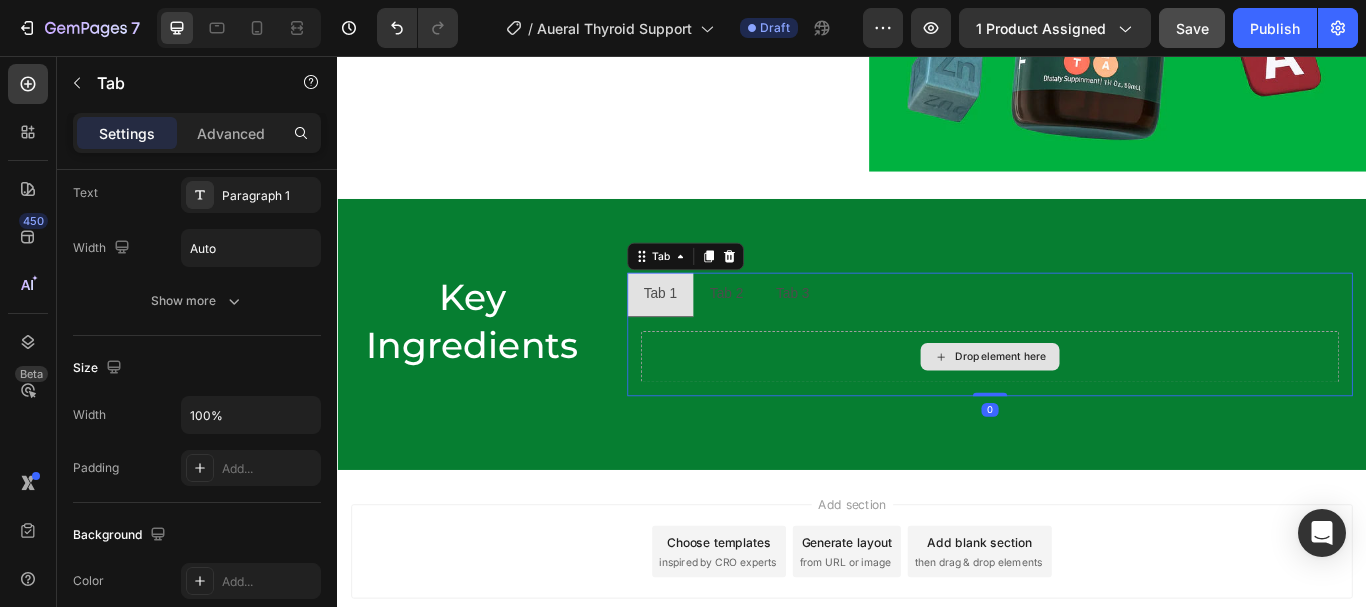 click on "Drop element here" at bounding box center [1098, 407] 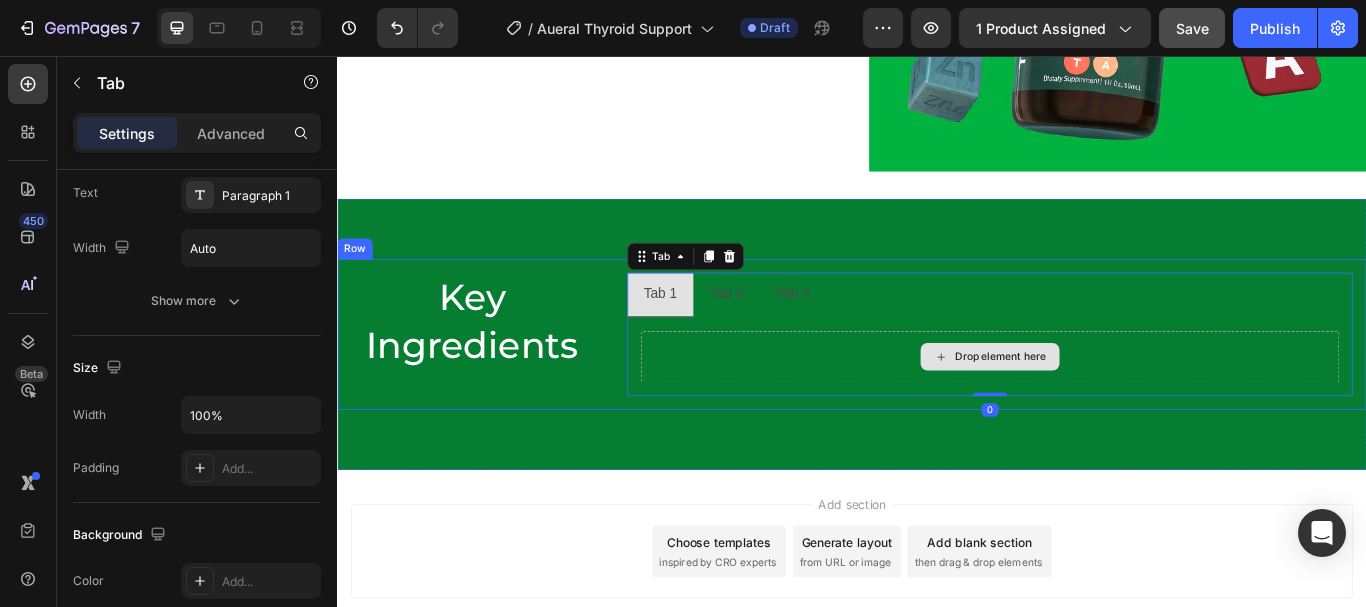 scroll, scrollTop: 0, scrollLeft: 0, axis: both 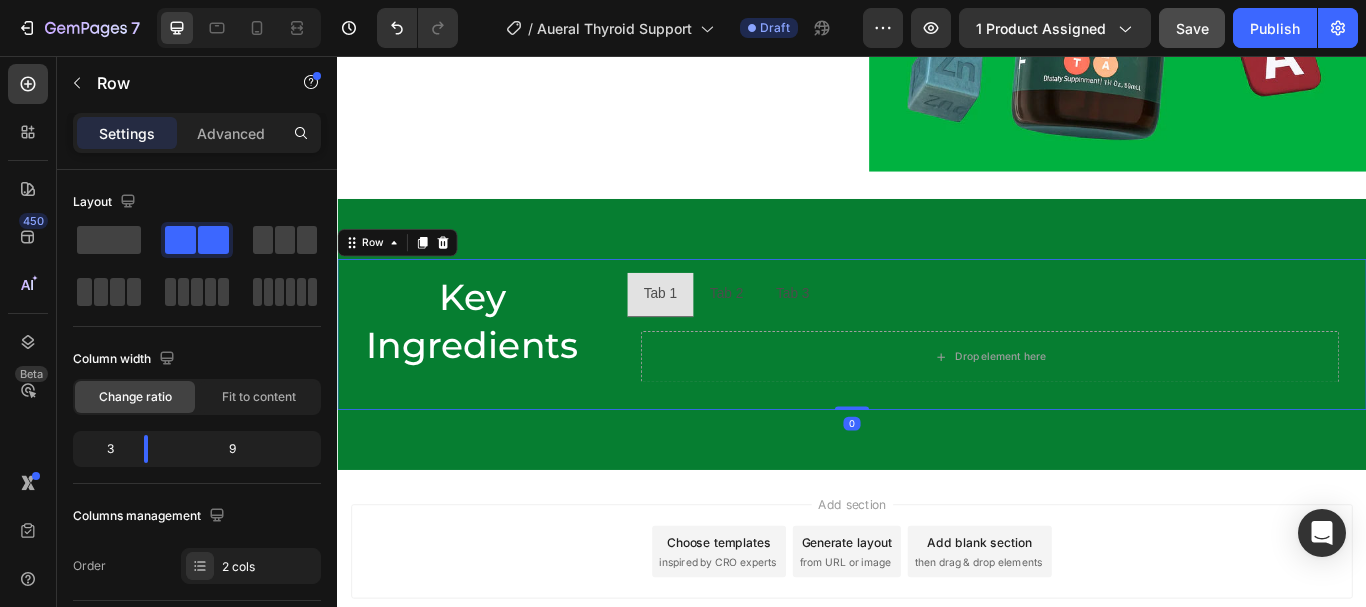 click on "Key Ingredients Heading Tab 1 Tab 2 Tab 3
Drop element here
Tab Row   0" at bounding box center (937, 381) 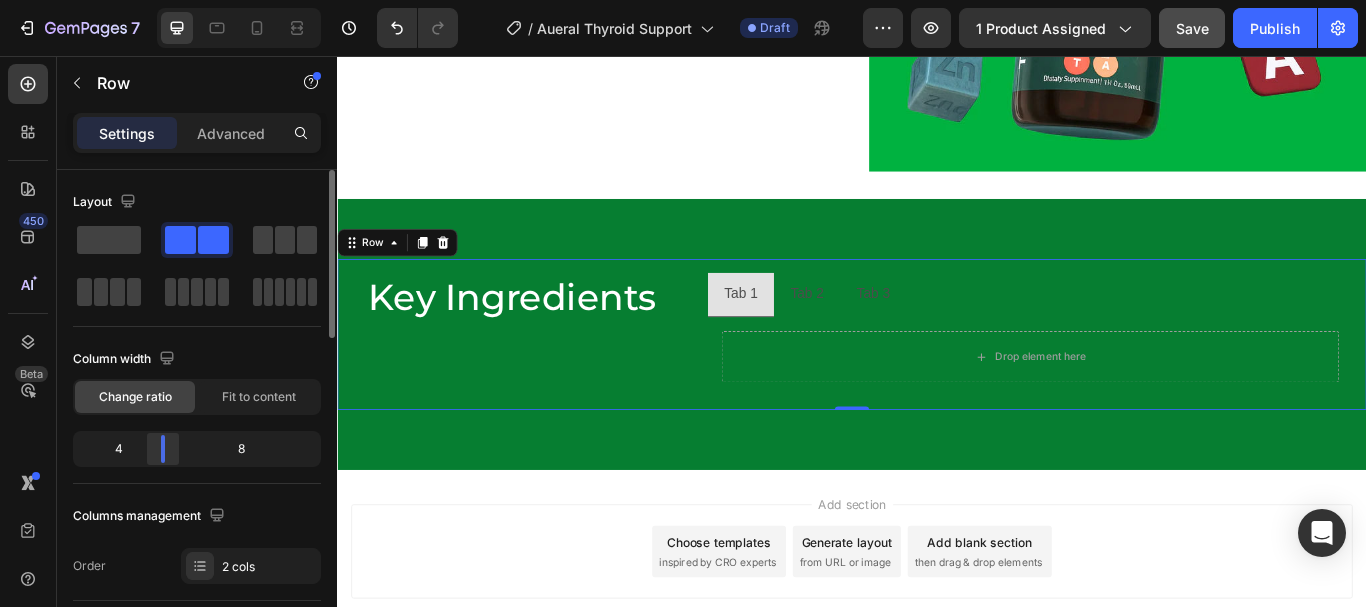 click 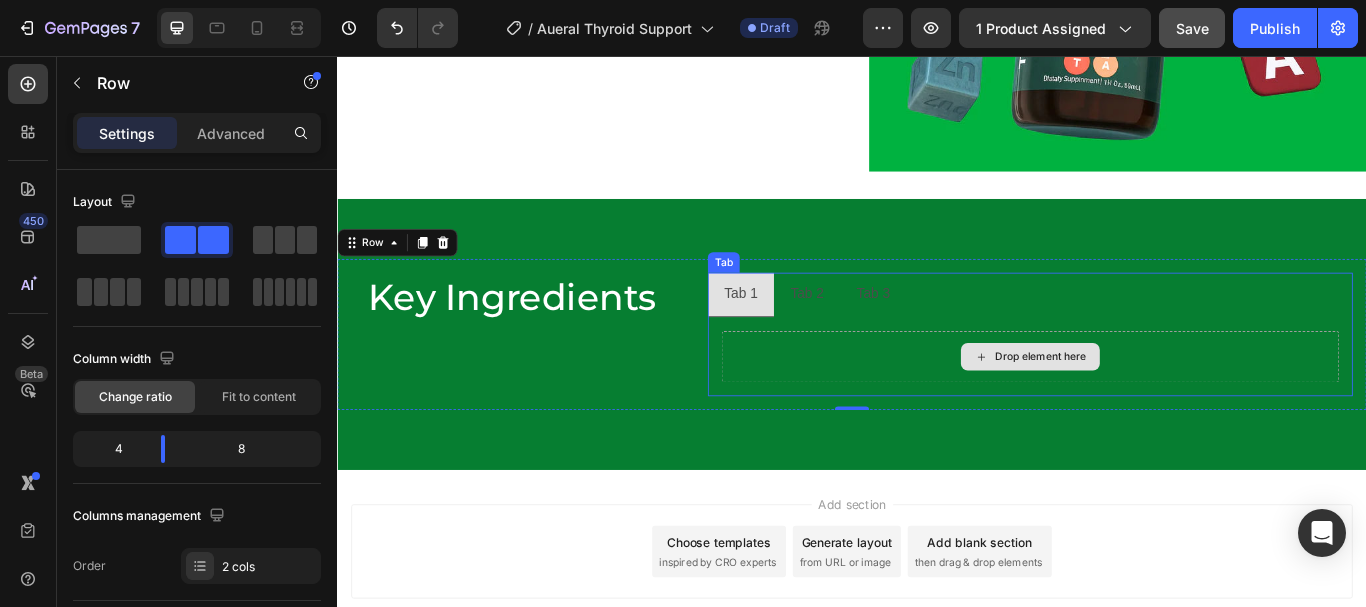click on "Drop element here" at bounding box center [1145, 407] 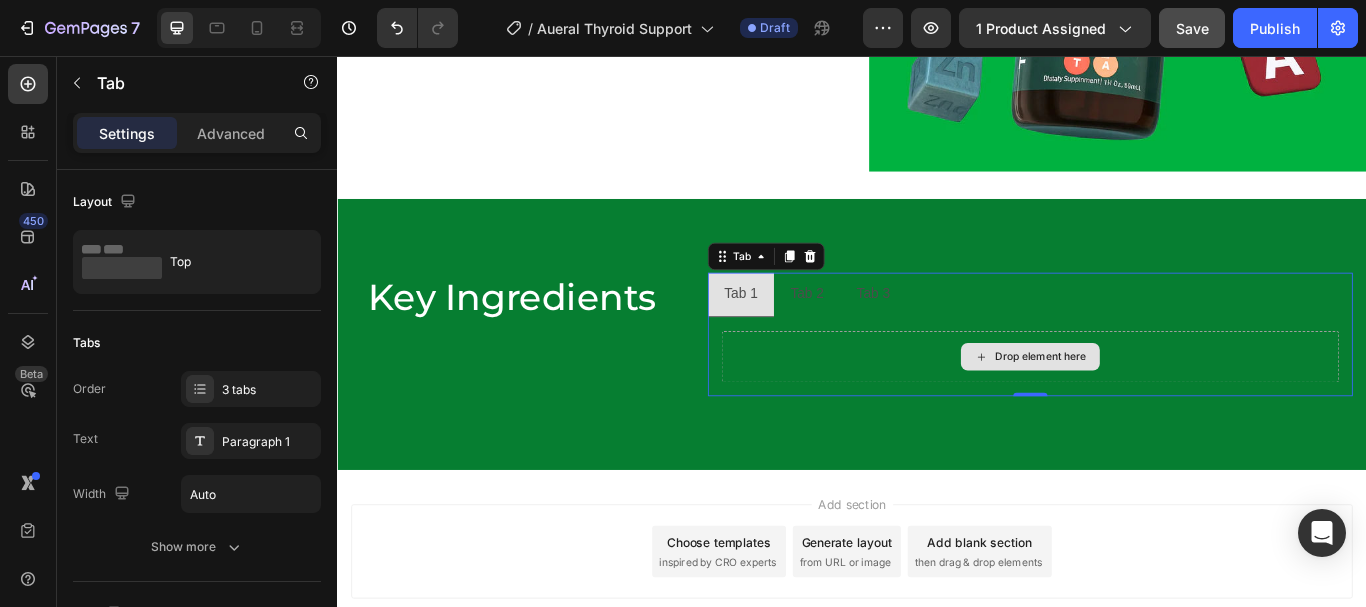 click on "Drop element here" at bounding box center [1145, 407] 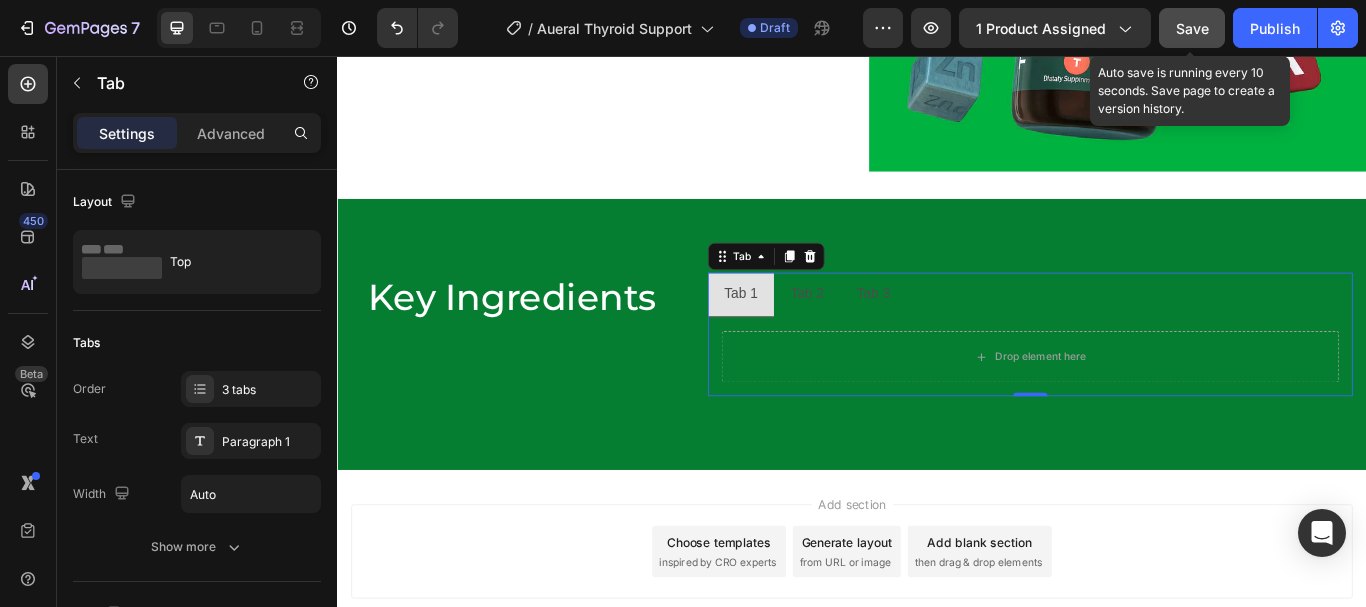 click on "Save" at bounding box center (1192, 28) 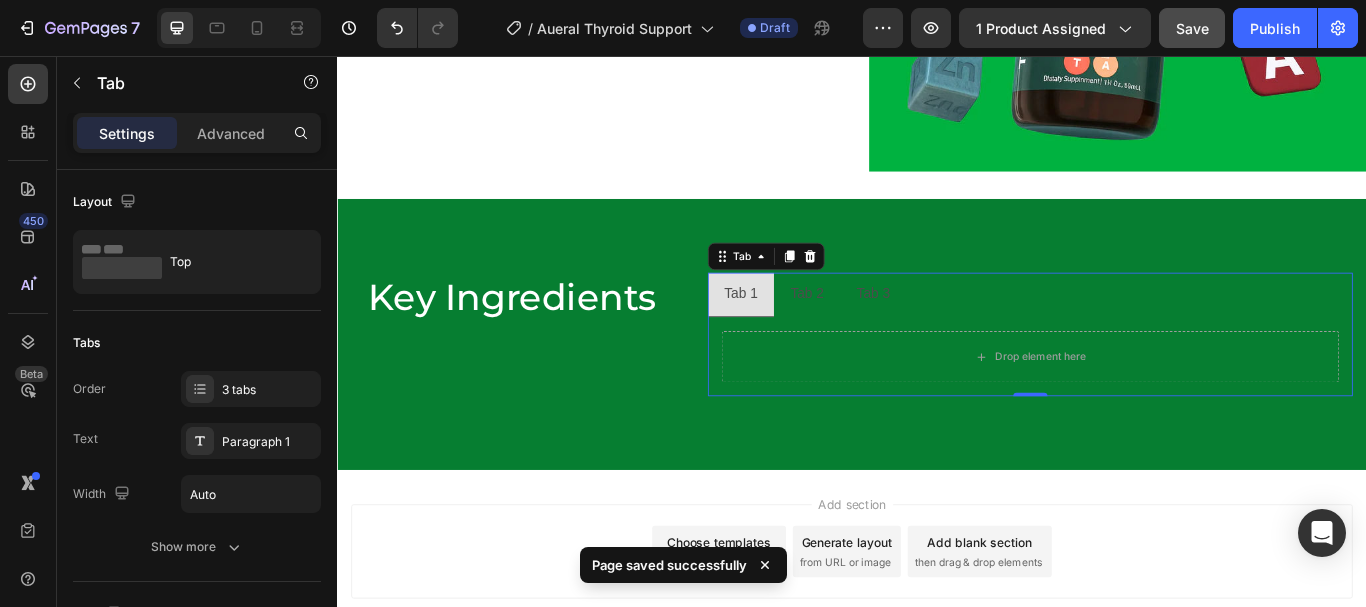 click on "Tab 2" at bounding box center (884, 335) 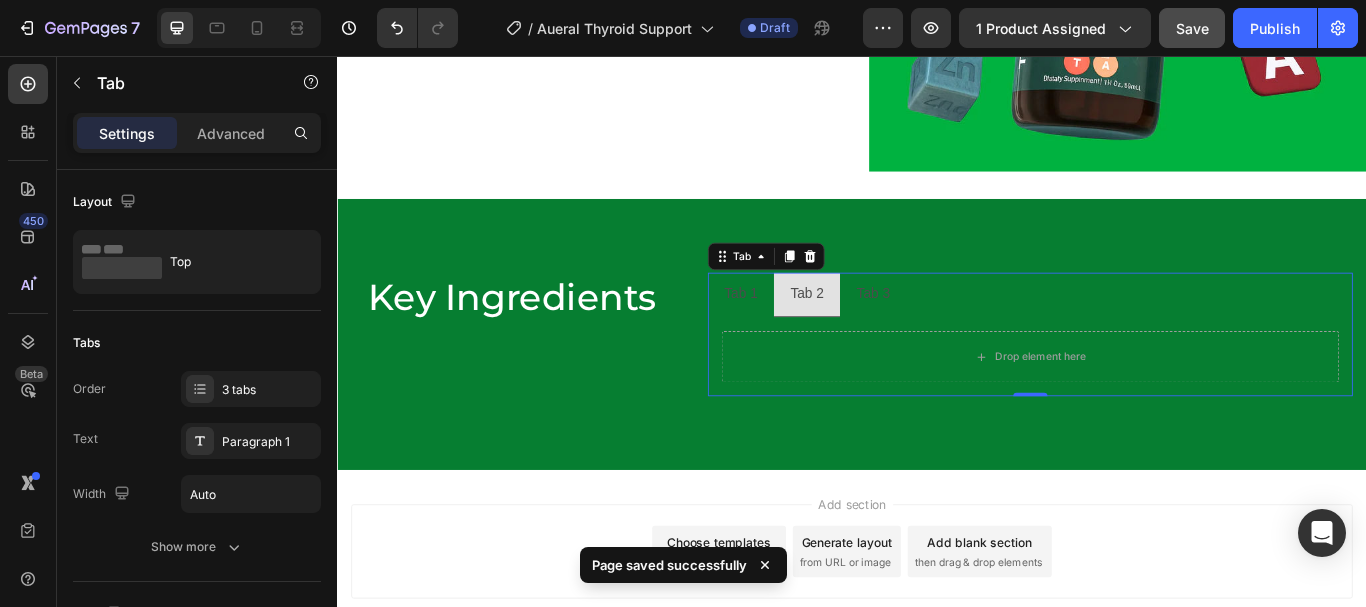 click on "Tab 1" at bounding box center [807, 334] 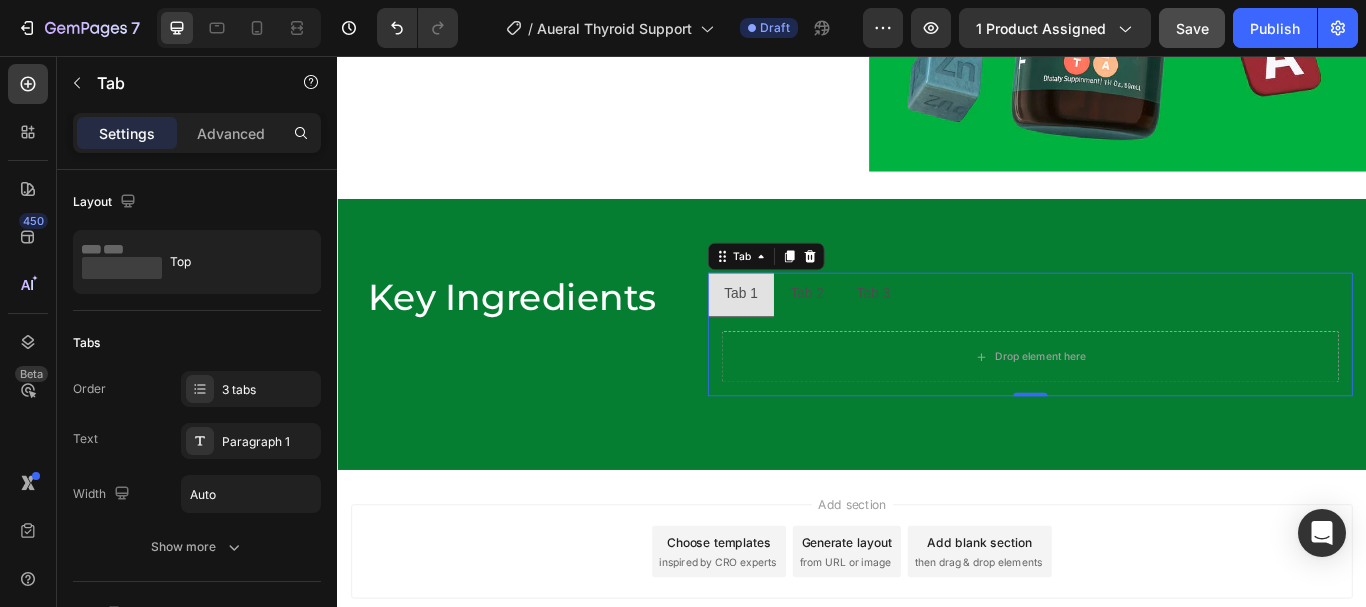 click on "Tab 1" at bounding box center (807, 334) 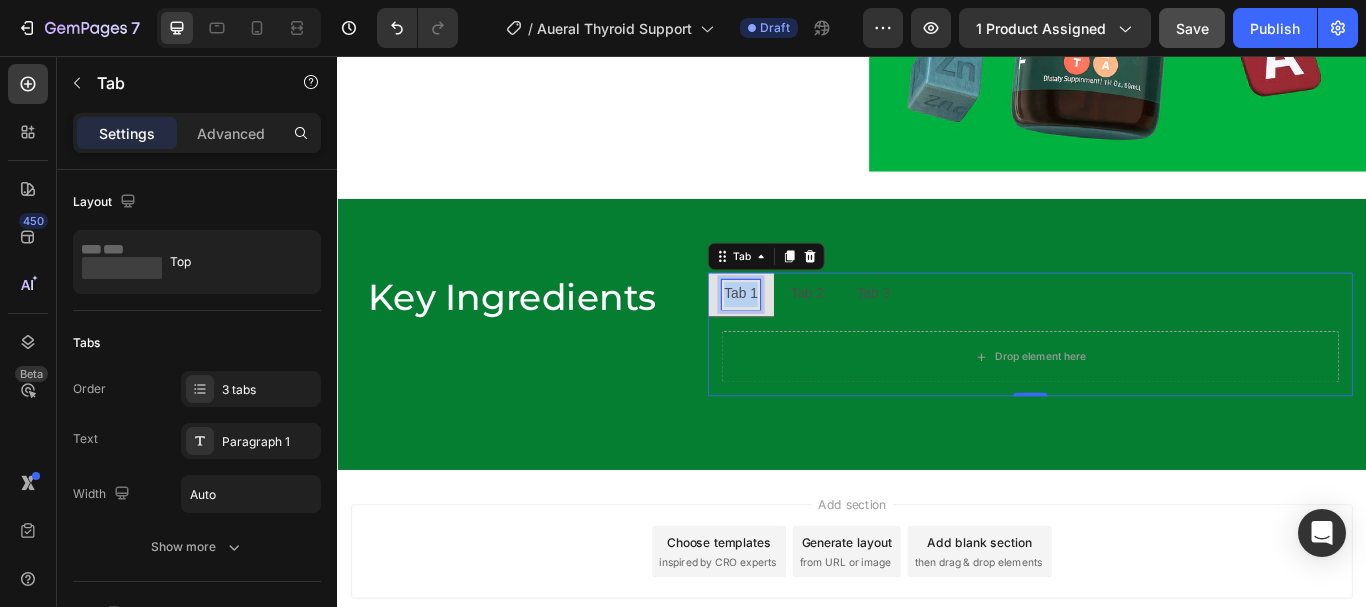 click on "Tab 1" at bounding box center (807, 334) 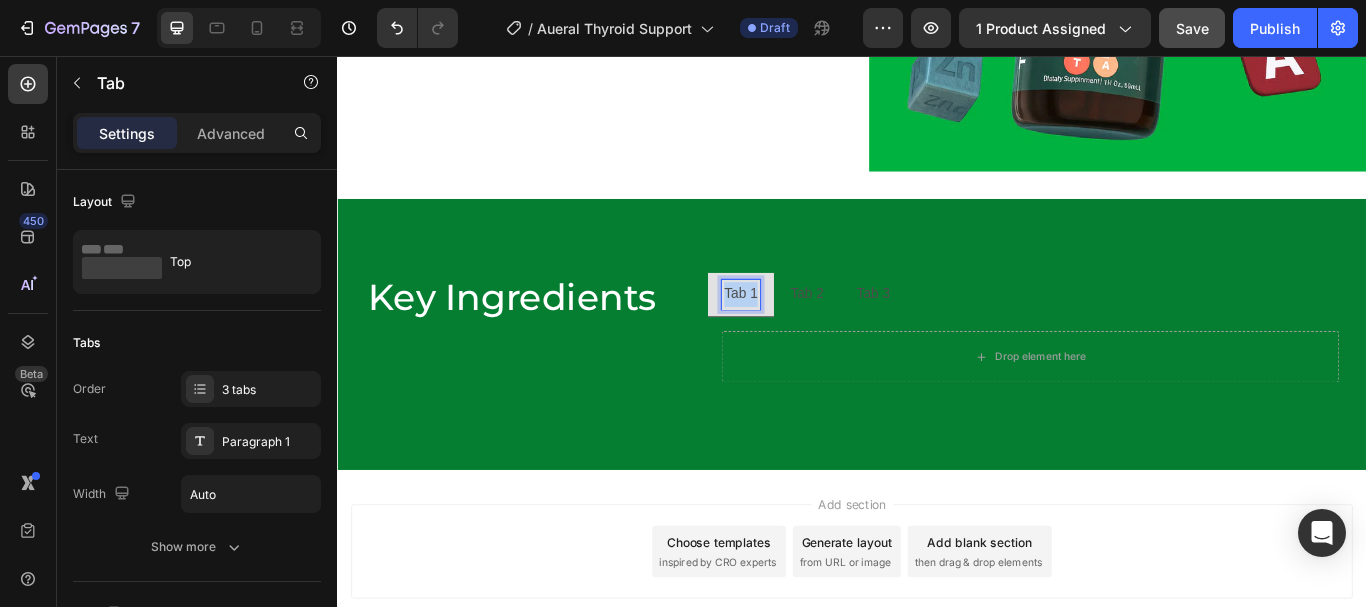 click on "Tab 1" at bounding box center (807, 334) 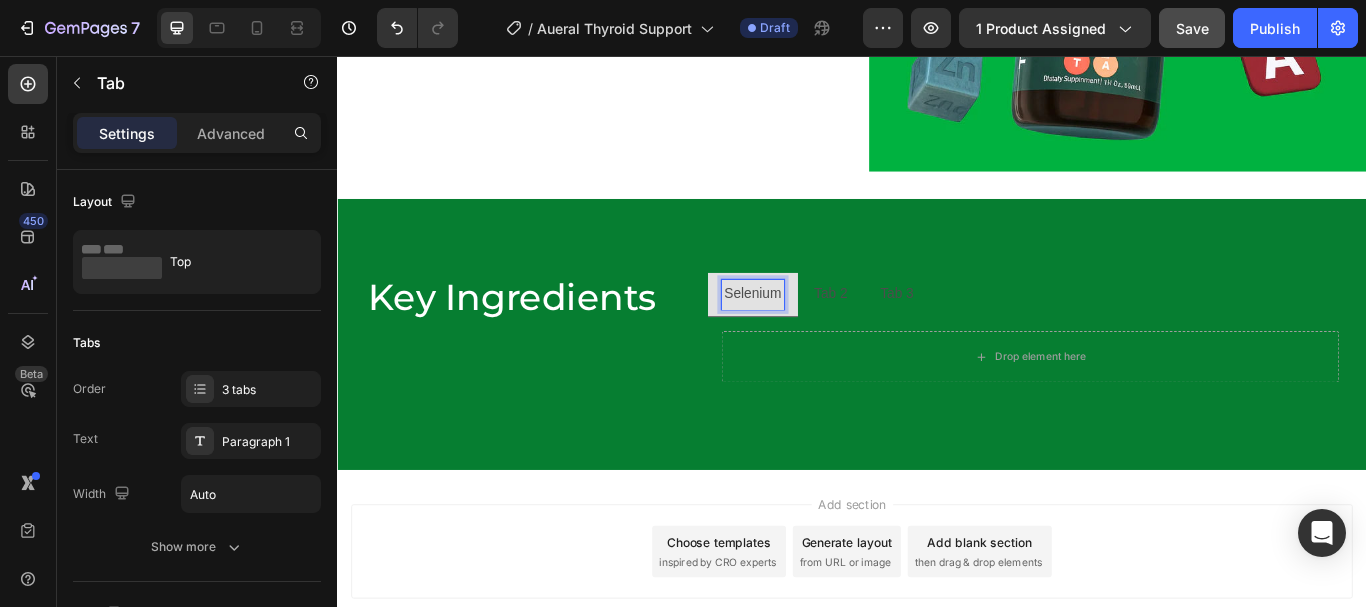 click on "Drop element here" at bounding box center [1145, 407] 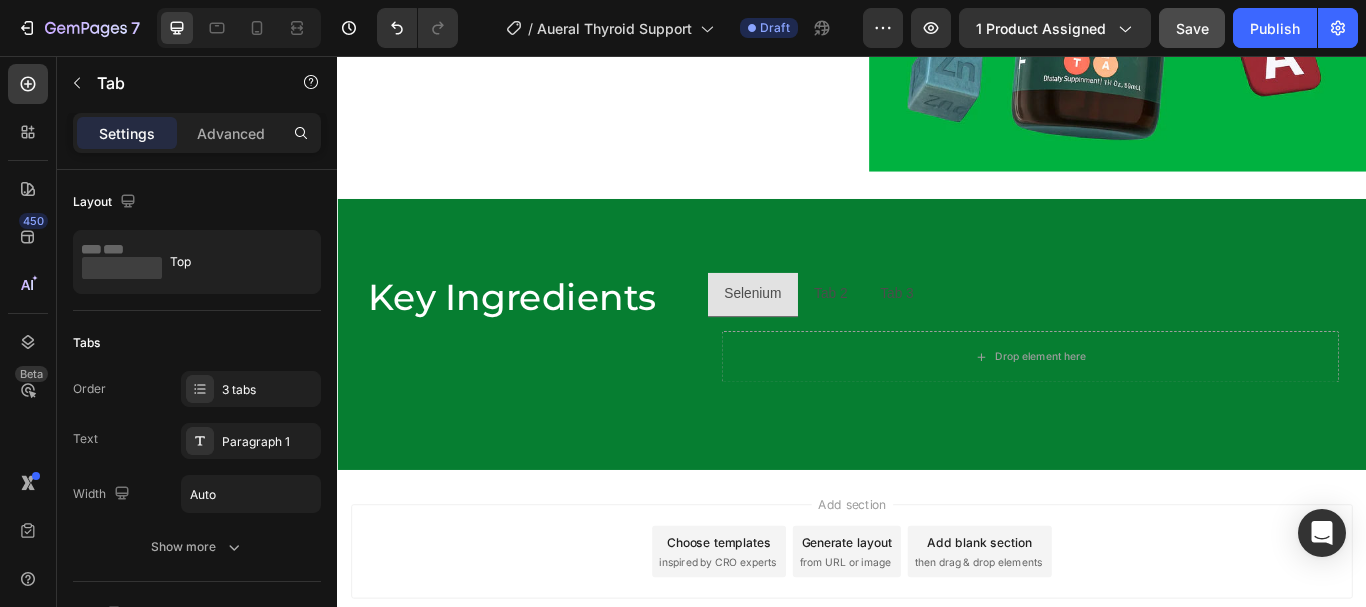 click on "Selenium Tab 2 Tab 3" at bounding box center [1145, 335] 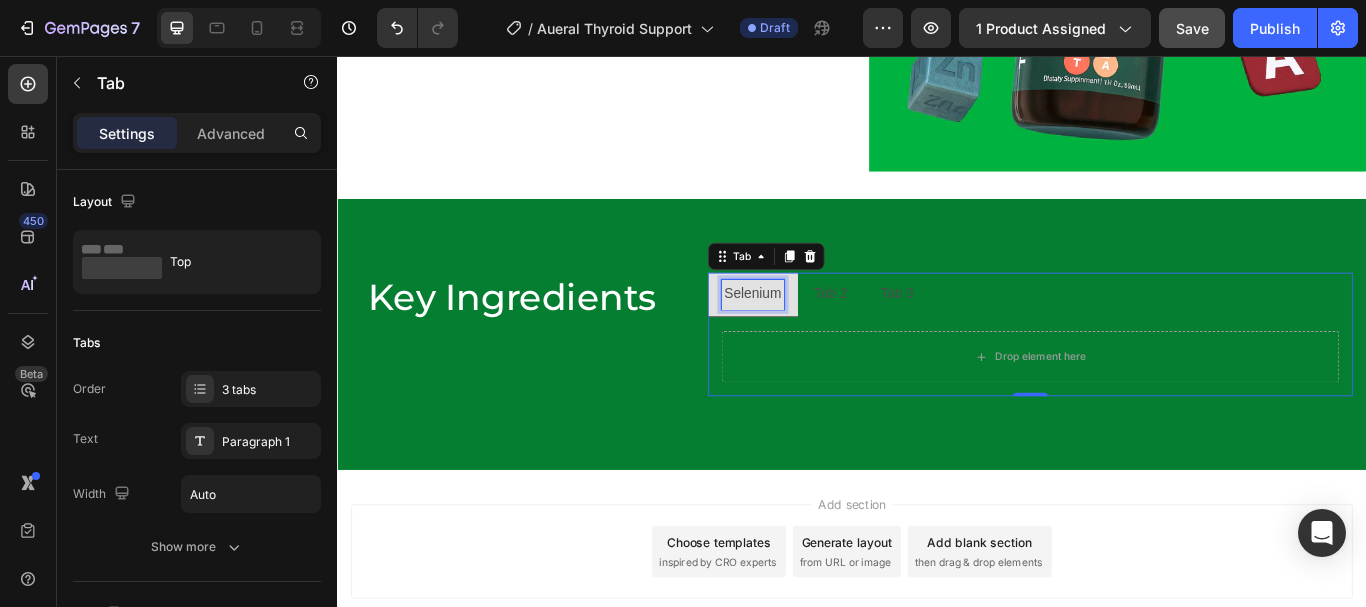 click on "Selenium" at bounding box center [821, 334] 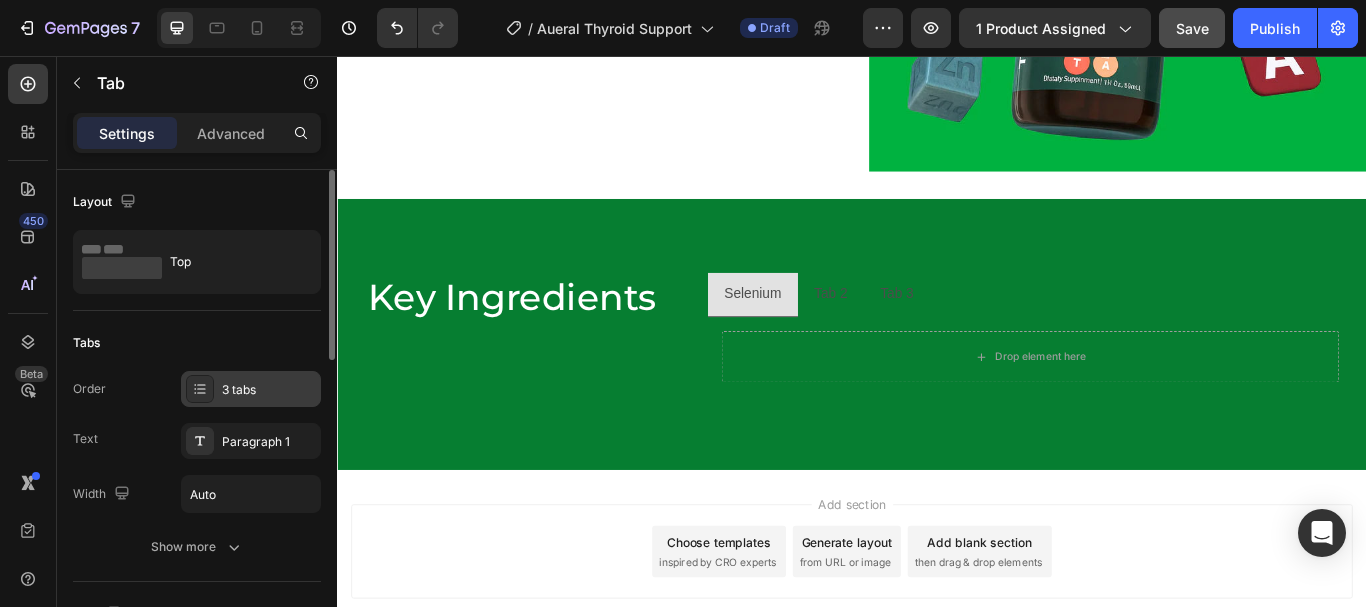 click 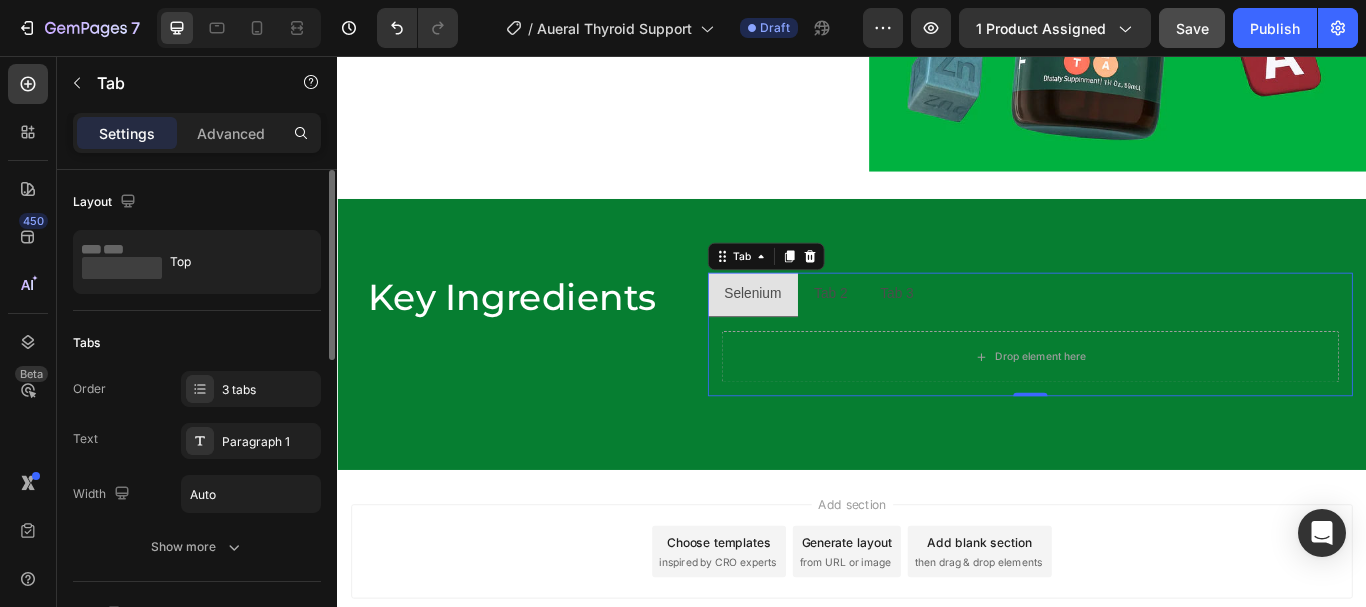 click on "Text Paragraph 1" at bounding box center (197, 441) 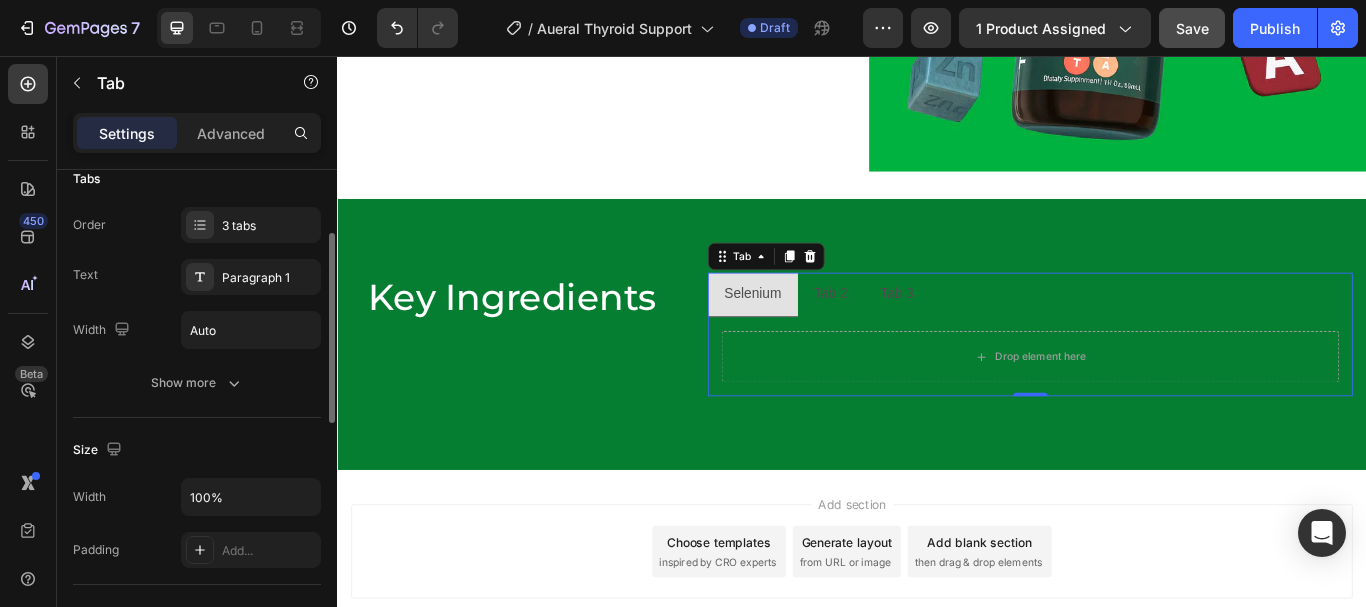 scroll, scrollTop: 163, scrollLeft: 0, axis: vertical 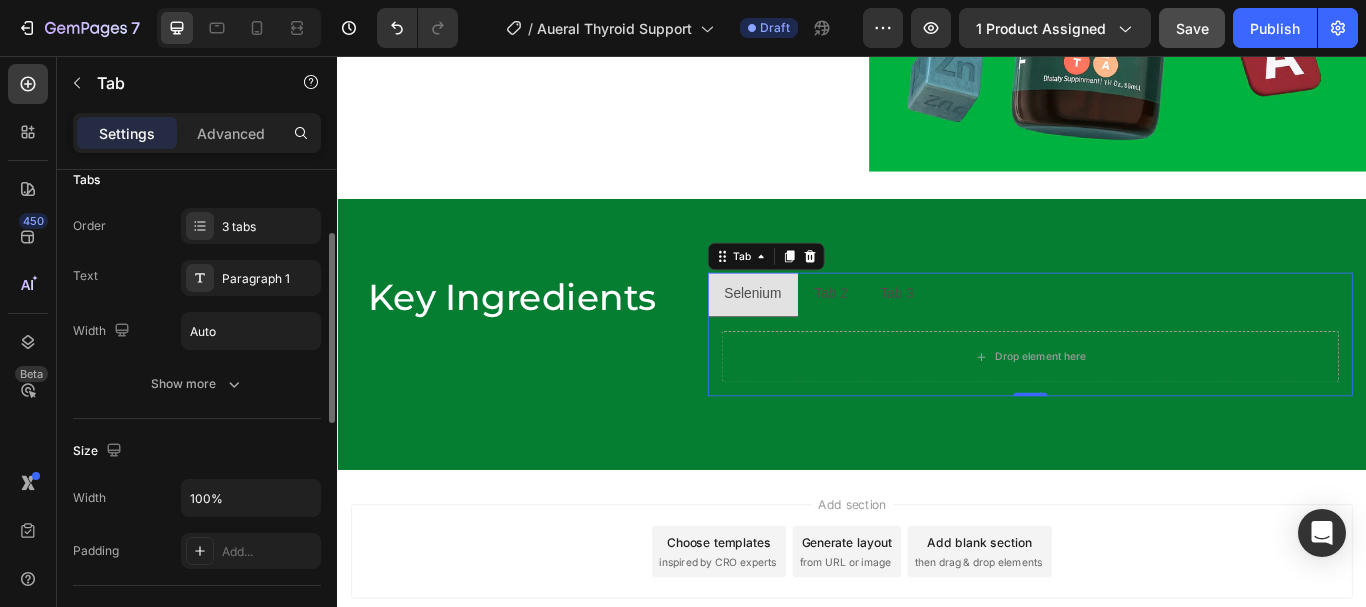 click 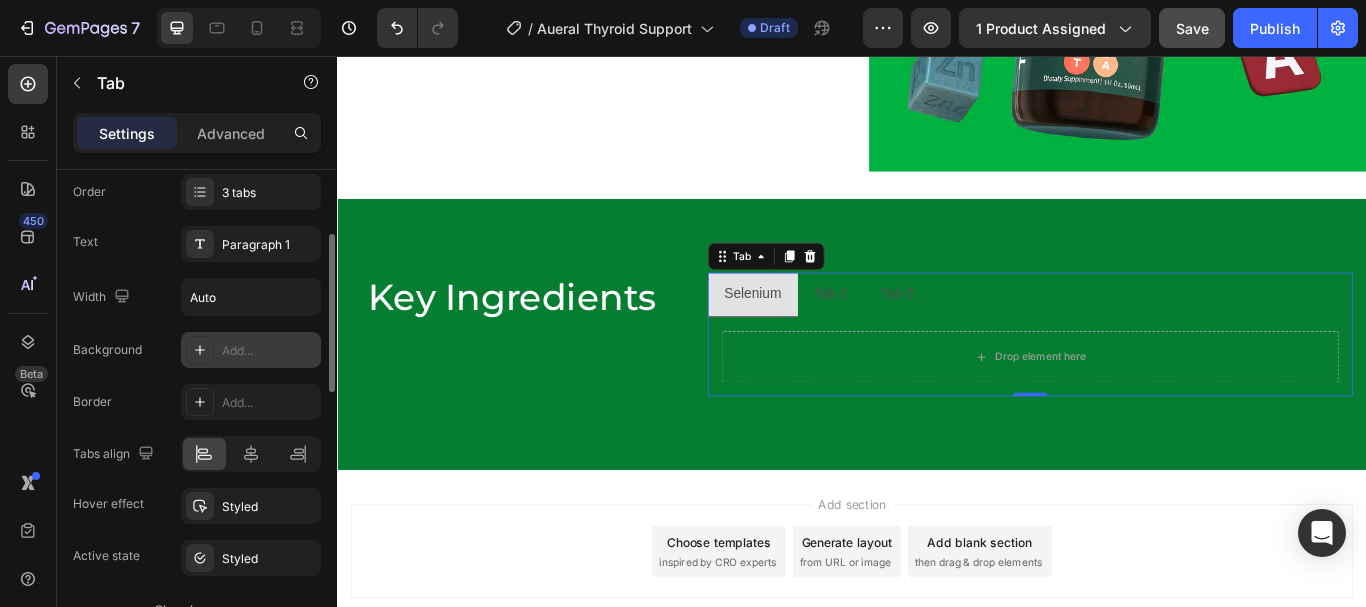 scroll, scrollTop: 206, scrollLeft: 0, axis: vertical 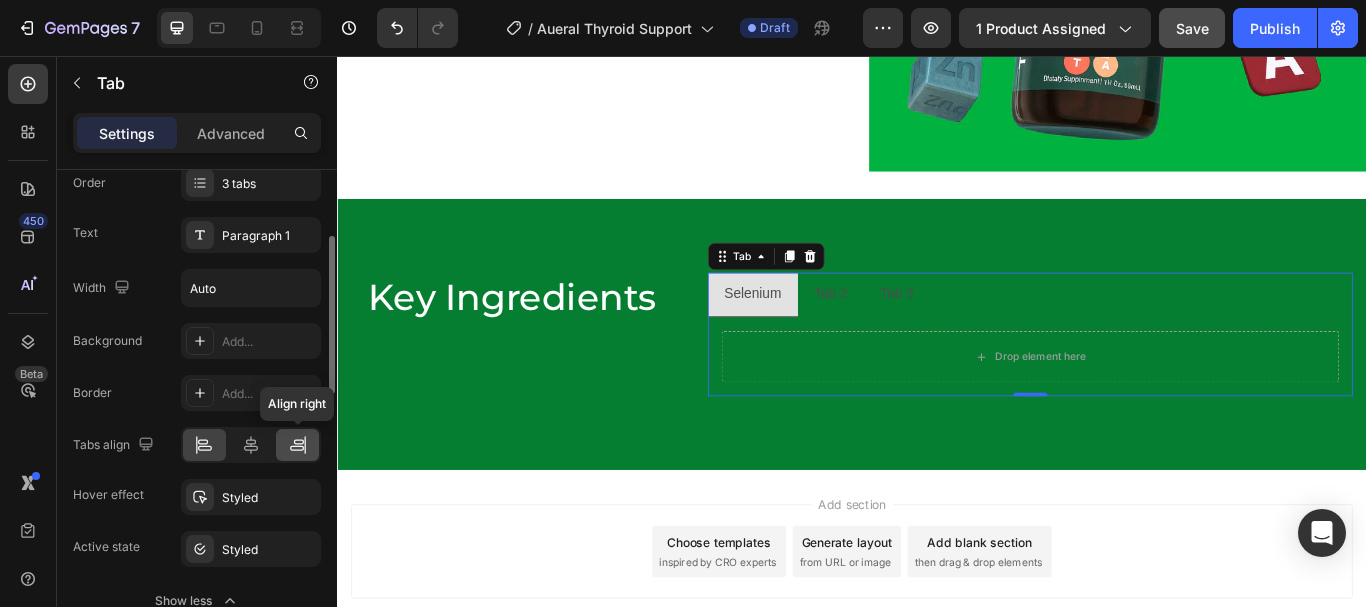 click 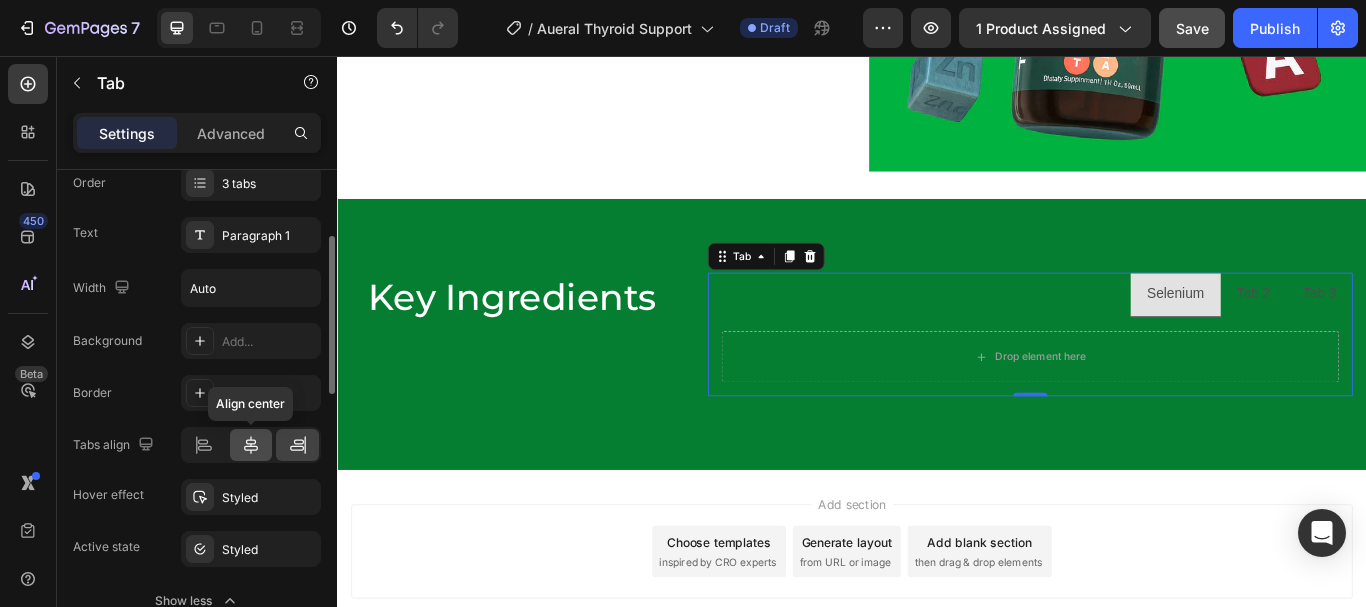 click 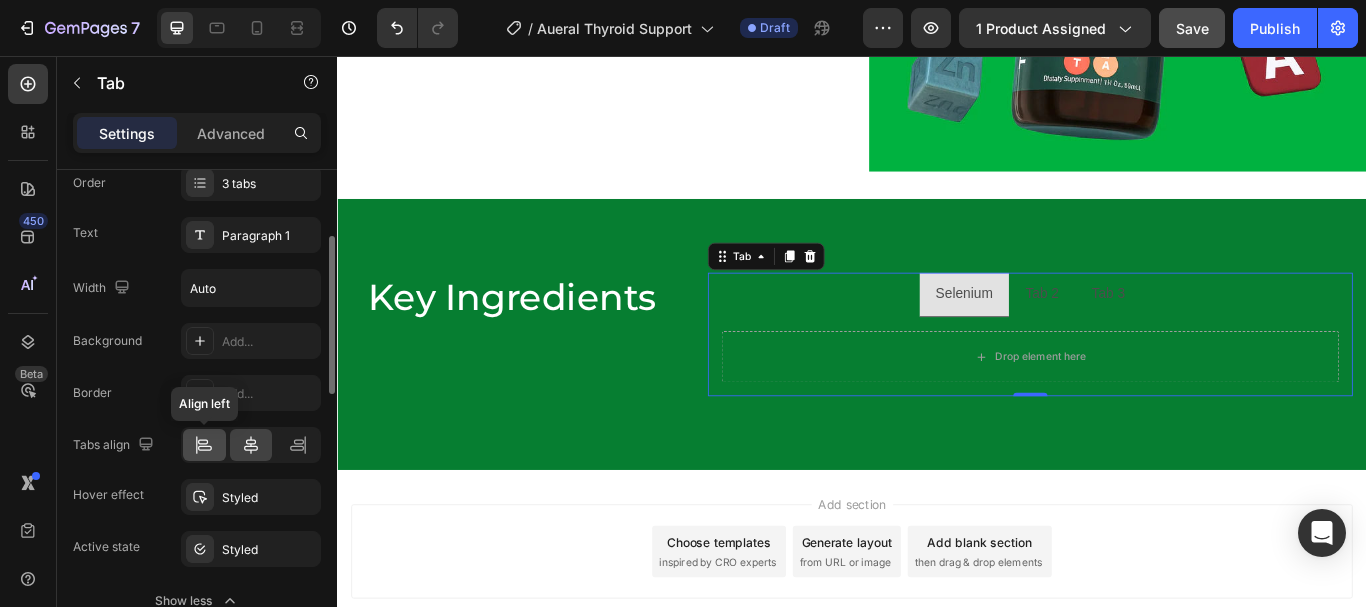 click 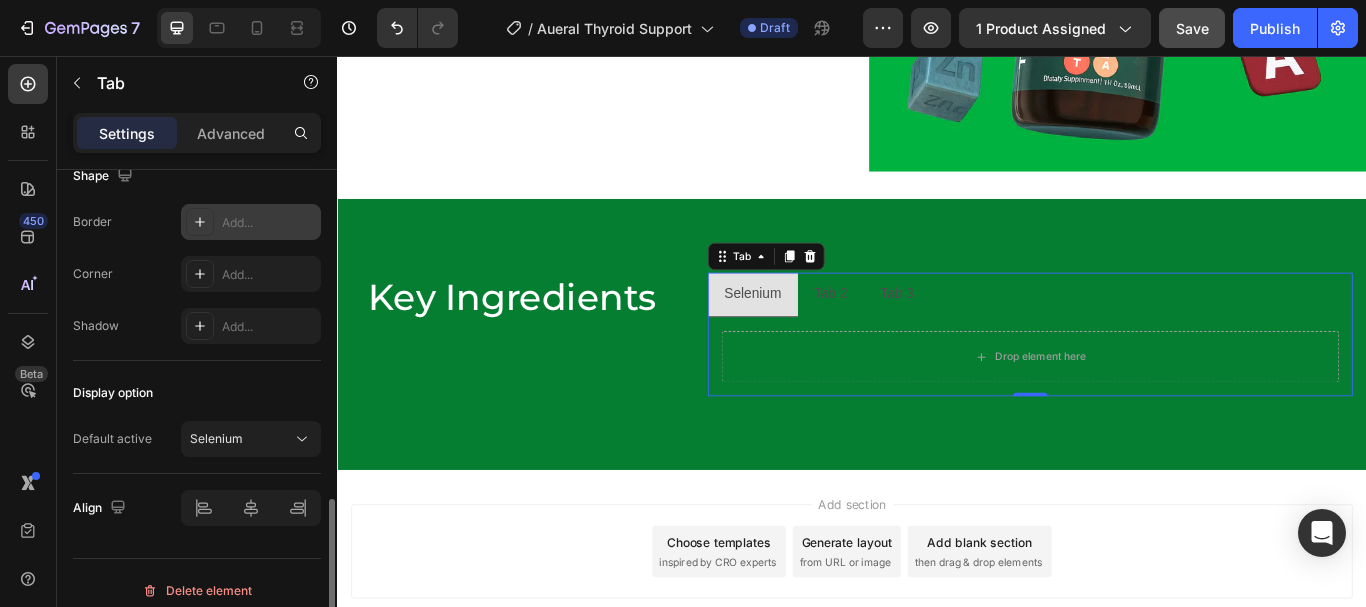 scroll, scrollTop: 1034, scrollLeft: 0, axis: vertical 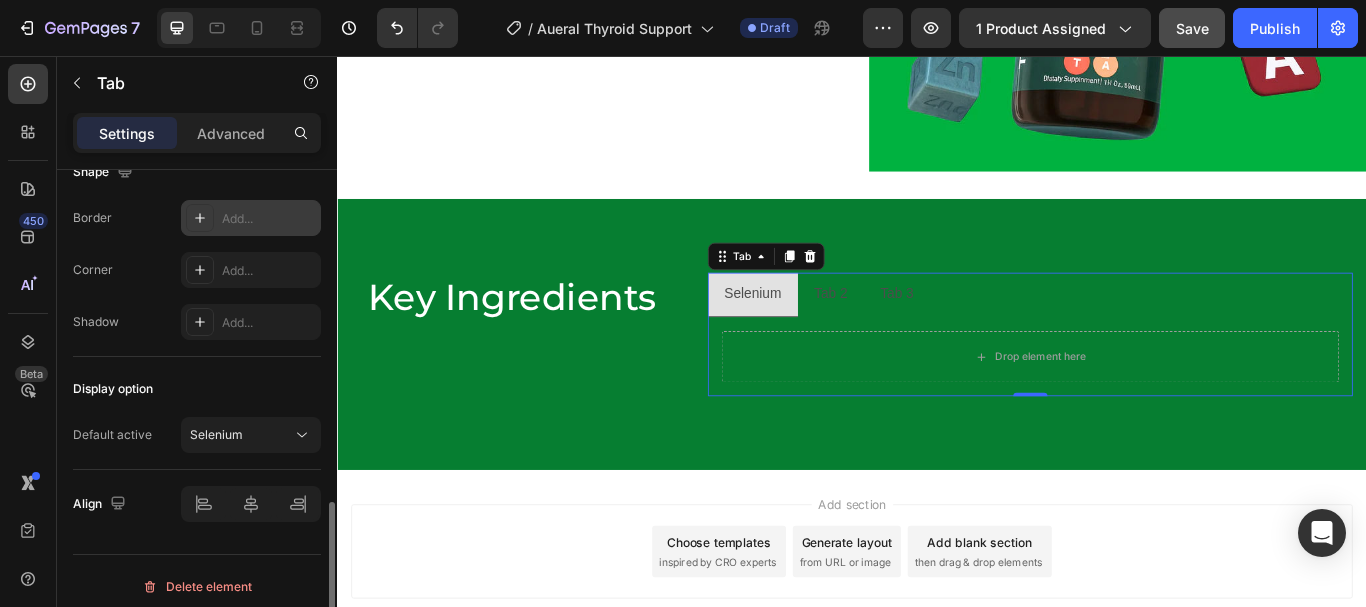 click on "Selenium" at bounding box center (241, 435) 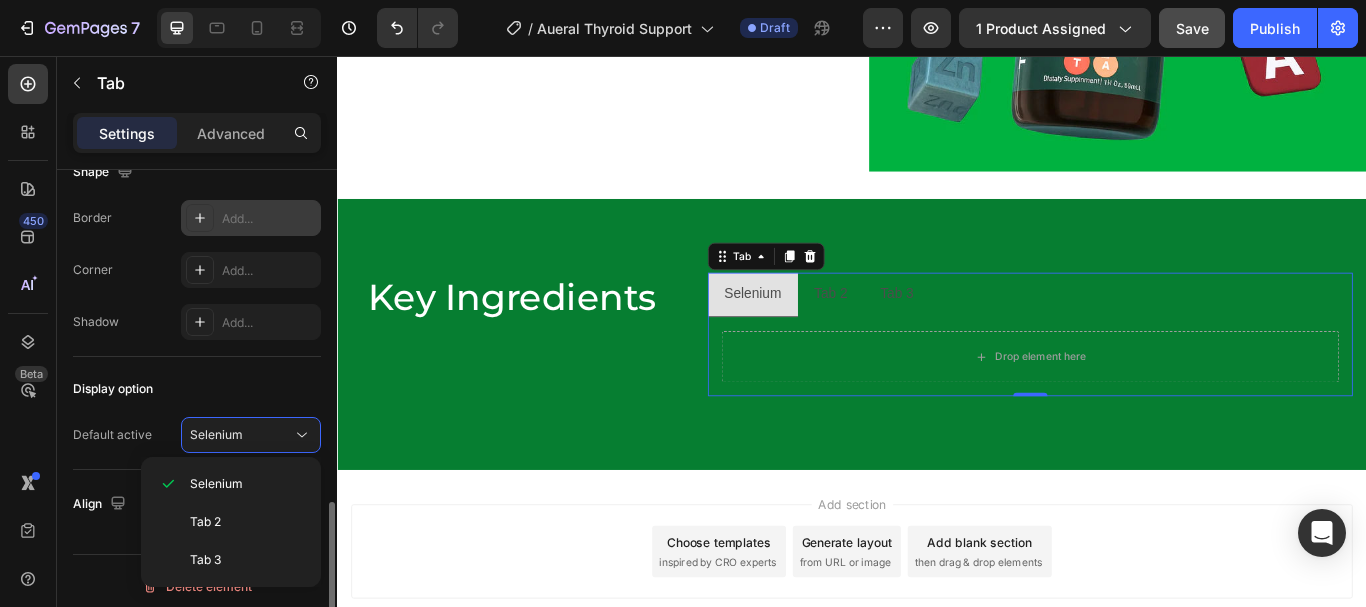 click on "Selenium" at bounding box center [241, 435] 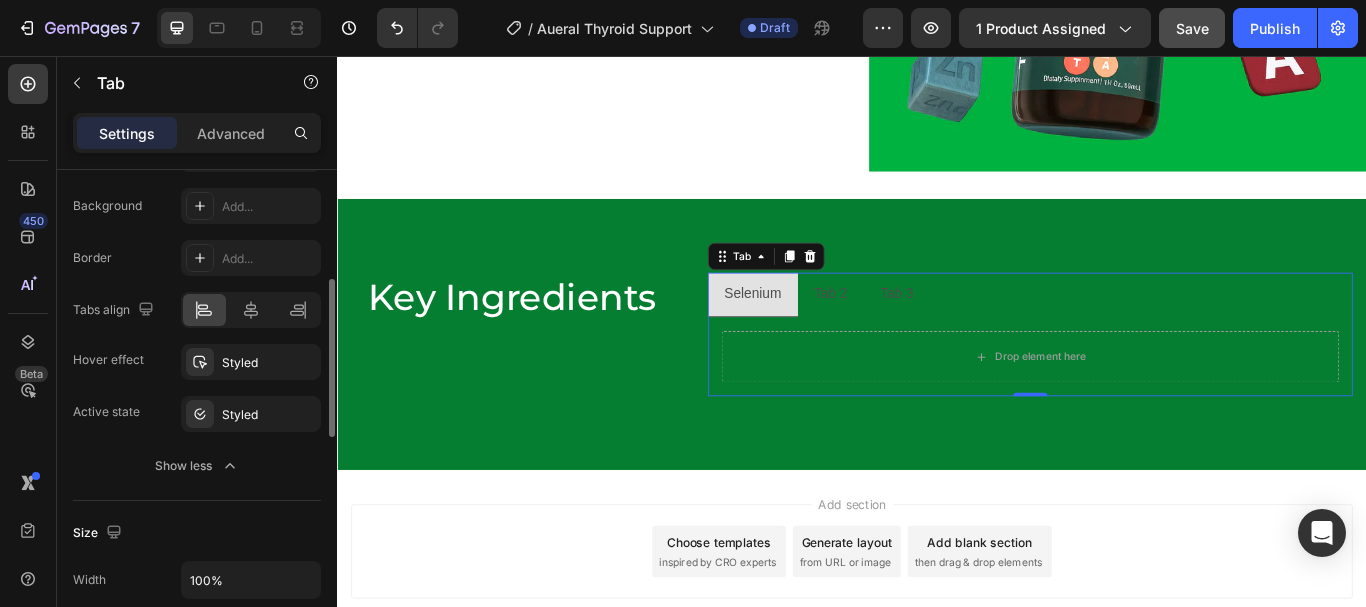 scroll, scrollTop: 338, scrollLeft: 0, axis: vertical 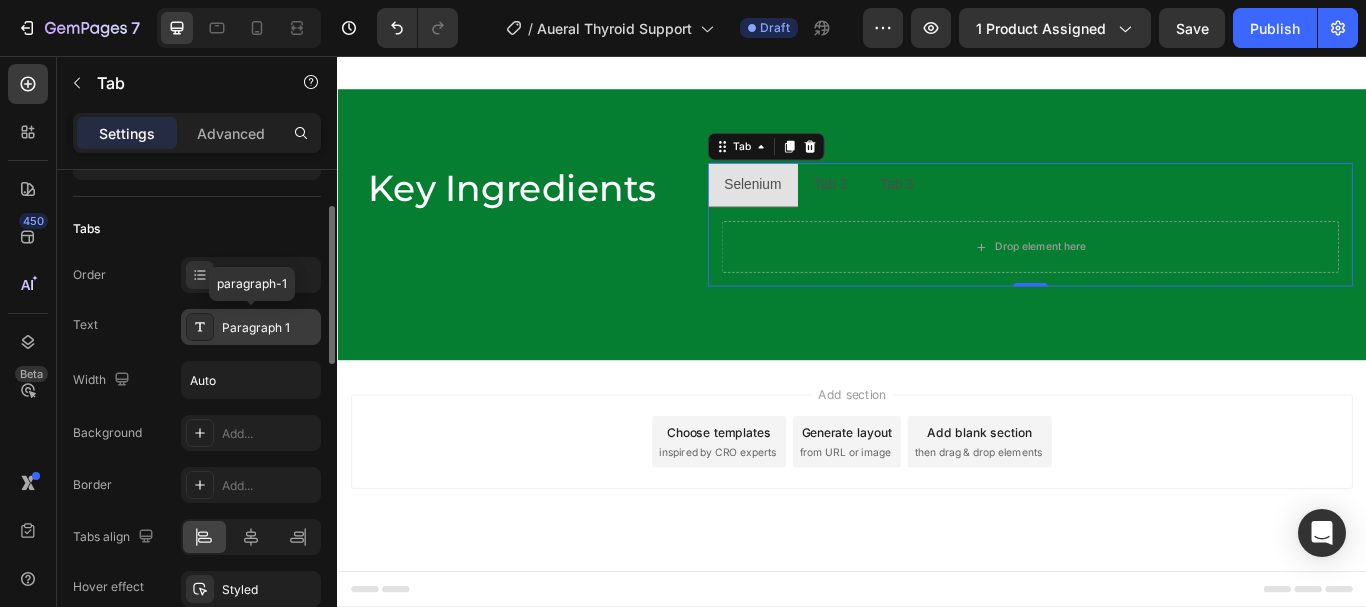 click on "Paragraph 1" at bounding box center (269, 328) 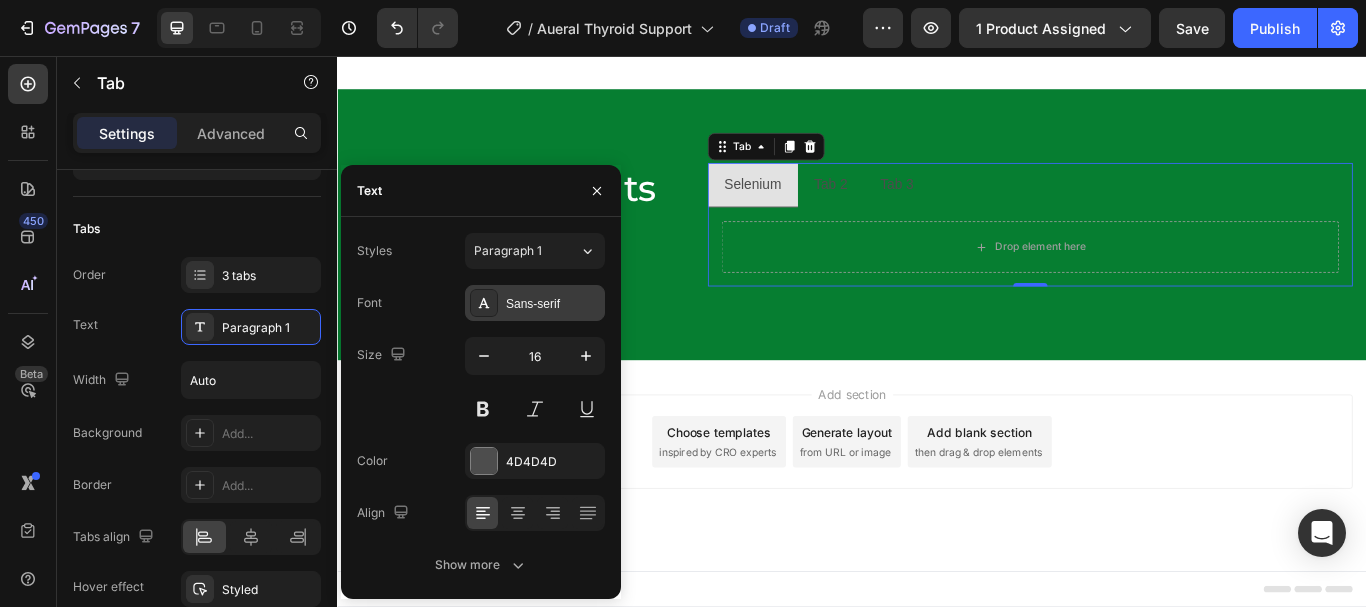 click on "Sans-serif" at bounding box center [553, 304] 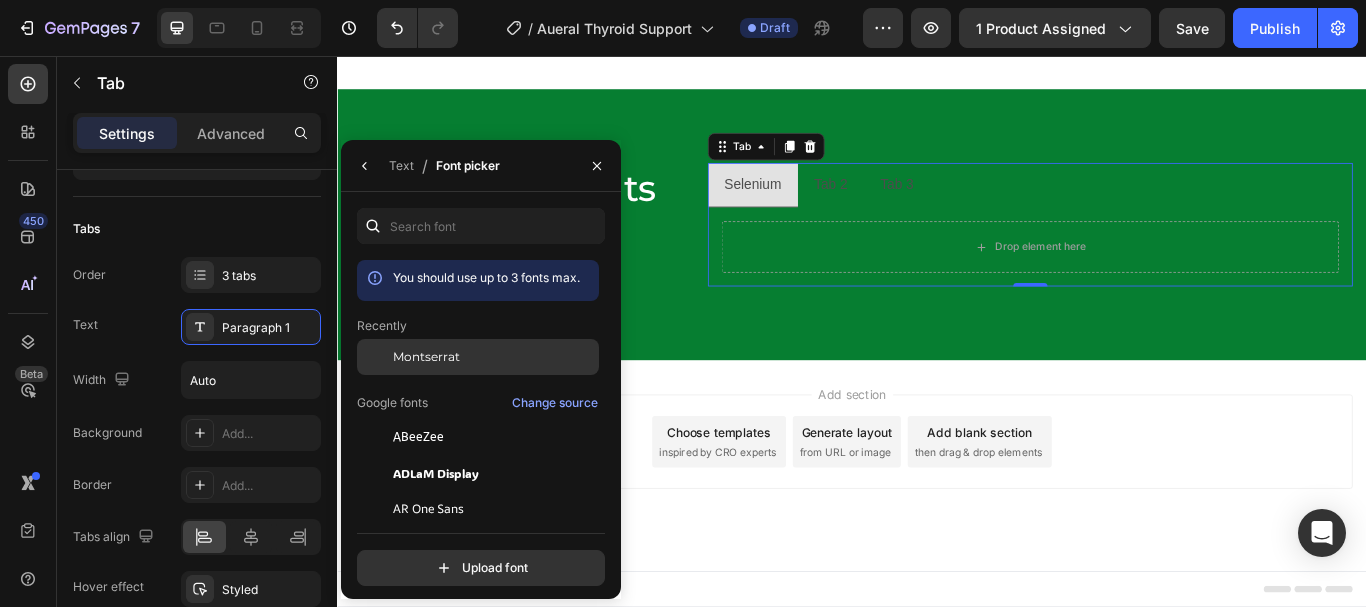 click on "Montserrat" at bounding box center [426, 357] 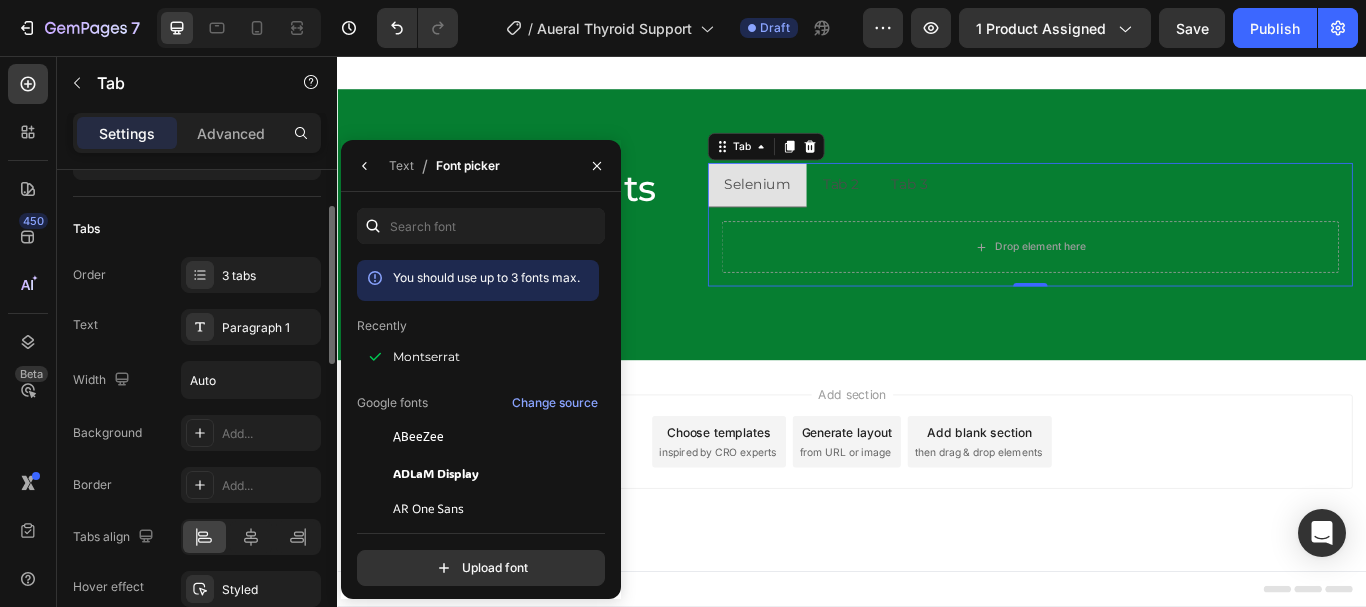 click on "Order 3 tabs Text Paragraph 1 Width Auto" at bounding box center [197, 328] 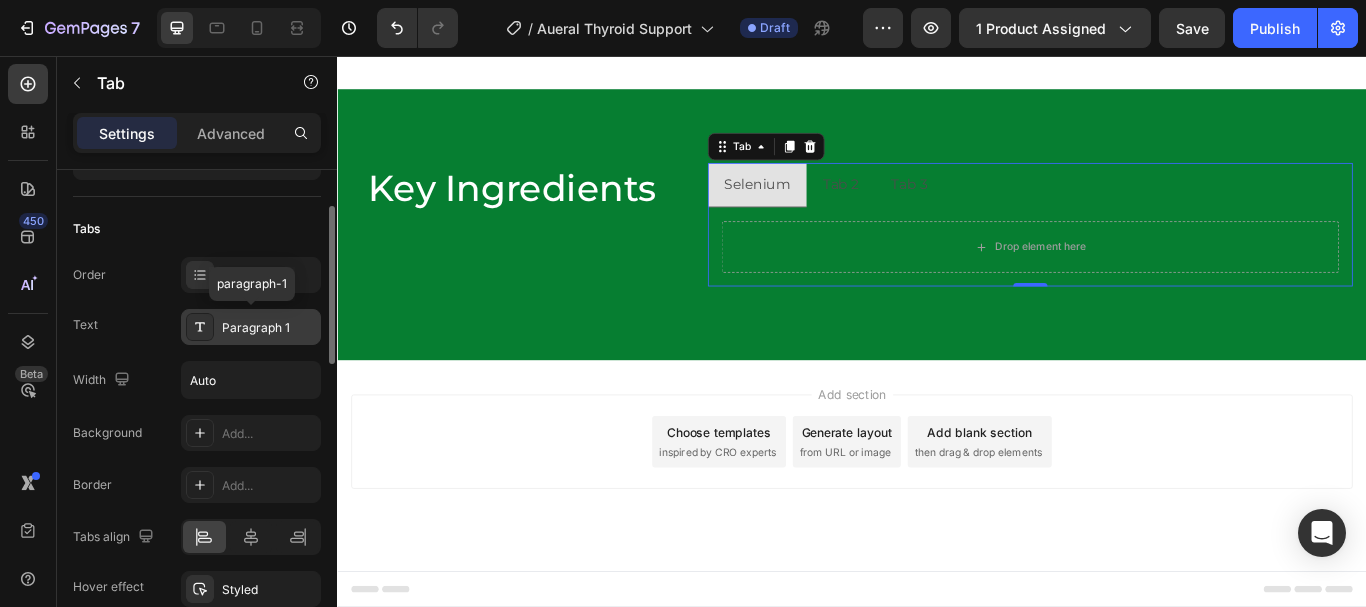 click on "Paragraph 1" at bounding box center [269, 328] 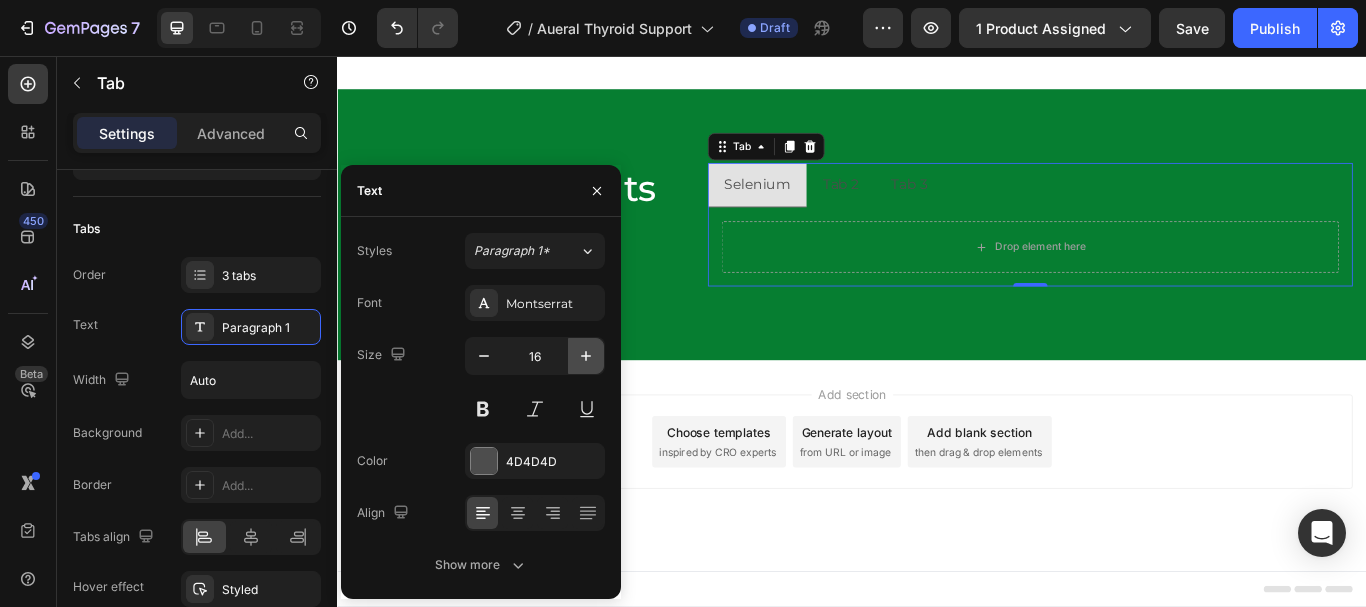 click 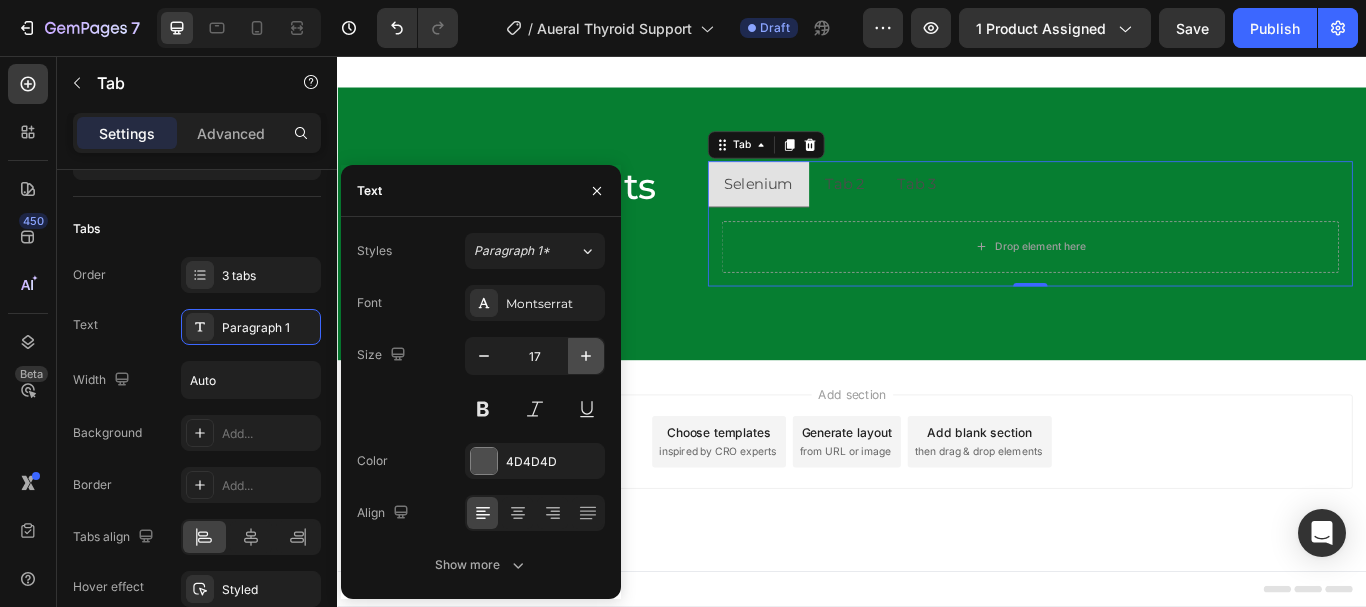 click 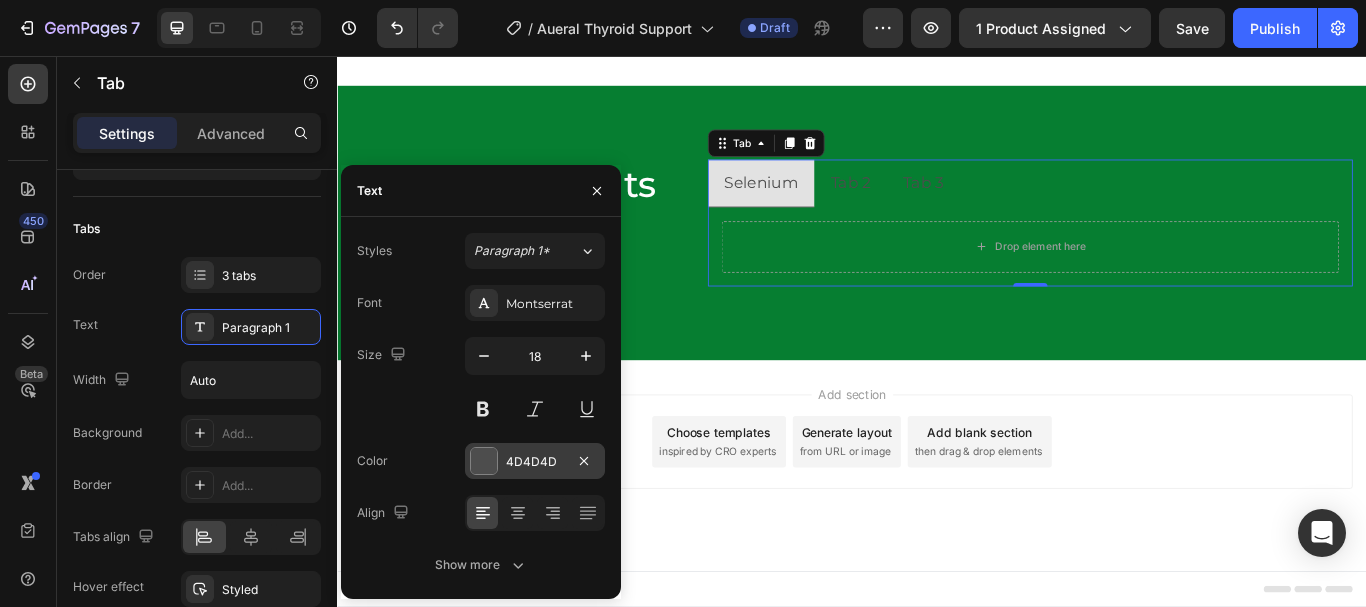click at bounding box center [484, 461] 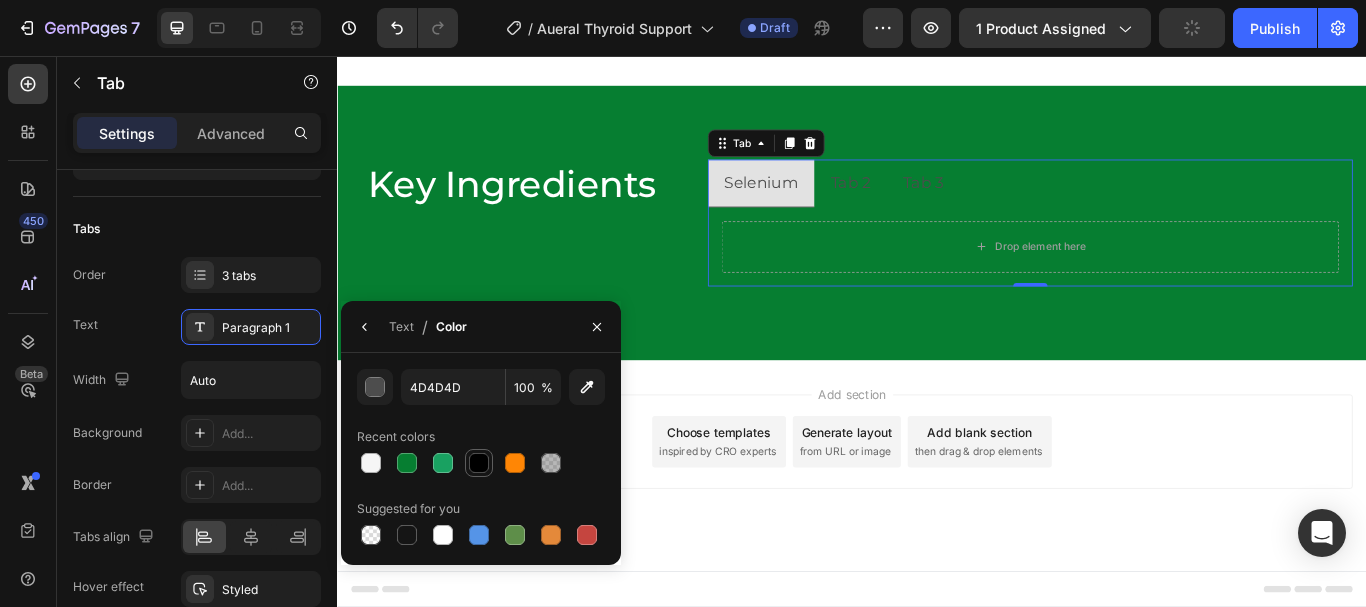 click at bounding box center [479, 463] 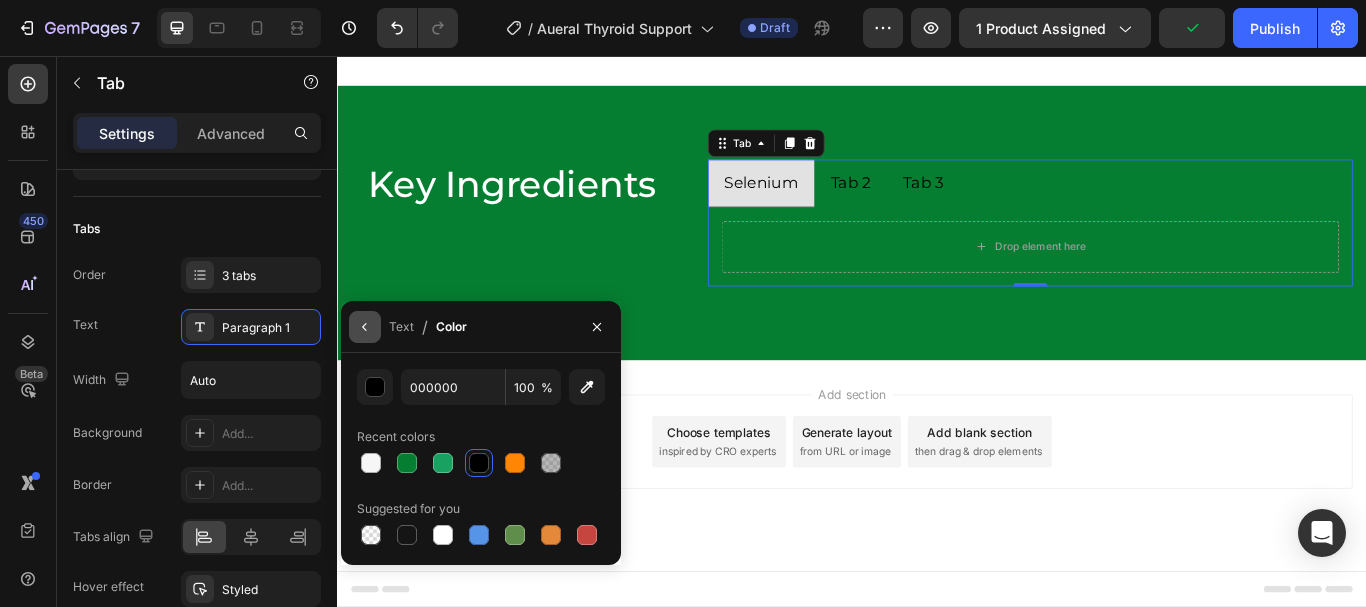 click at bounding box center (365, 327) 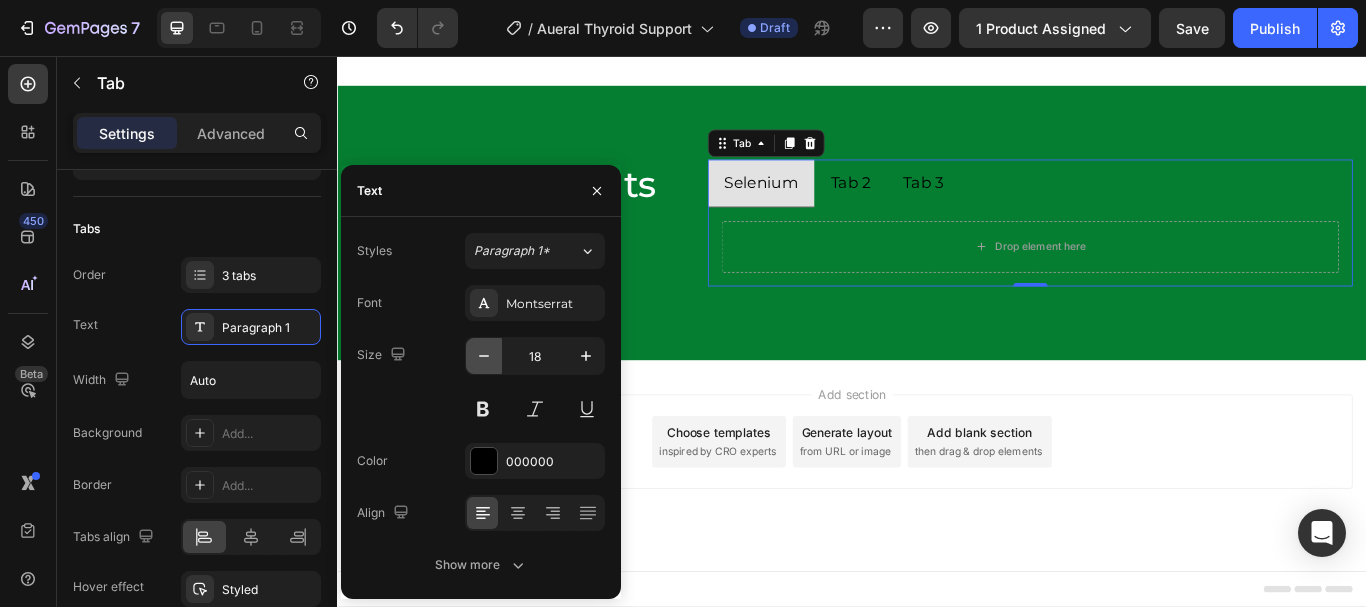 click 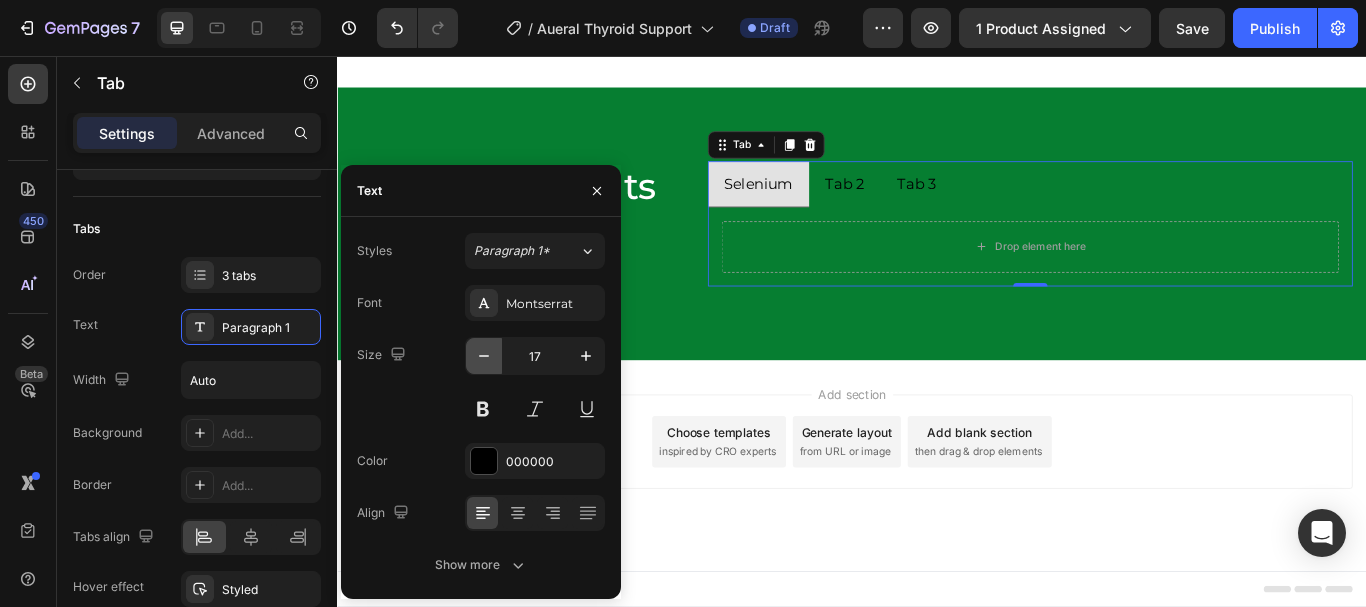 click 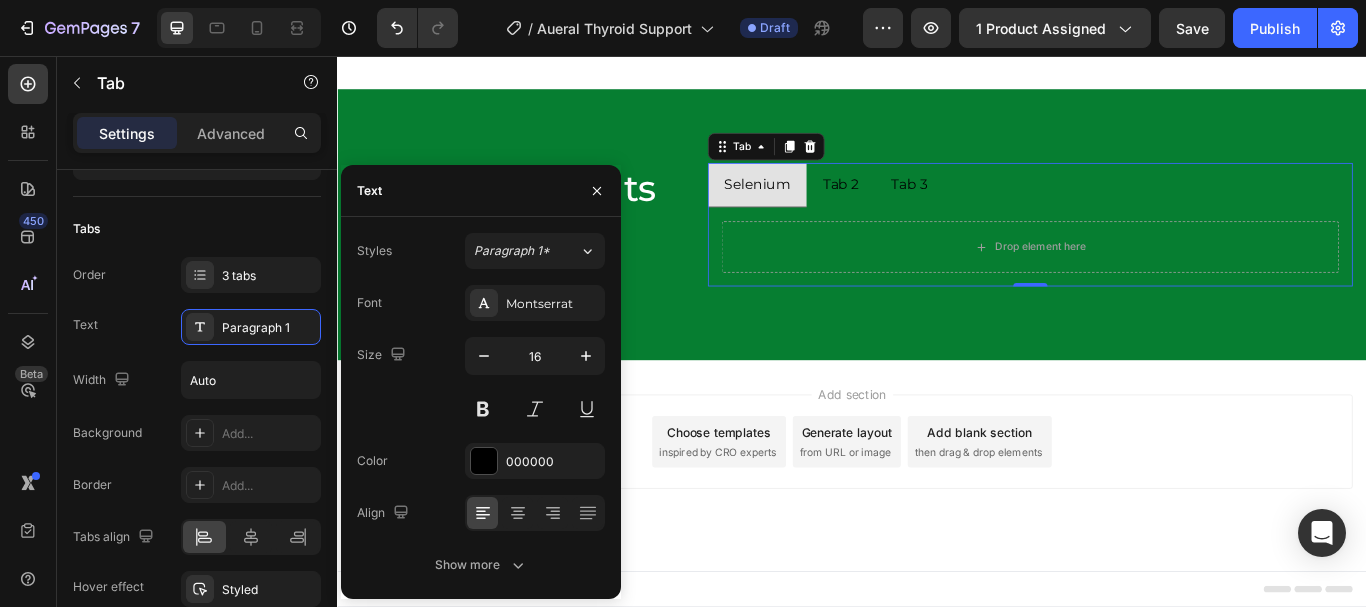 click on "Font Montserrat Size 16 Color 000000 Align Show more" at bounding box center (481, 434) 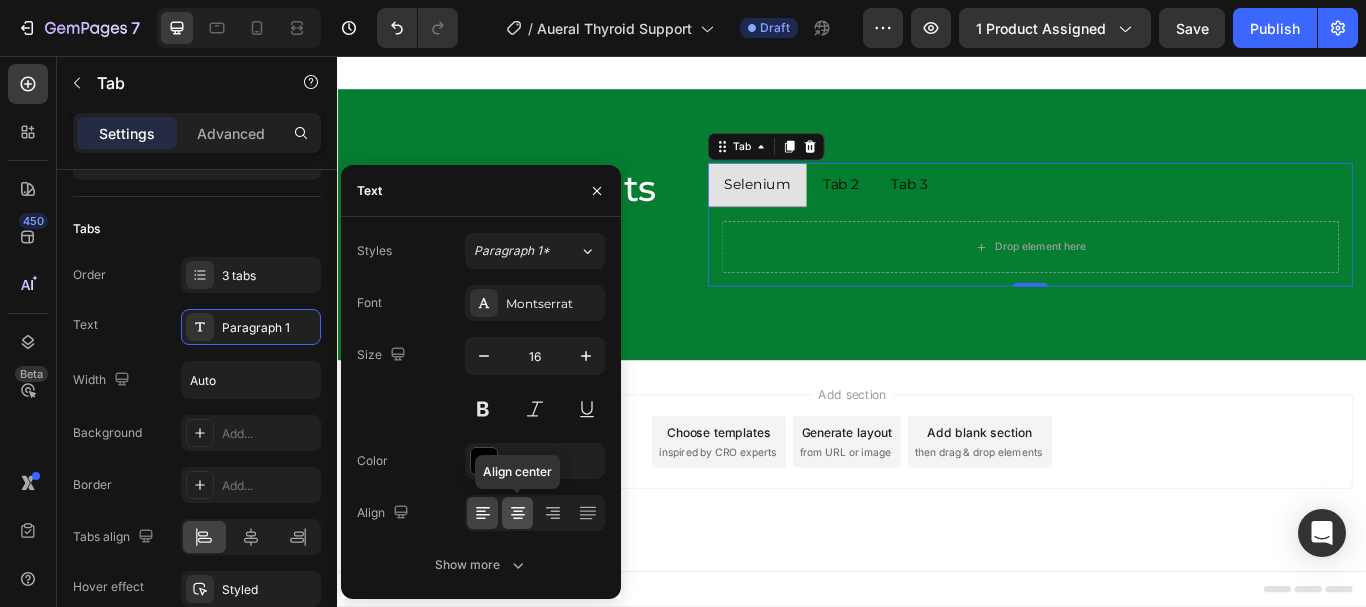 click 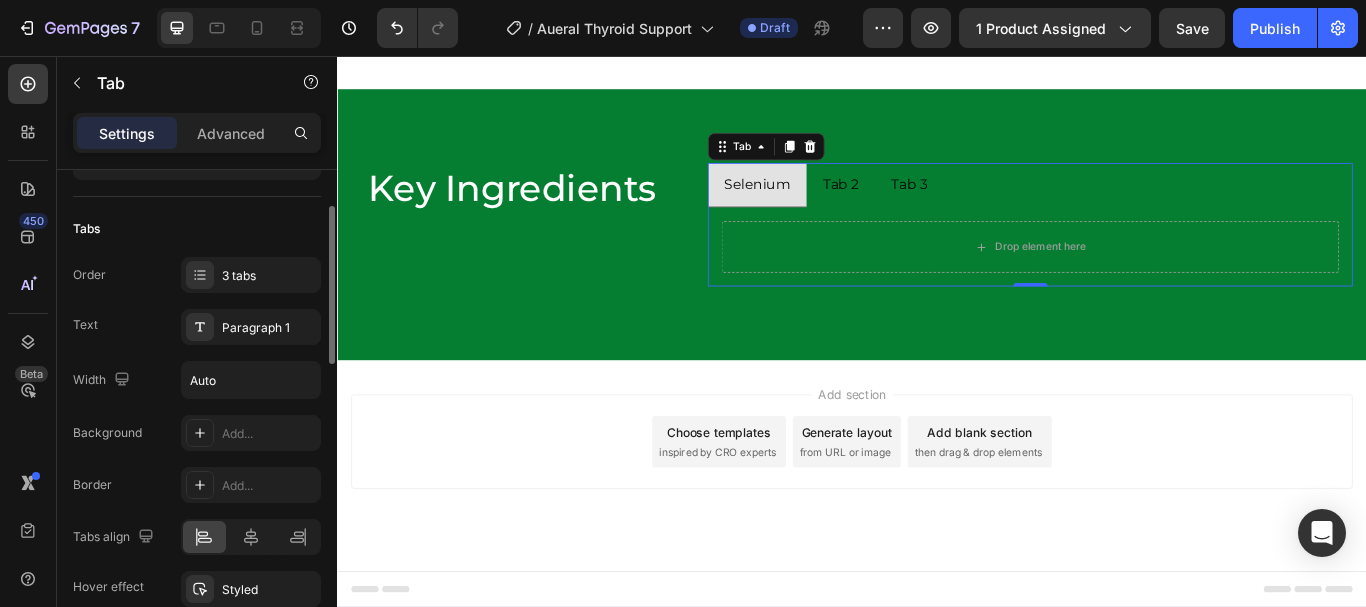 click on "Order 3 tabs Text Paragraph 1 Width Auto Background Add... Border Add... Tabs align Hover effect Styled Active state Styled Show less" at bounding box center (197, 484) 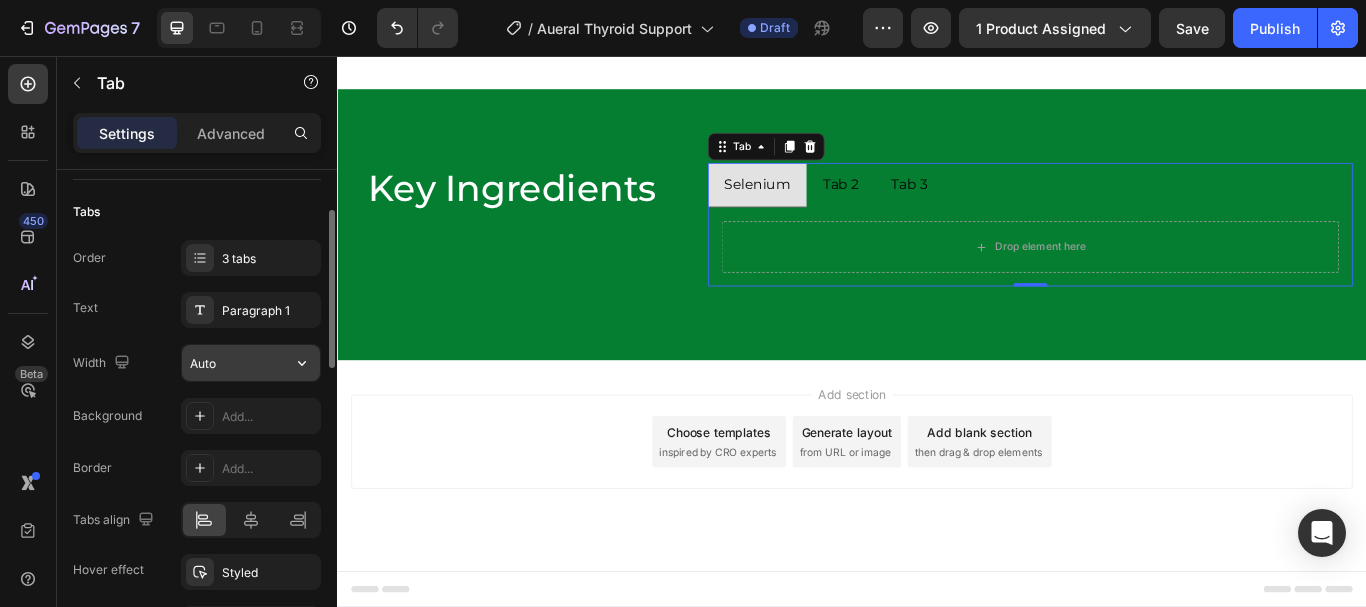 scroll, scrollTop: 133, scrollLeft: 0, axis: vertical 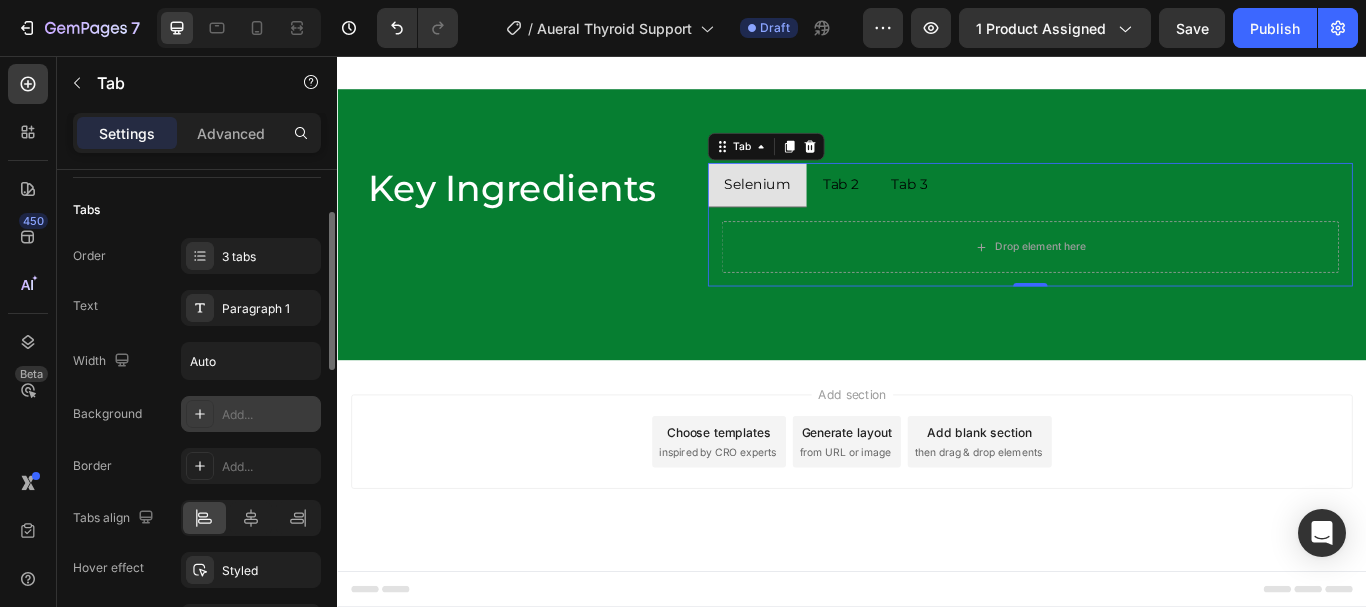 click on "Add..." at bounding box center [269, 415] 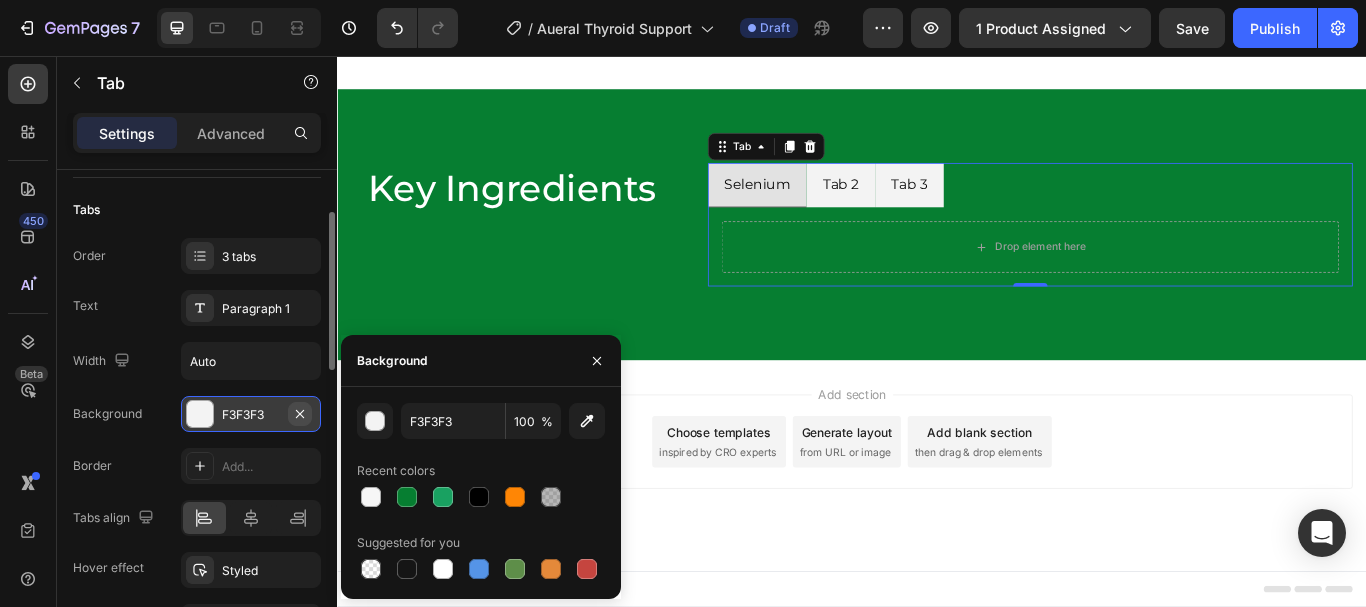 click 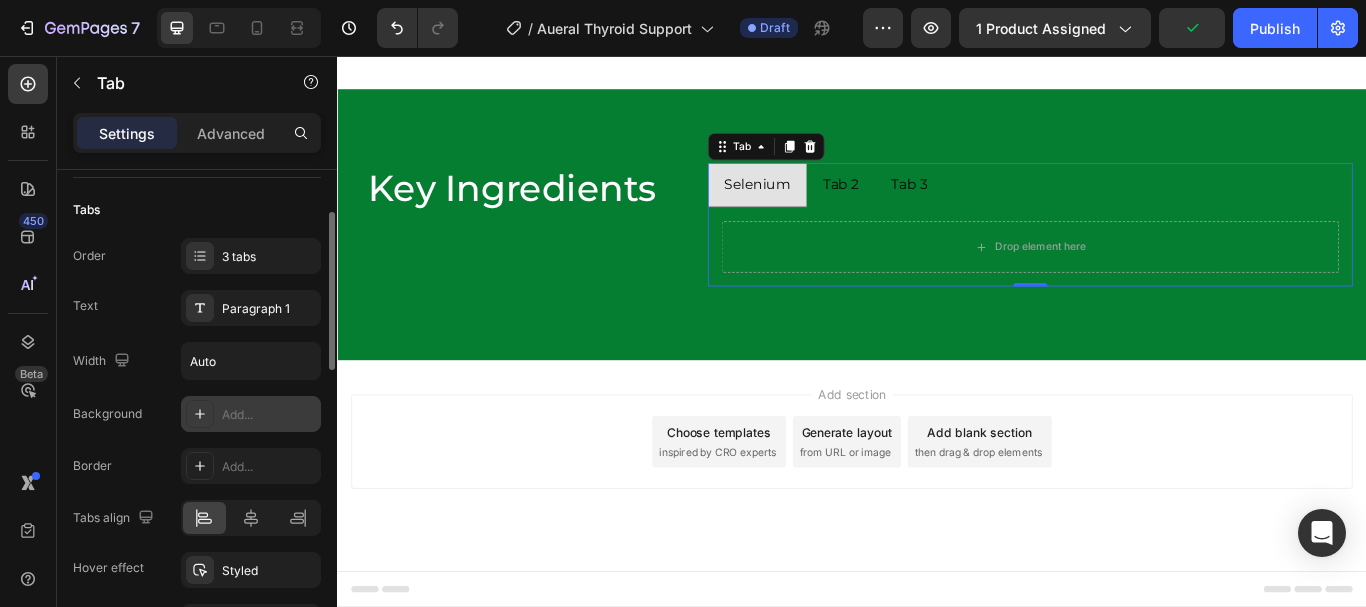 click on "Background Add..." at bounding box center [197, 414] 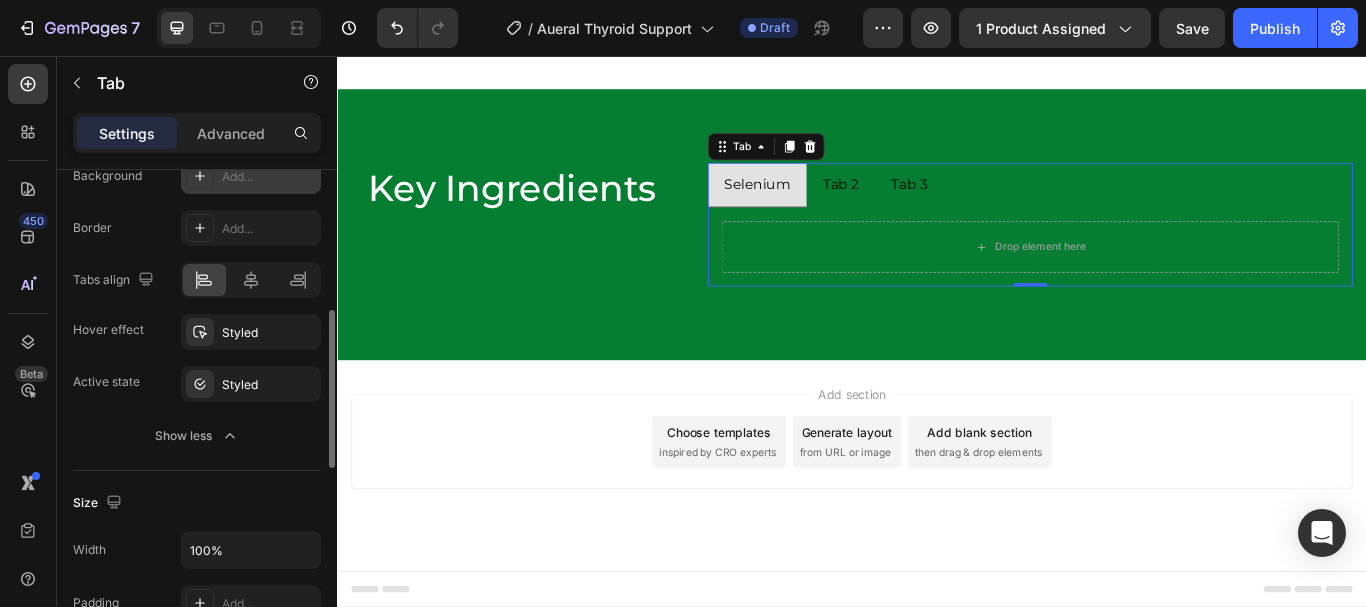 scroll, scrollTop: 360, scrollLeft: 0, axis: vertical 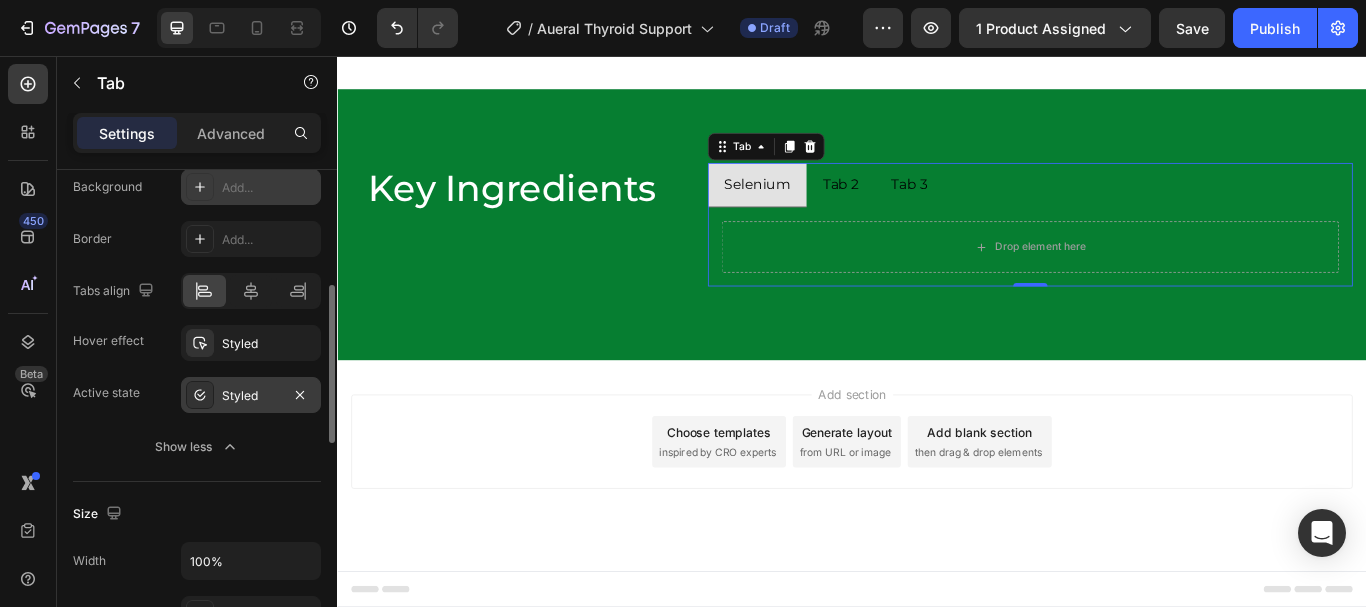 click on "Styled" at bounding box center [251, 396] 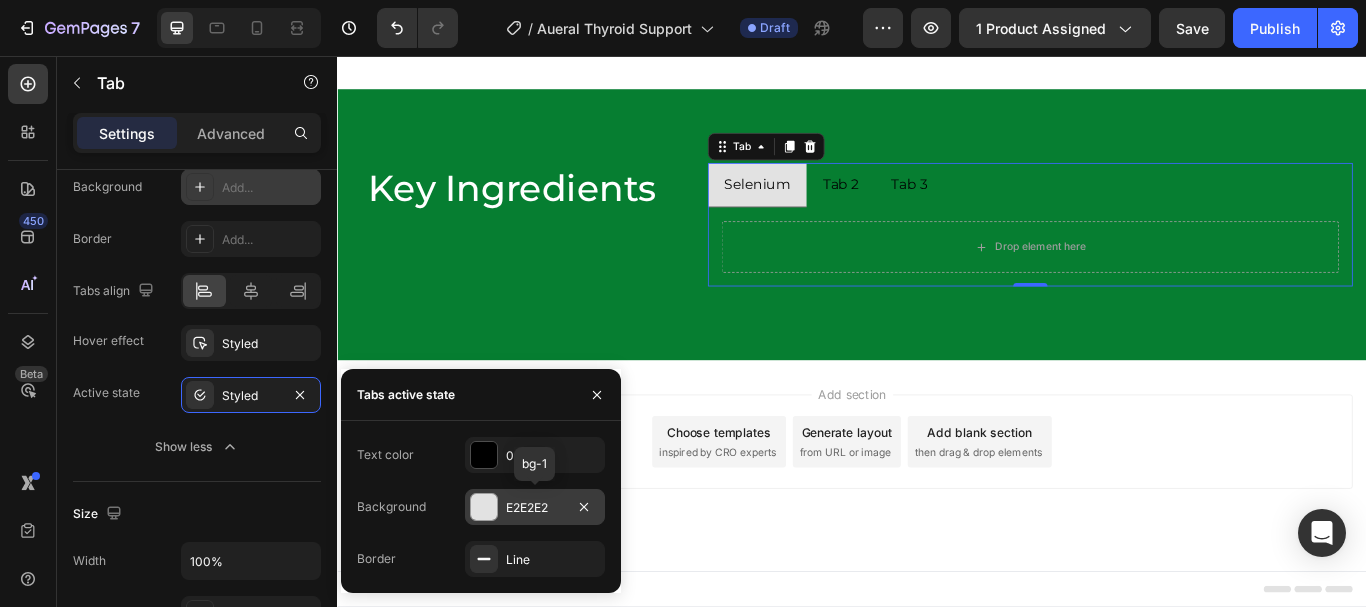 click at bounding box center [484, 507] 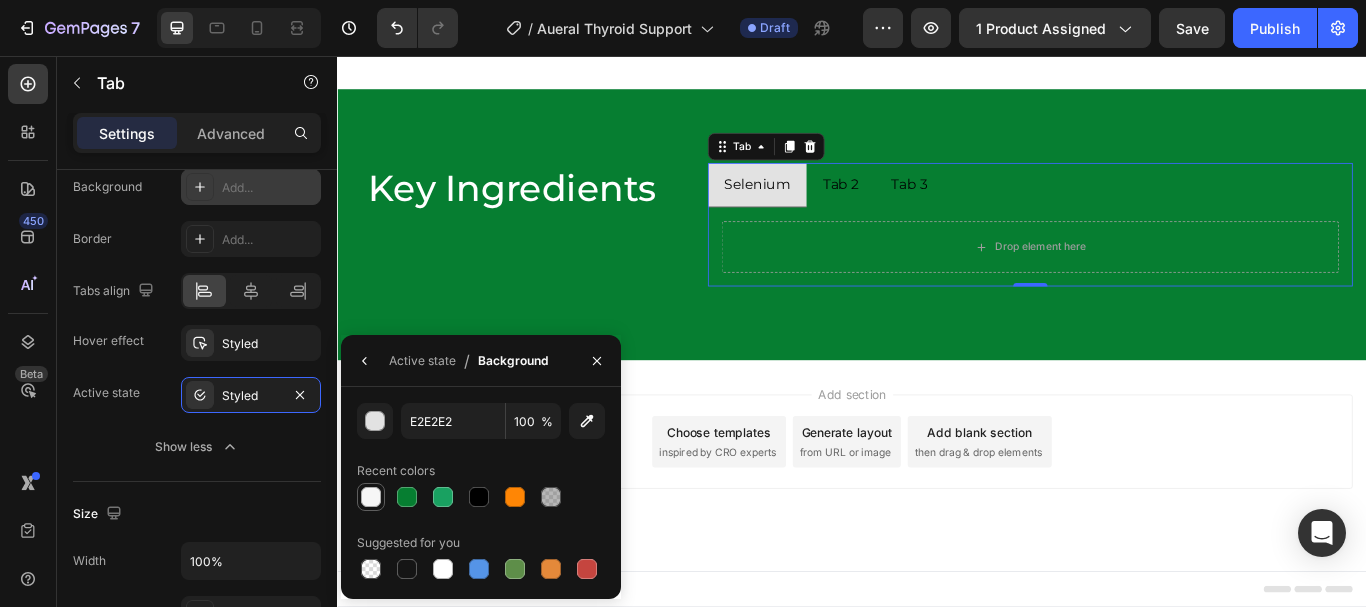 click at bounding box center [371, 497] 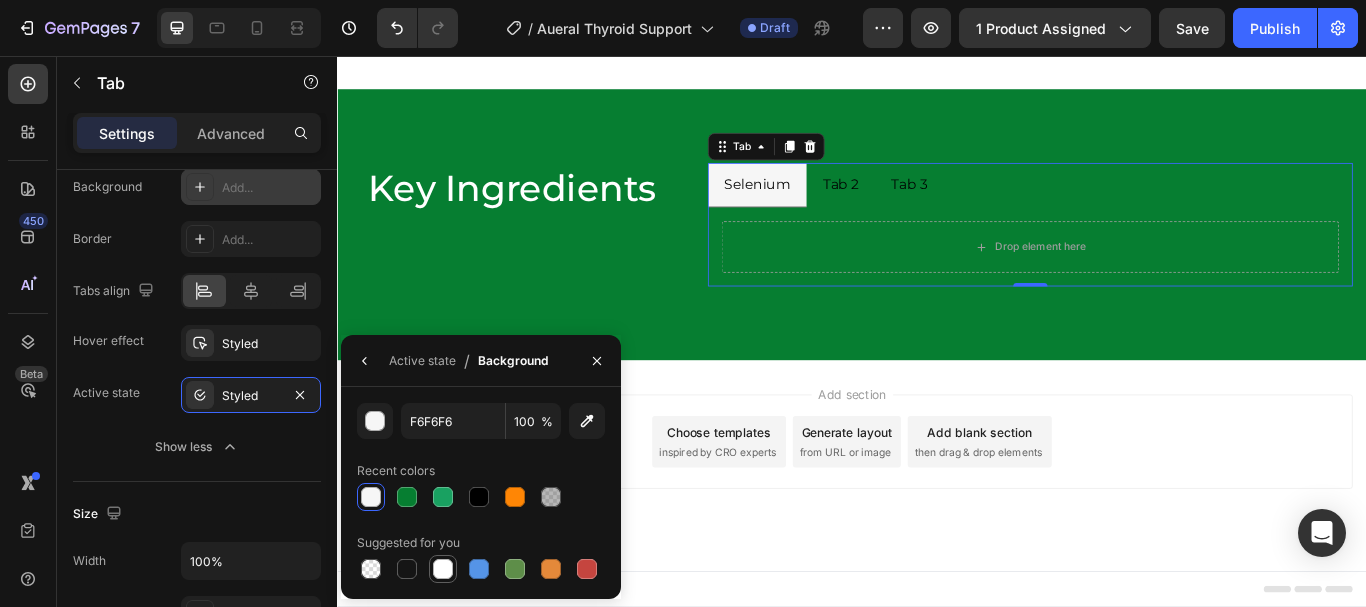 click at bounding box center (443, 569) 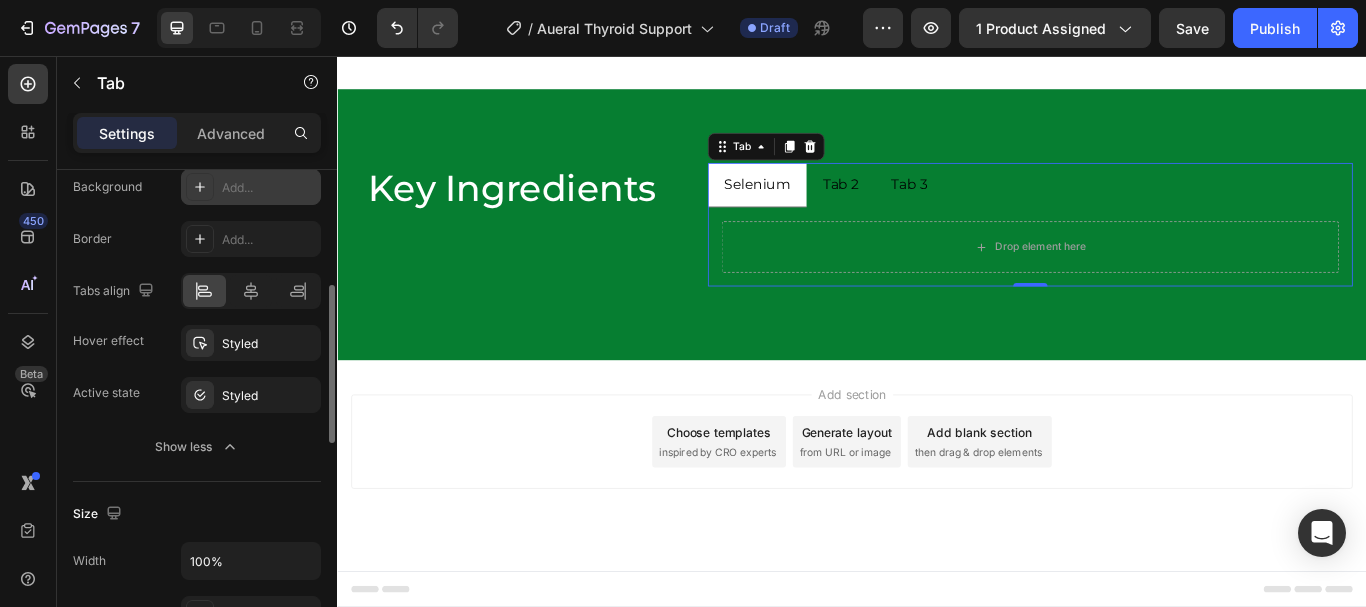 click on "Background Add... Border Add... Tabs align Hover effect Styled Active state Styled Show less" 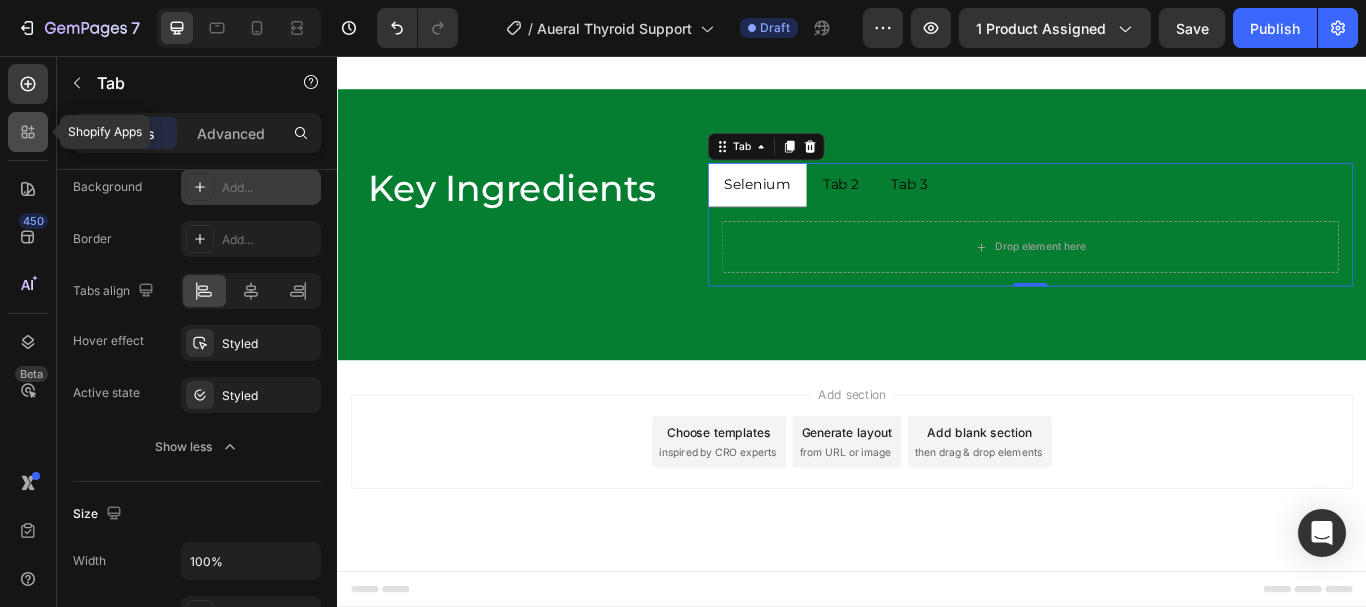 click 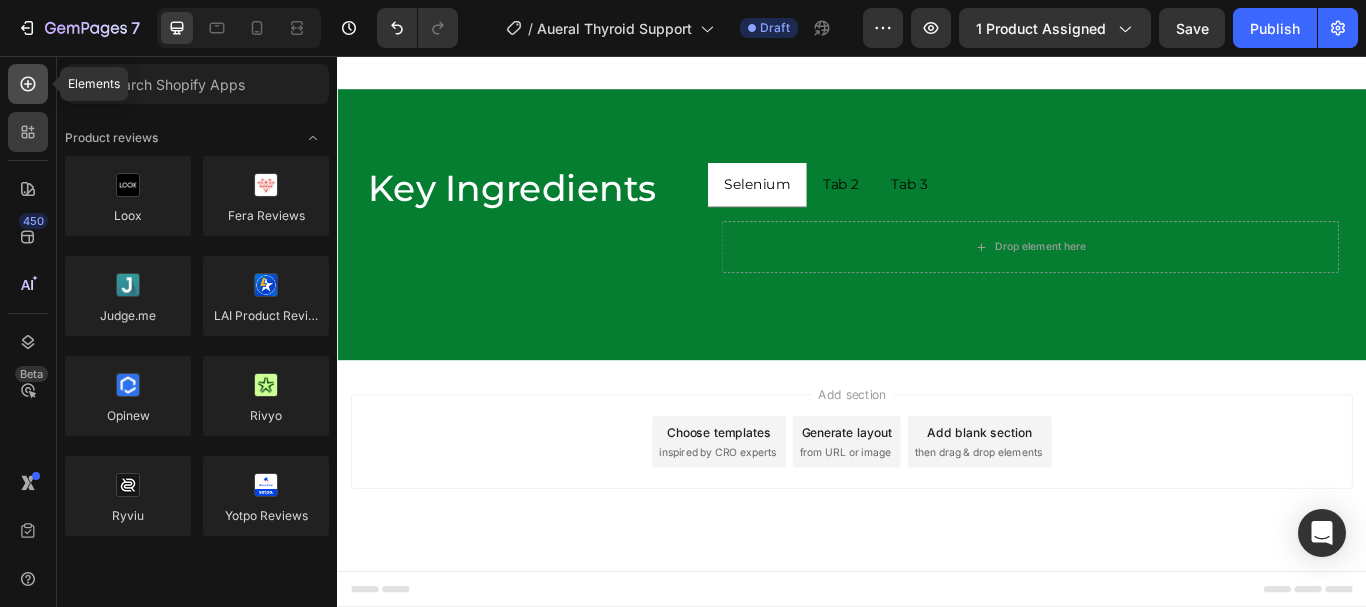 click 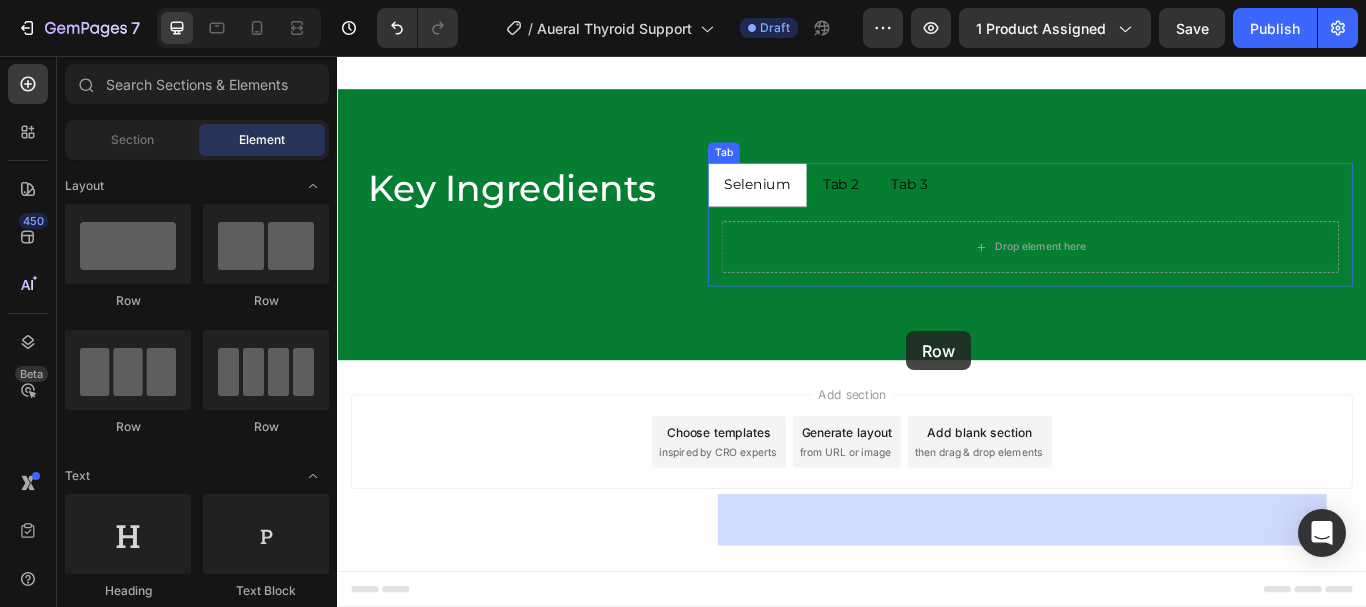 drag, startPoint x: 571, startPoint y: 289, endPoint x: 1001, endPoint y: 377, distance: 438.9123 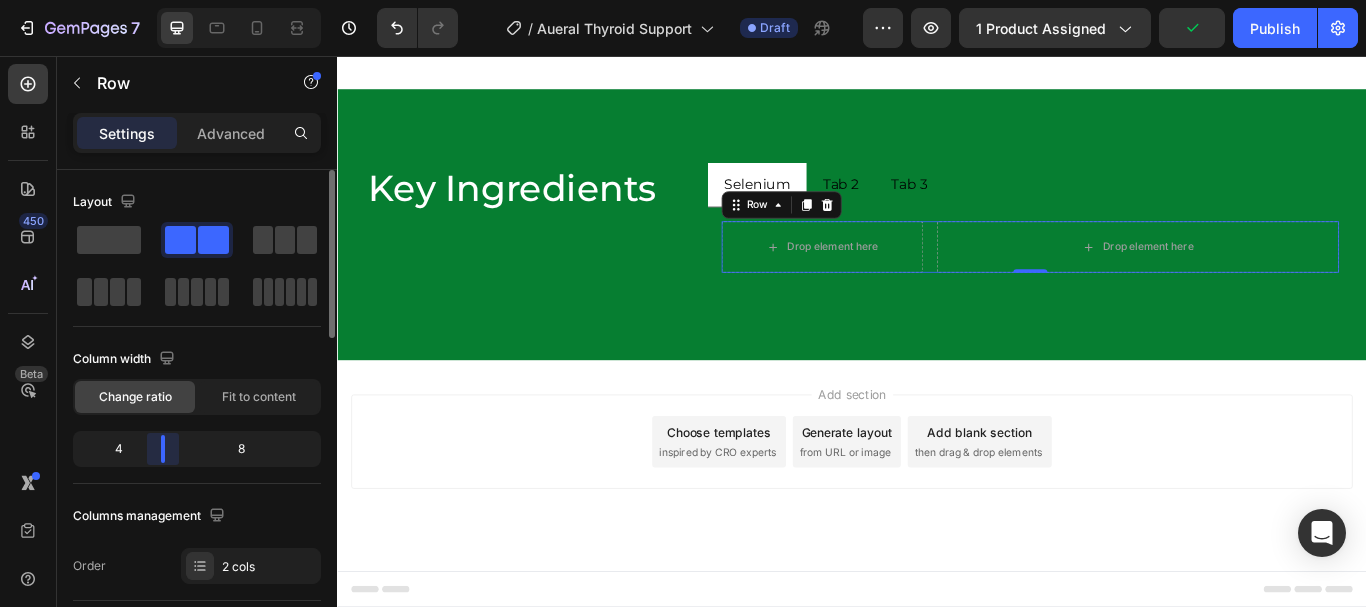 drag, startPoint x: 196, startPoint y: 451, endPoint x: 153, endPoint y: 220, distance: 234.96808 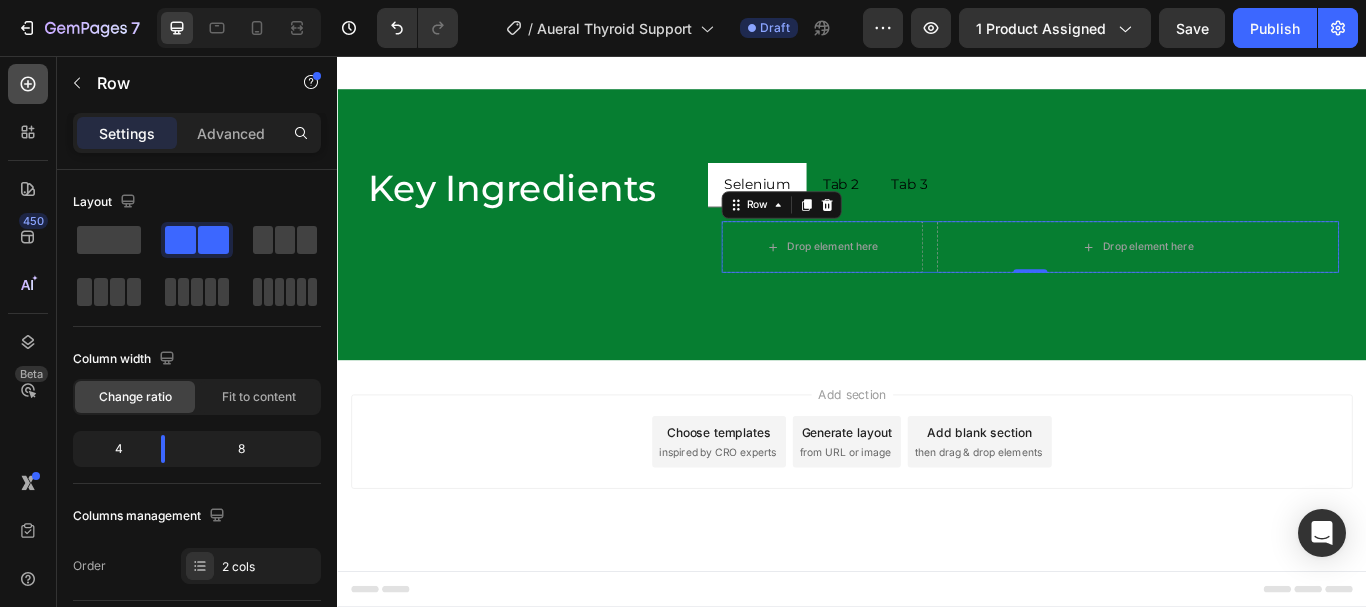 click 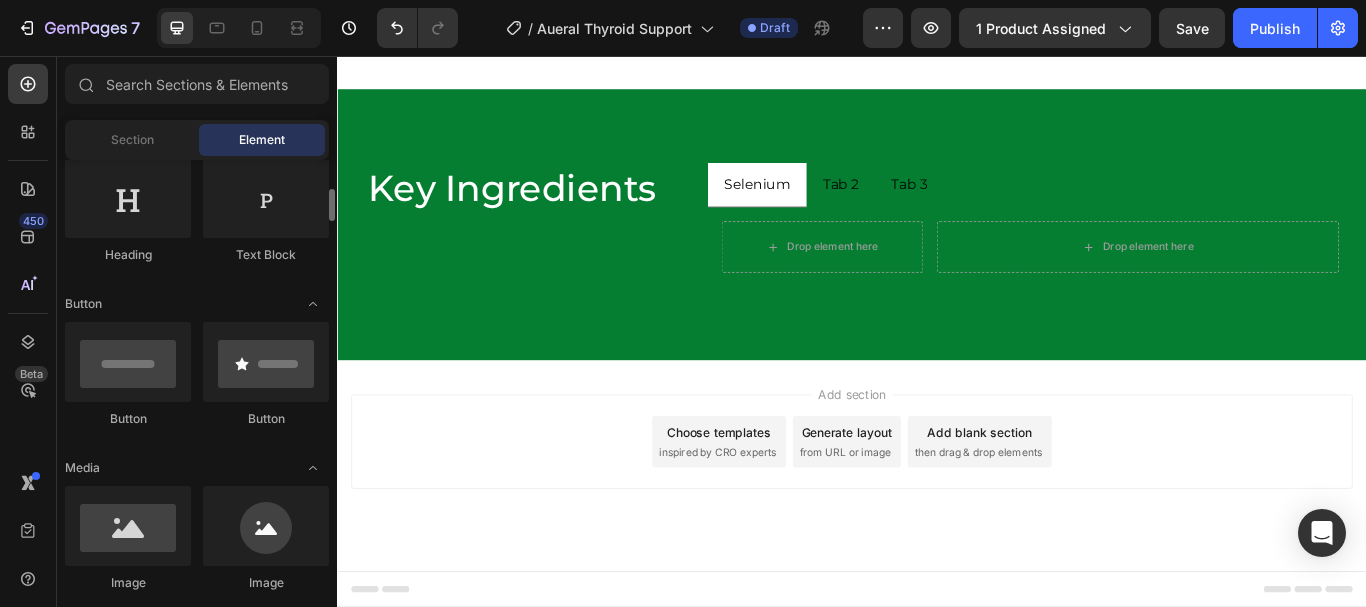 scroll, scrollTop: 341, scrollLeft: 0, axis: vertical 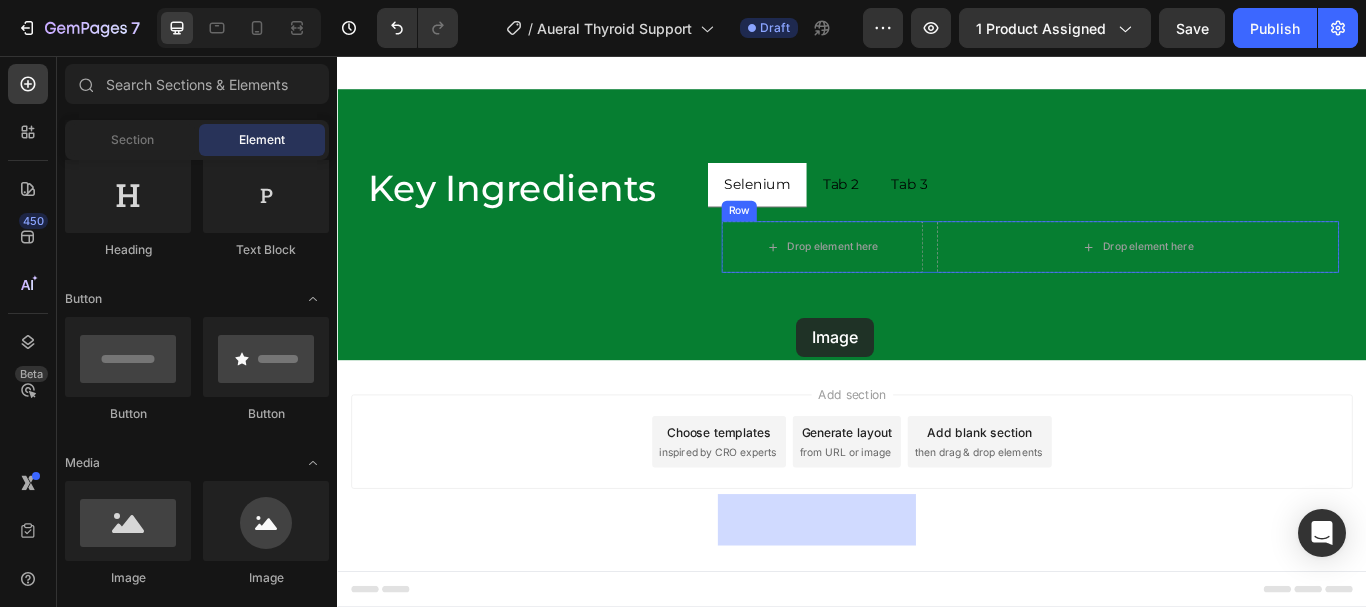 drag, startPoint x: 459, startPoint y: 578, endPoint x: 871, endPoint y: 362, distance: 465.18814 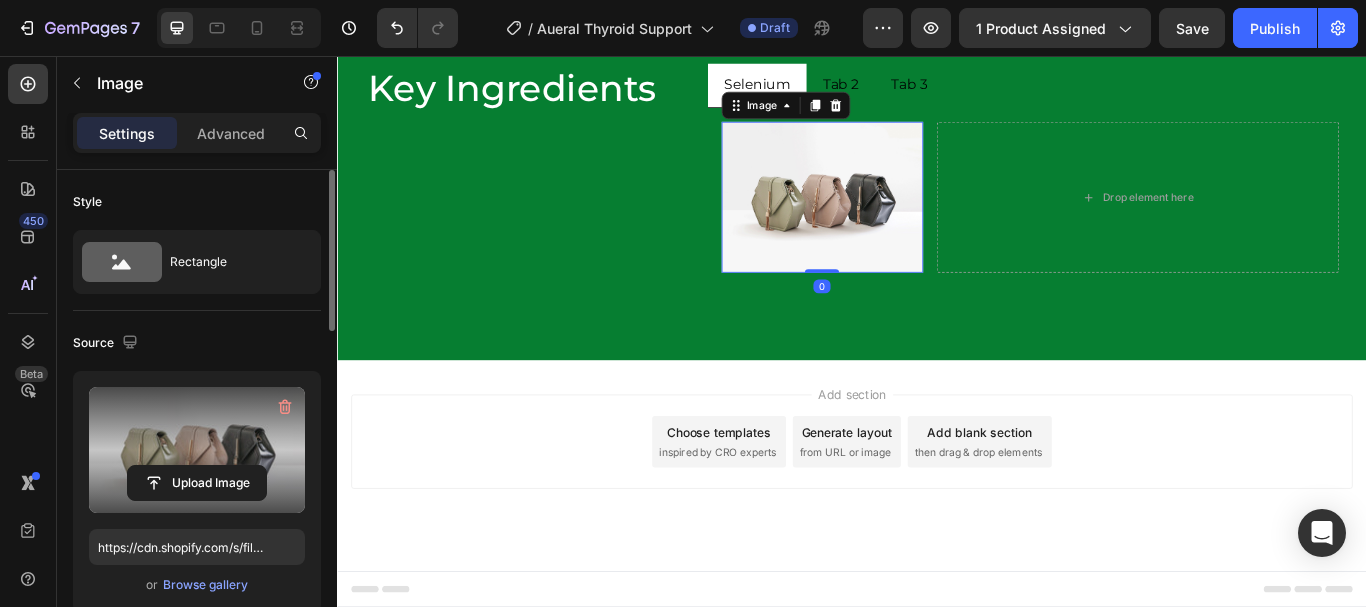 click at bounding box center [197, 450] 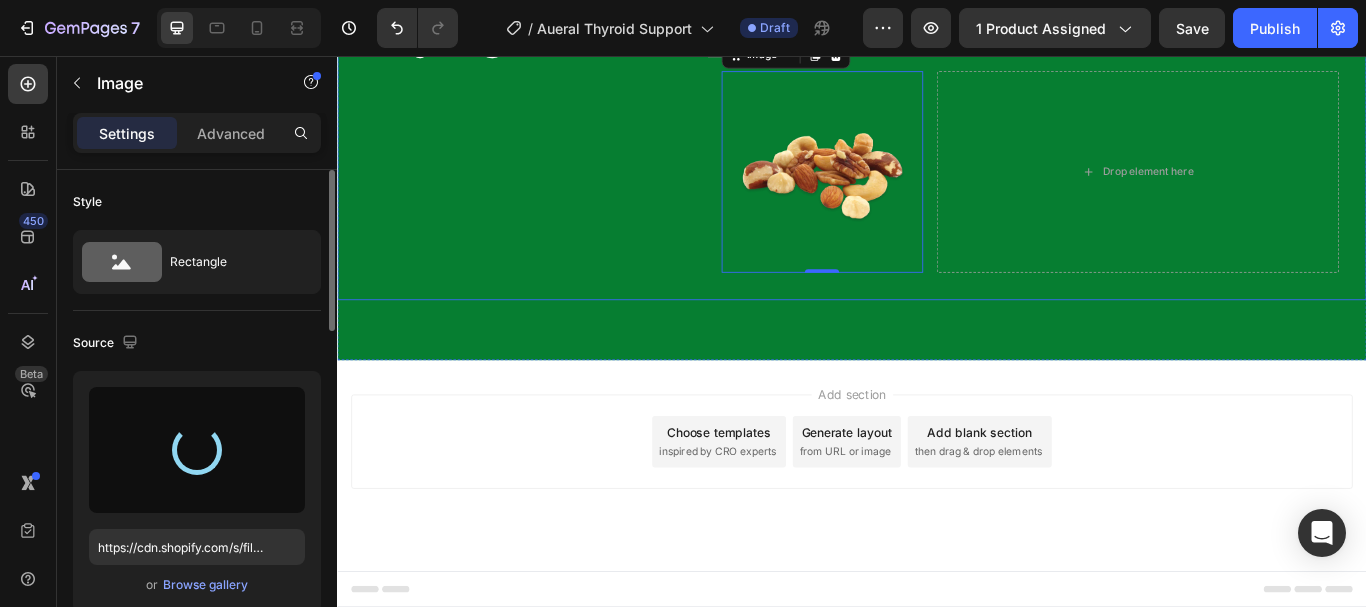 type on "https://cdn.shopify.com/s/files/1/0768/3866/6483/files/gempages_575529433641779786-c8745338-f6c4-4273-928d-ce554276622a.webp" 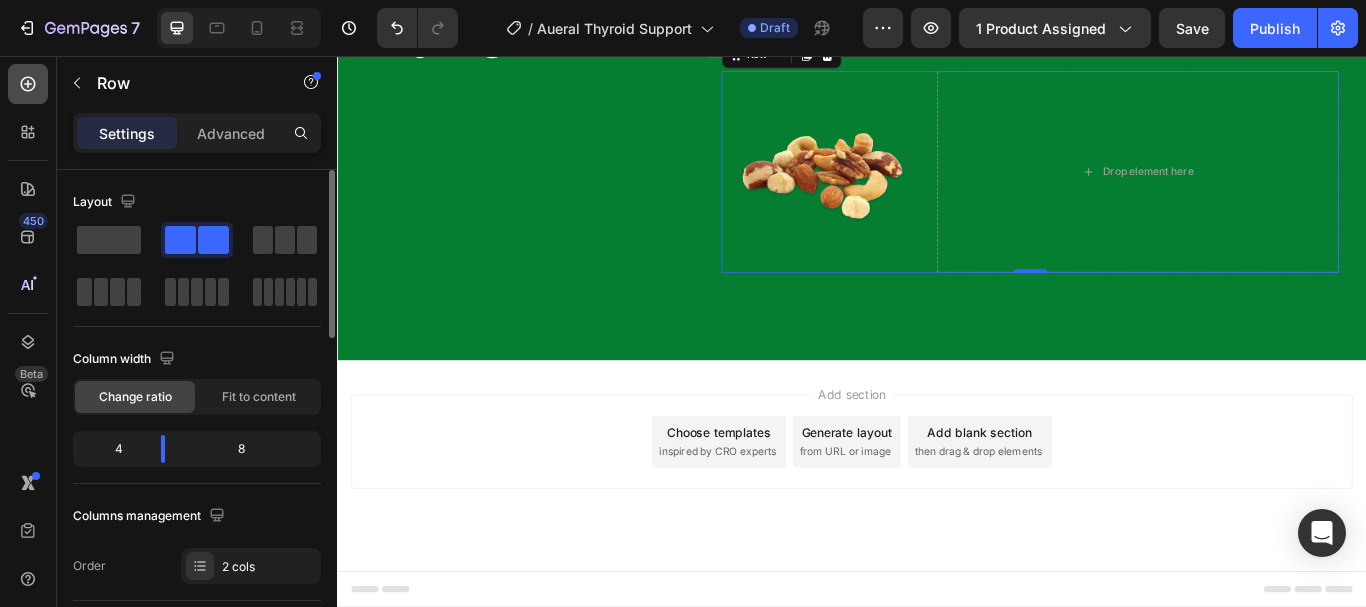 click 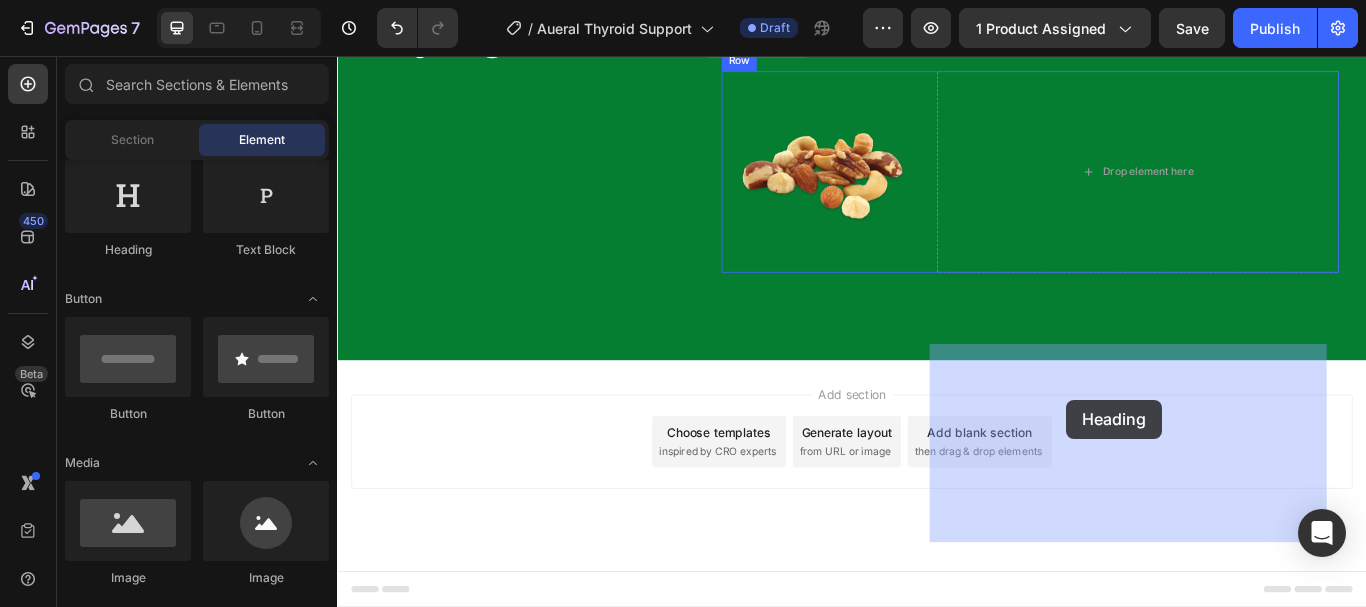 drag, startPoint x: 463, startPoint y: 264, endPoint x: 1187, endPoint y: 457, distance: 749.283 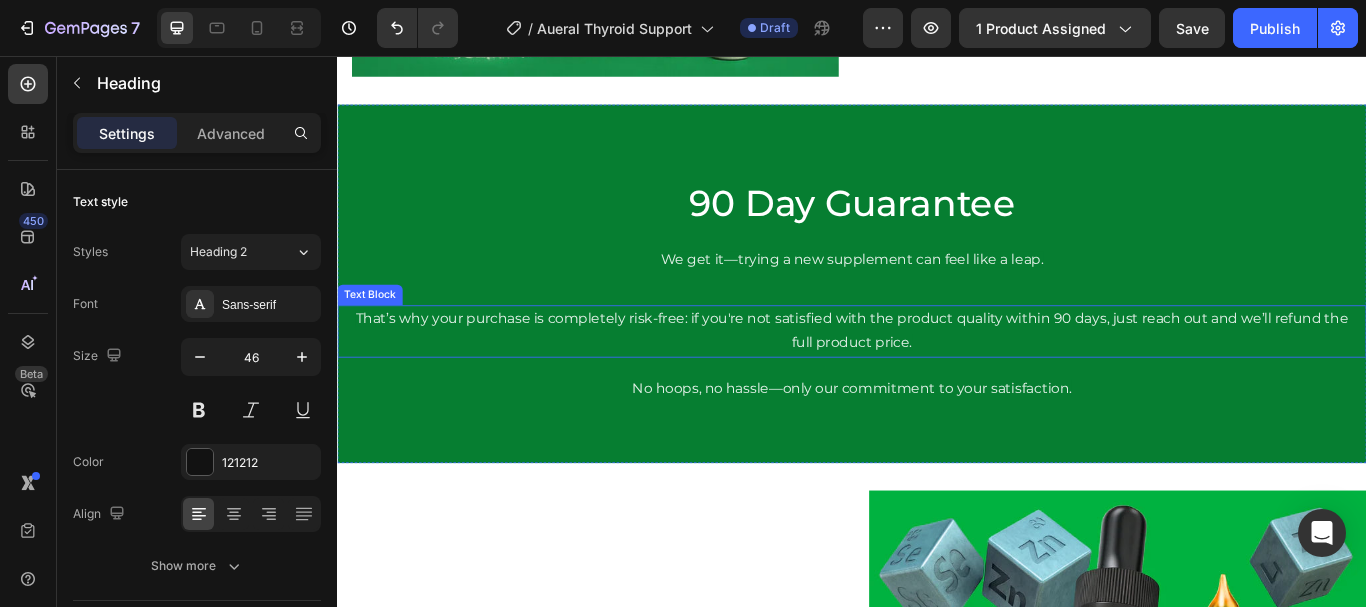 scroll, scrollTop: 4523, scrollLeft: 0, axis: vertical 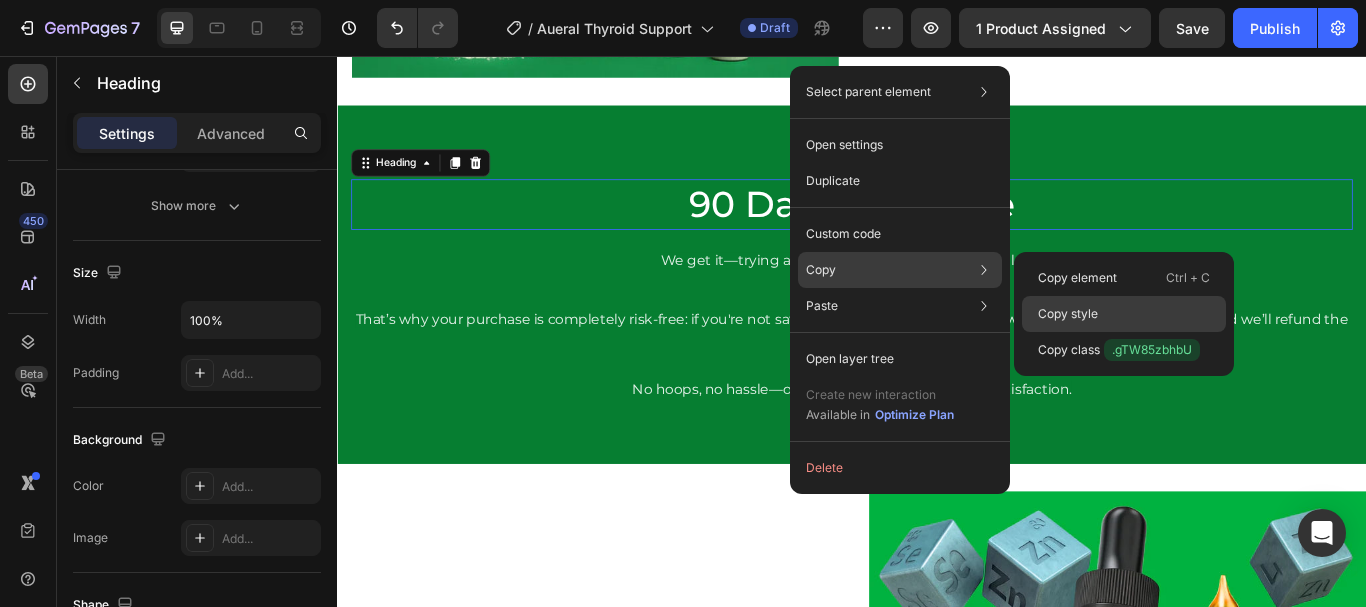 click on "Copy style" at bounding box center [1068, 314] 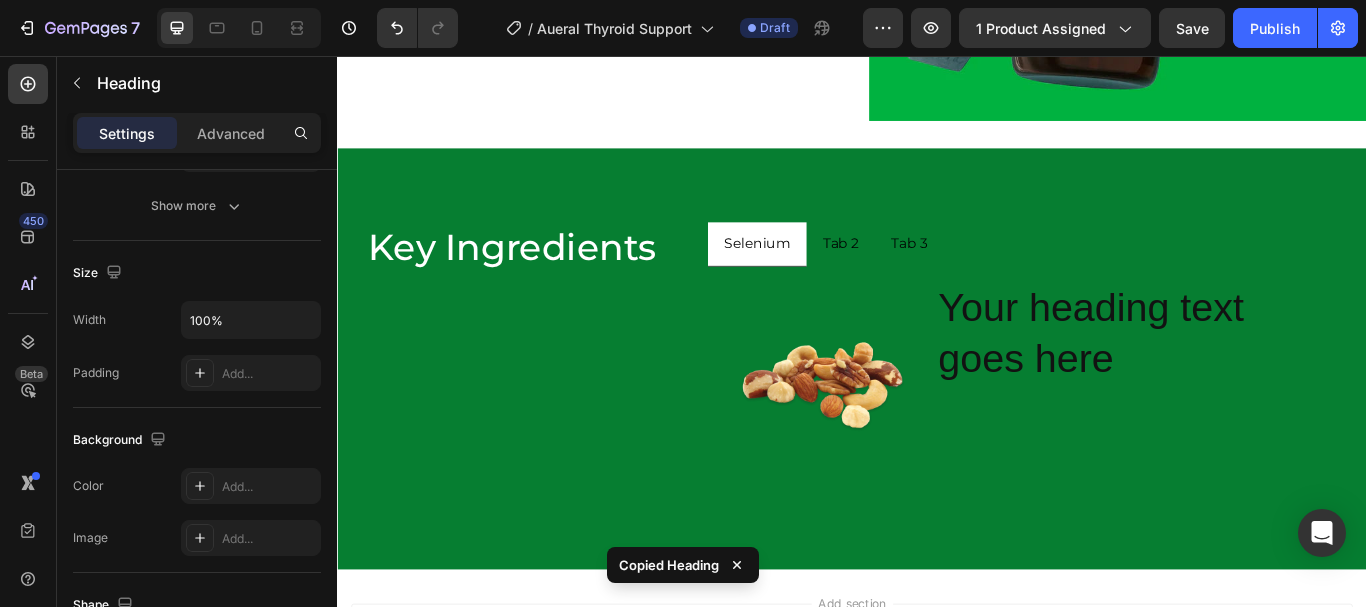 scroll, scrollTop: 5529, scrollLeft: 0, axis: vertical 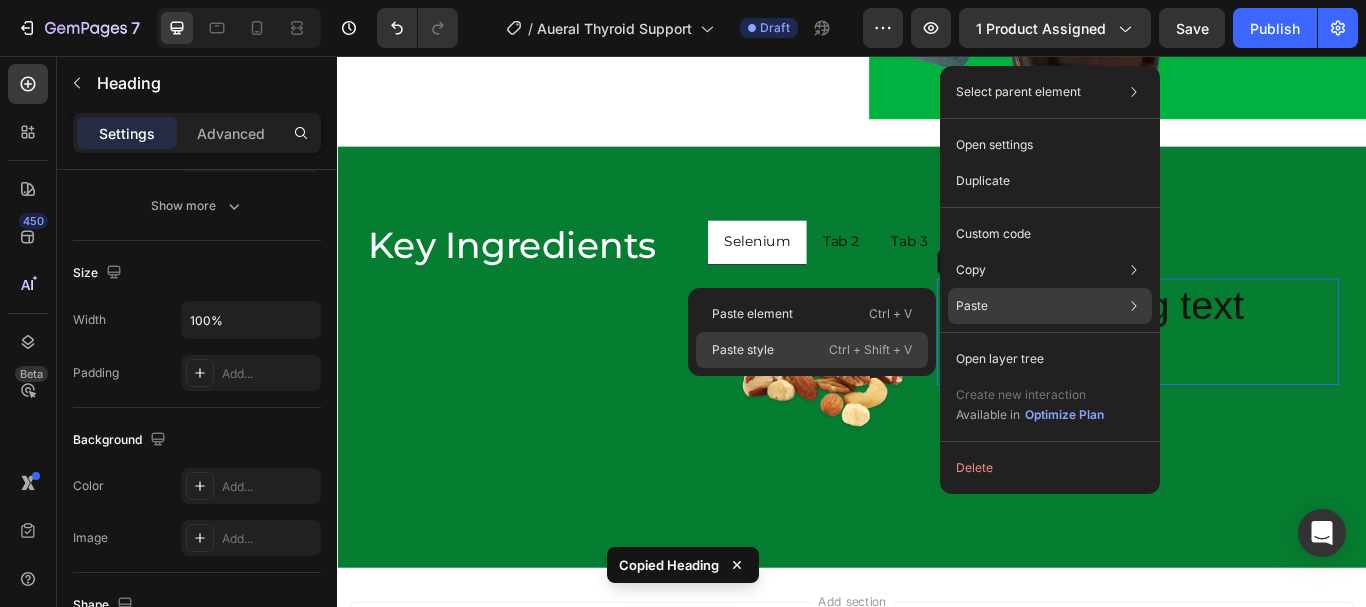 click on "Paste style  Ctrl + Shift + V" 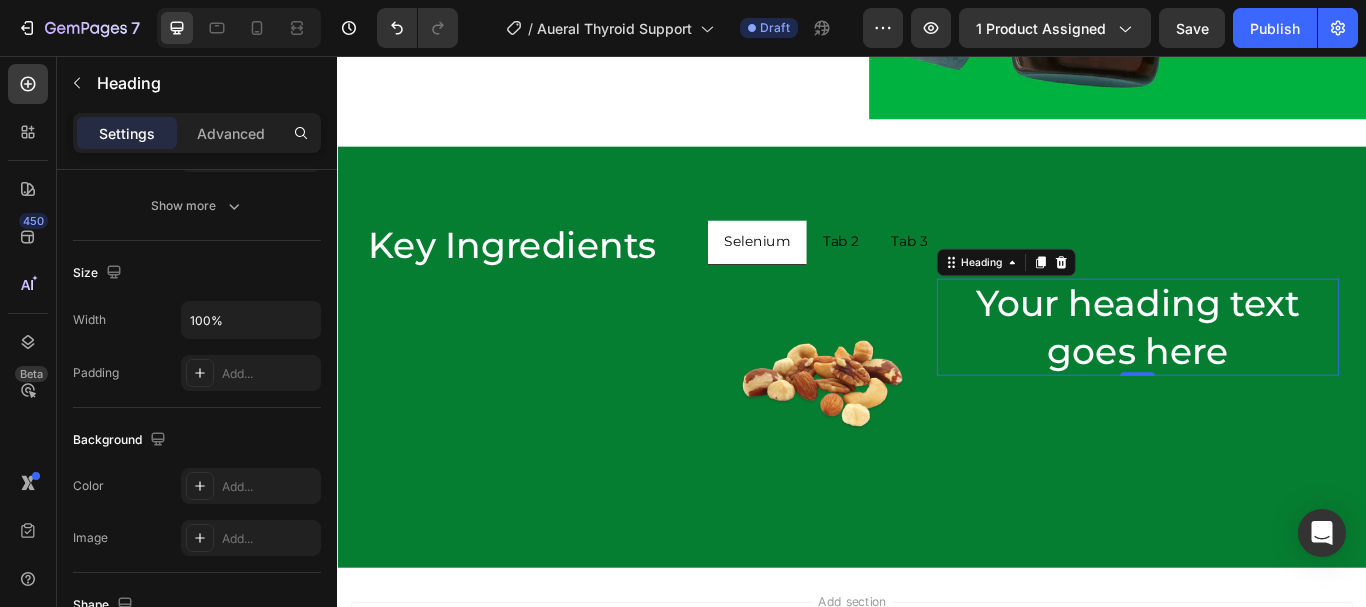 click on "Your heading text goes here" at bounding box center [1270, 372] 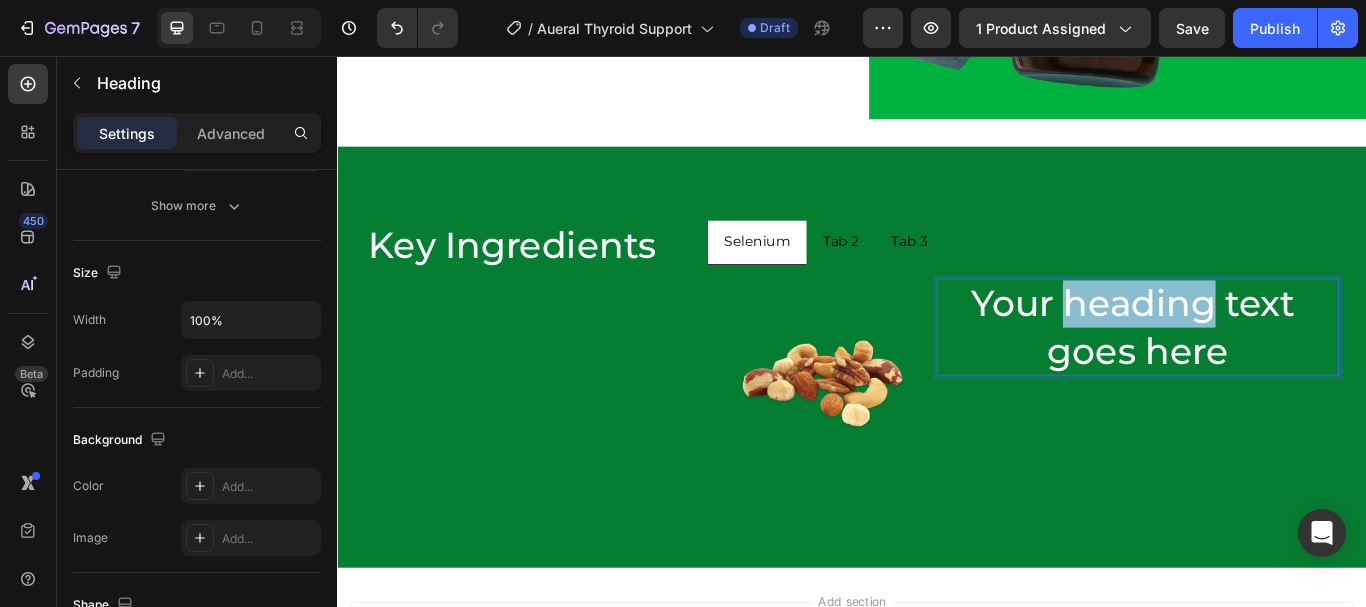 click on "Your heading text goes here" at bounding box center (1270, 372) 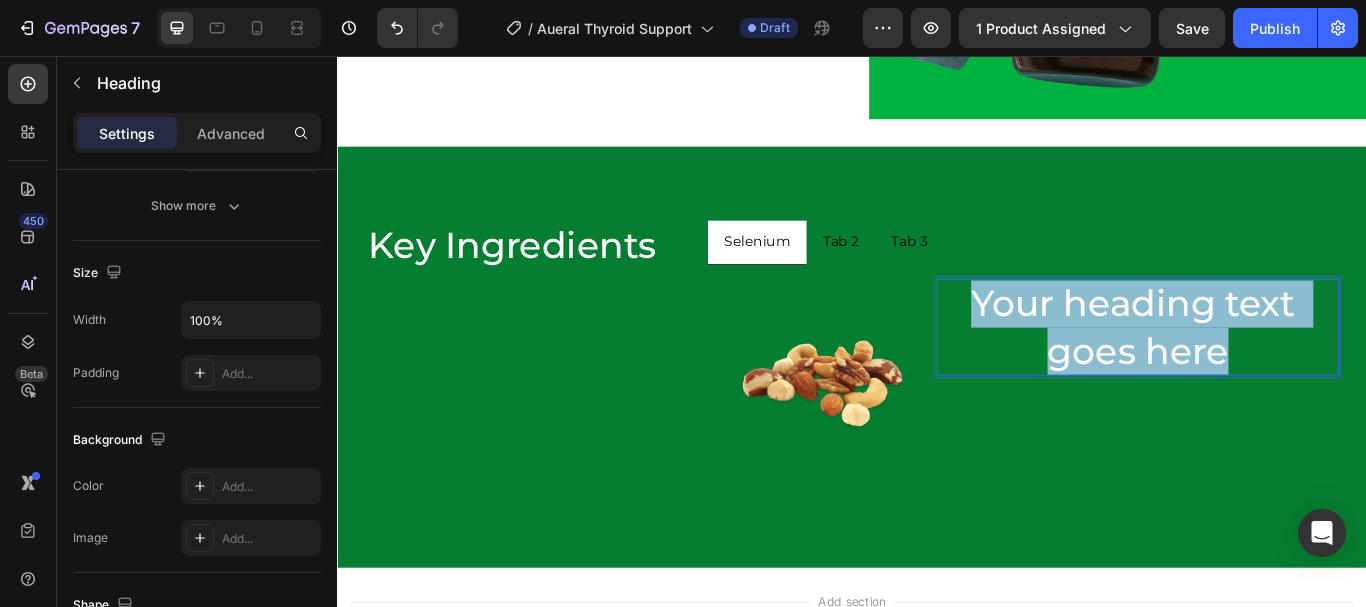 click on "Your heading text goes here" at bounding box center (1270, 372) 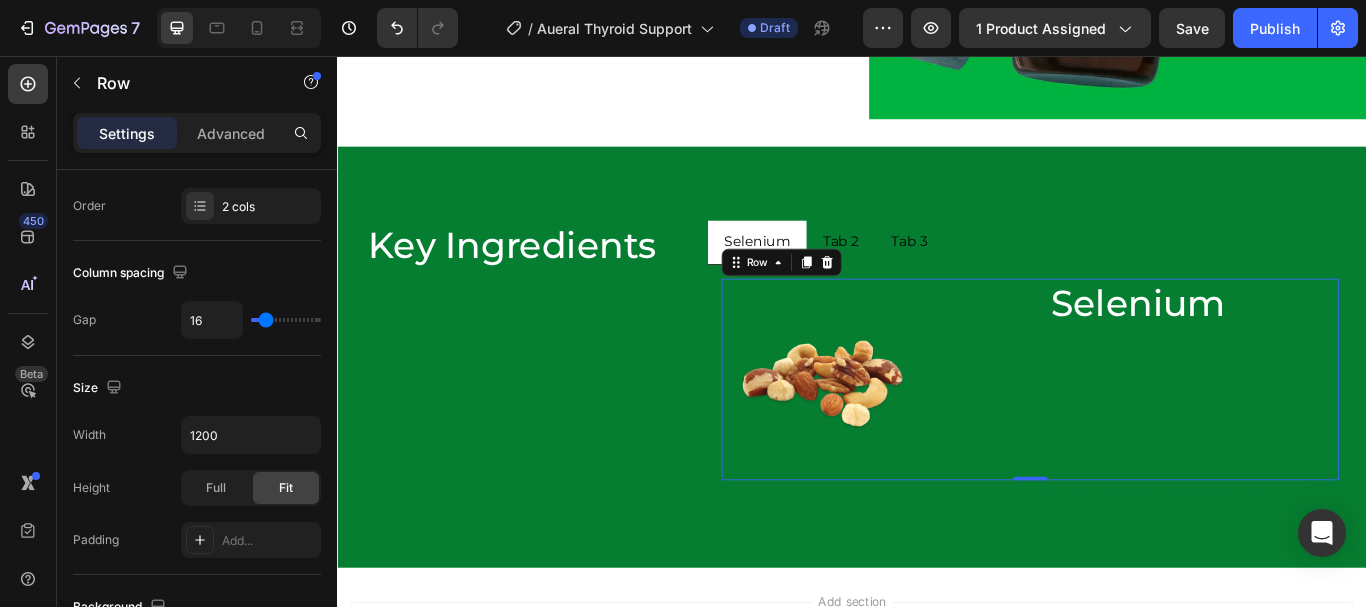 click on "Selenium Heading" at bounding box center (1270, 433) 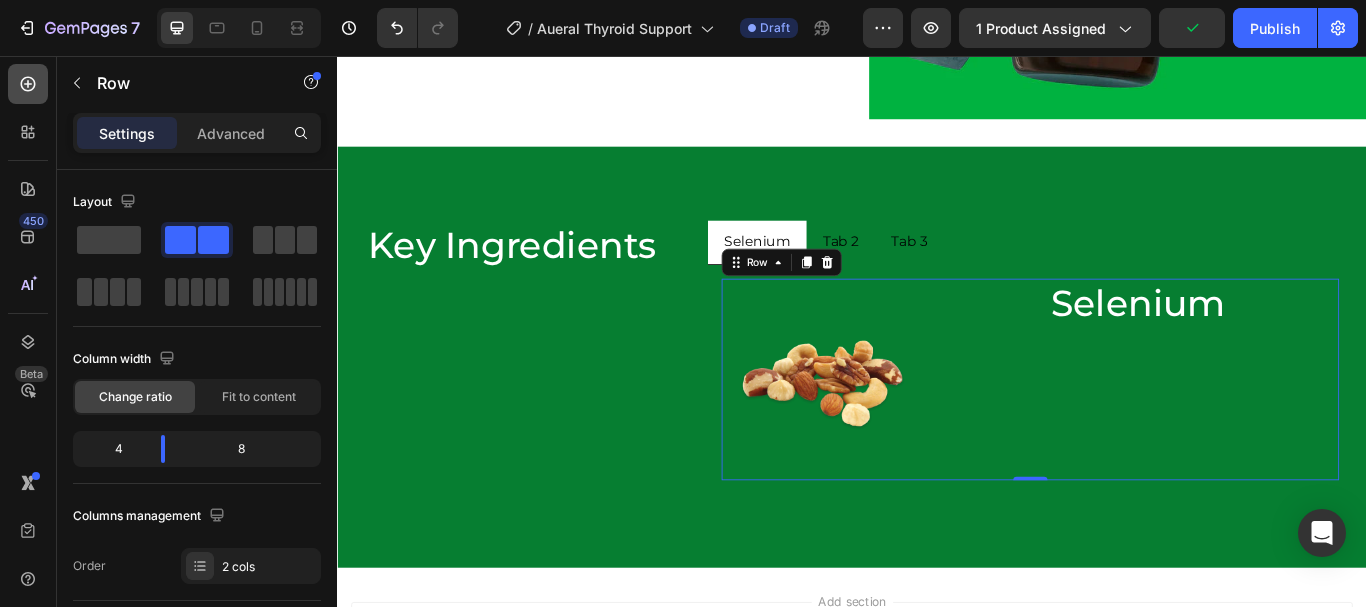 click 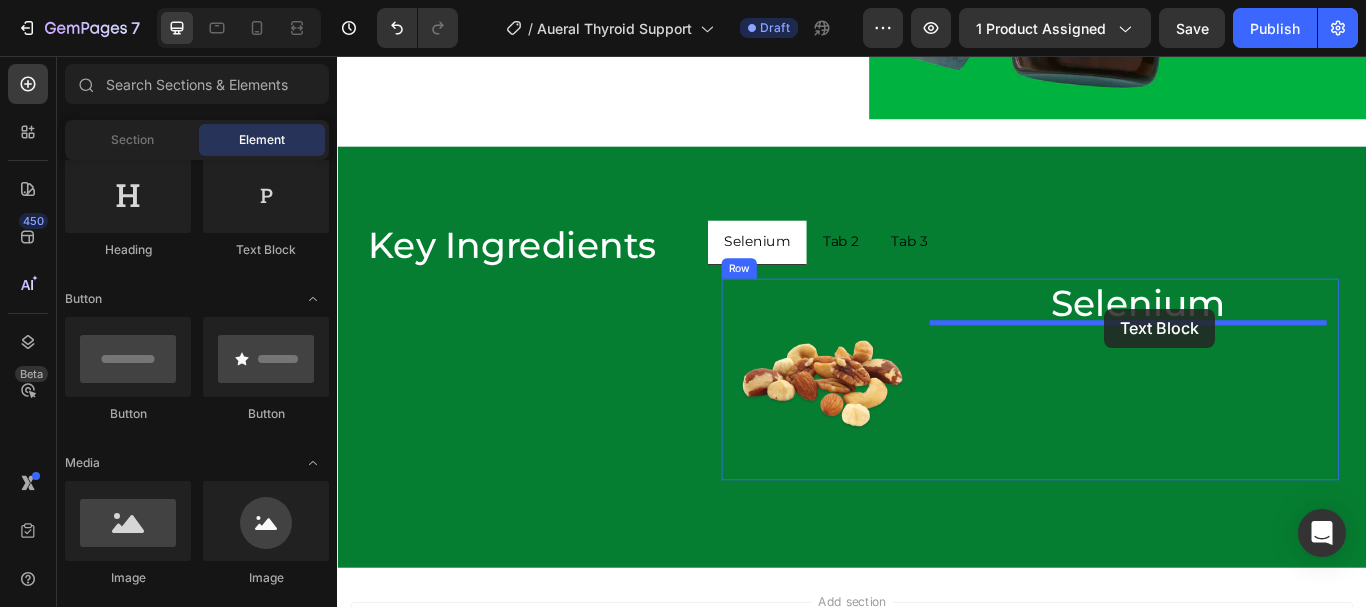 drag, startPoint x: 587, startPoint y: 251, endPoint x: 1232, endPoint y: 351, distance: 652.70593 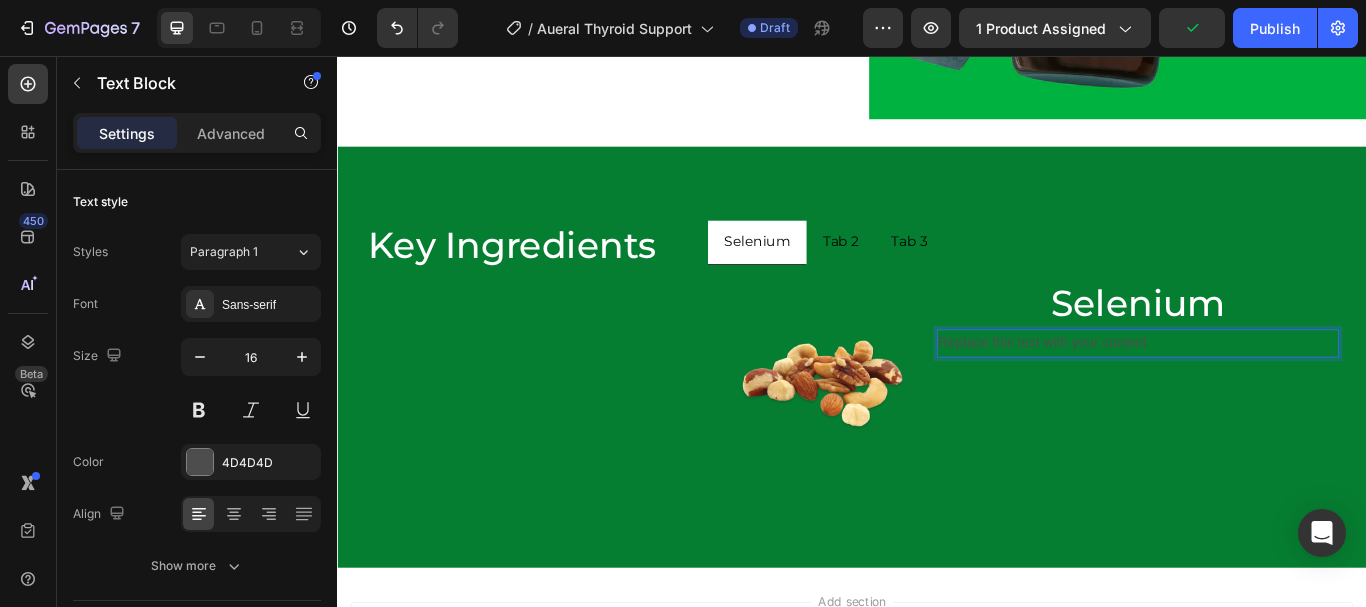 click on "Replace this text with your content" at bounding box center (1270, 391) 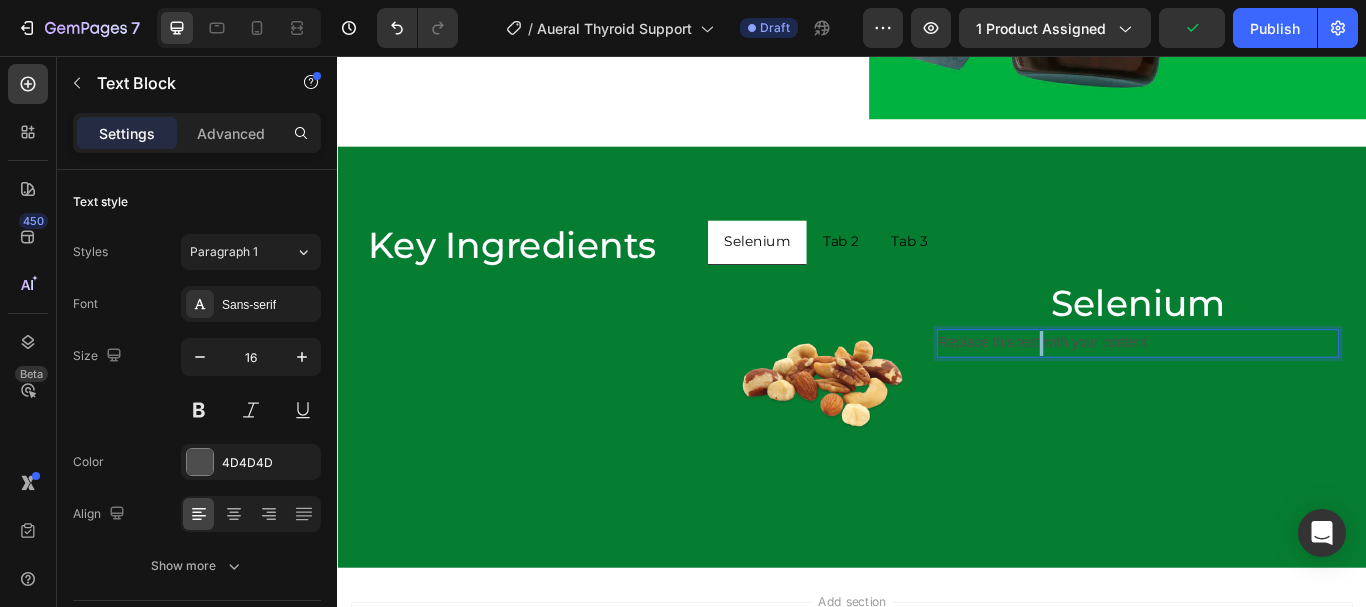 click on "Replace this text with your content" at bounding box center [1270, 391] 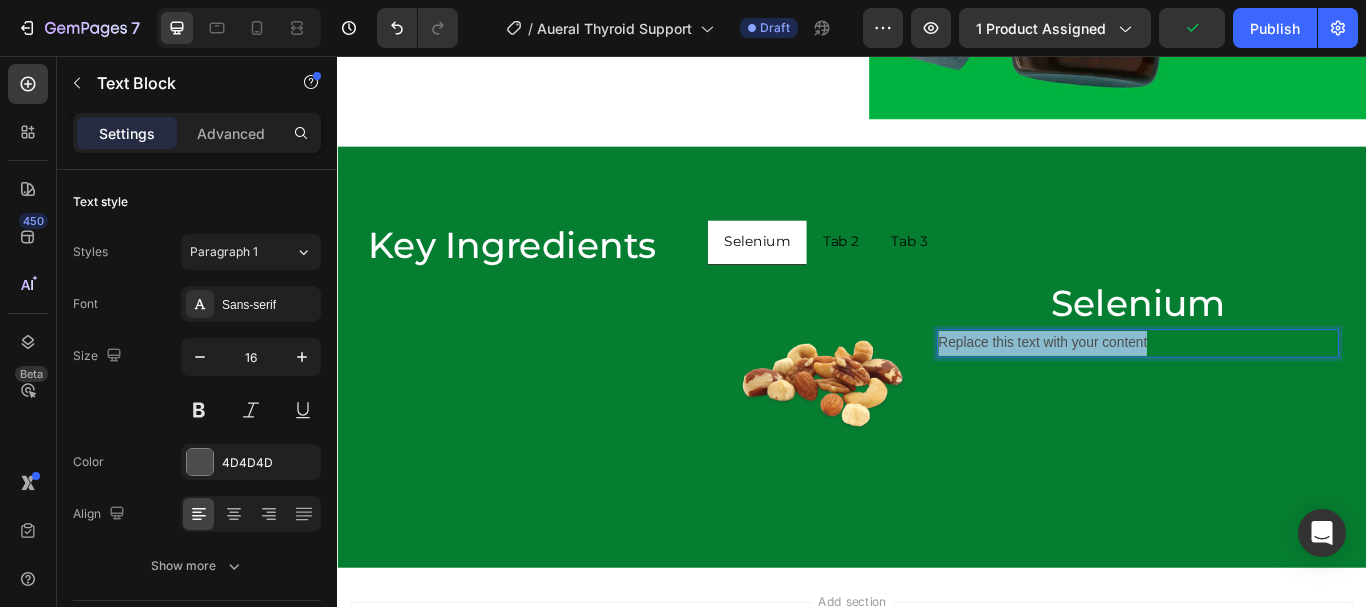 click on "Replace this text with your content" at bounding box center (1270, 391) 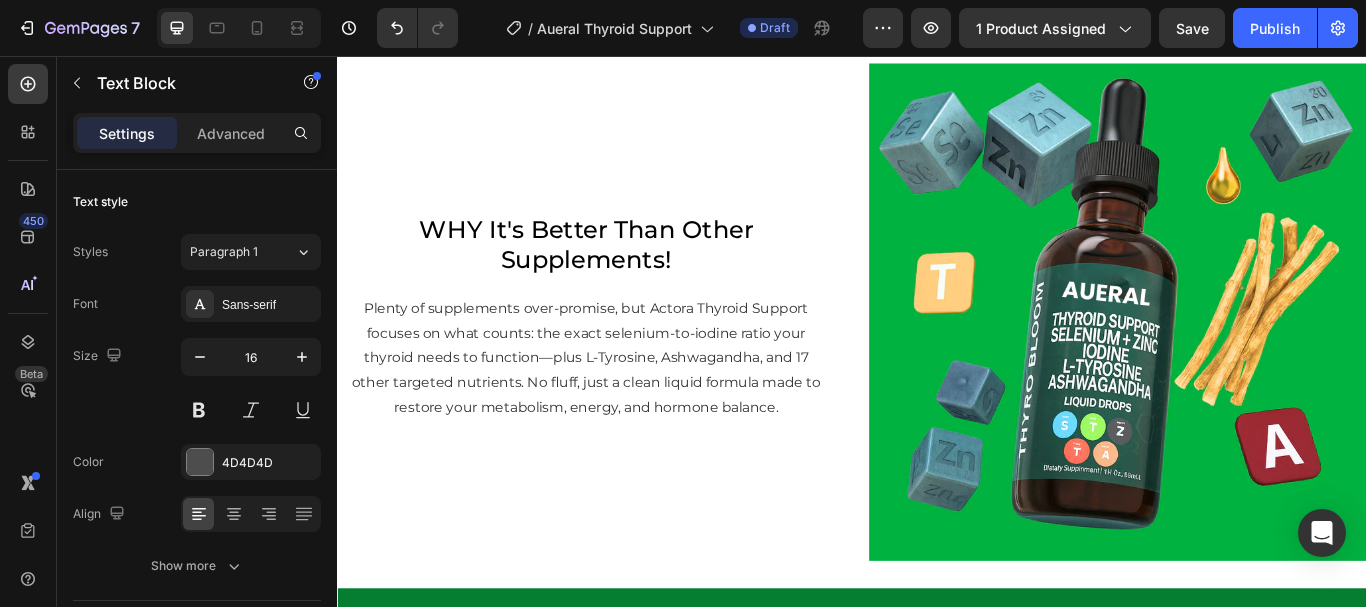 scroll, scrollTop: 5010, scrollLeft: 0, axis: vertical 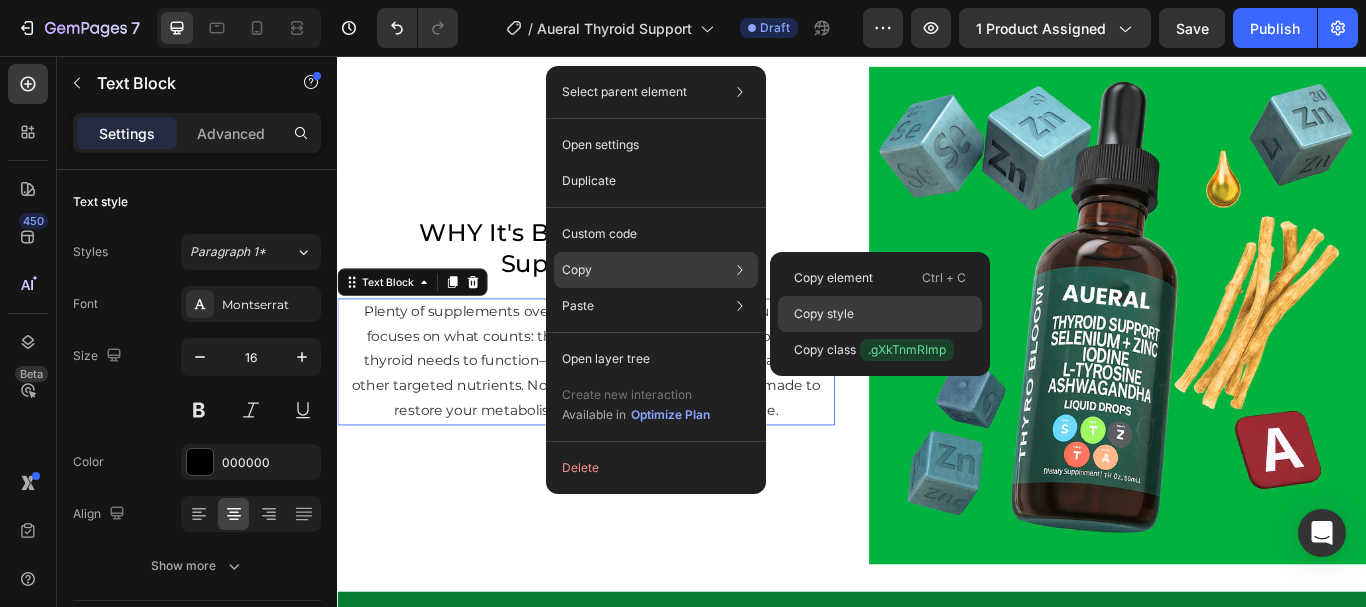click on "Copy style" at bounding box center (824, 314) 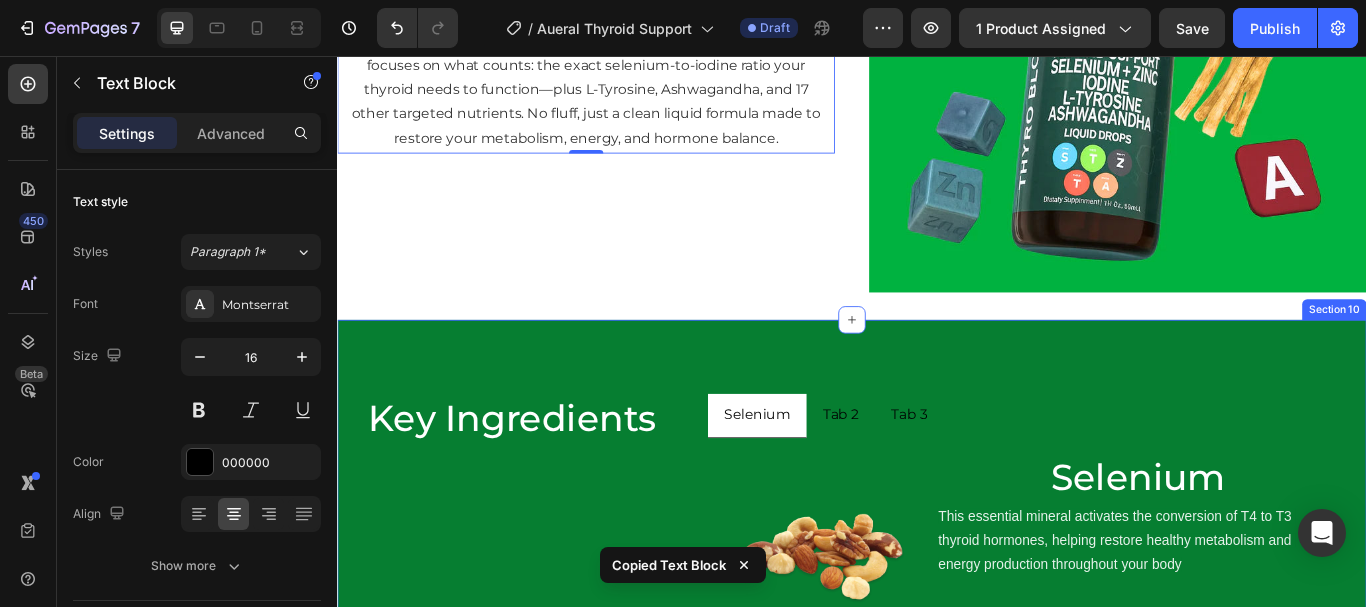 scroll, scrollTop: 5338, scrollLeft: 0, axis: vertical 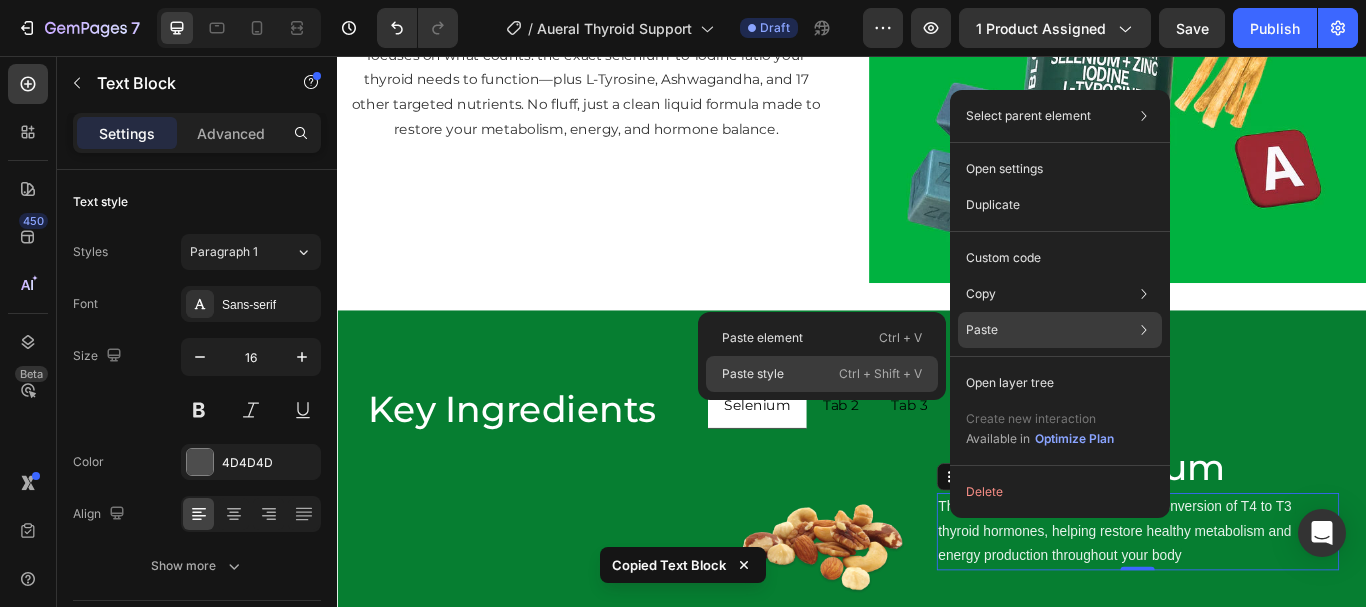 click on "Paste style" at bounding box center [753, 374] 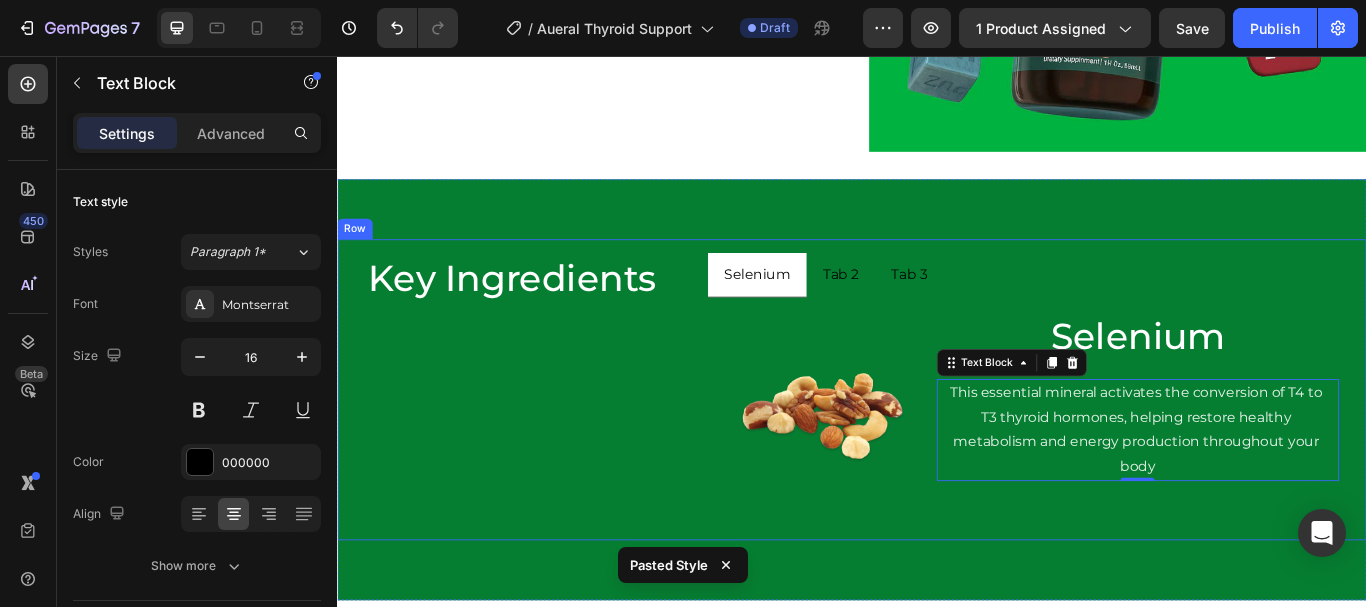 scroll, scrollTop: 5492, scrollLeft: 0, axis: vertical 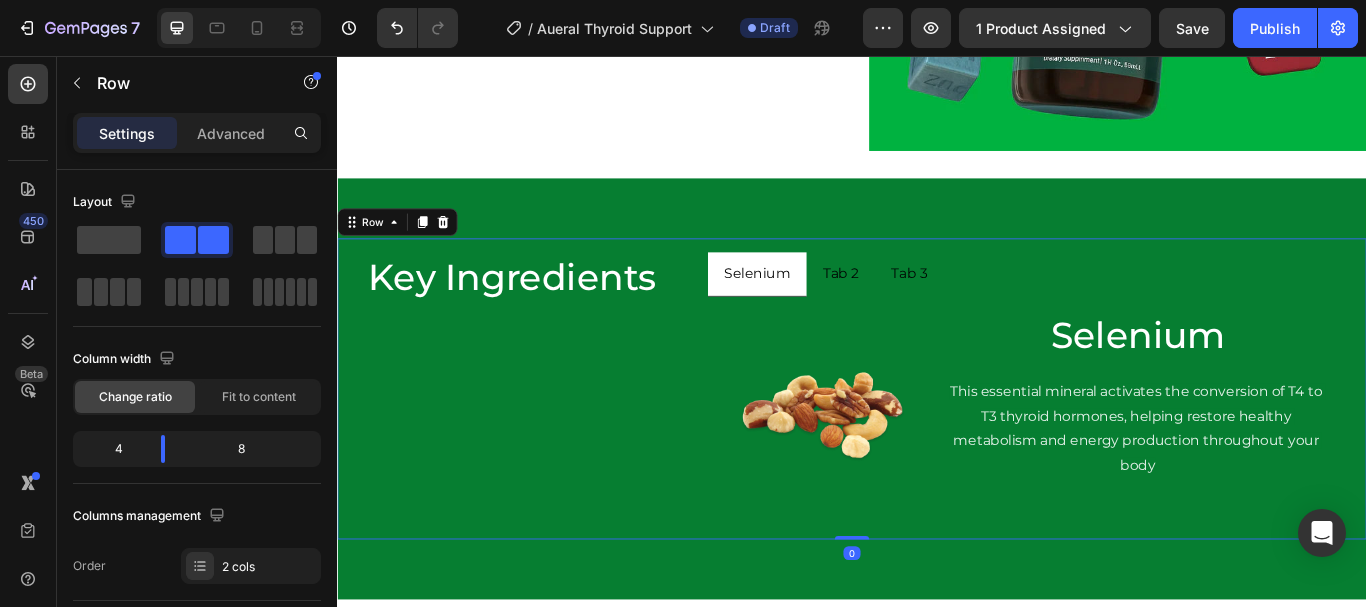 click on "Key Ingredients Heading" at bounding box center [541, 444] 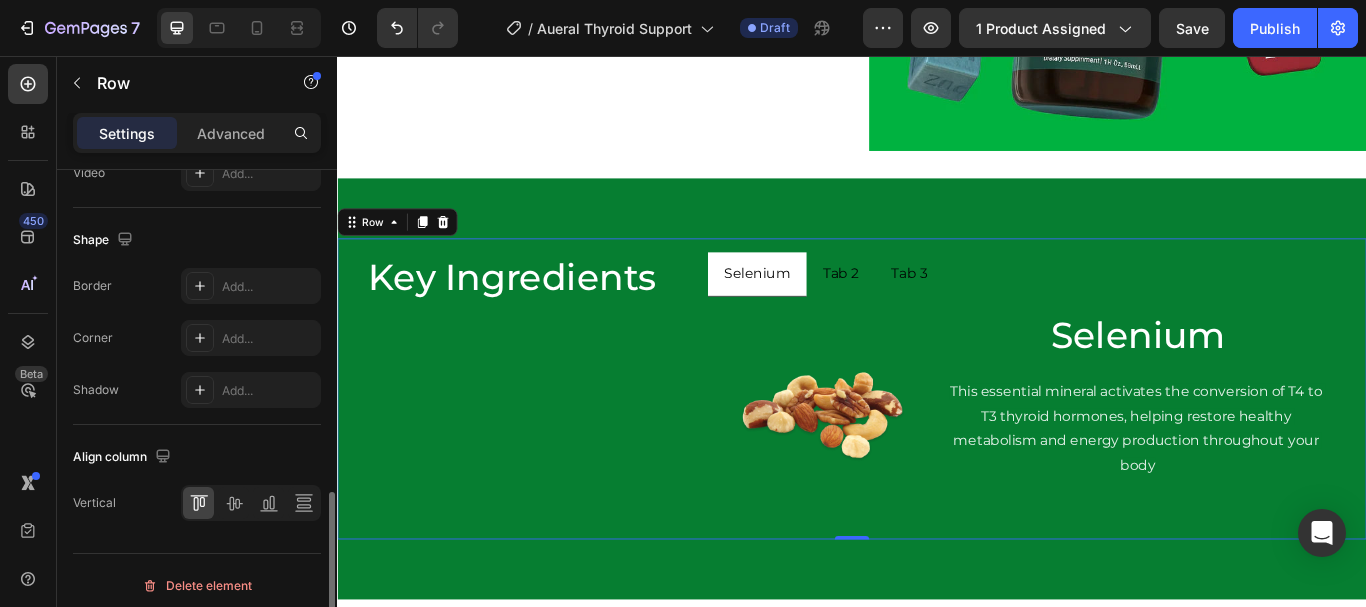 scroll, scrollTop: 954, scrollLeft: 0, axis: vertical 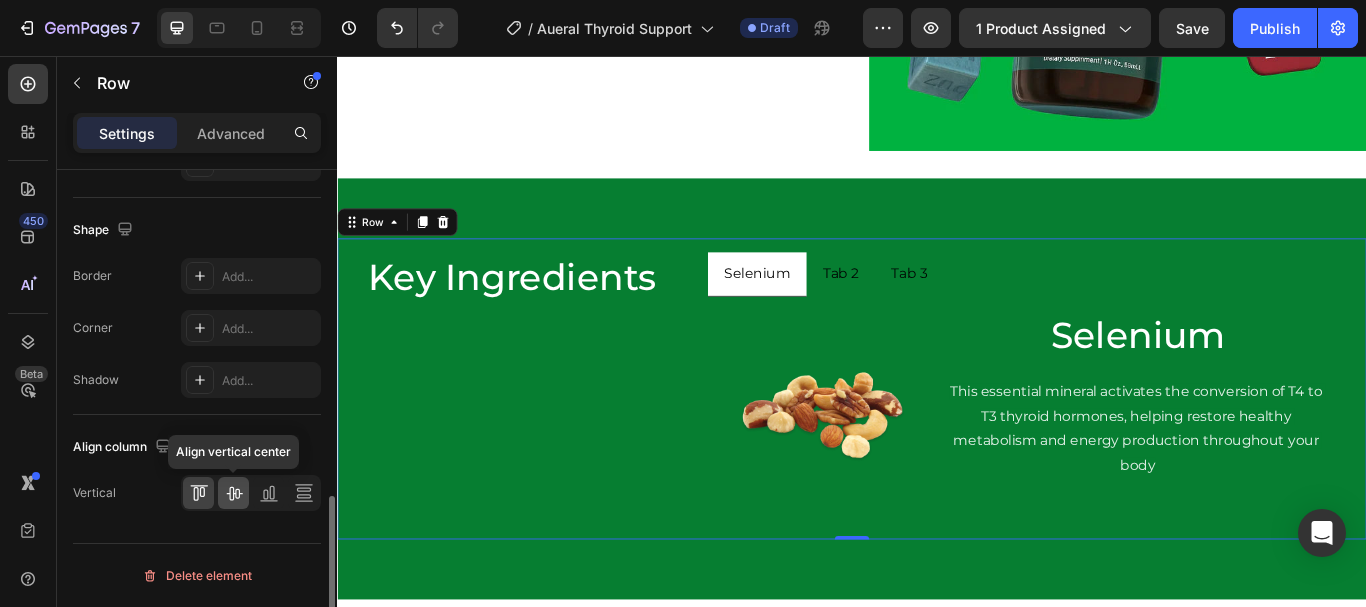 click 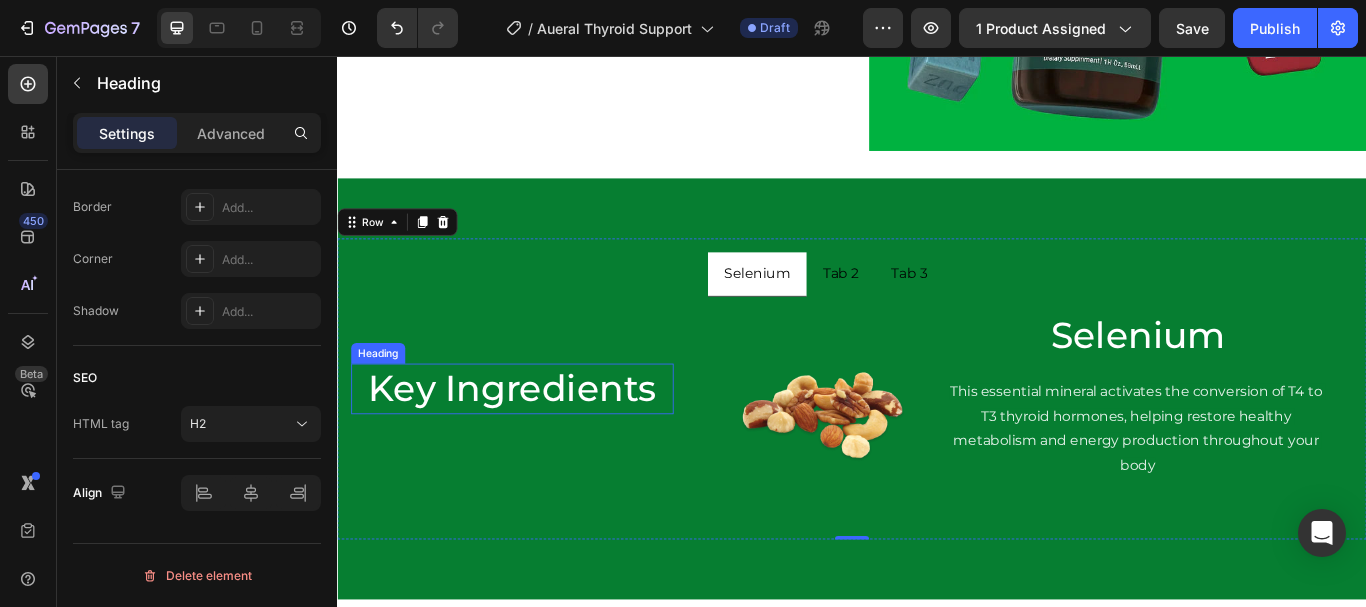scroll, scrollTop: 0, scrollLeft: 0, axis: both 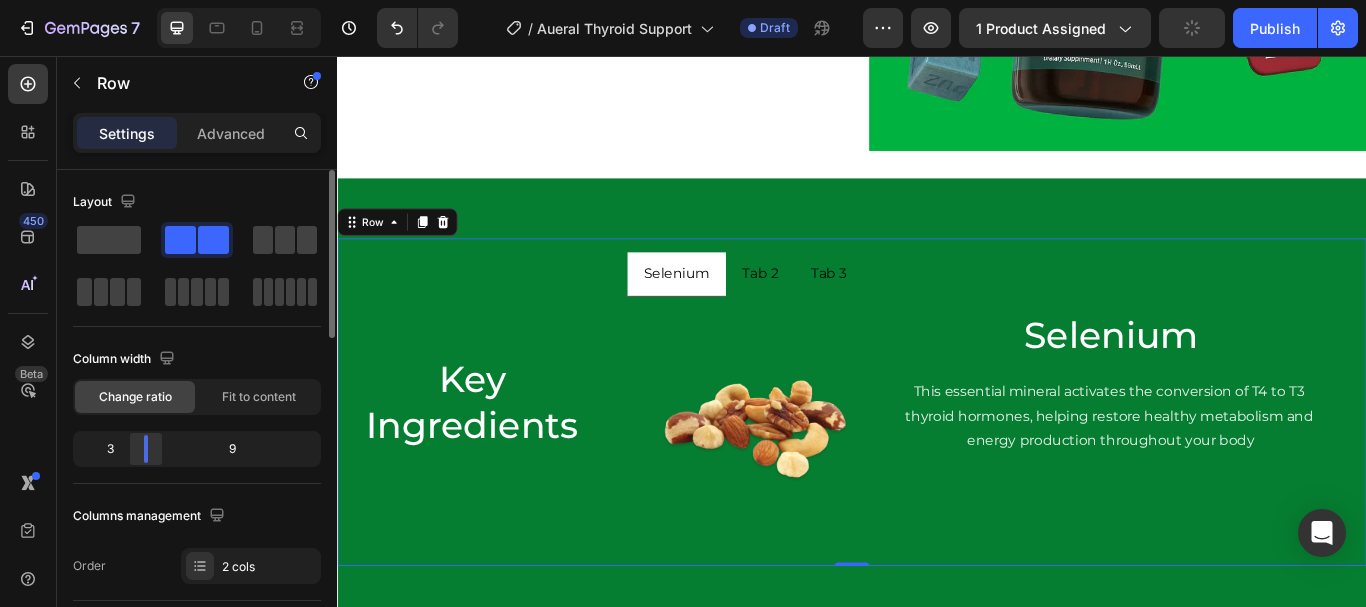 drag, startPoint x: 158, startPoint y: 454, endPoint x: 143, endPoint y: 459, distance: 15.811388 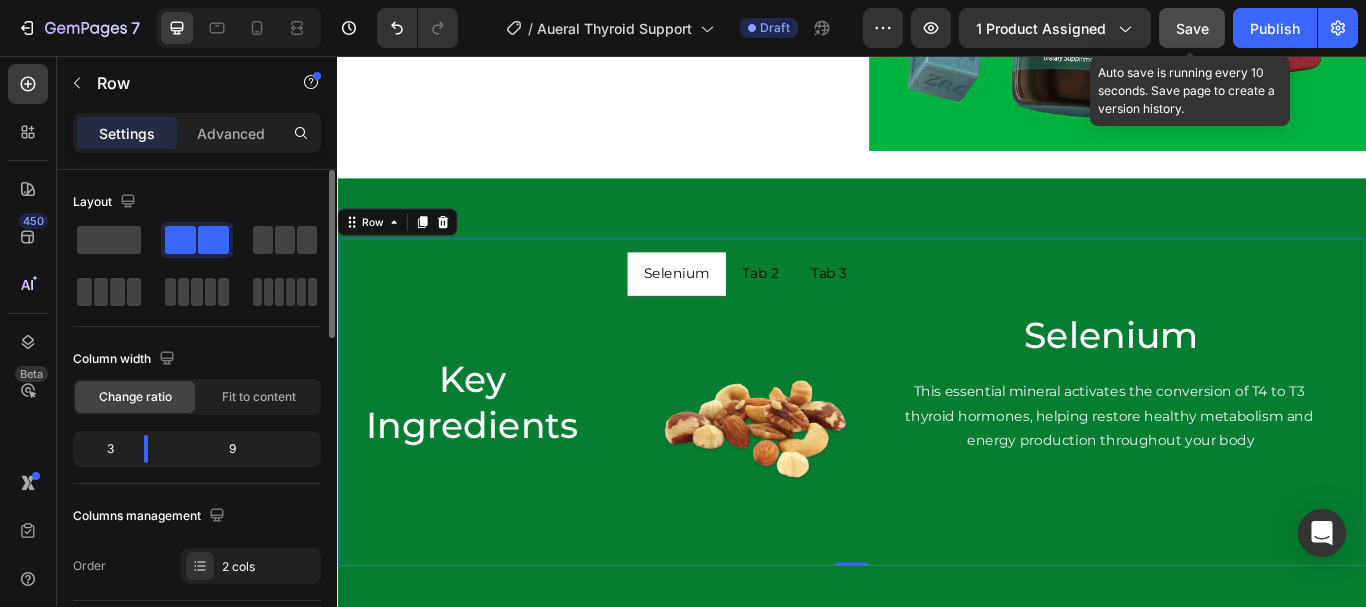 click on "Save" 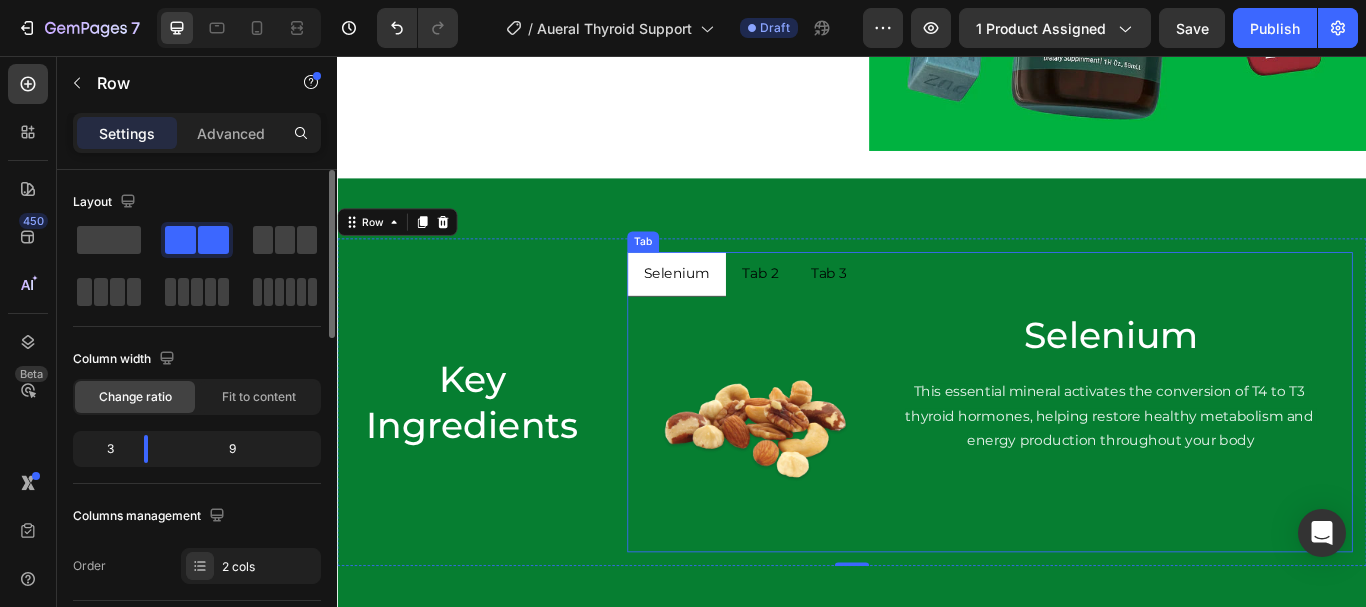click on "Tab 3" at bounding box center (910, 311) 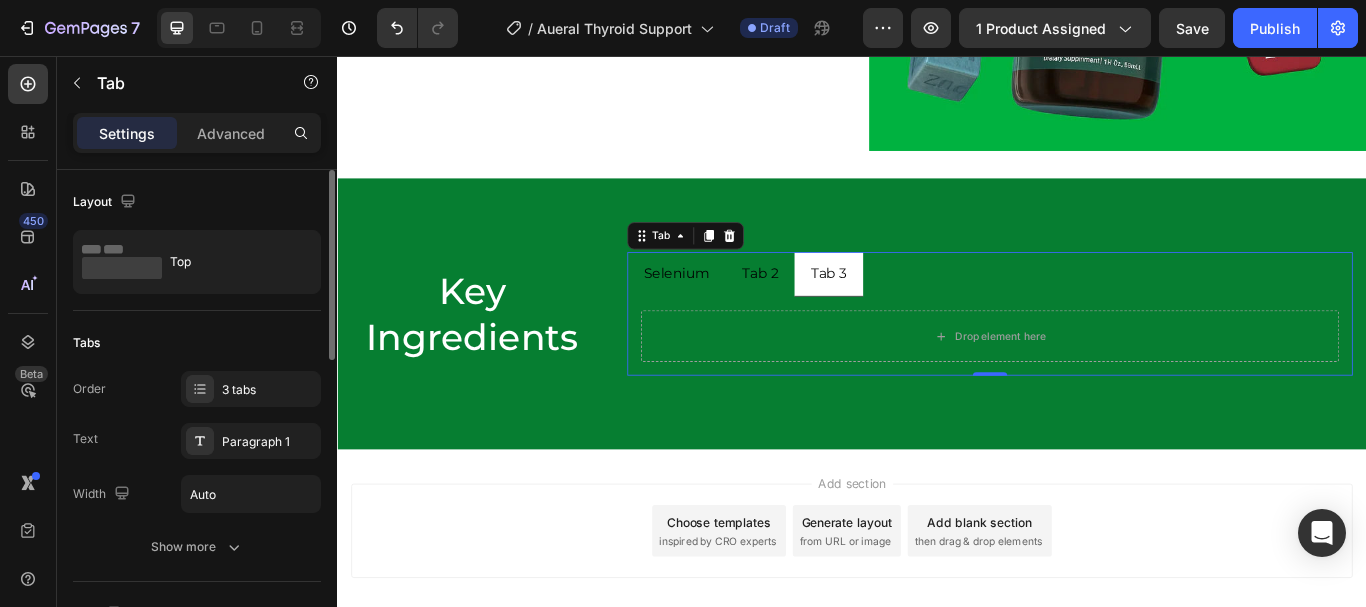 click on "Selenium" at bounding box center (732, 310) 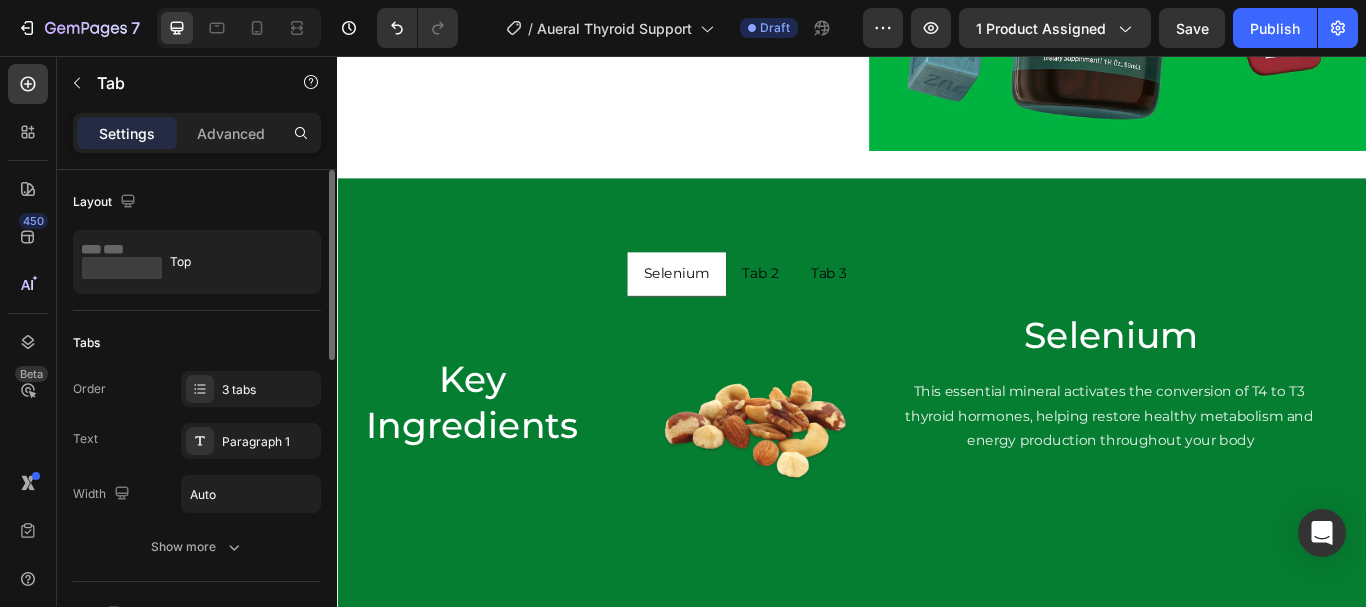 click on "Selenium Tab 2 Tab 3" at bounding box center (1098, 311) 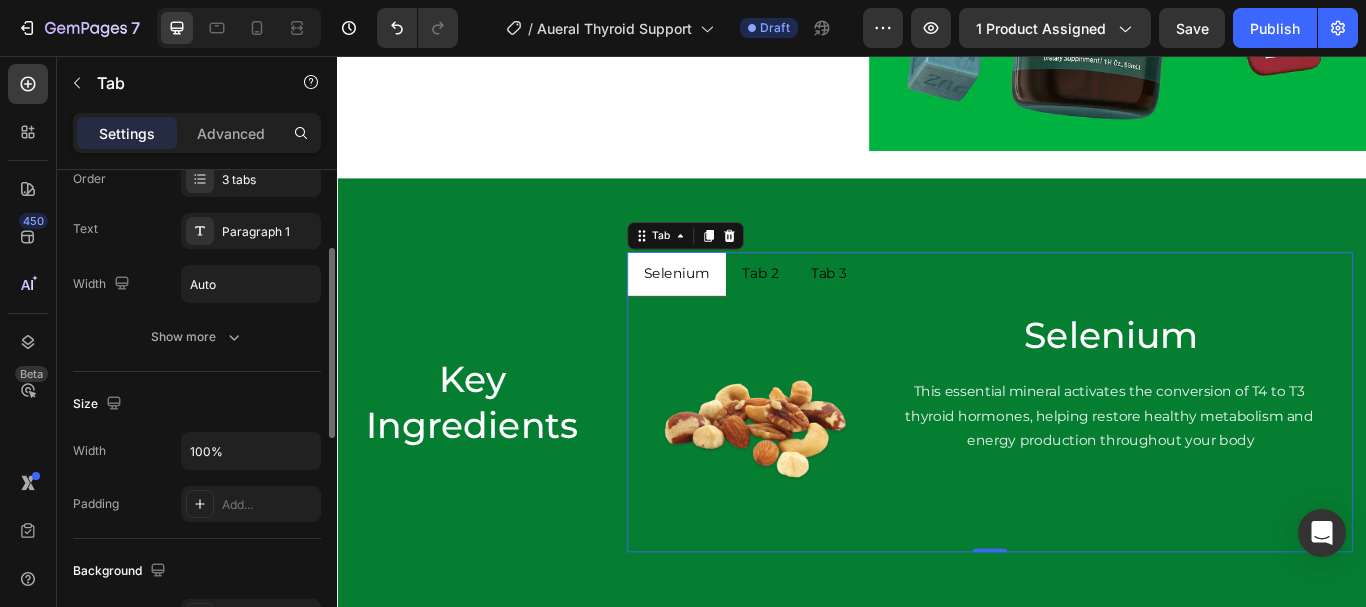 scroll, scrollTop: 212, scrollLeft: 0, axis: vertical 